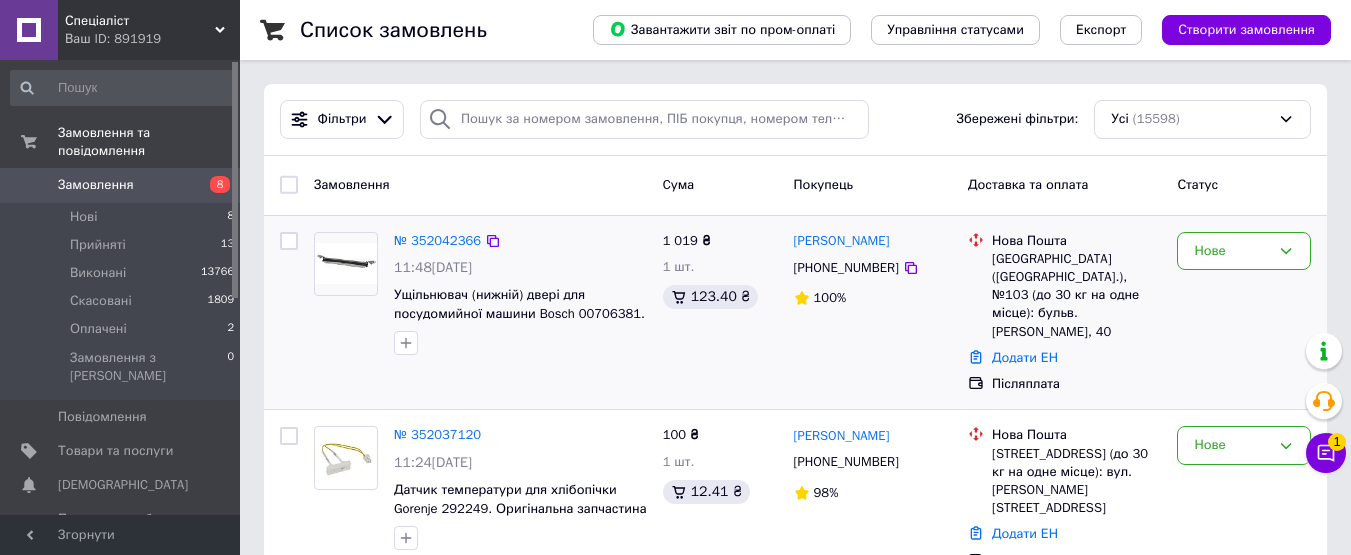 scroll, scrollTop: 0, scrollLeft: 0, axis: both 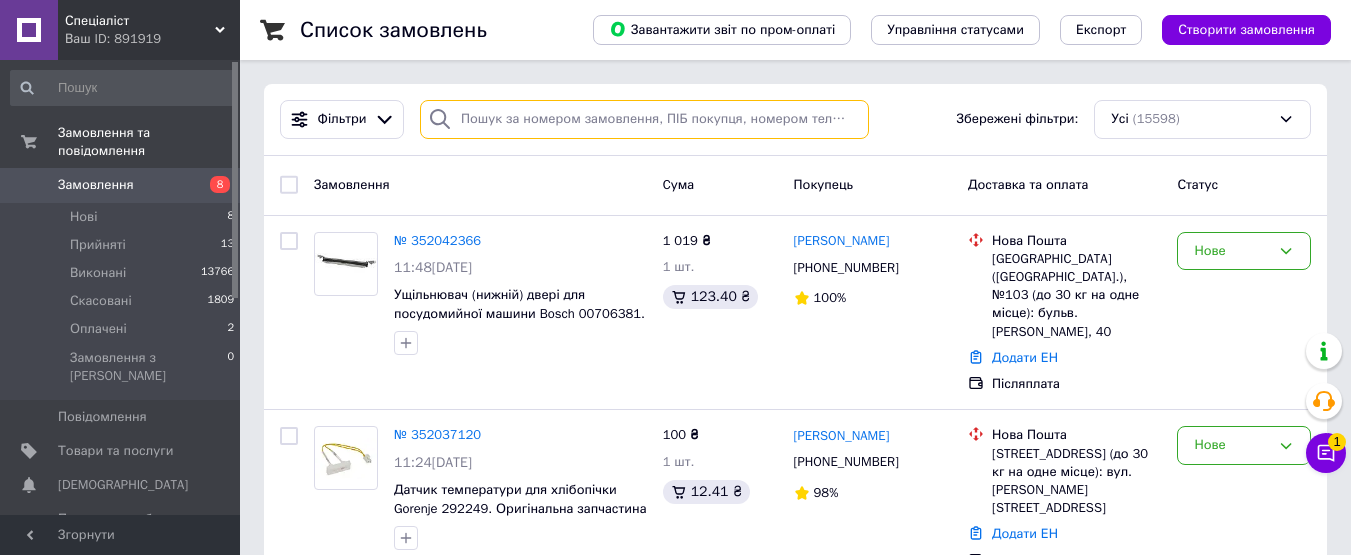 click at bounding box center [644, 119] 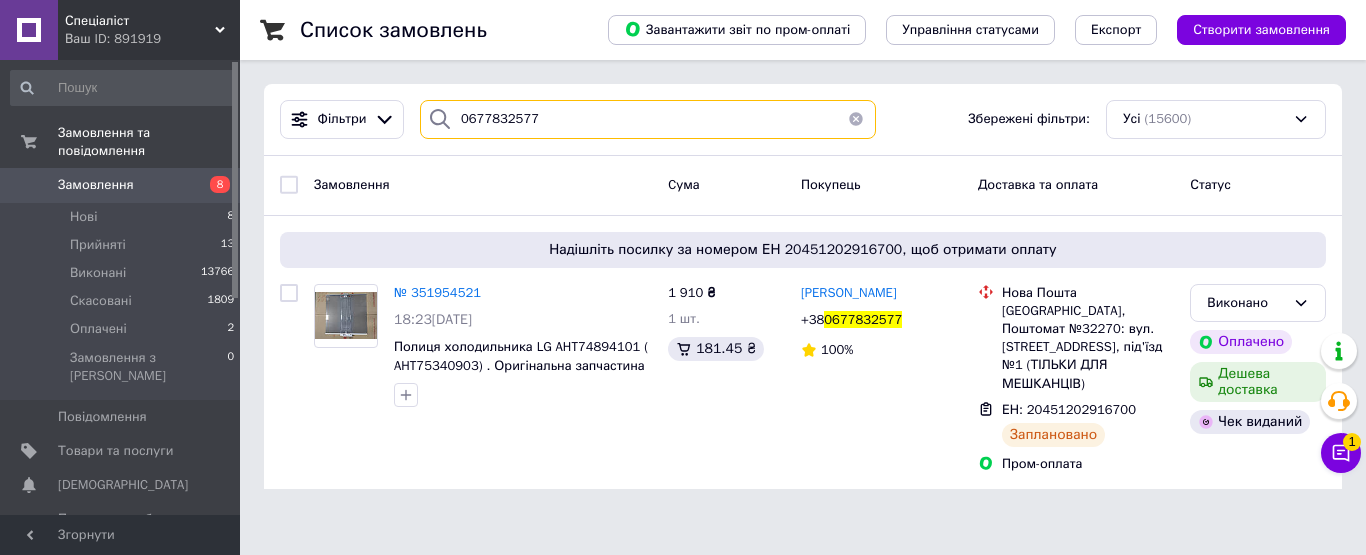 drag, startPoint x: 548, startPoint y: 124, endPoint x: 257, endPoint y: 76, distance: 294.9322 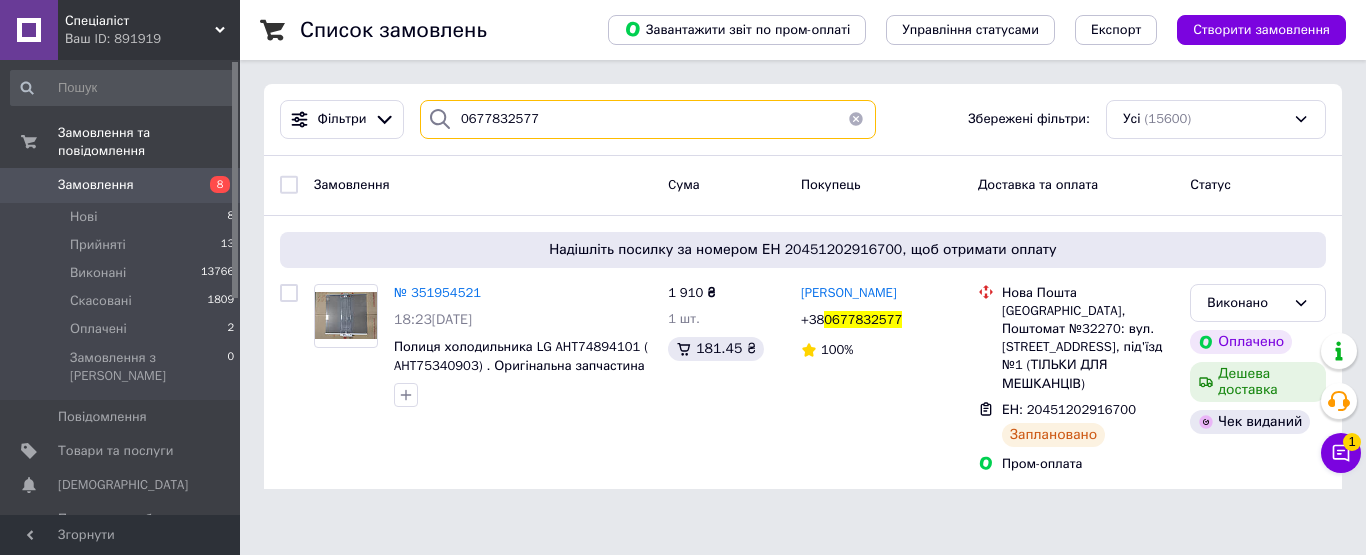 type on "0677832577" 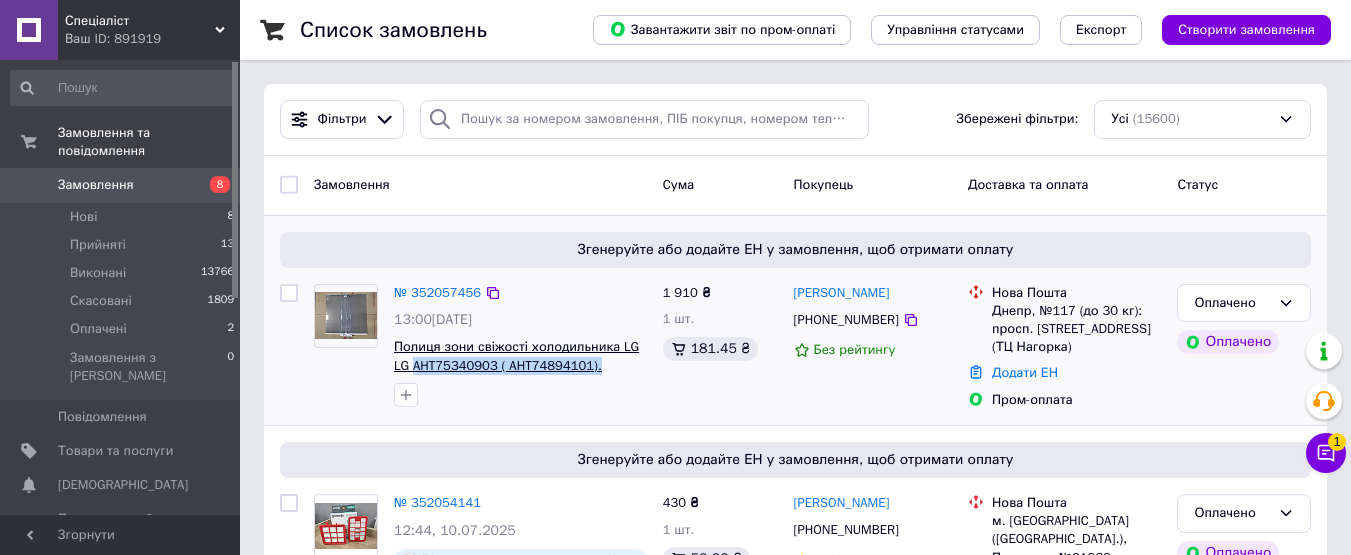 drag, startPoint x: 628, startPoint y: 368, endPoint x: 413, endPoint y: 364, distance: 215.0372 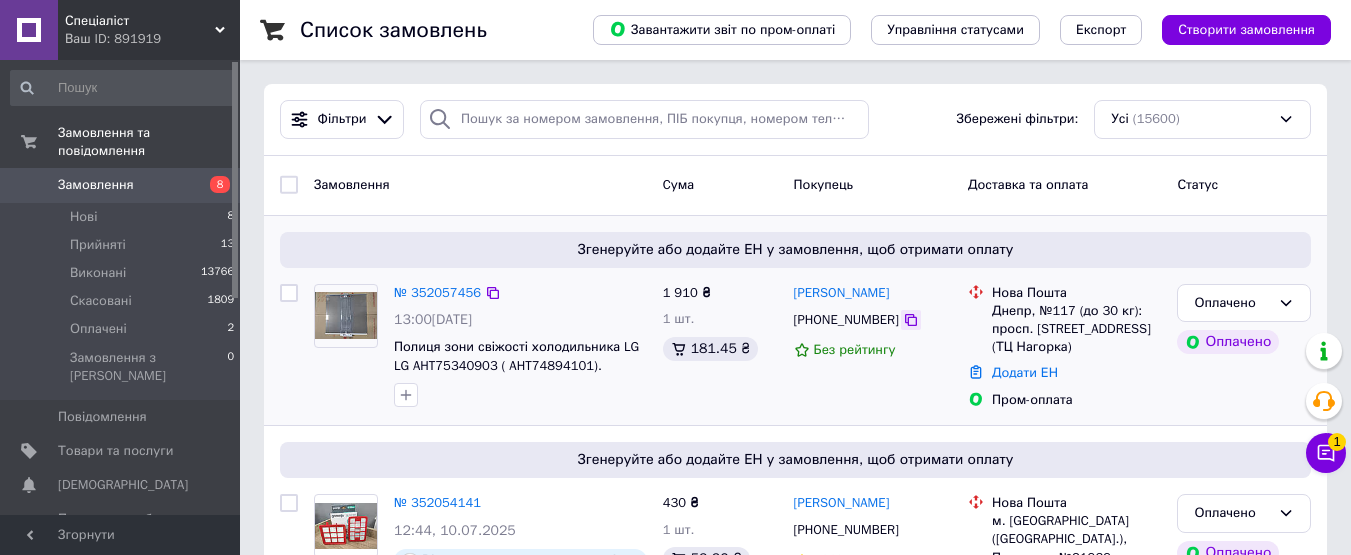 click 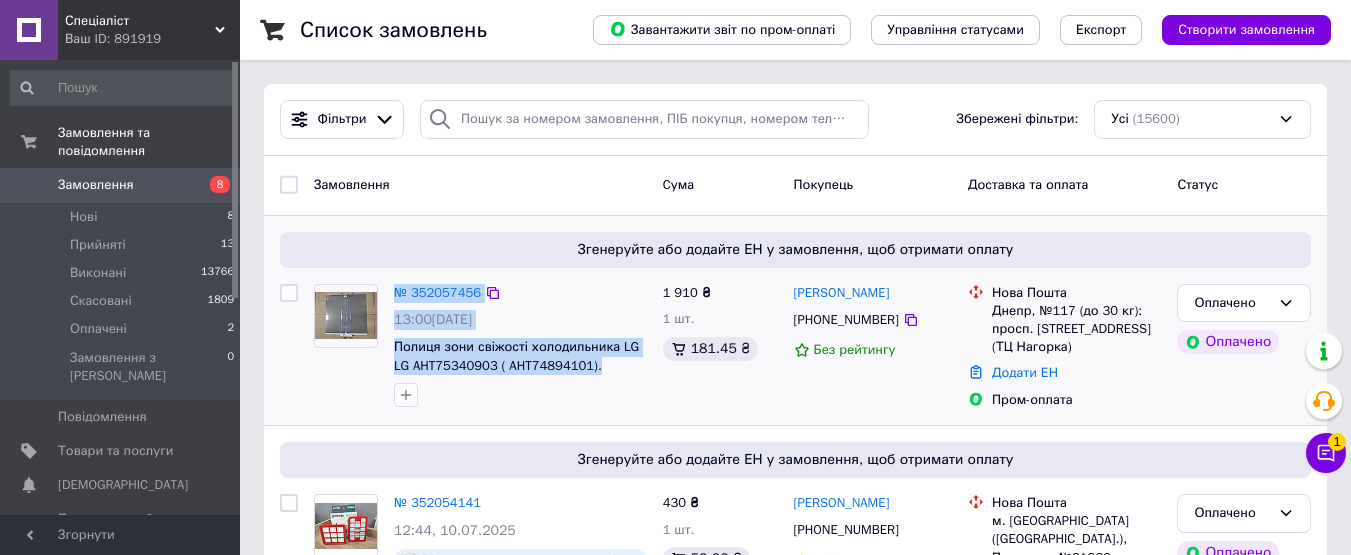 drag, startPoint x: 595, startPoint y: 366, endPoint x: 392, endPoint y: 300, distance: 213.4596 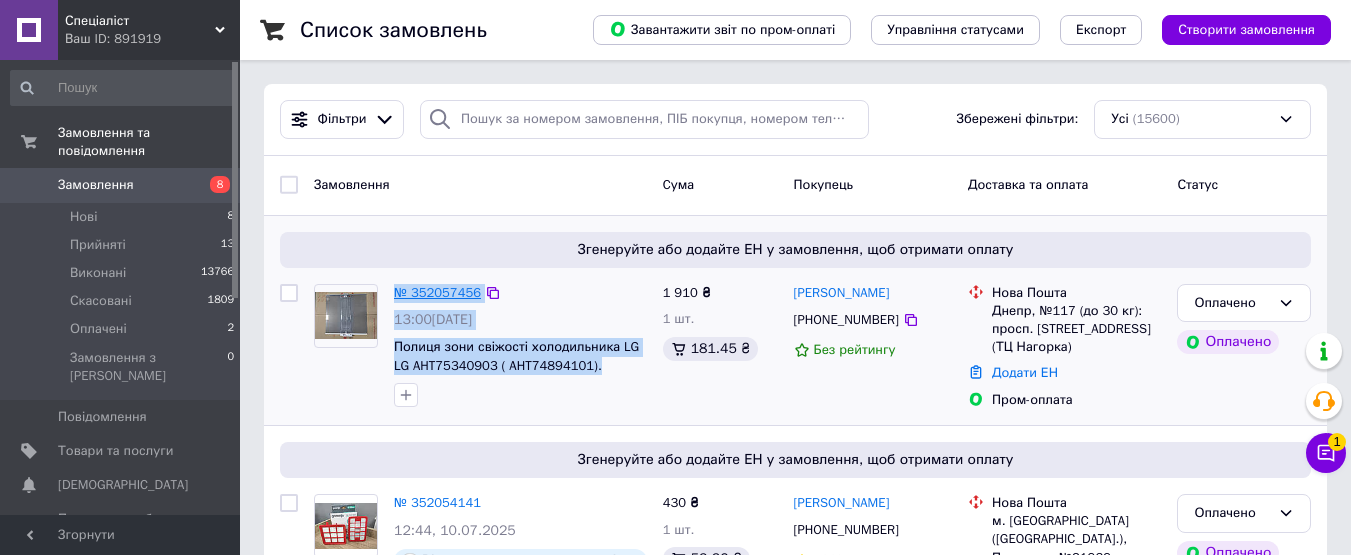 copy on "№ 352057456 13:00, 10.07.2025 Полиця зони свіжості холодильника LG LG AHT75340903 ( AHT74894101)." 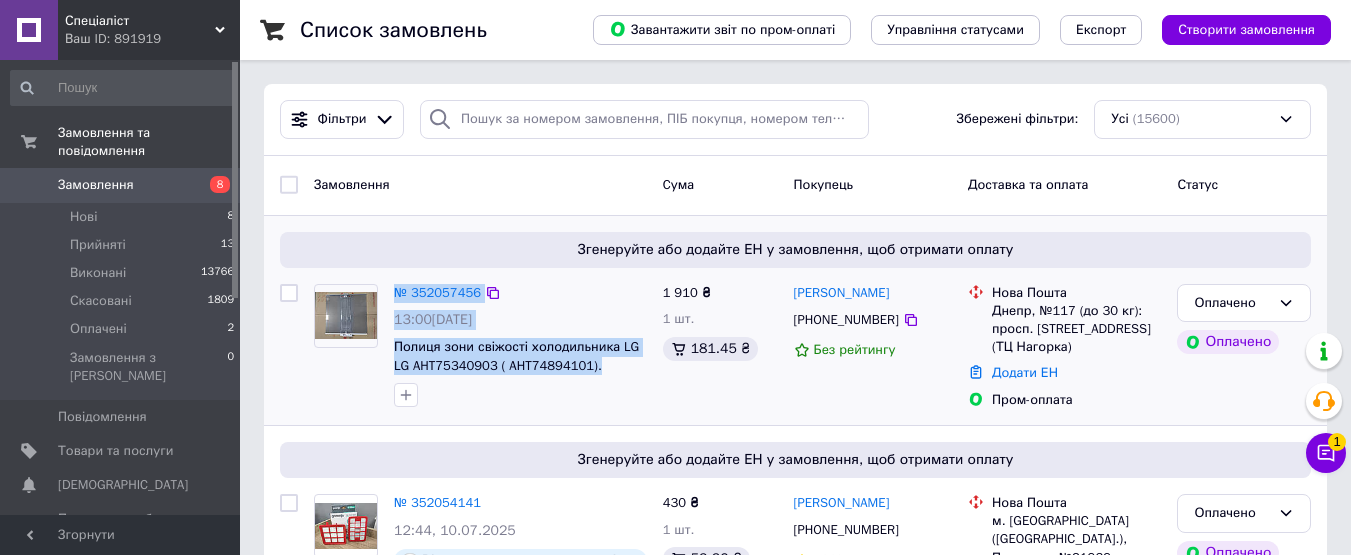 scroll, scrollTop: 400, scrollLeft: 0, axis: vertical 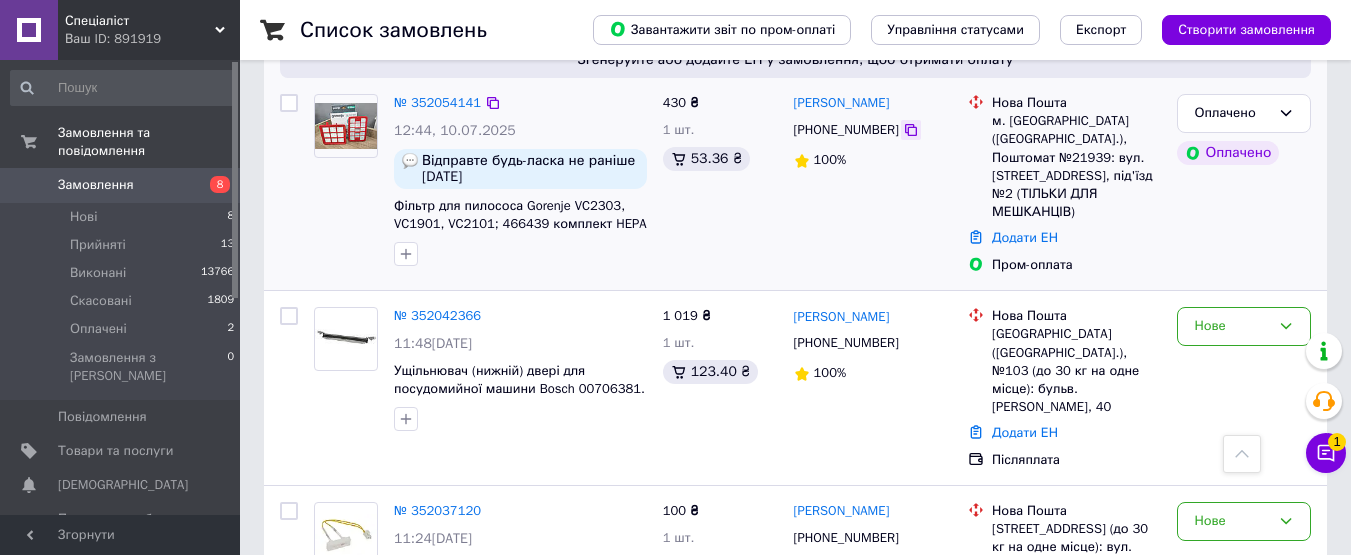 click 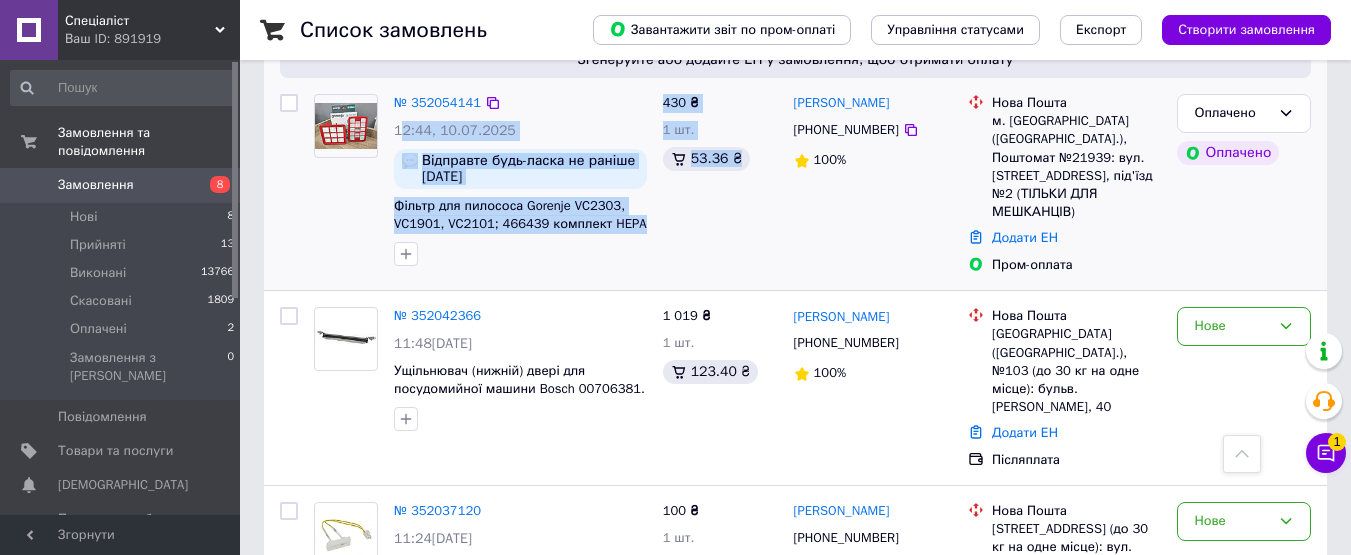 drag, startPoint x: 665, startPoint y: 222, endPoint x: 400, endPoint y: 125, distance: 282.19498 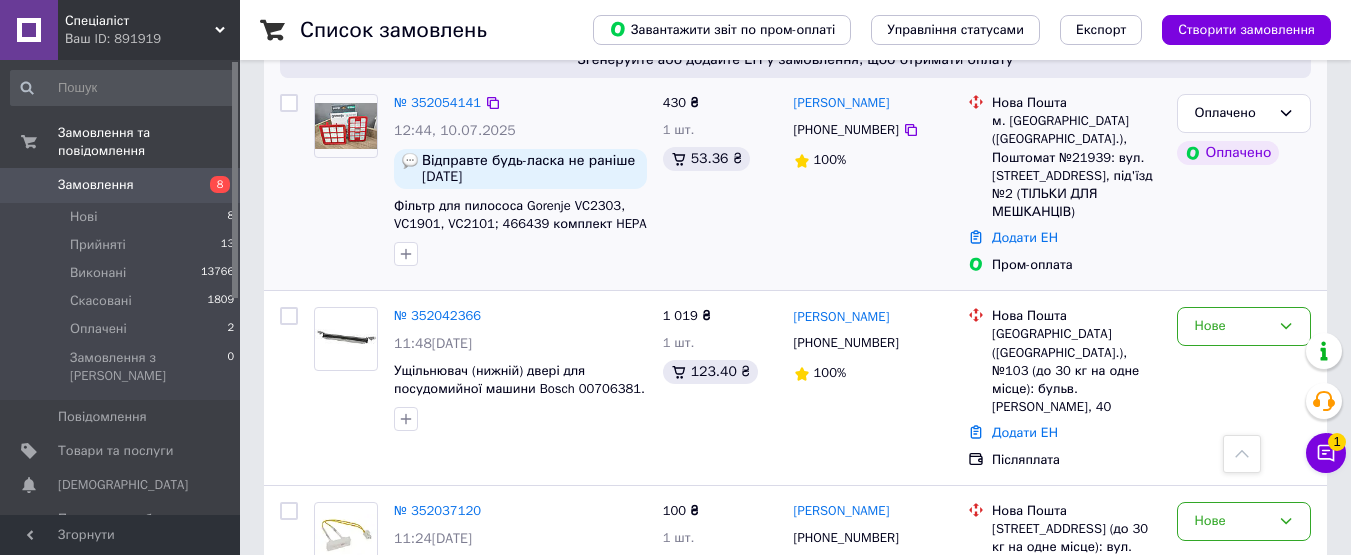 click on "430 ₴ 1 шт. 53.36 ₴" at bounding box center [720, 184] 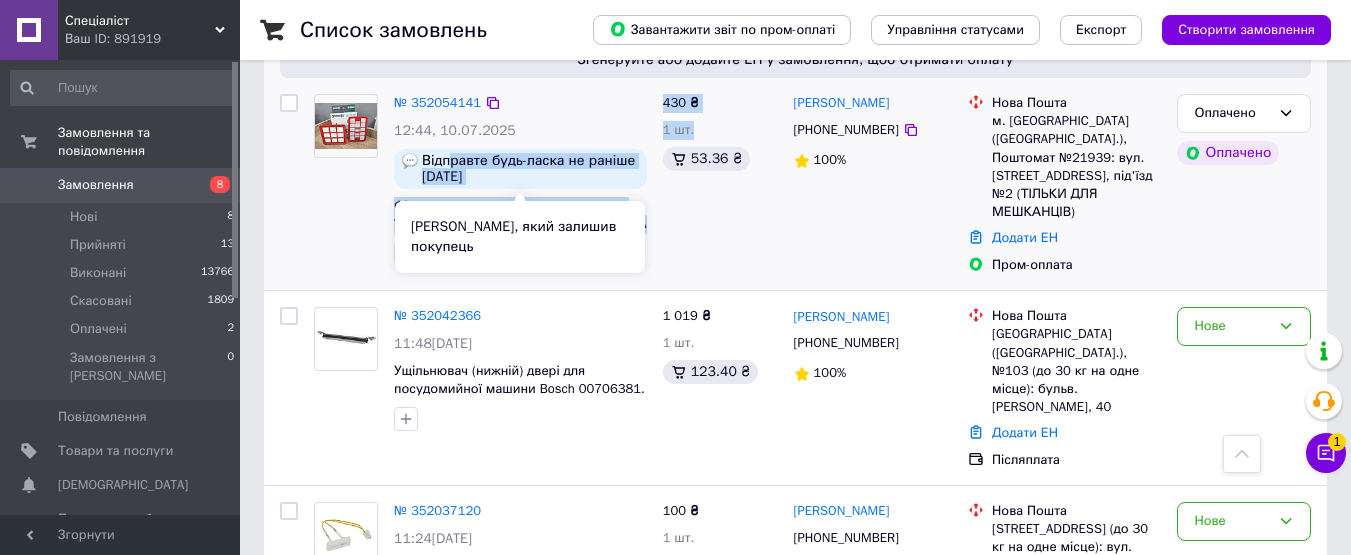 drag, startPoint x: 661, startPoint y: 226, endPoint x: 450, endPoint y: 157, distance: 221.9955 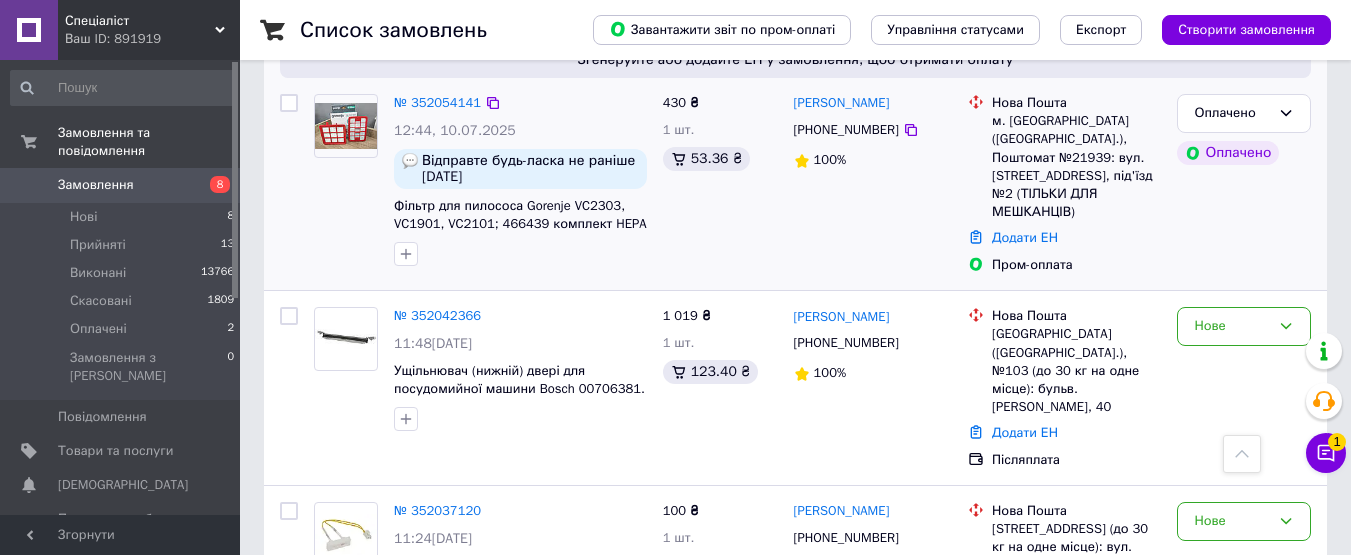 click on "430 ₴ 1 шт. 53.36 ₴" at bounding box center [720, 184] 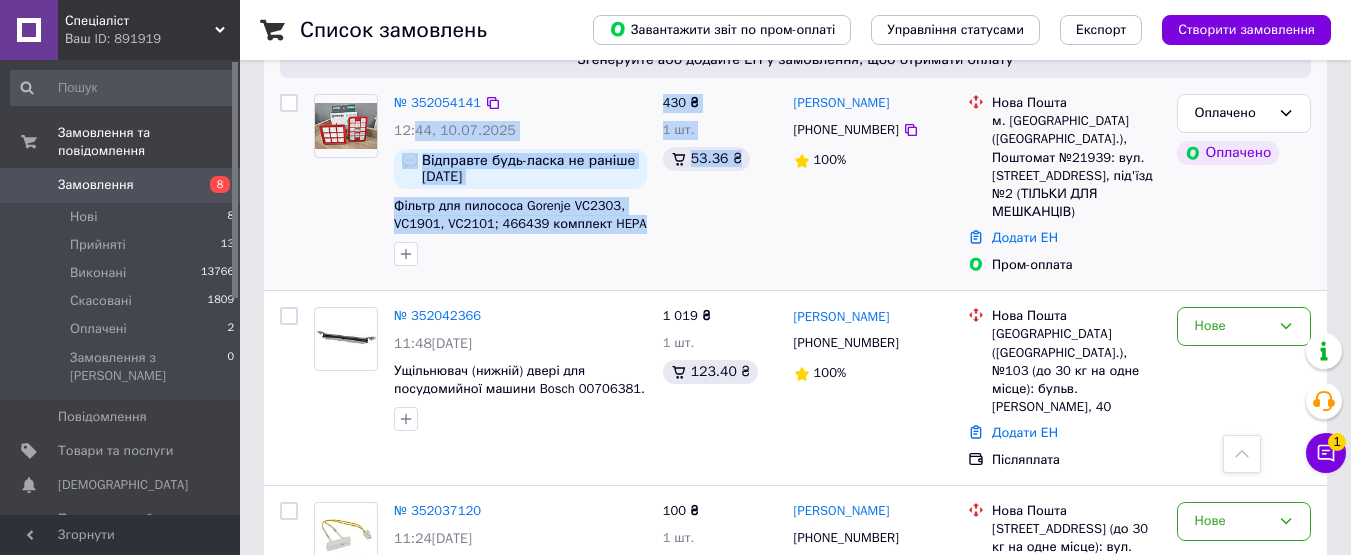 drag, startPoint x: 679, startPoint y: 226, endPoint x: 418, endPoint y: 119, distance: 282.08154 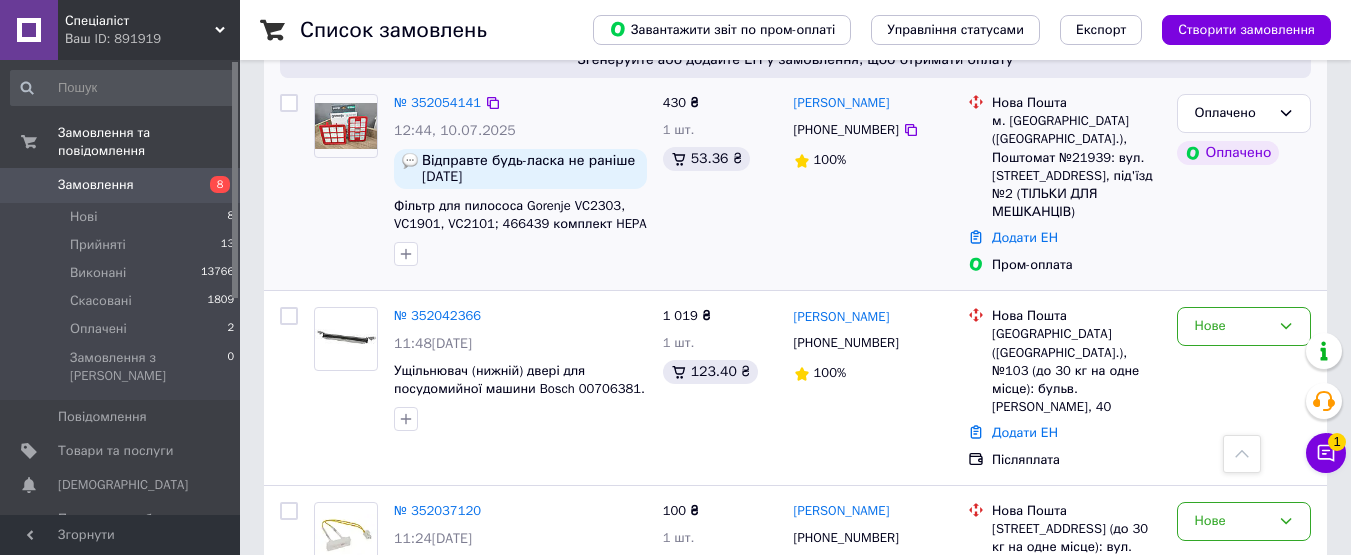 click on "430 ₴ 1 шт. 53.36 ₴" at bounding box center (720, 184) 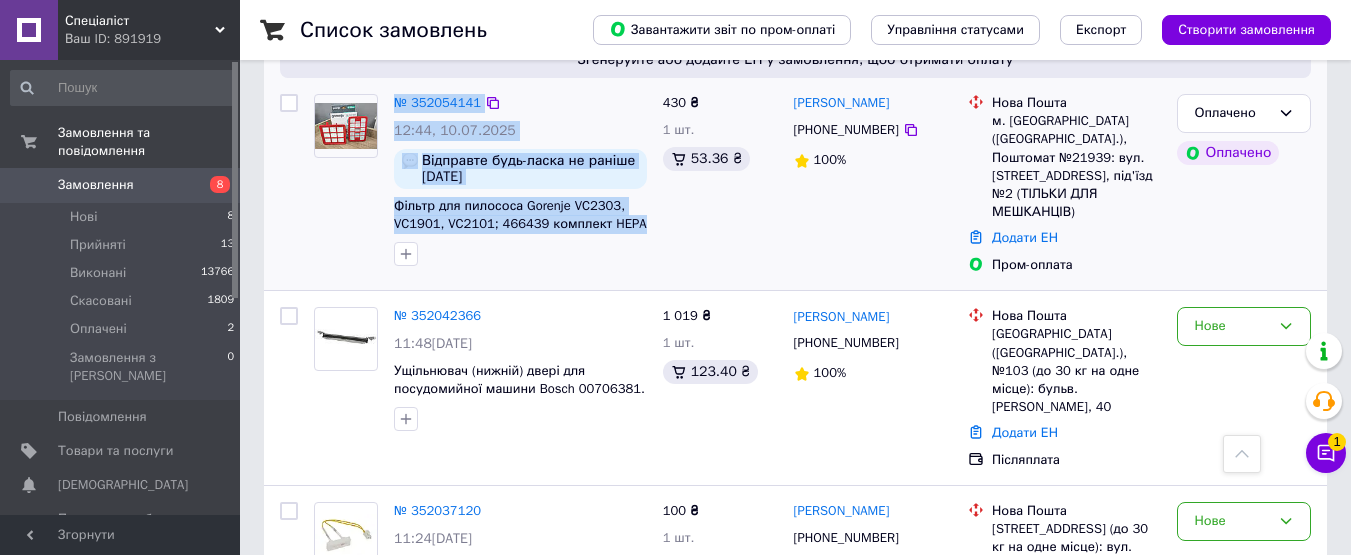 drag, startPoint x: 387, startPoint y: 105, endPoint x: 650, endPoint y: 223, distance: 288.25858 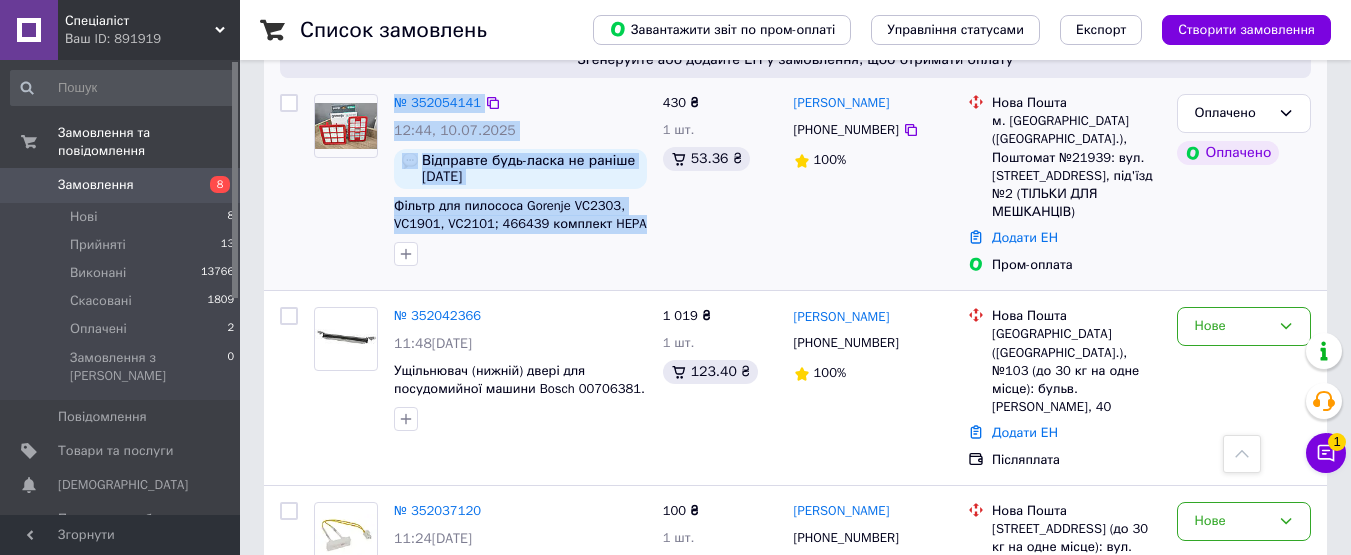 click on "№ 352054141 12:44, 10.07.2025 Відправте будь-ласка не раніше П'ятниці 11 липня Фільтр для пилососа Gorenje VC2303, VC1901, VC2101; 466439 комплект HEPA + поролон + мікро HF2303 Original" at bounding box center [520, 180] 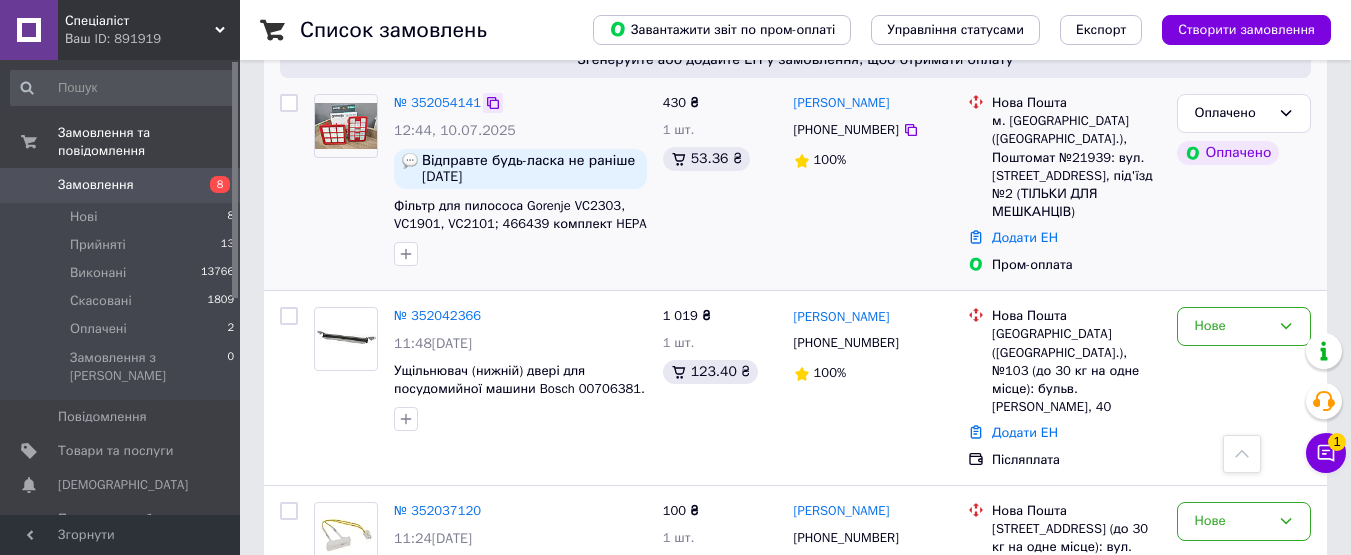 click 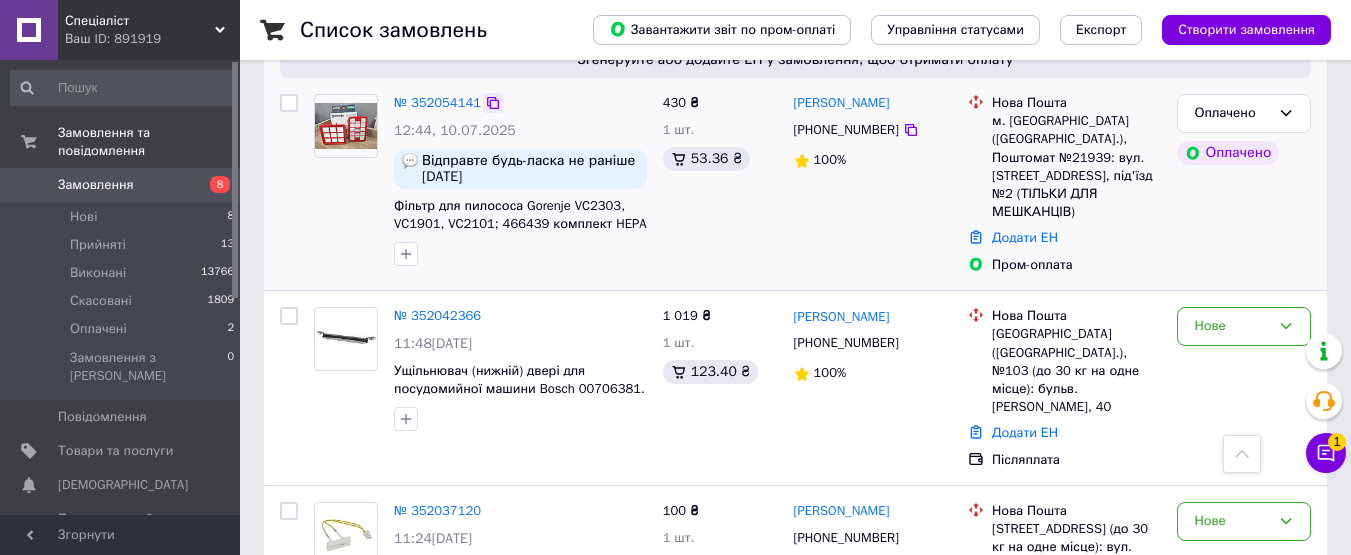 click 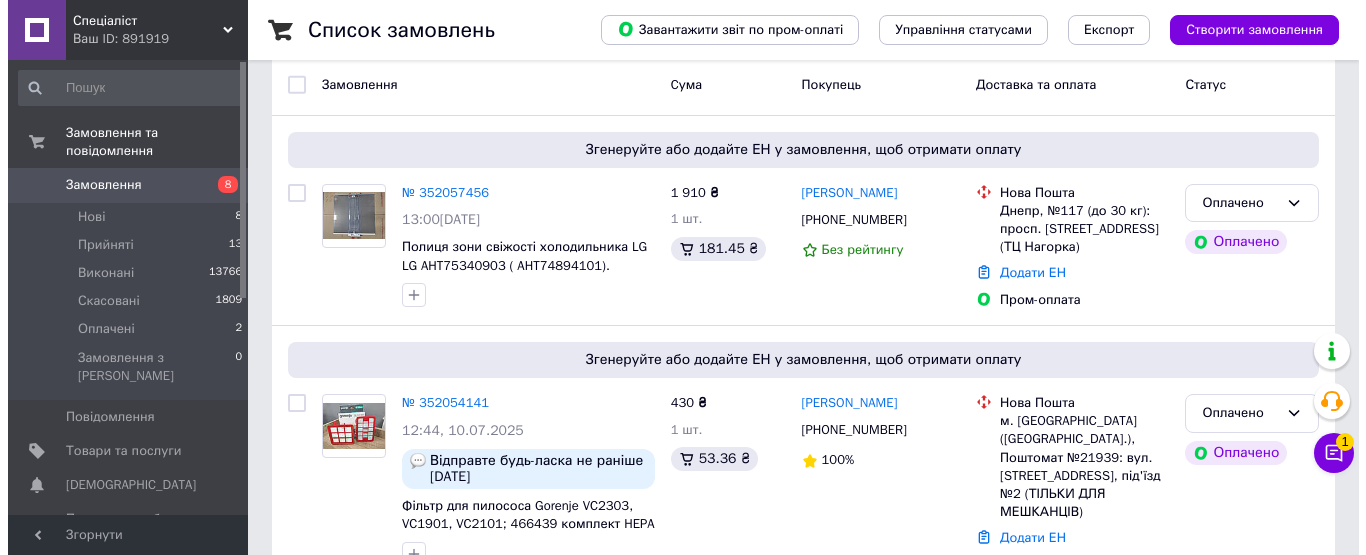 scroll, scrollTop: 0, scrollLeft: 0, axis: both 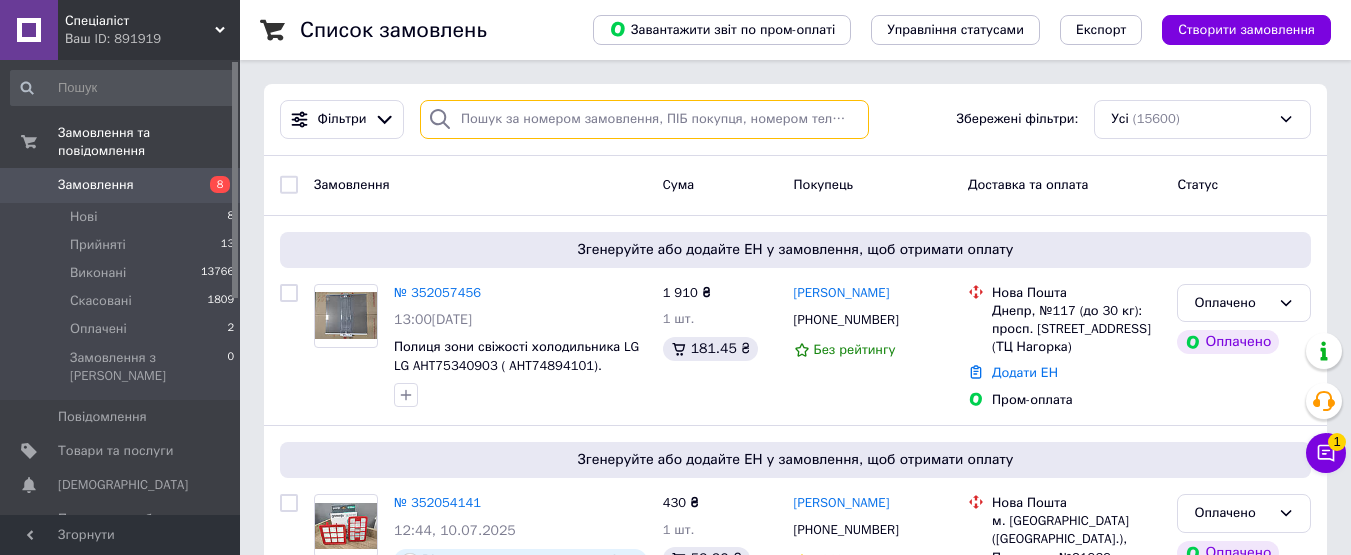 click at bounding box center (644, 119) 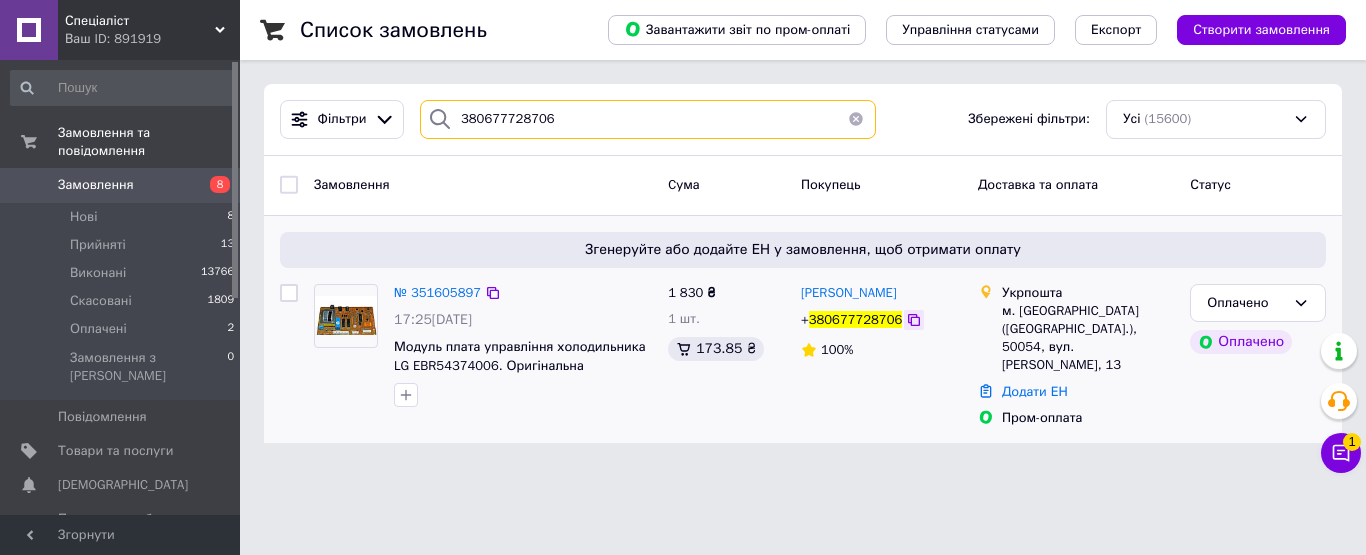 type on "380677728706" 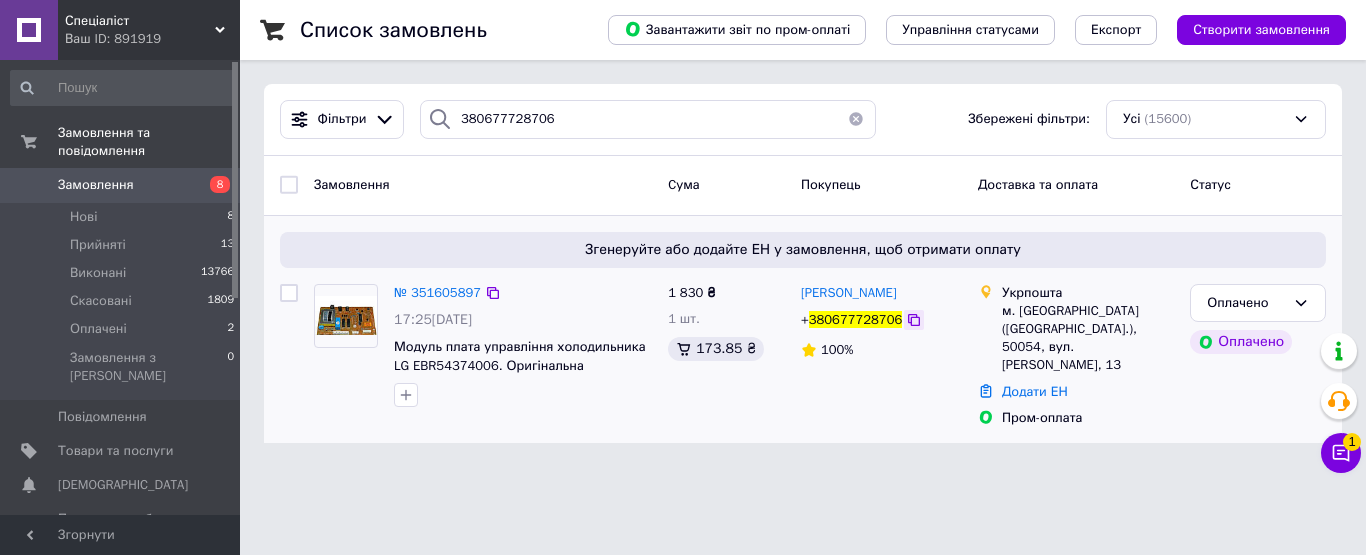 click 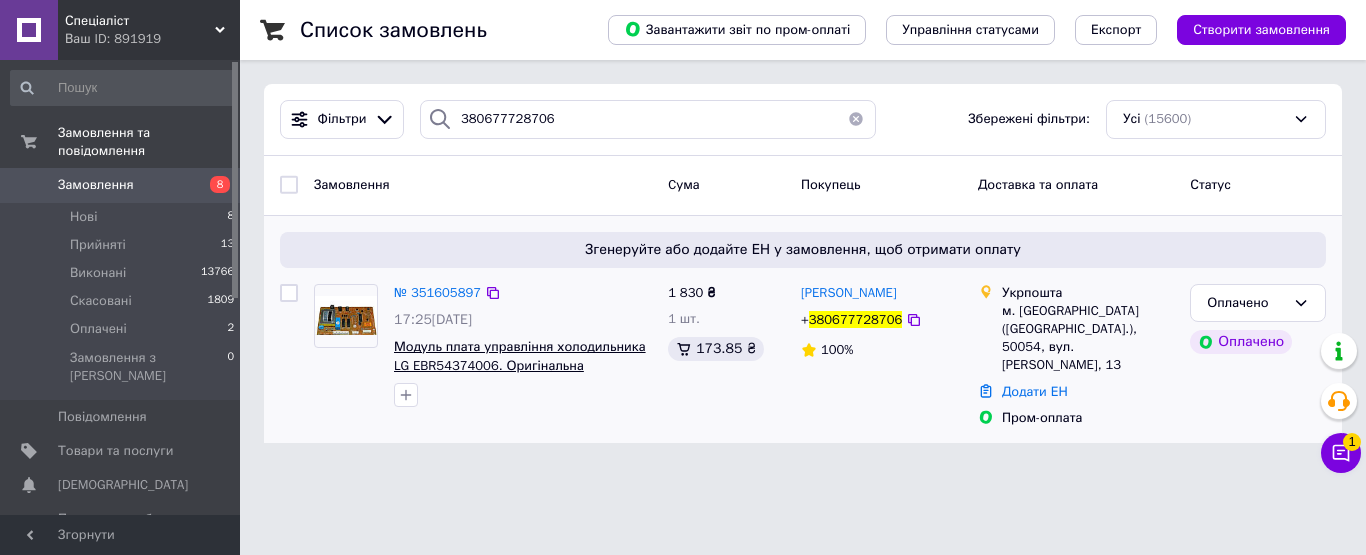 click on "Модуль плата управління холодильника LG EBR54374006. Оригінальна запчастина" at bounding box center [520, 365] 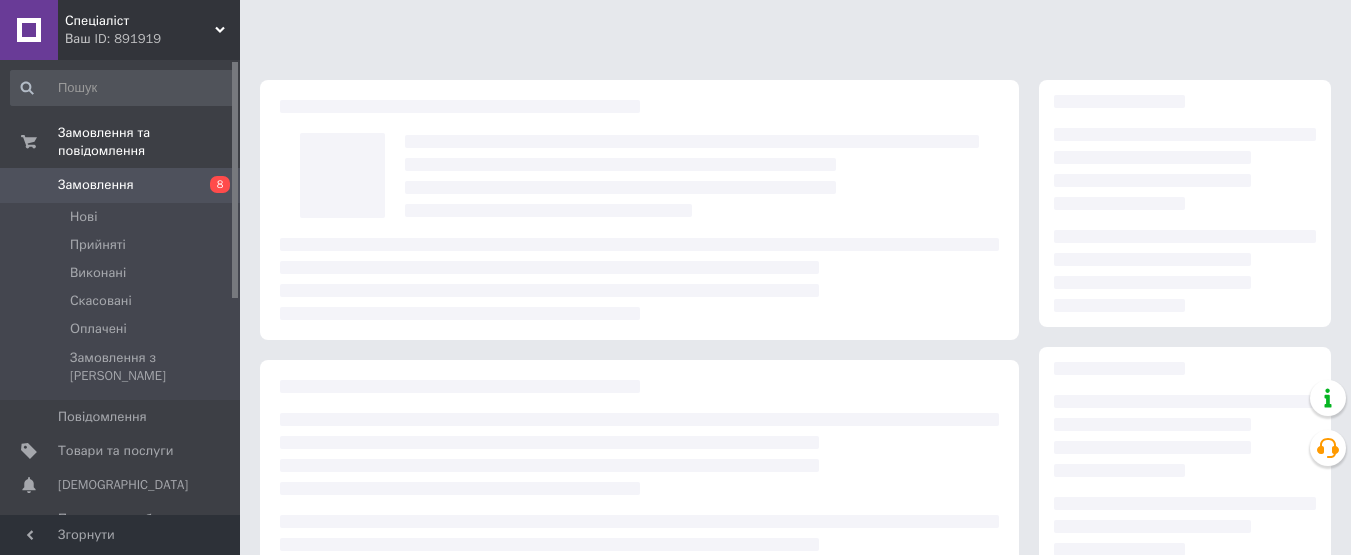 scroll, scrollTop: 0, scrollLeft: 0, axis: both 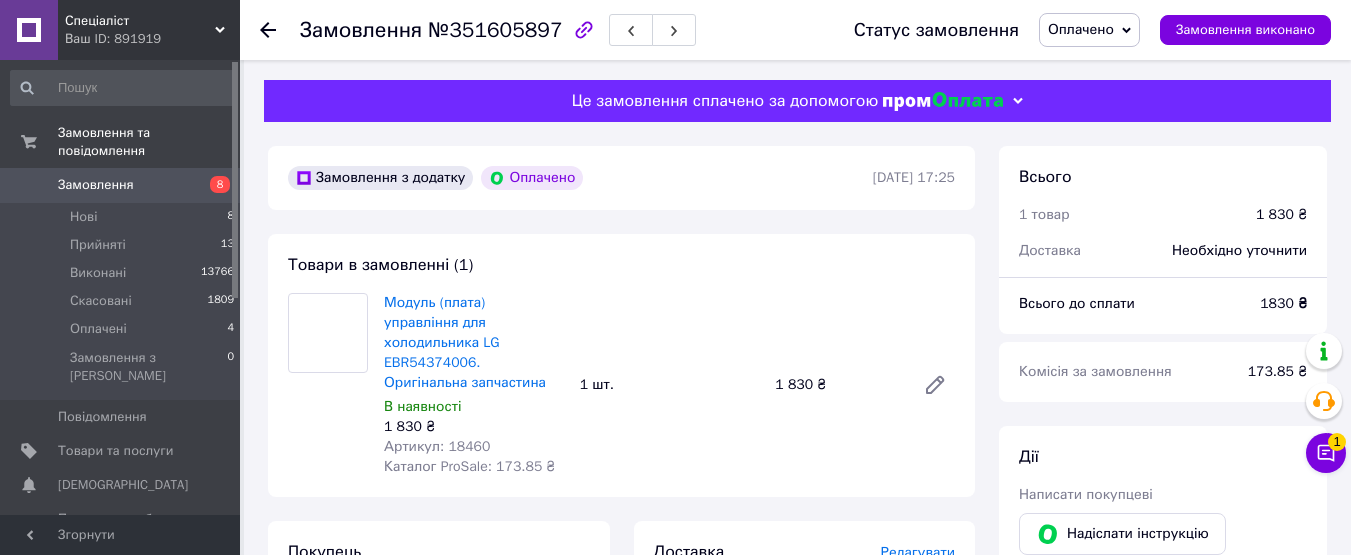 click on "Товари в замовленні (1) Модуль (плата) управління для холодильника LG EBR54374006. Оригінальна запчастина В наявності 1 830 ₴ Артикул: 18460 Каталог ProSale: 173.85 ₴  1 шт. 1 830 ₴" at bounding box center [621, 365] 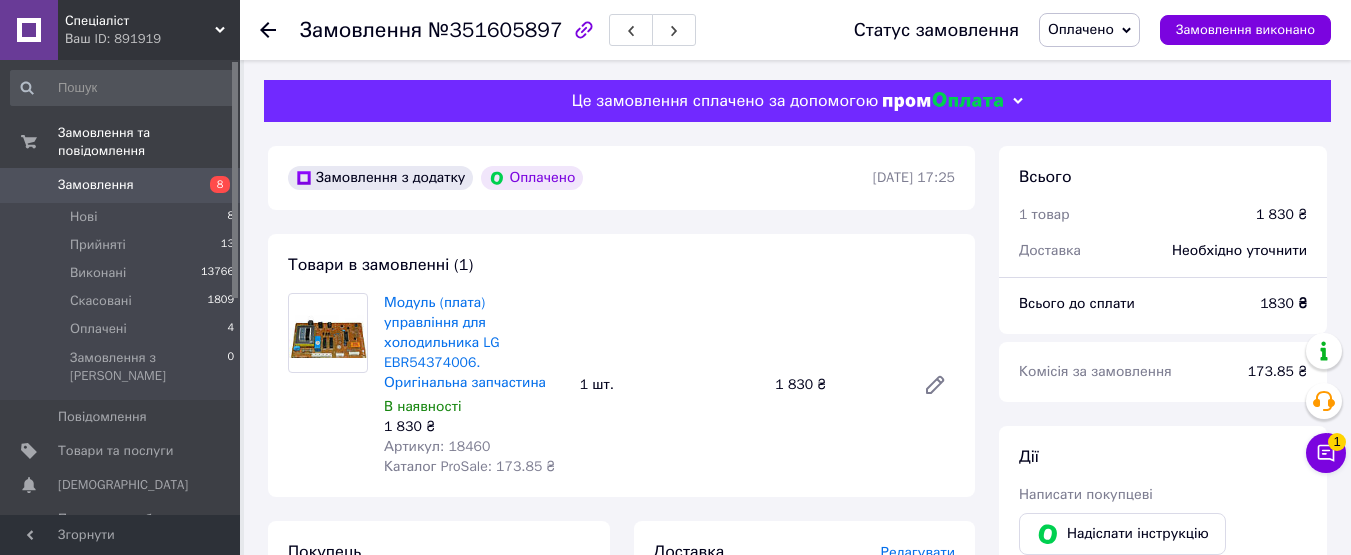 scroll, scrollTop: 300, scrollLeft: 0, axis: vertical 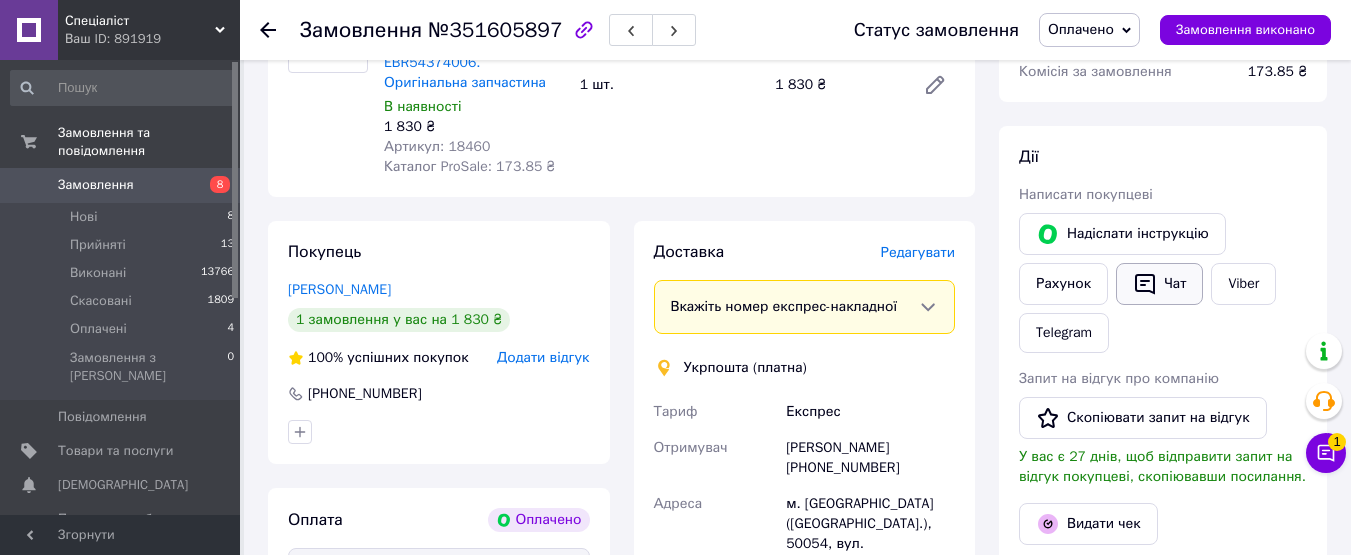 click on "Чат" at bounding box center (1159, 284) 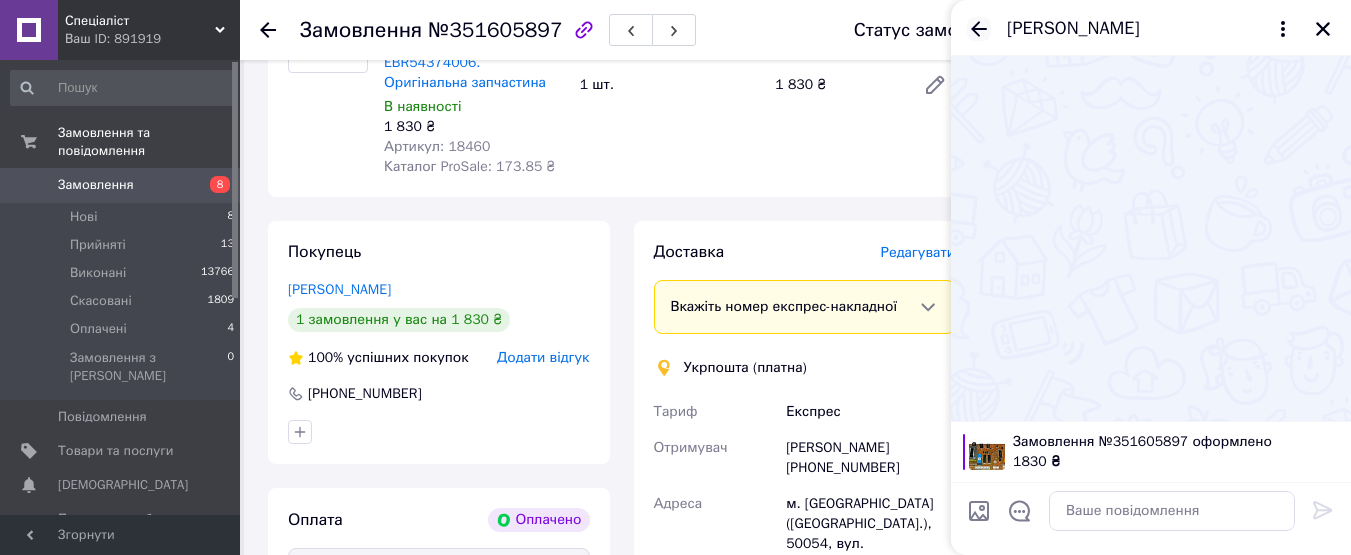 click 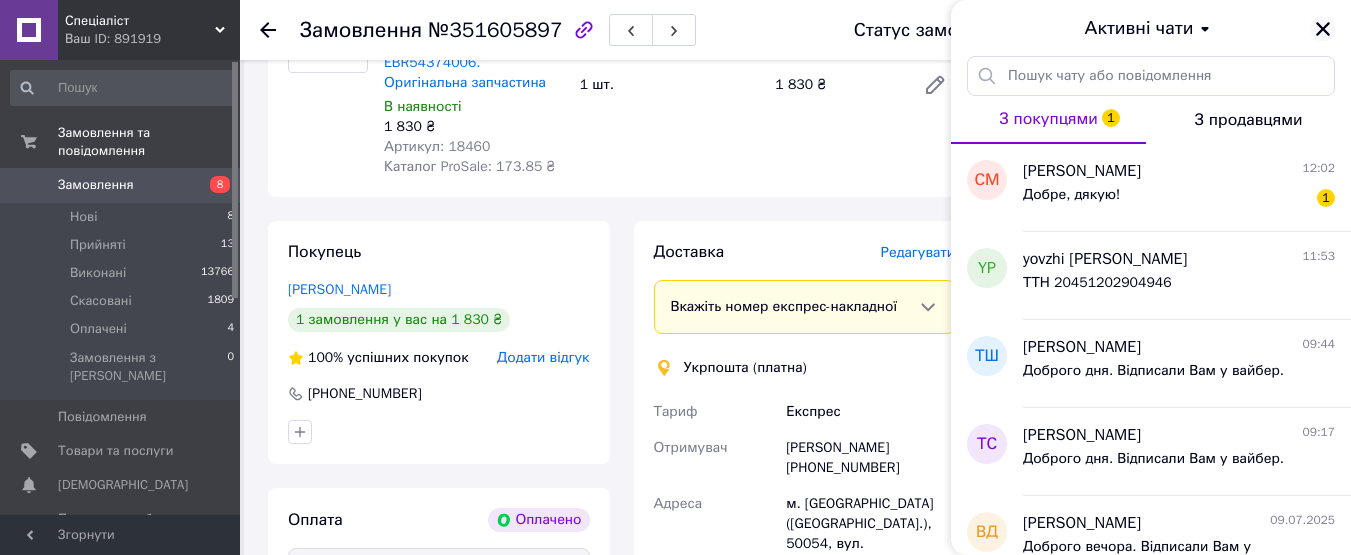 click 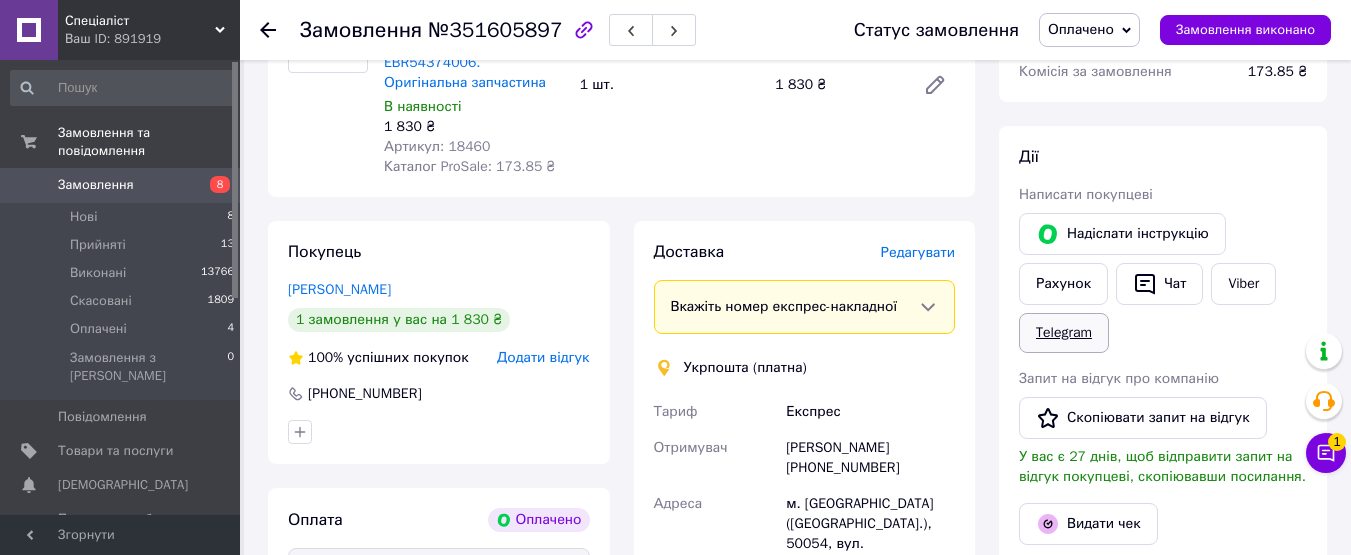 click on "Telegram" at bounding box center (1064, 333) 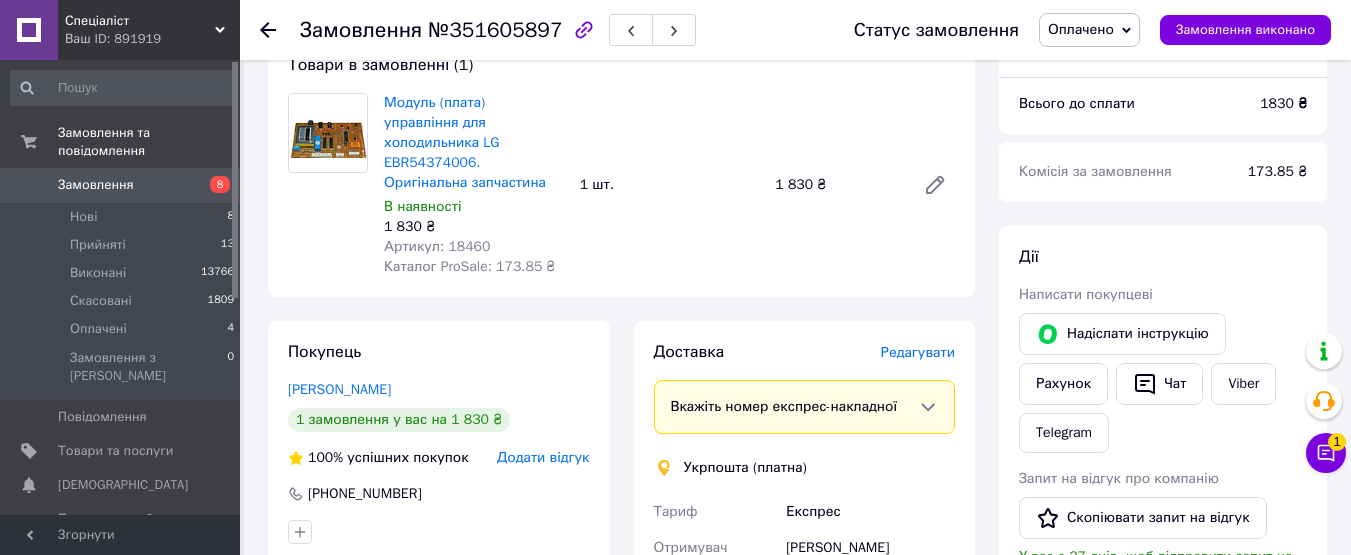 scroll, scrollTop: 400, scrollLeft: 0, axis: vertical 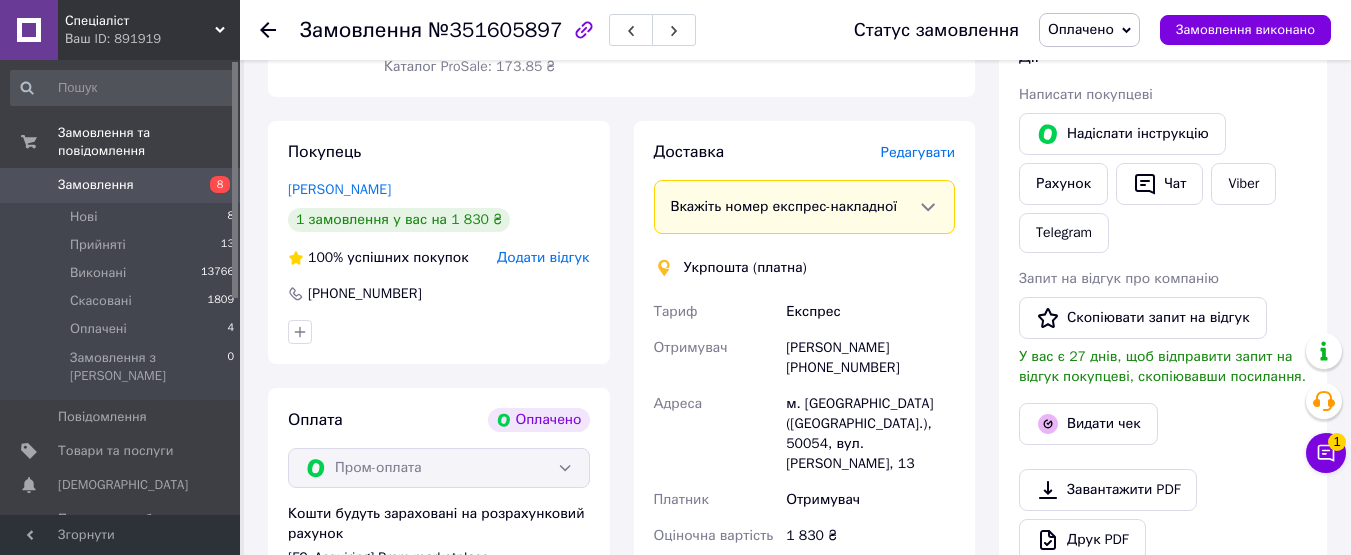 click on "[PHONE_NUMBER]" at bounding box center (365, 294) 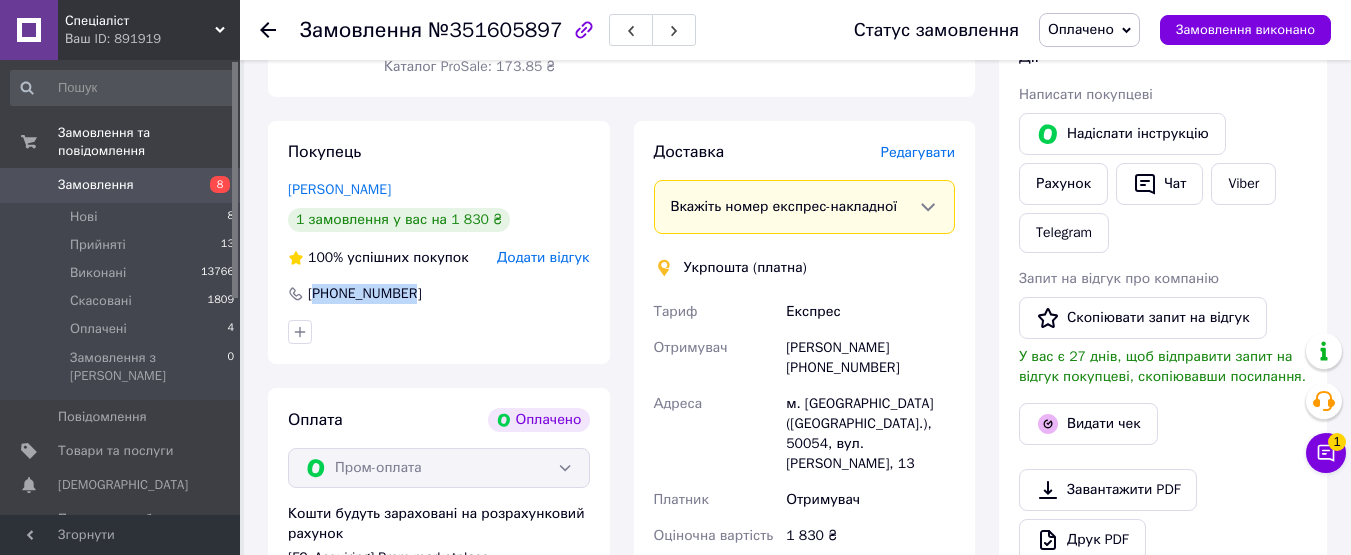 click on "[PHONE_NUMBER]" at bounding box center (365, 294) 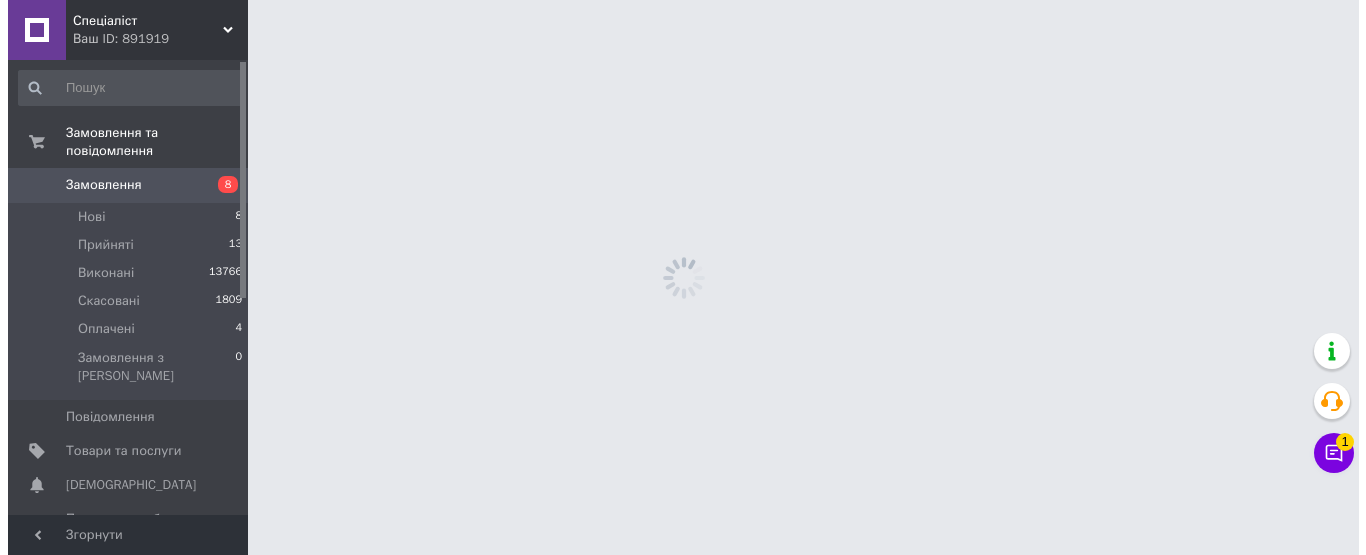 scroll, scrollTop: 0, scrollLeft: 0, axis: both 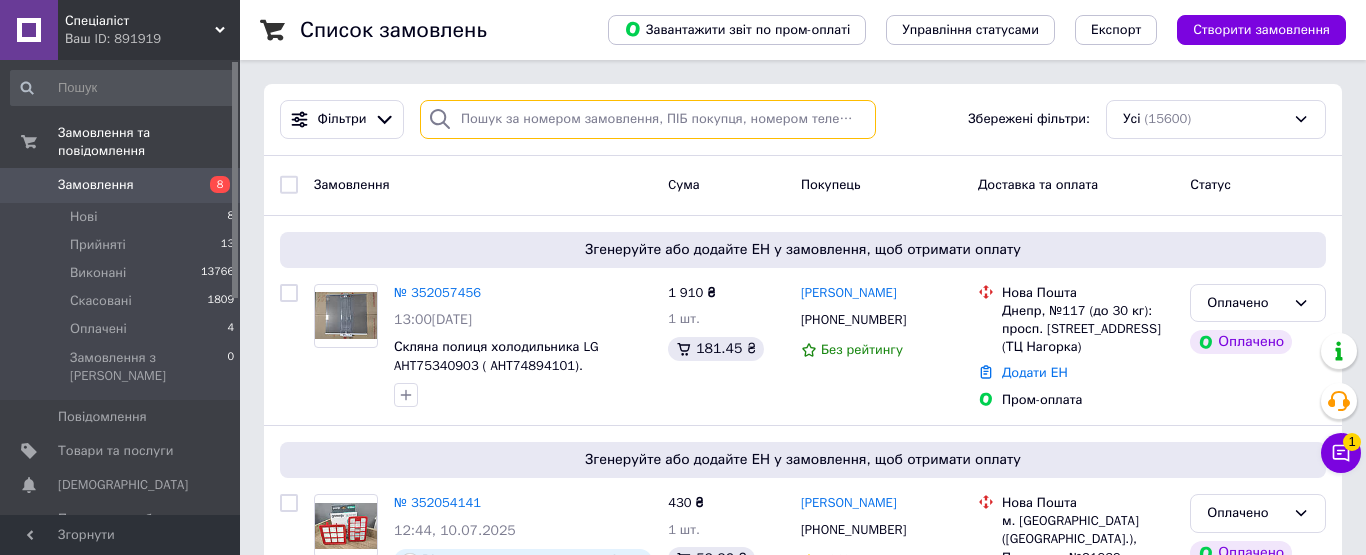 click at bounding box center (648, 119) 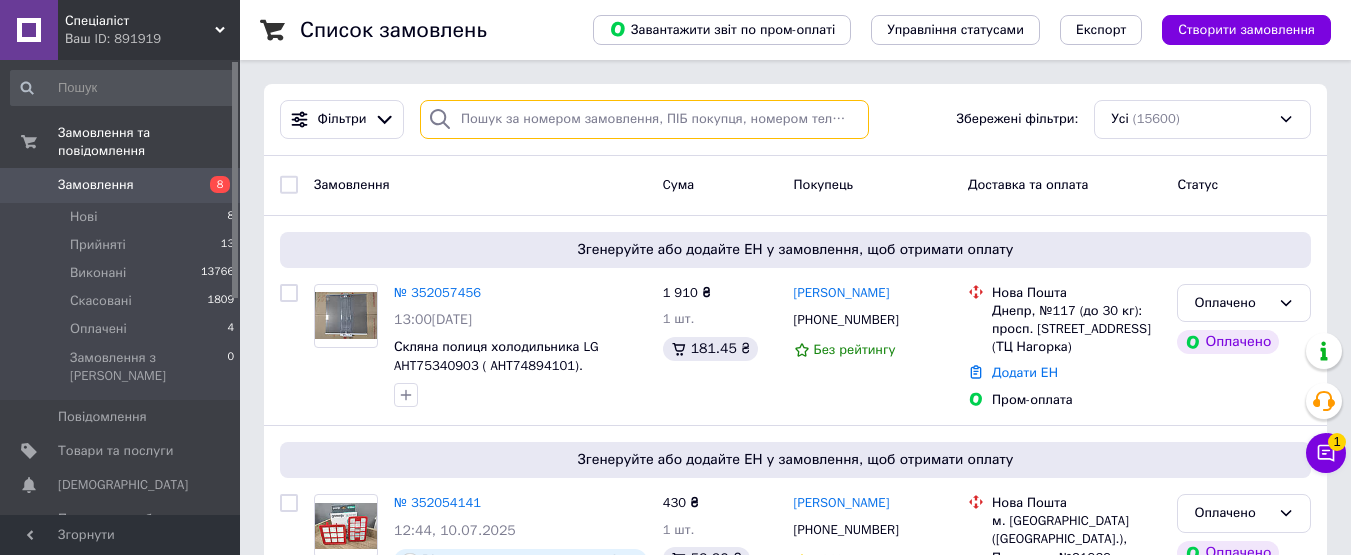 paste on "380677728706" 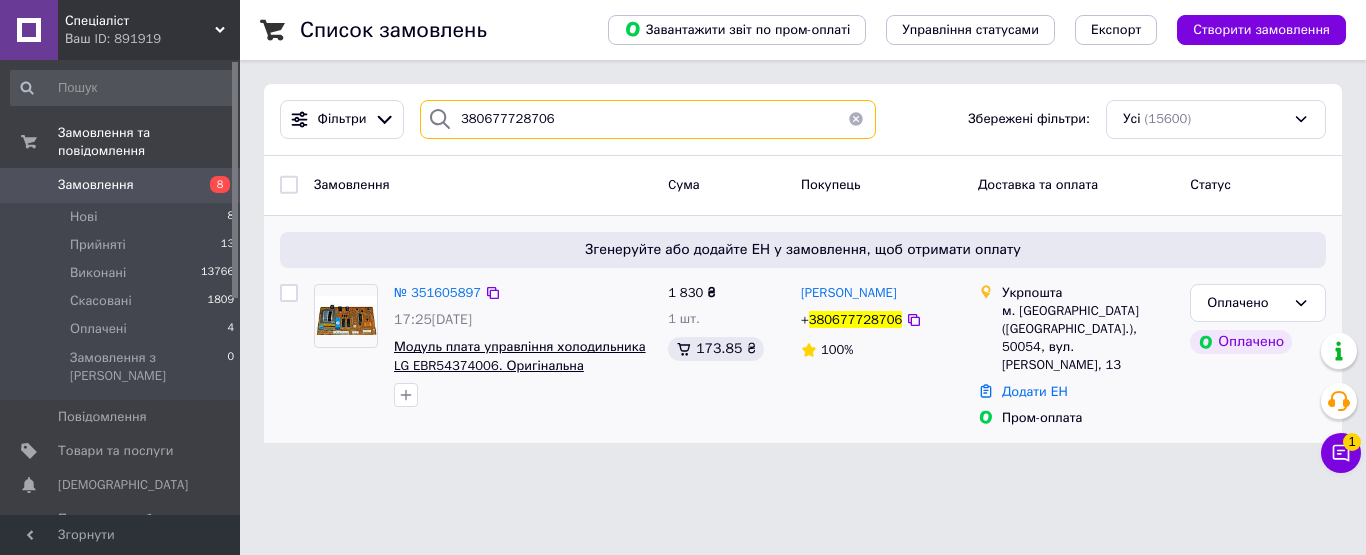 type on "380677728706" 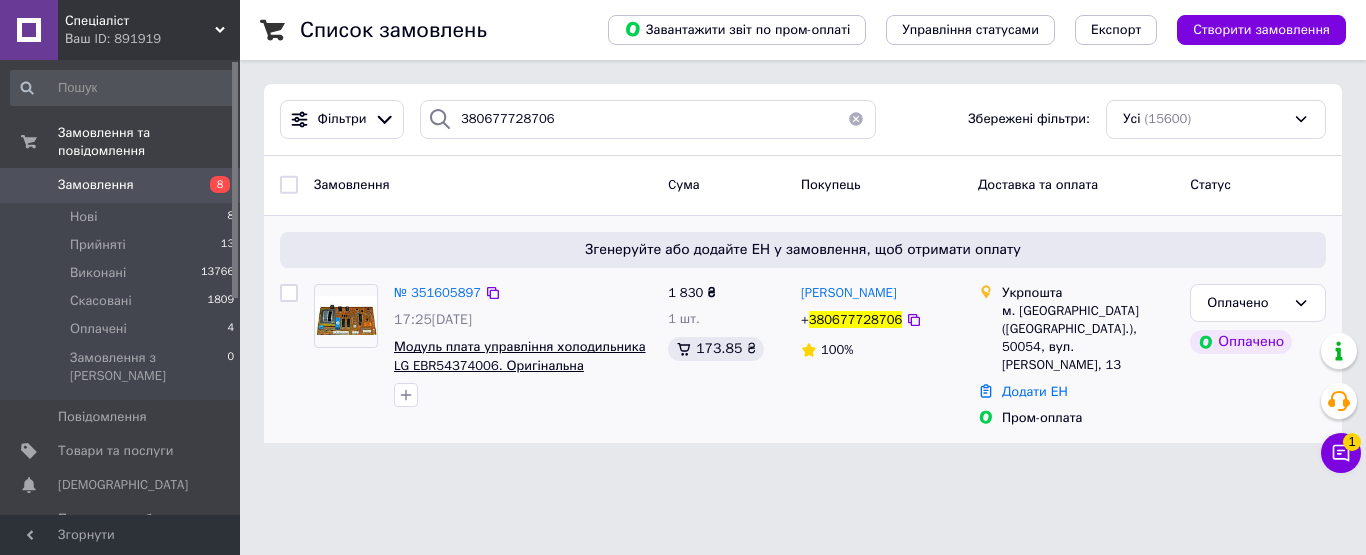 click on "Модуль плата управління холодильника LG EBR54374006. Оригінальна запчастина" at bounding box center [520, 365] 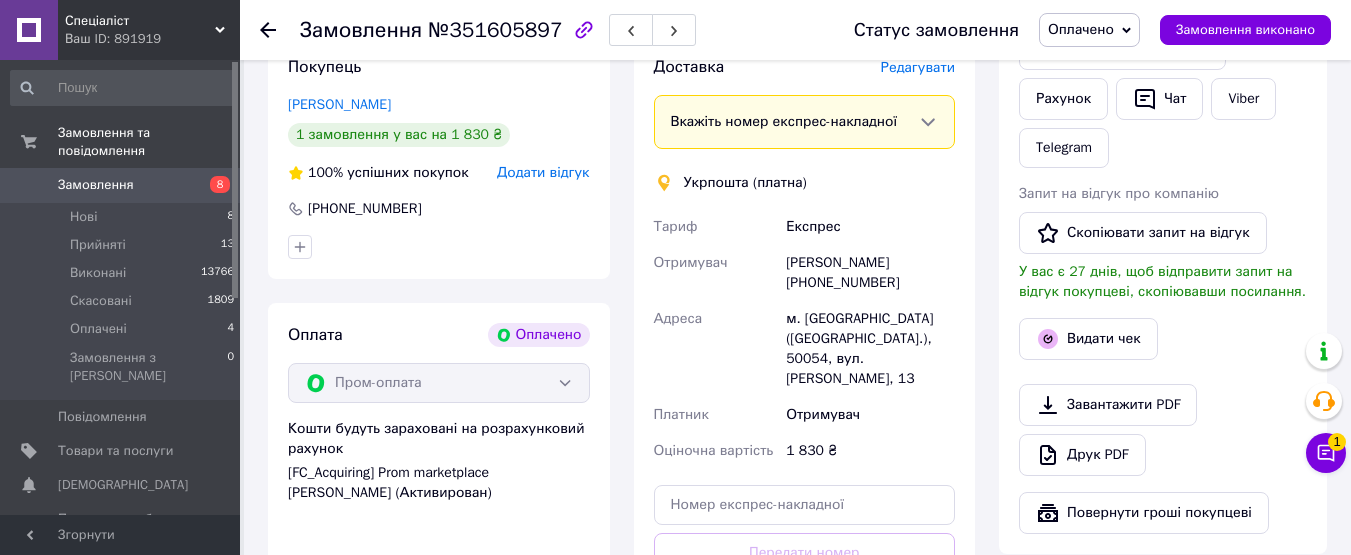 scroll, scrollTop: 685, scrollLeft: 0, axis: vertical 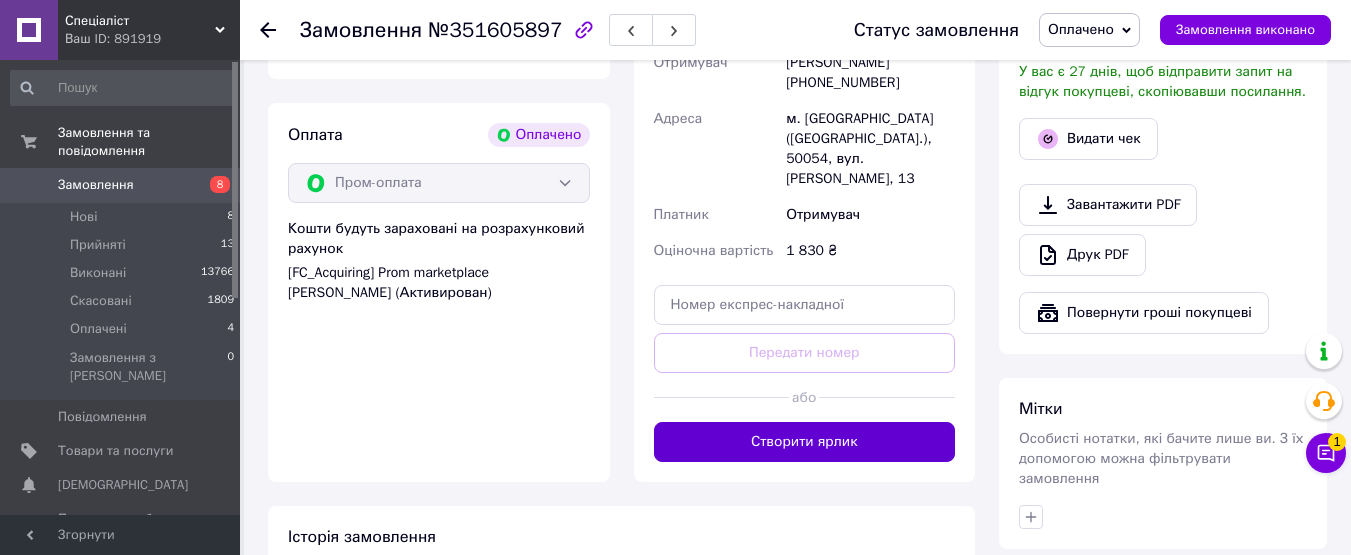 click on "Створити ярлик" at bounding box center [805, 442] 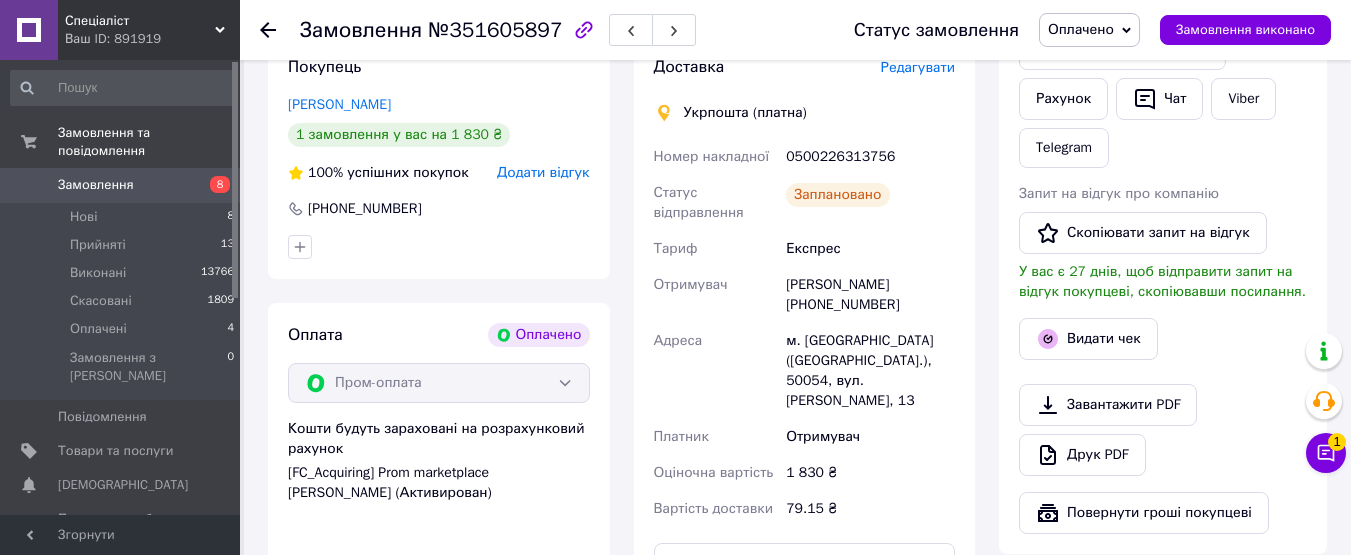 scroll, scrollTop: 185, scrollLeft: 0, axis: vertical 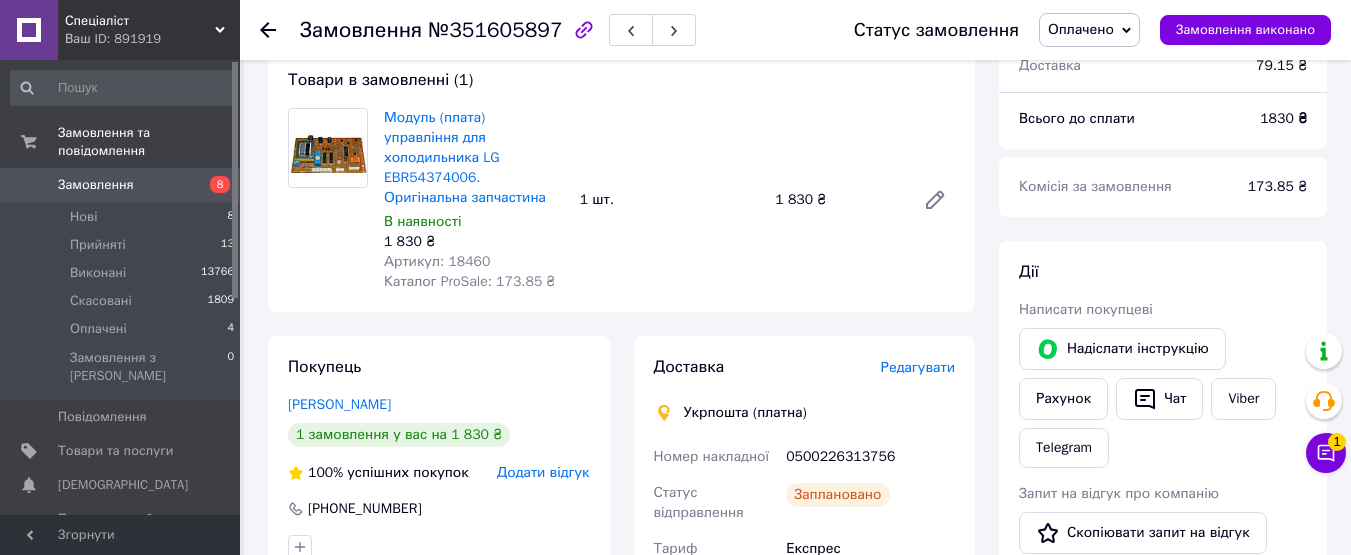 click on "0500226313756" at bounding box center [870, 457] 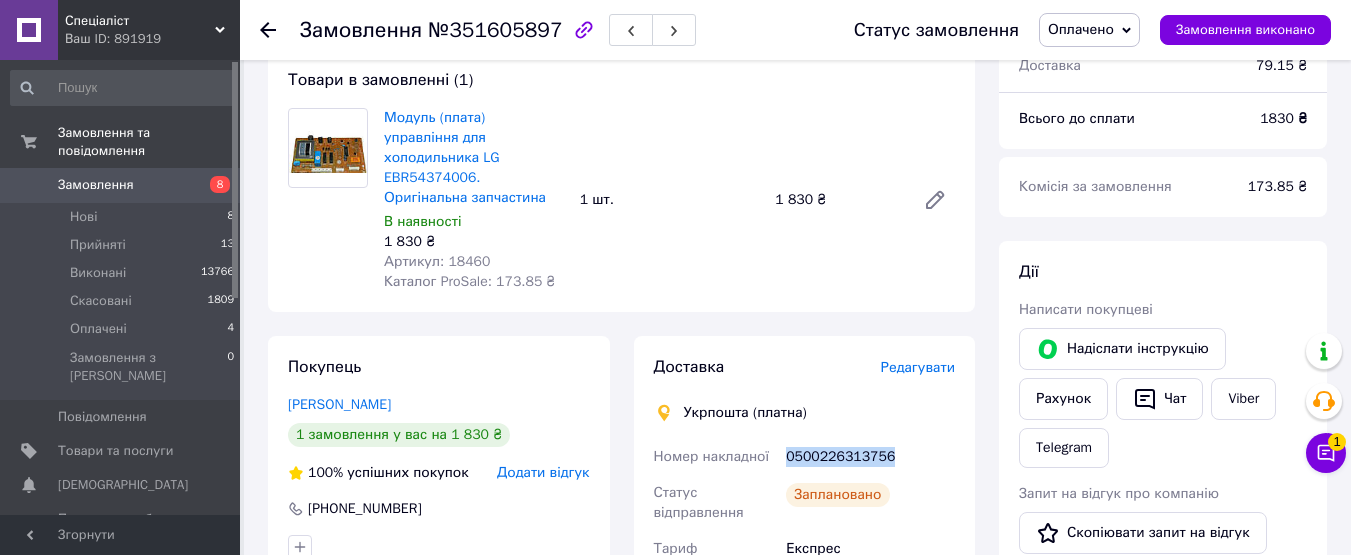 click on "0500226313756" at bounding box center [870, 457] 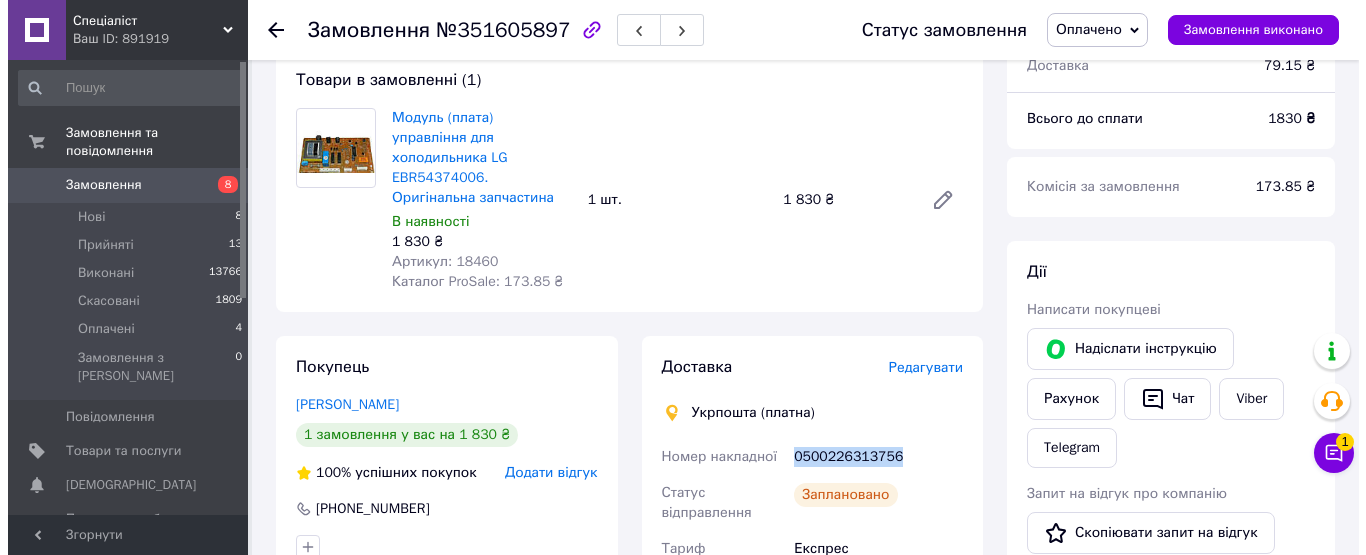 scroll, scrollTop: 585, scrollLeft: 0, axis: vertical 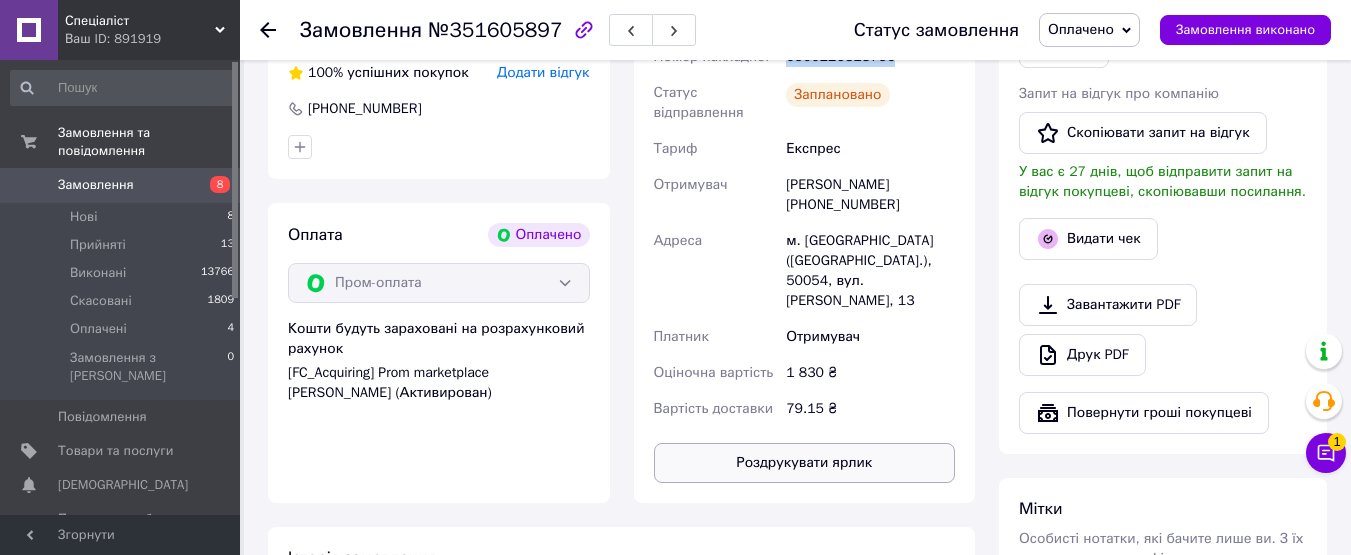 click on "Роздрукувати ярлик" at bounding box center (805, 463) 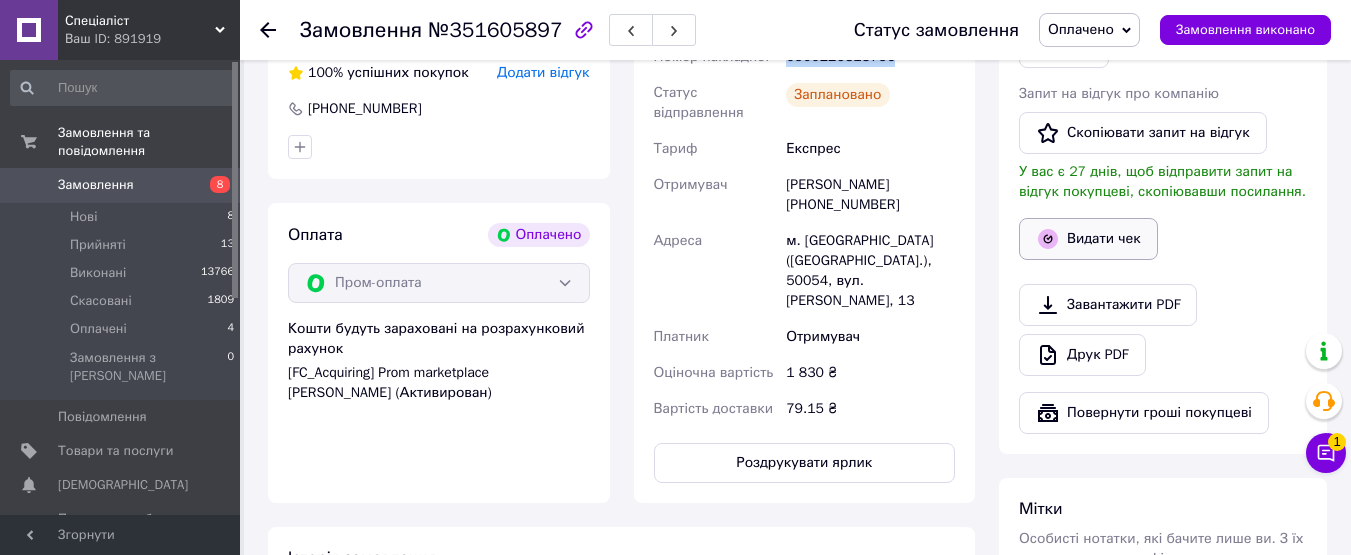 click on "Видати чек" at bounding box center (1088, 239) 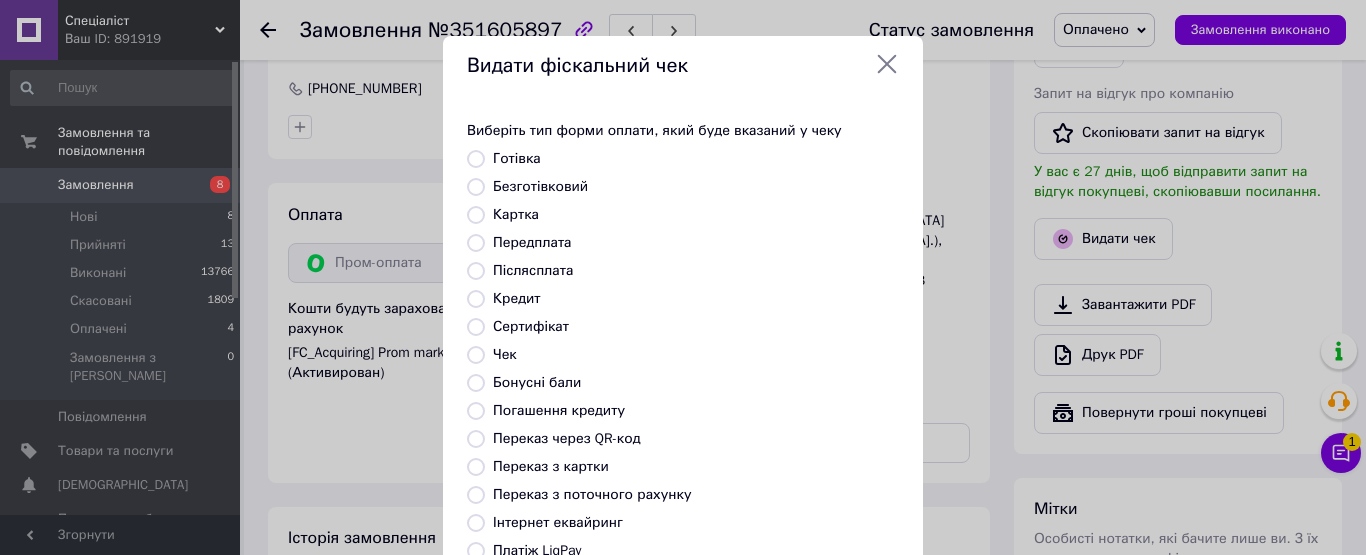 click on "Безготівковий" at bounding box center [540, 186] 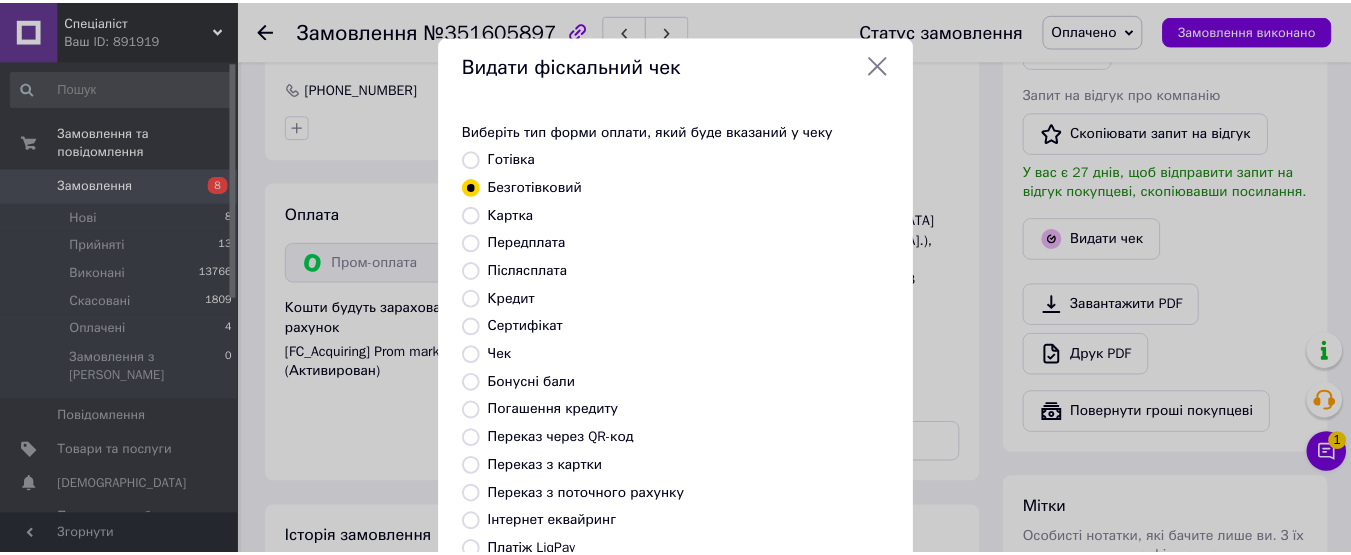 scroll, scrollTop: 304, scrollLeft: 0, axis: vertical 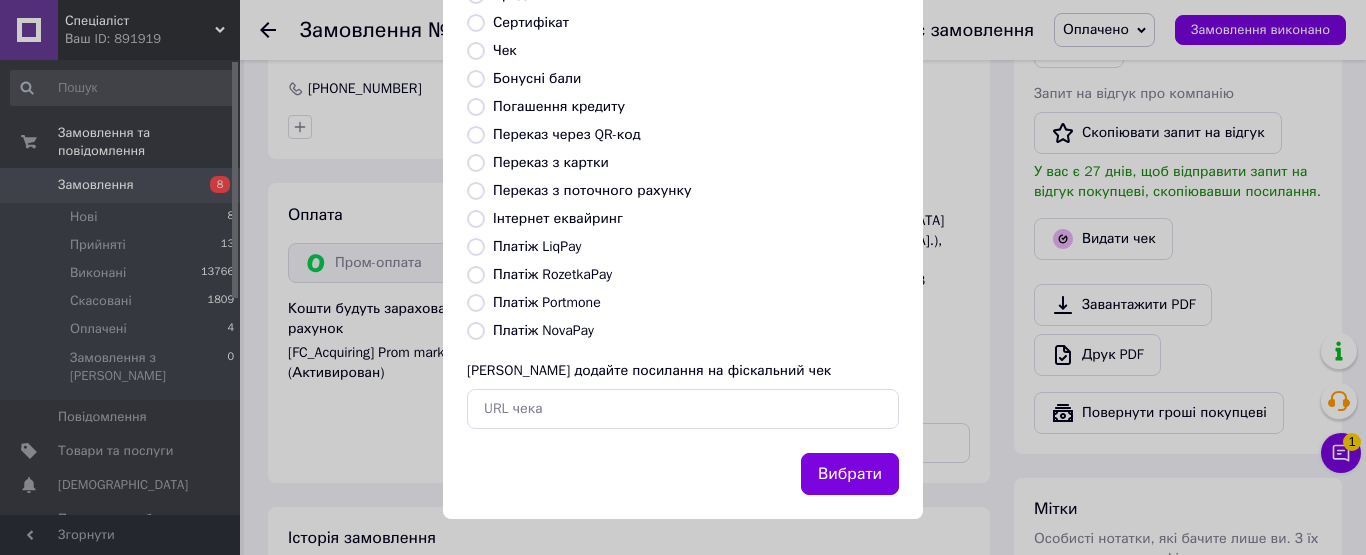 click on "Вибрати" at bounding box center [850, 474] 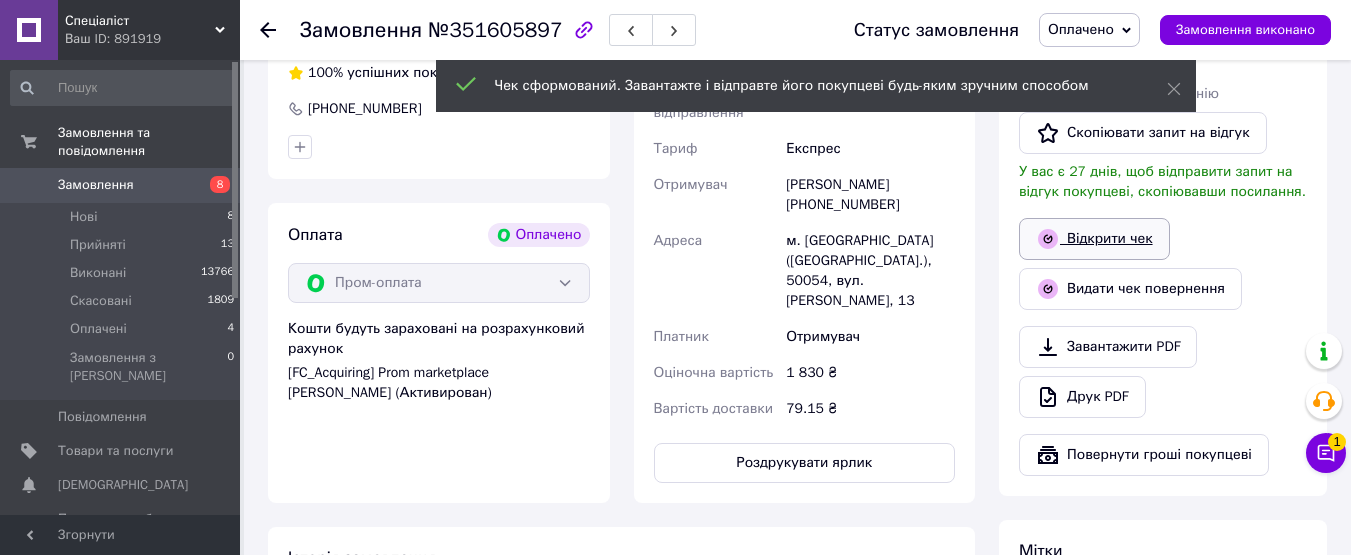 click on "Відкрити чек" at bounding box center (1094, 239) 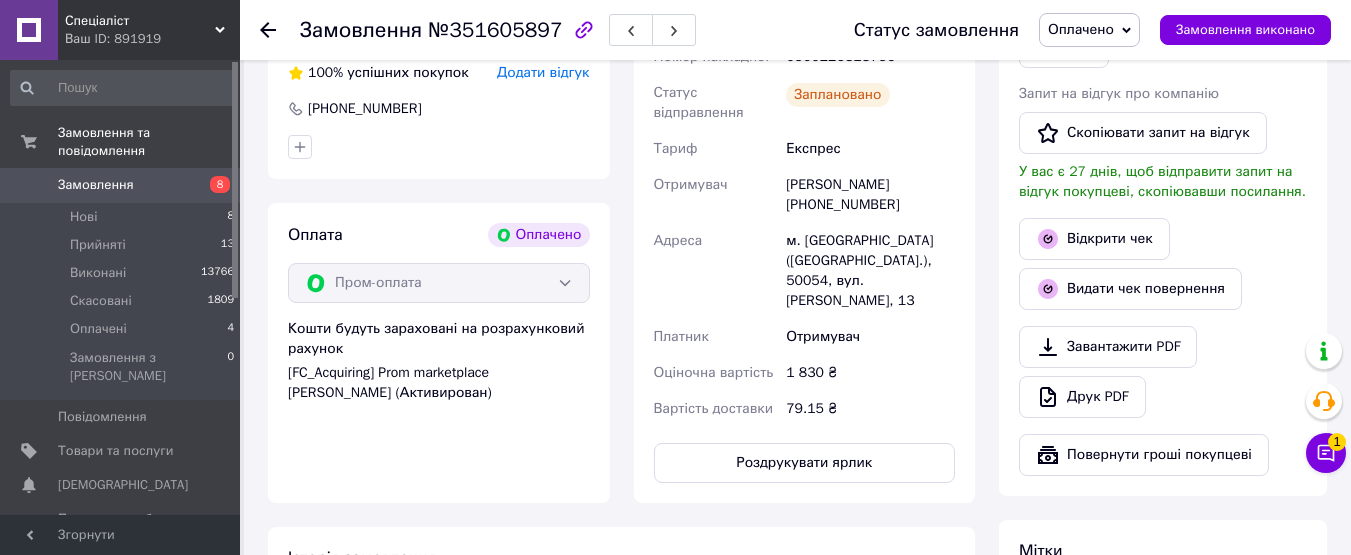 click on "+380677728706" at bounding box center [365, 109] 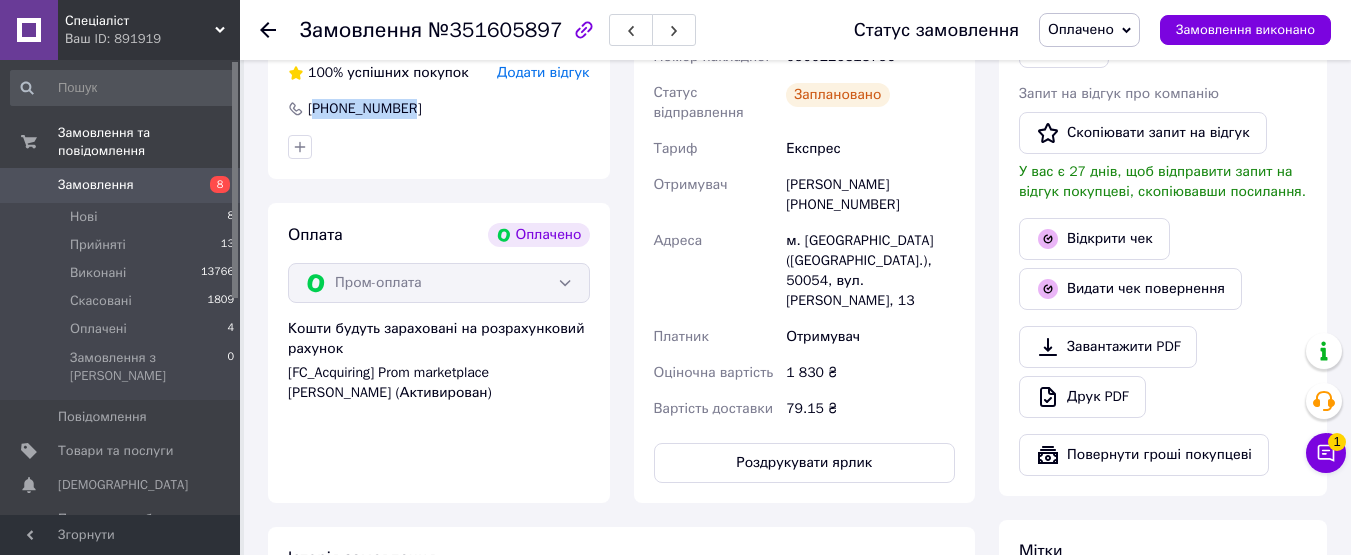 click on "+380677728706" at bounding box center [365, 109] 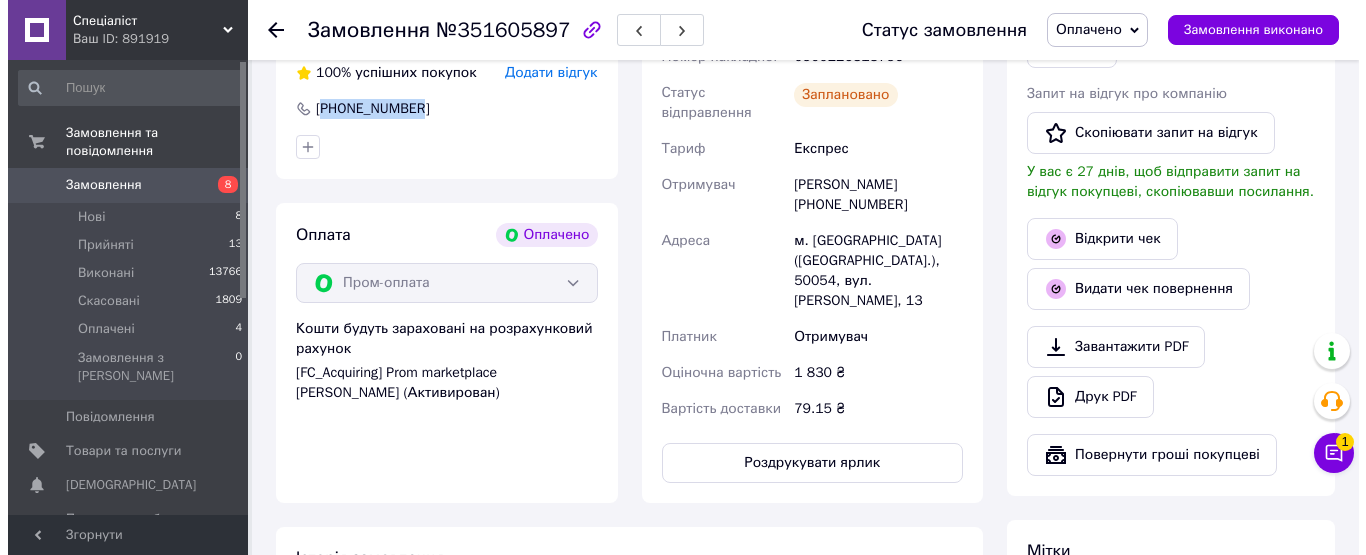 scroll, scrollTop: 0, scrollLeft: 0, axis: both 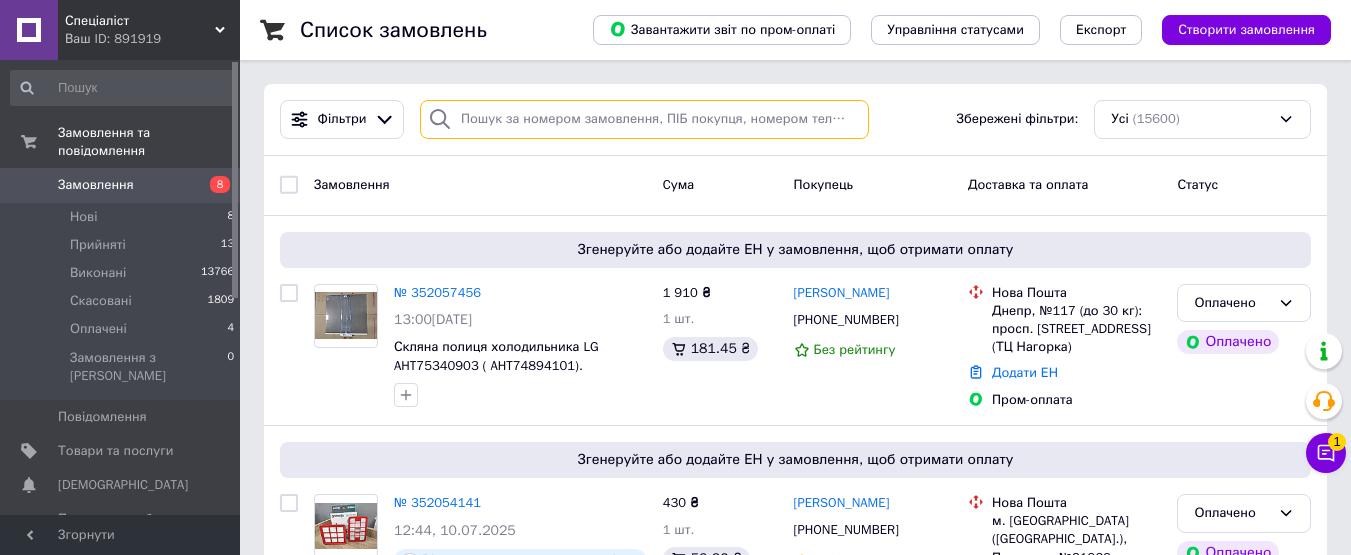 click at bounding box center (644, 119) 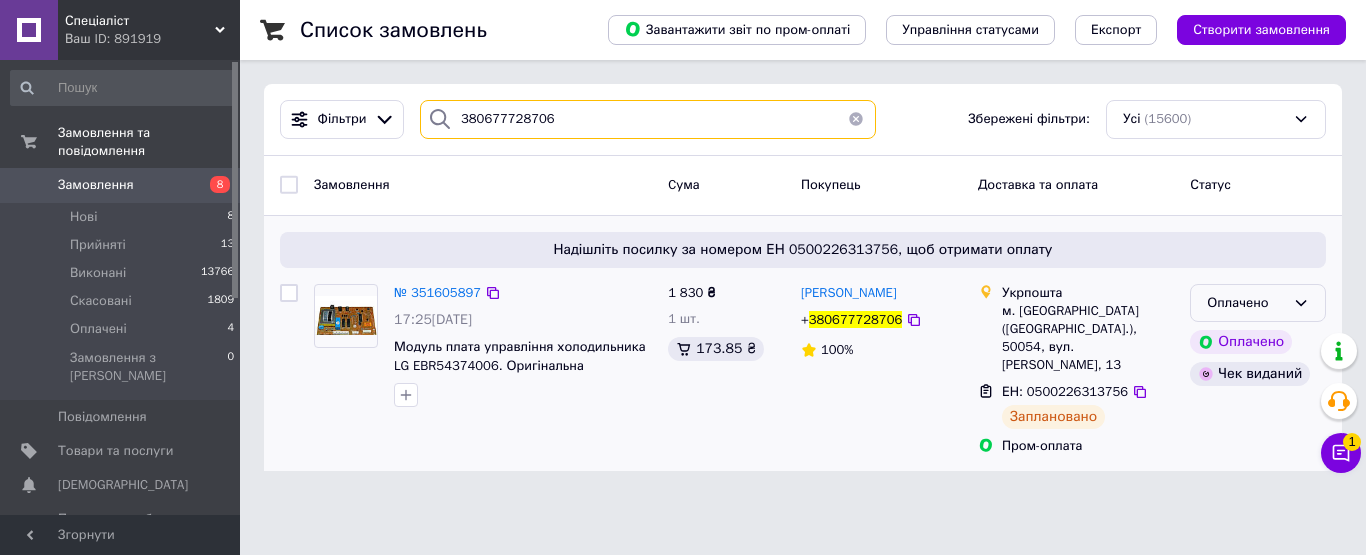 type on "380677728706" 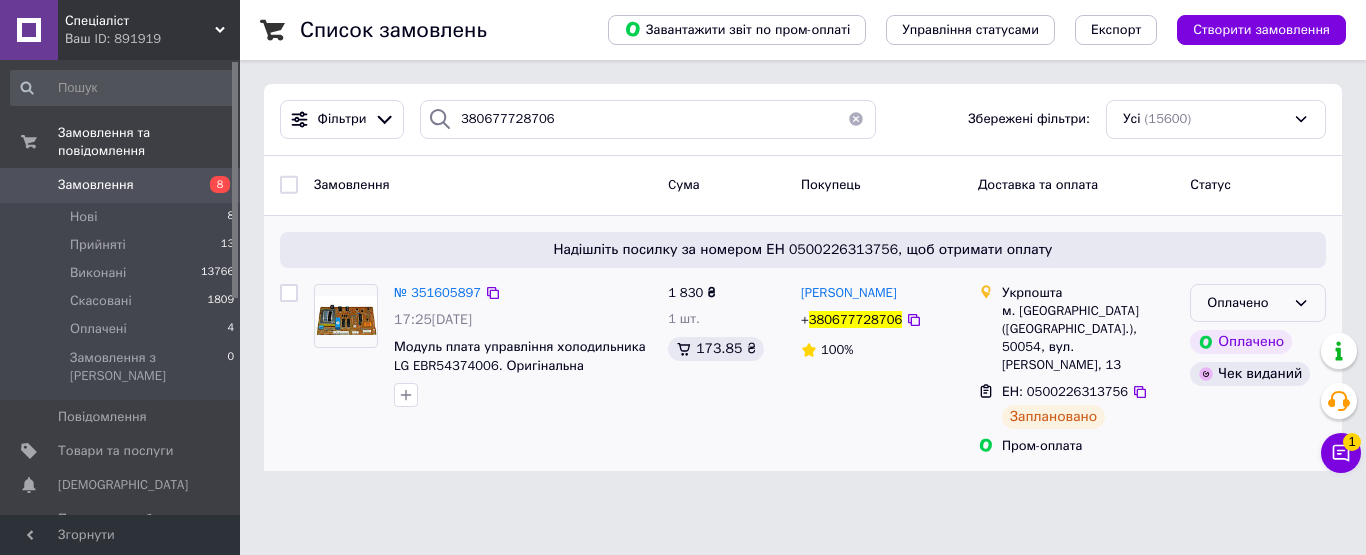 click 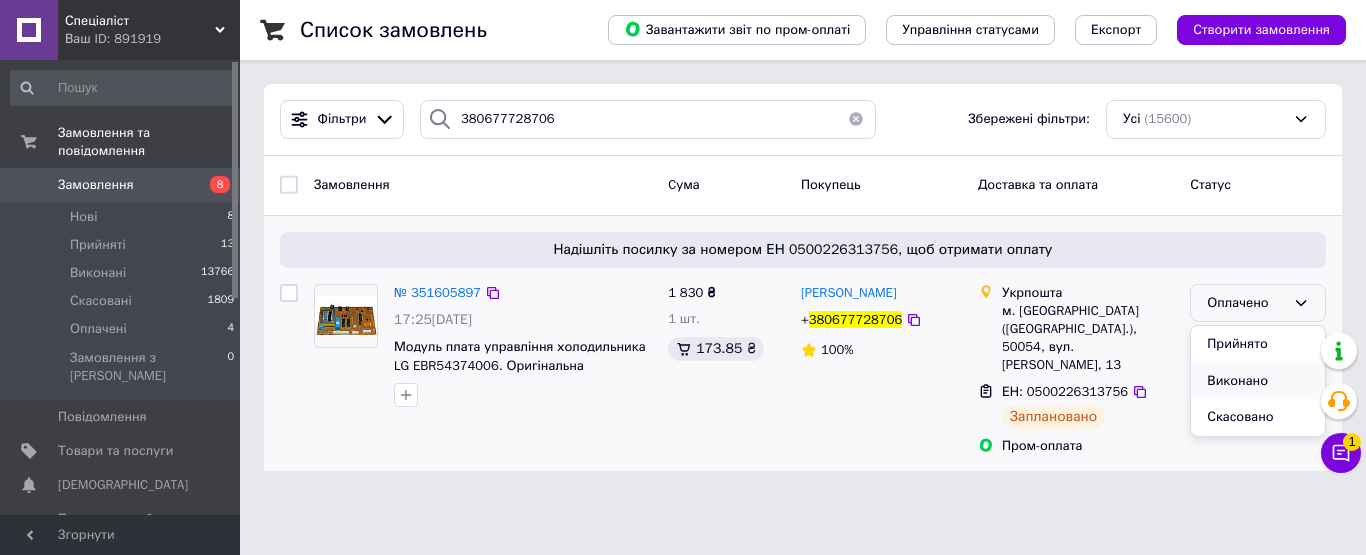 click on "Виконано" at bounding box center (1258, 381) 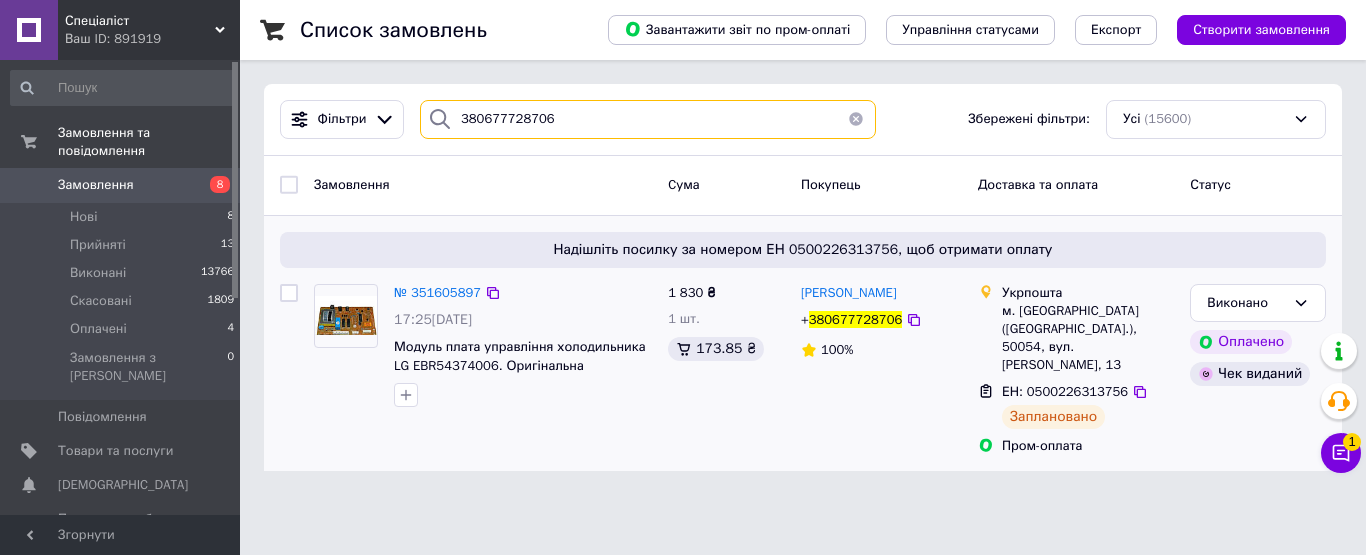 drag, startPoint x: 564, startPoint y: 119, endPoint x: 444, endPoint y: 130, distance: 120.50311 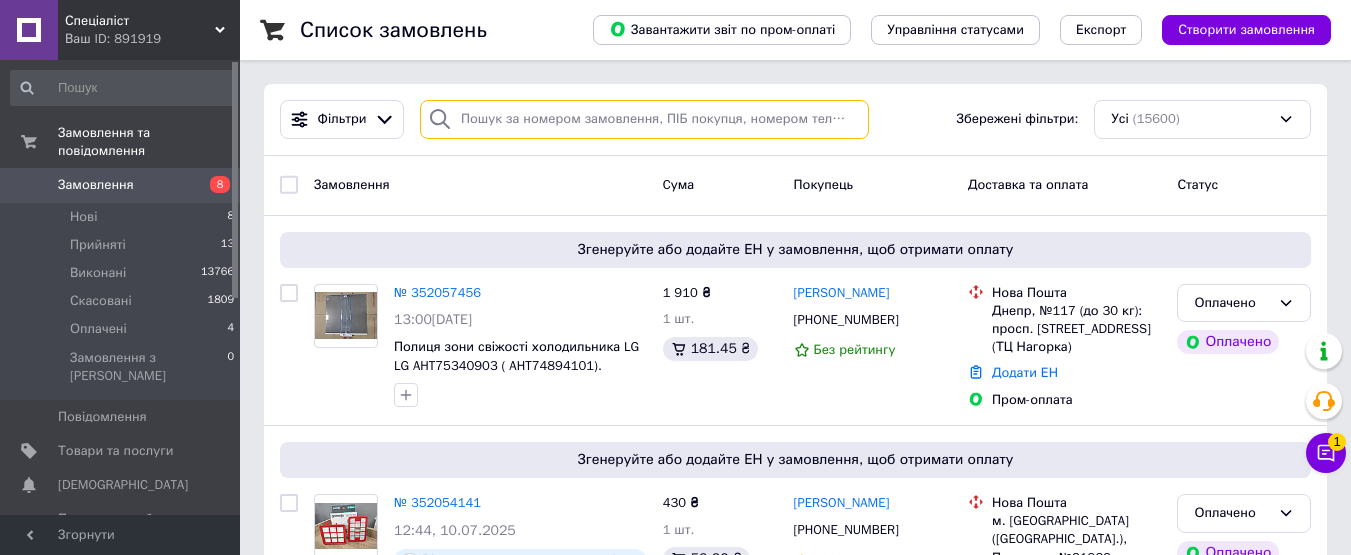 click at bounding box center [644, 119] 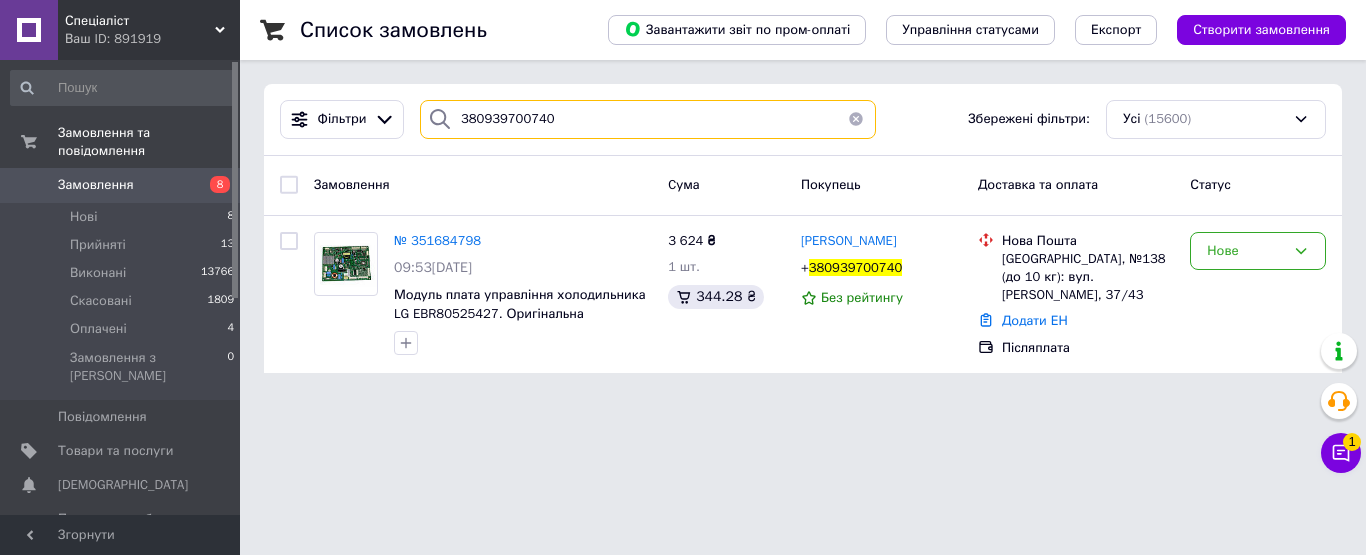 type on "380939700740" 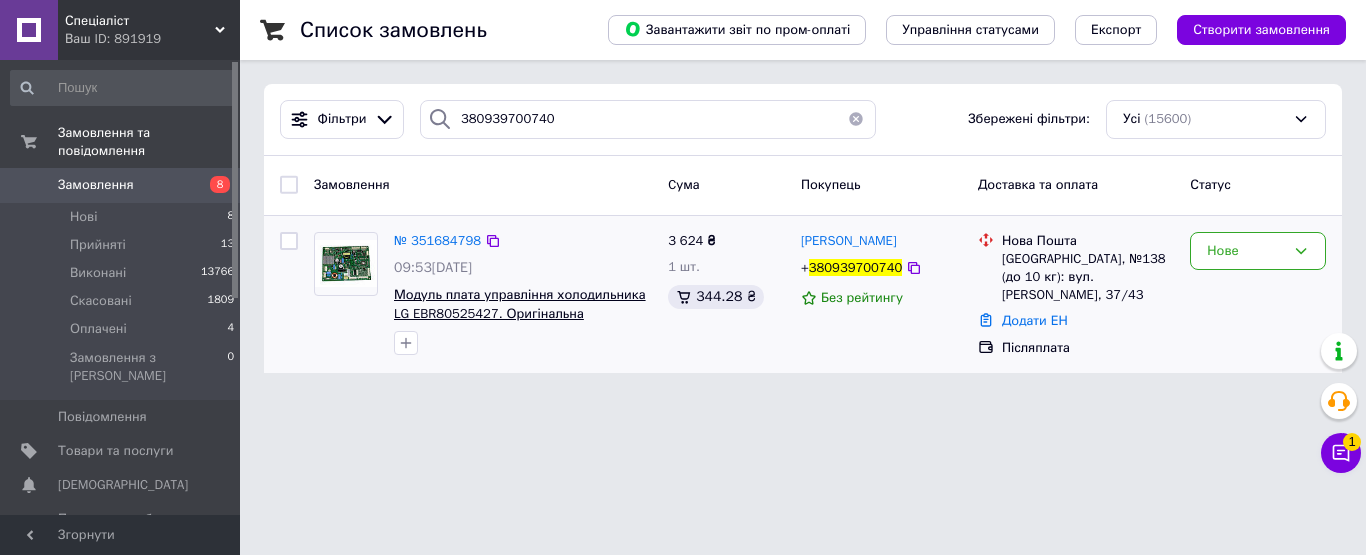 click on "Модуль плата управління холодильника LG EBR80525427. Оригінальна запчастина" at bounding box center (520, 313) 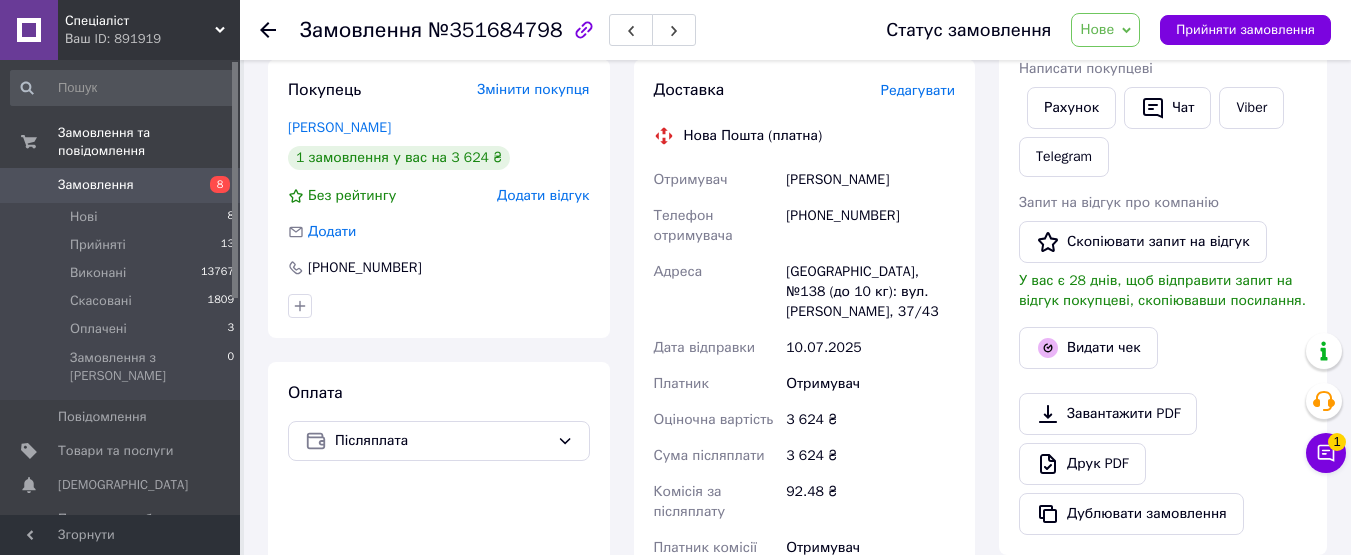 scroll, scrollTop: 800, scrollLeft: 0, axis: vertical 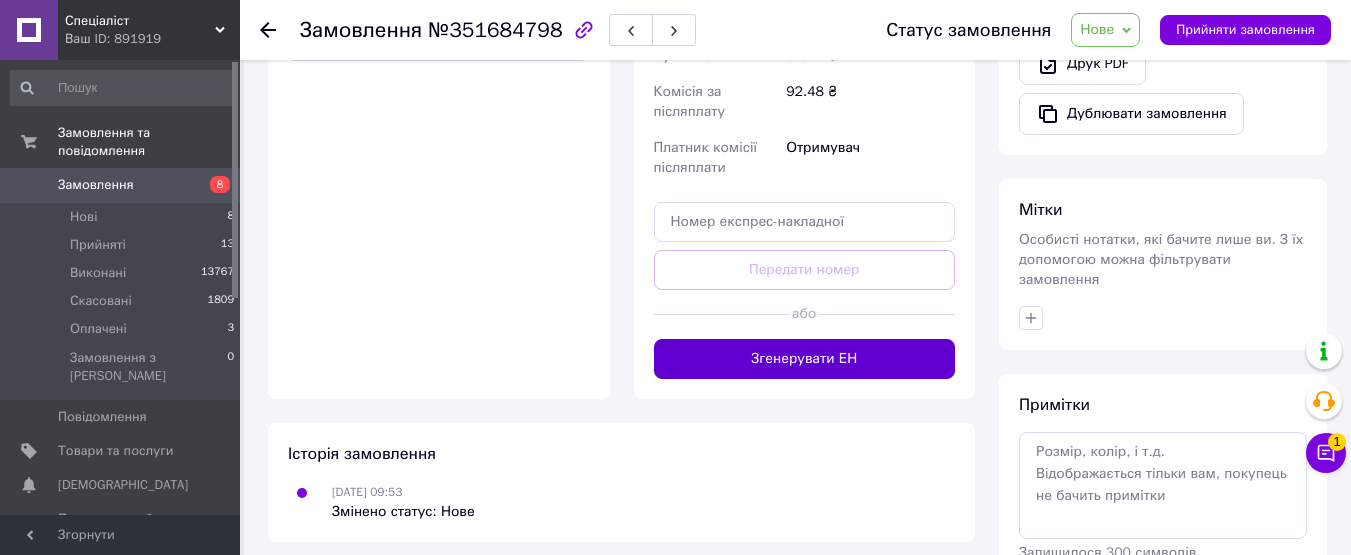 click on "Згенерувати ЕН" at bounding box center [805, 359] 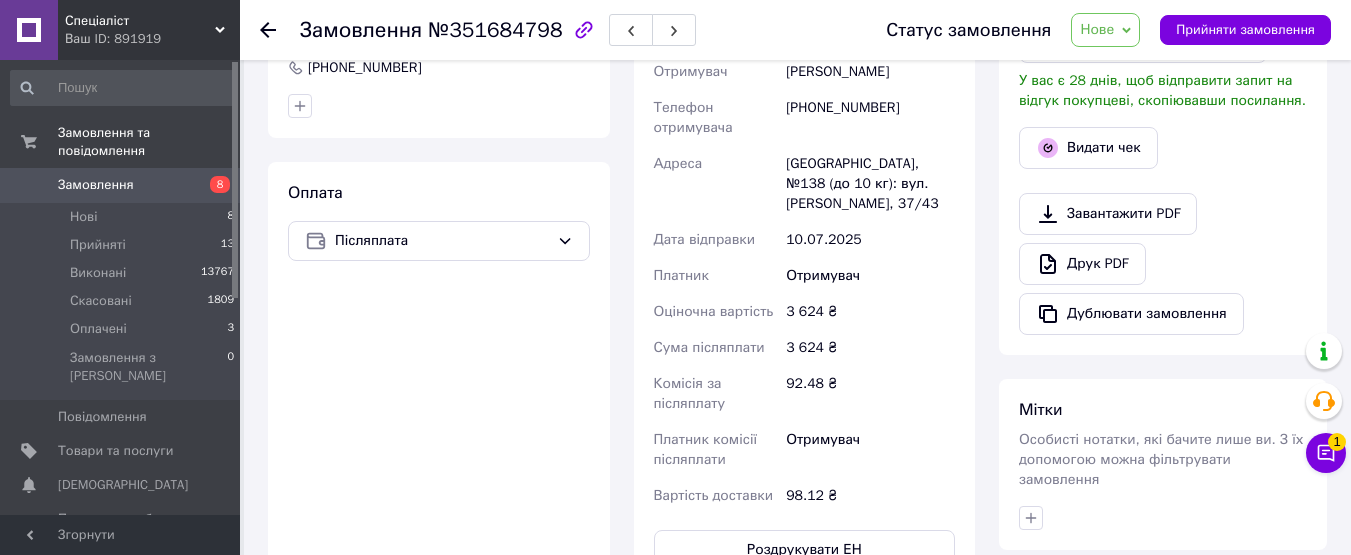 scroll, scrollTop: 400, scrollLeft: 0, axis: vertical 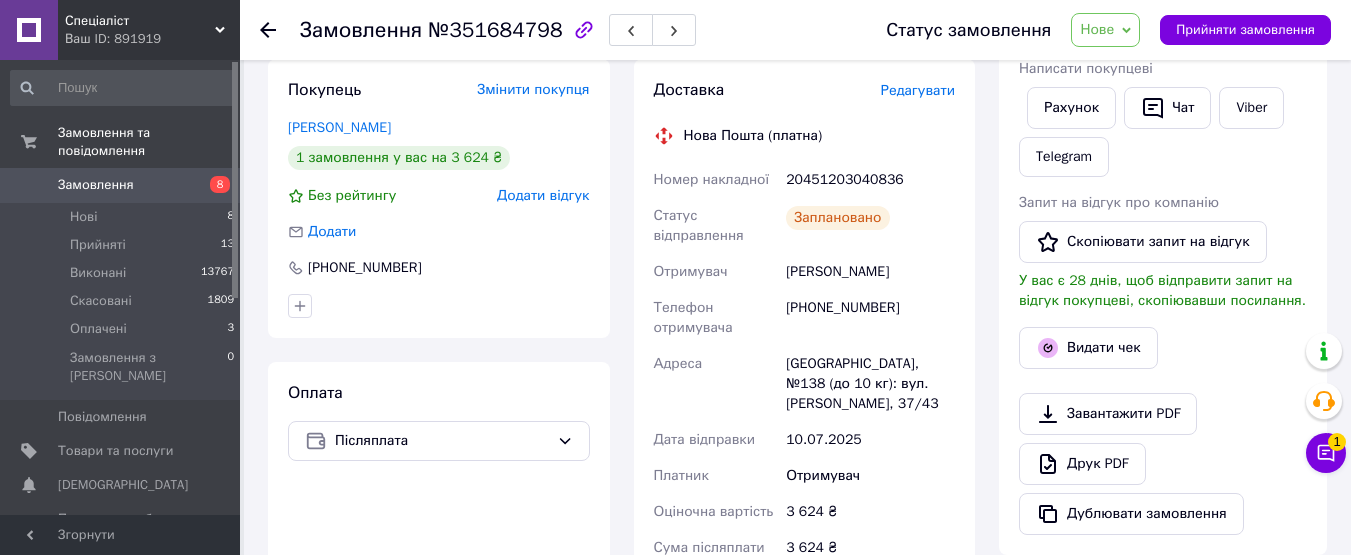 click on "20451203040836" at bounding box center [870, 180] 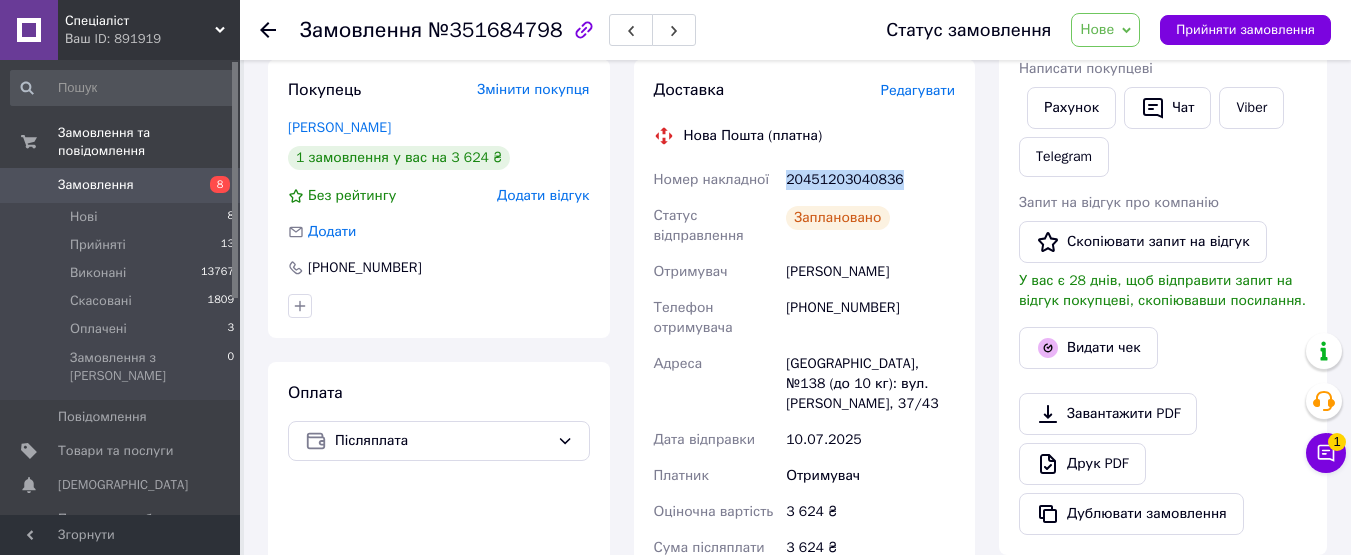 copy on "20451203040836" 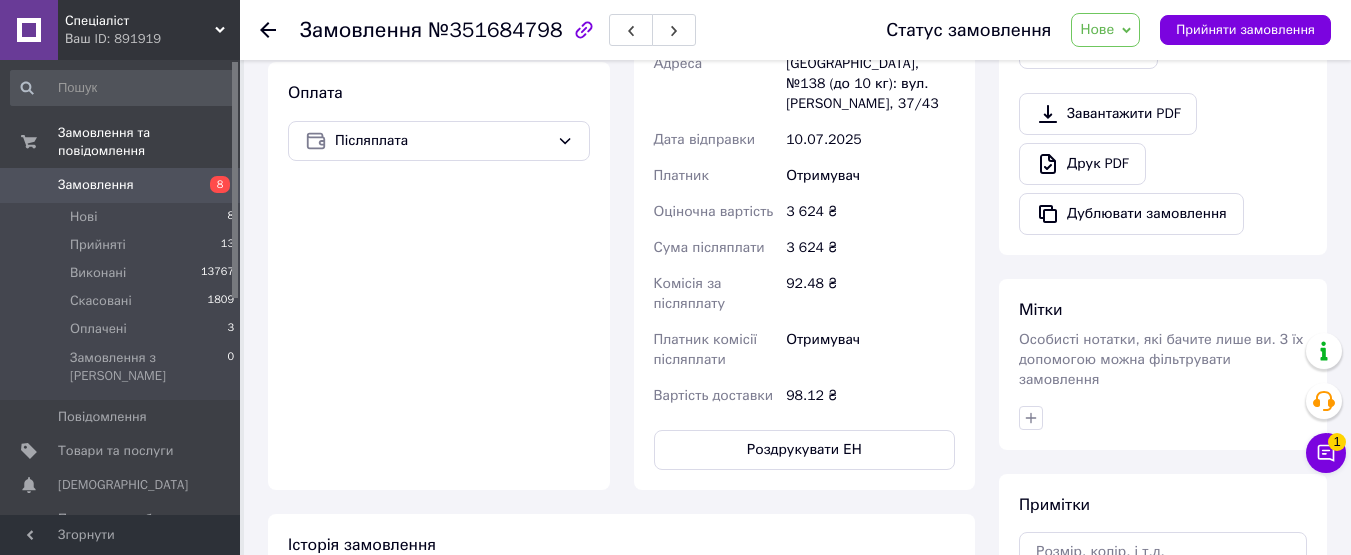 scroll, scrollTop: 800, scrollLeft: 0, axis: vertical 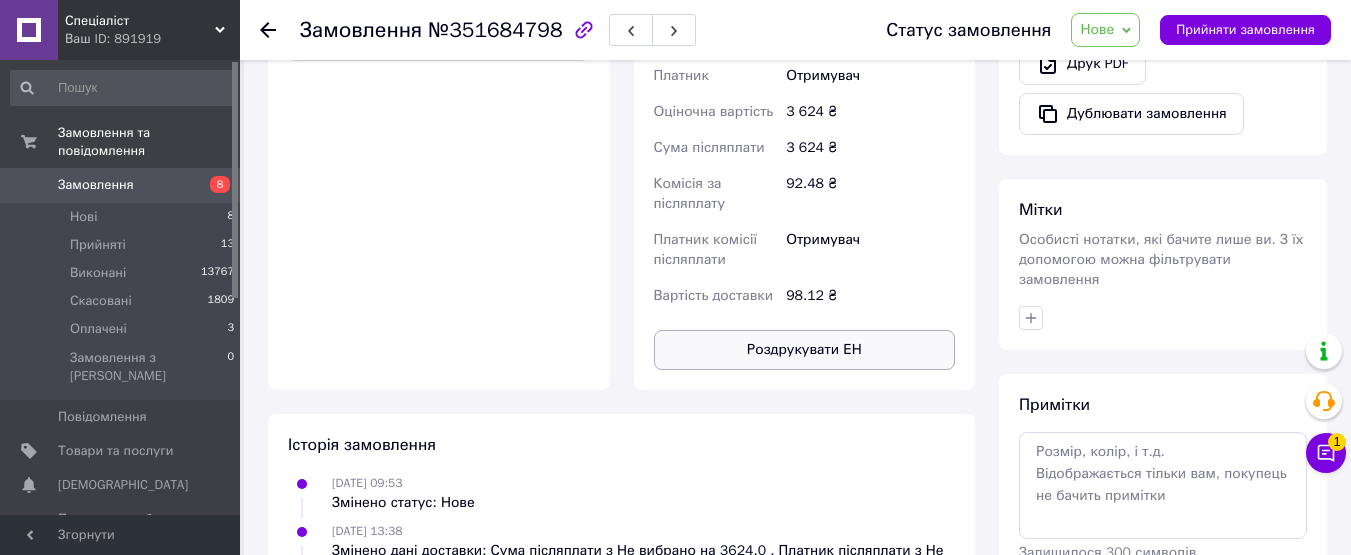 click on "Роздрукувати ЕН" at bounding box center (805, 350) 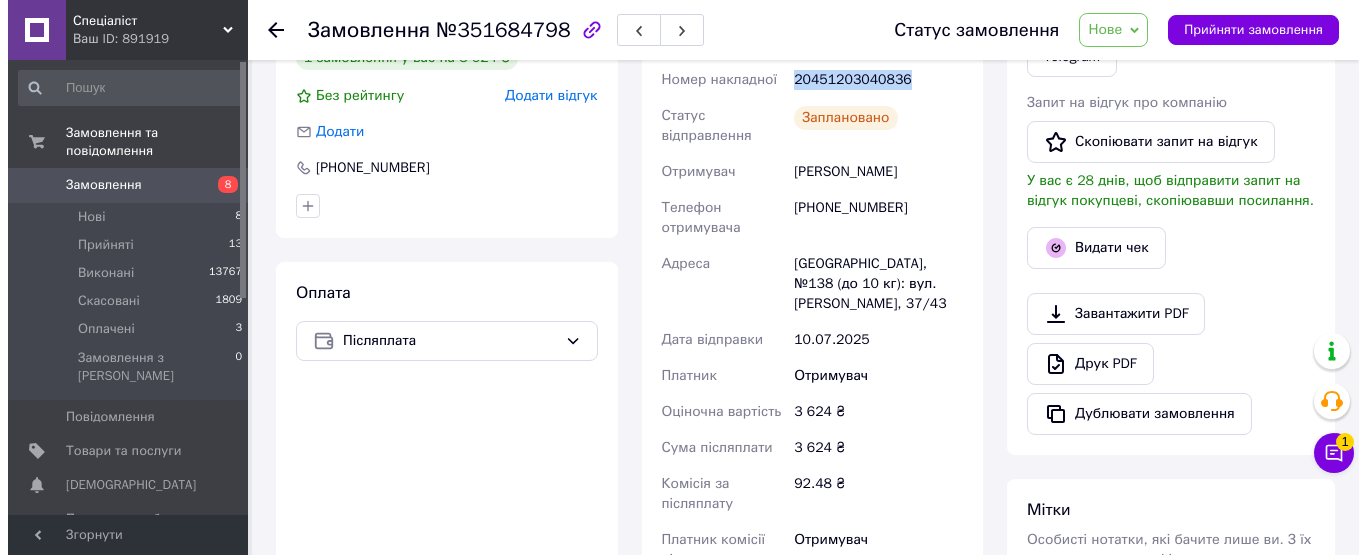 scroll, scrollTop: 300, scrollLeft: 0, axis: vertical 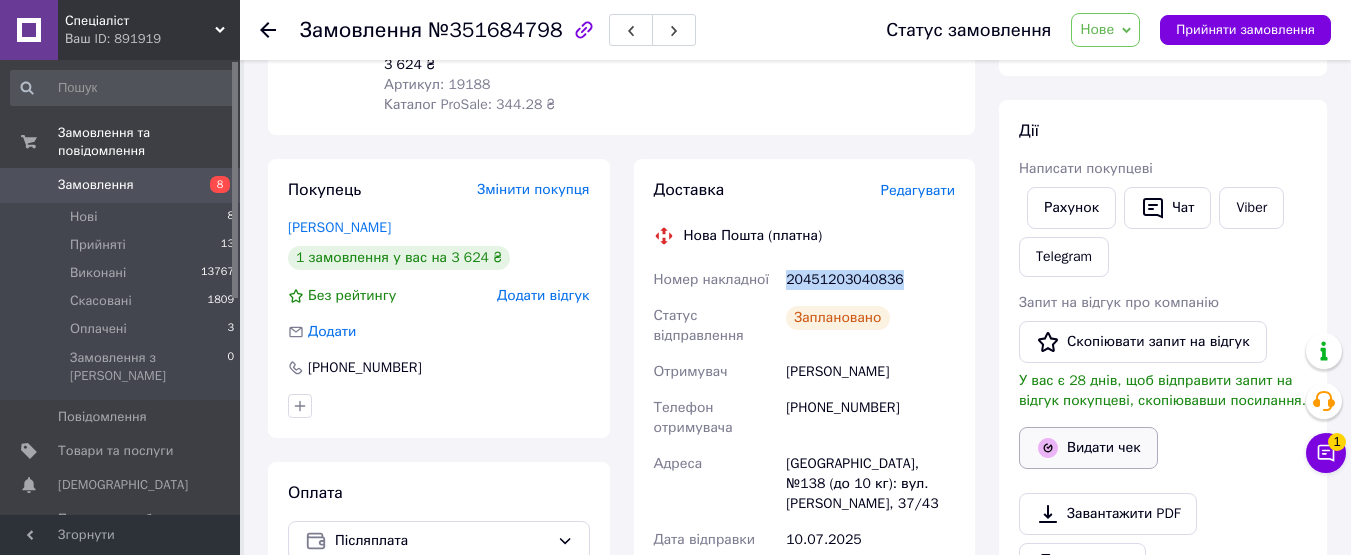 click on "Видати чек" at bounding box center (1088, 448) 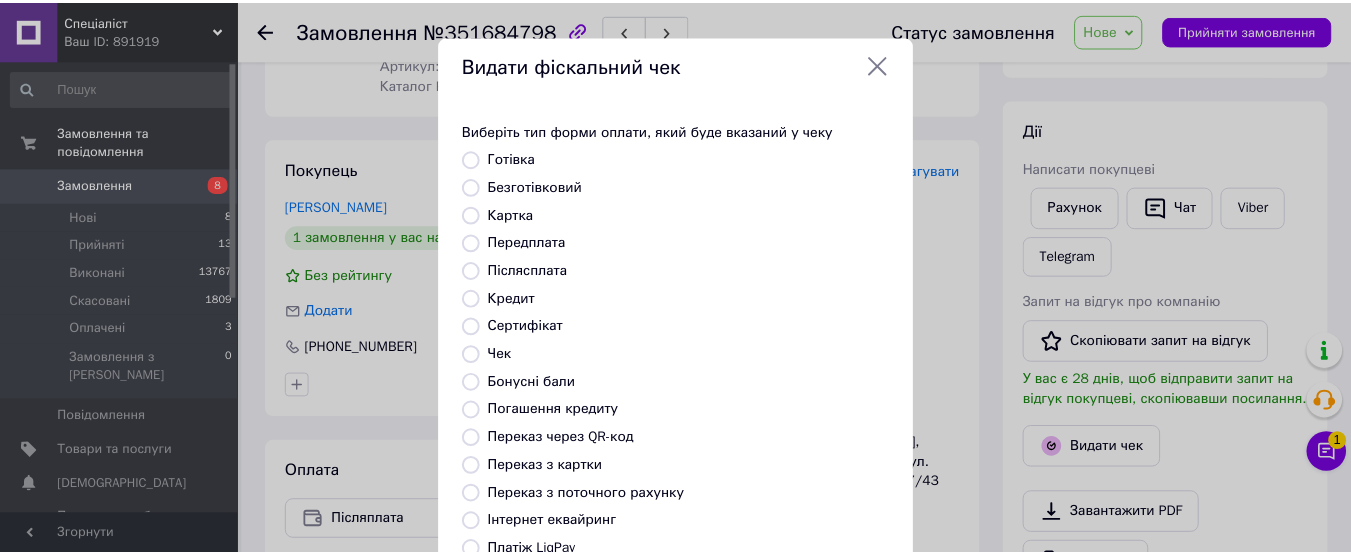scroll, scrollTop: 304, scrollLeft: 0, axis: vertical 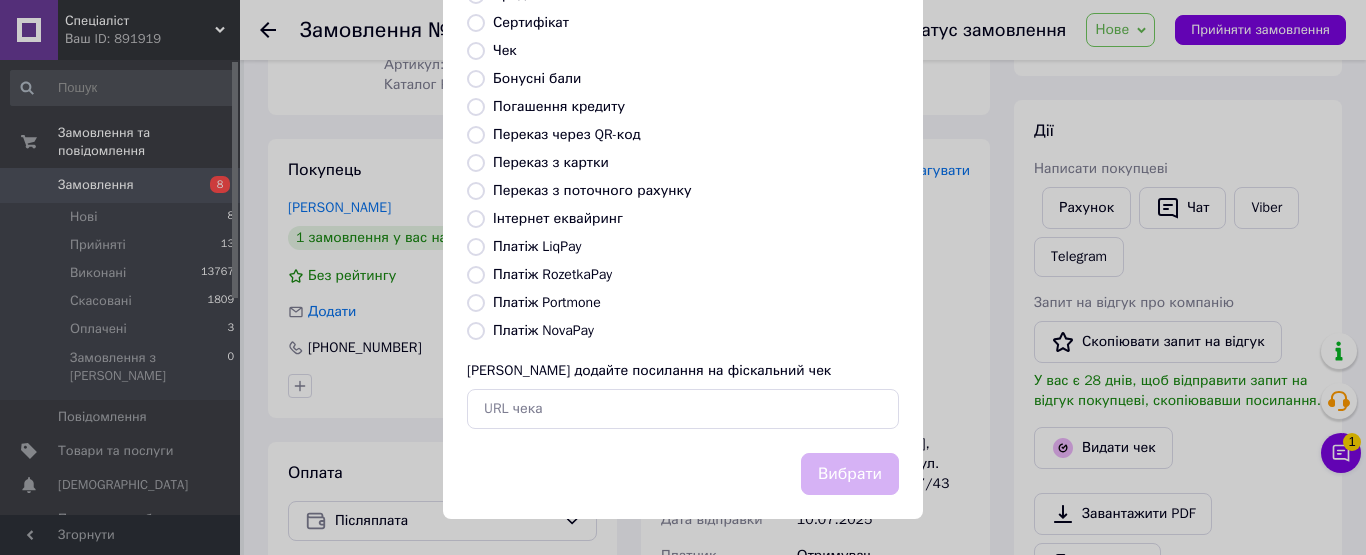 click on "Платіж NovaPay" at bounding box center (543, 330) 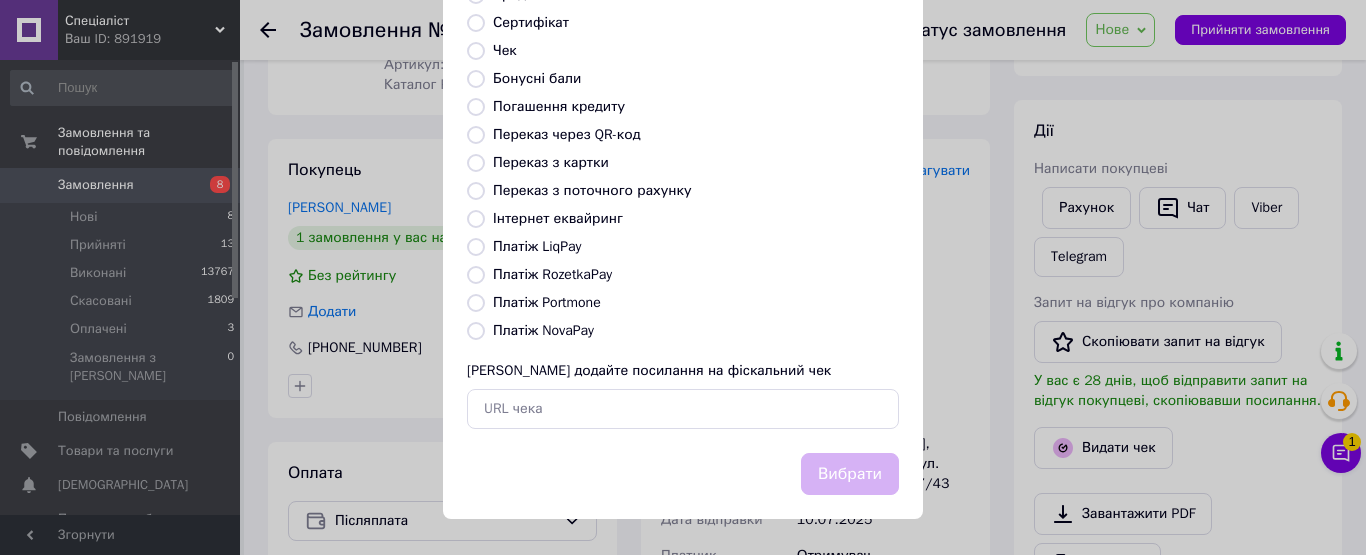 radio on "true" 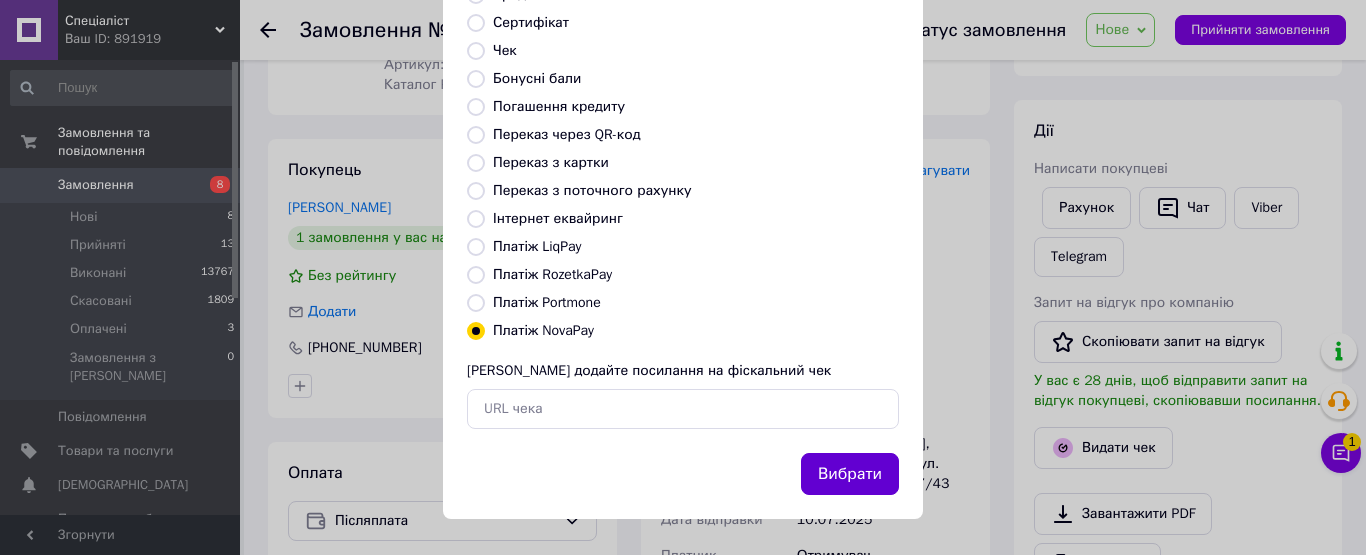 click on "Вибрати" at bounding box center (850, 474) 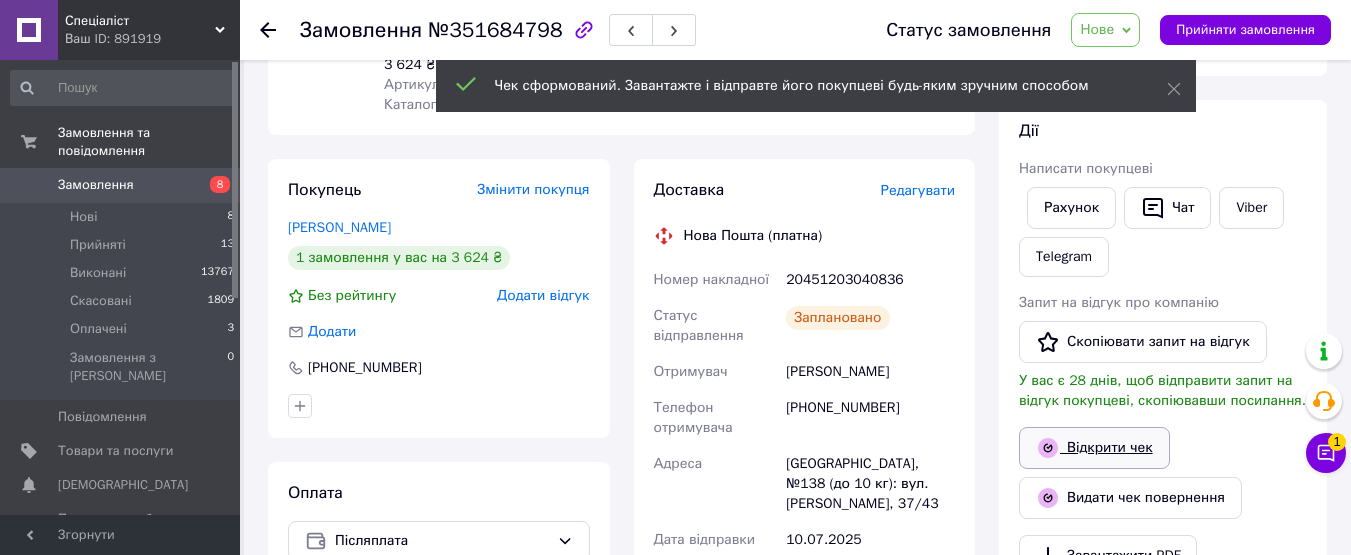click on "Відкрити чек" at bounding box center (1094, 448) 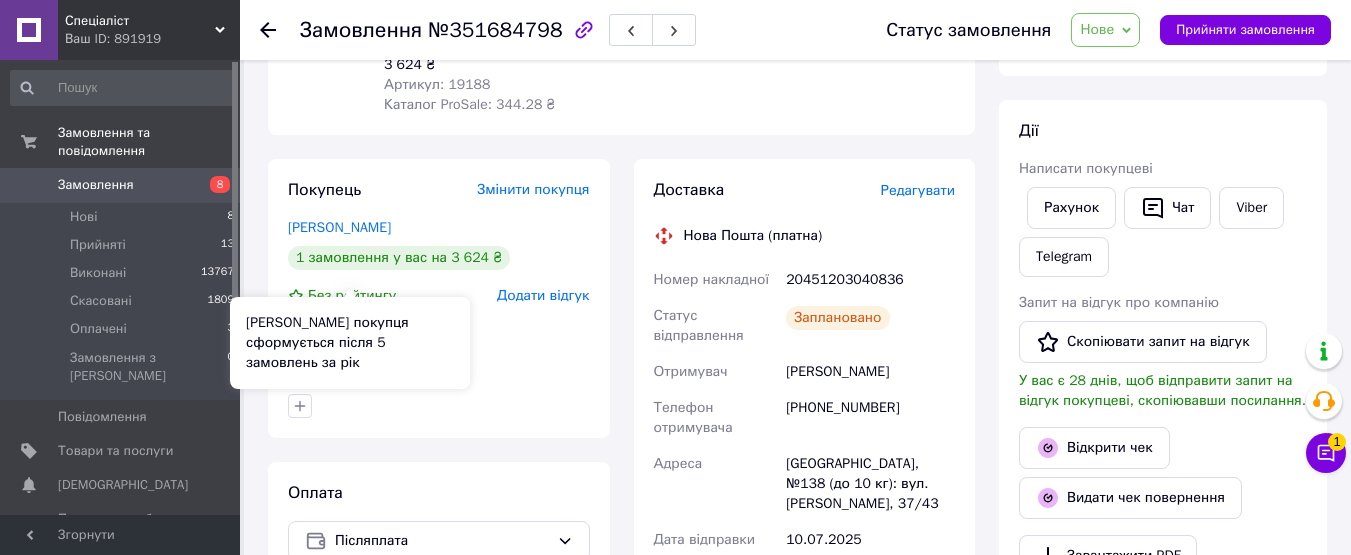 click on "Рейтинг покупця сформується після 5 замовлень за рік" at bounding box center [350, 343] 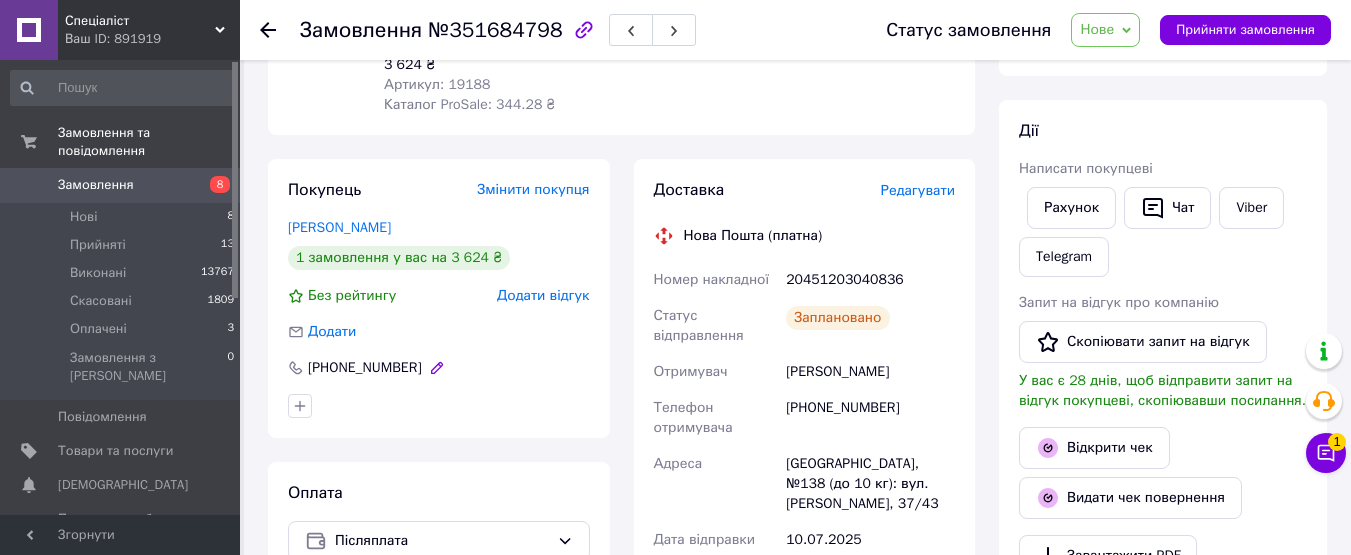 click on "[PHONE_NUMBER]" at bounding box center (365, 368) 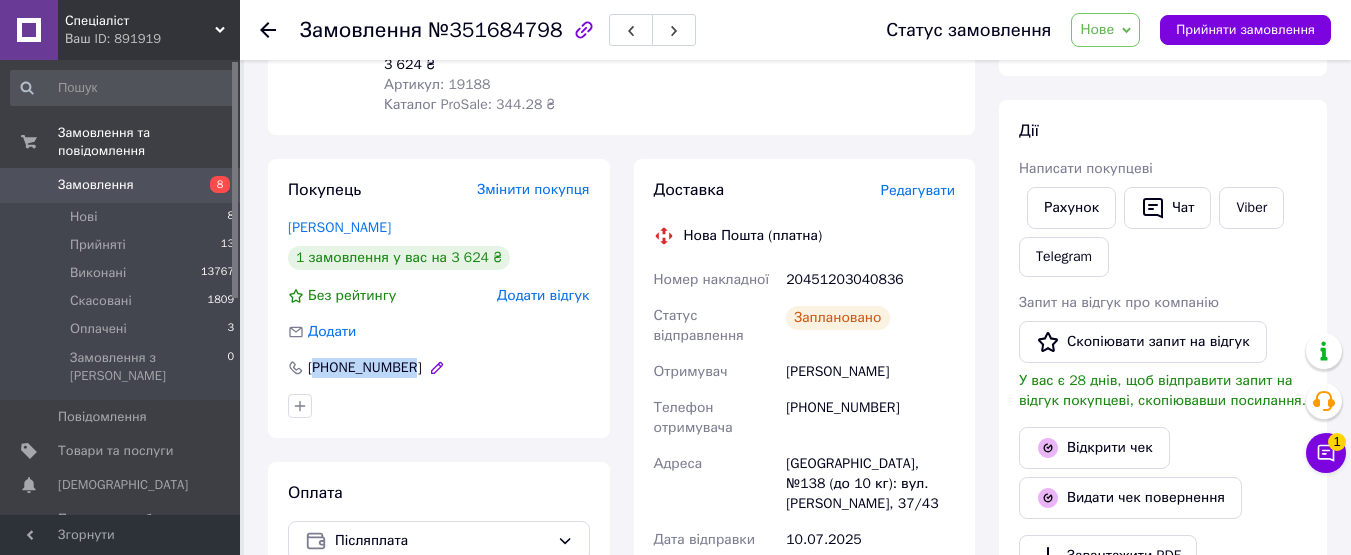 click on "[PHONE_NUMBER]" at bounding box center [365, 368] 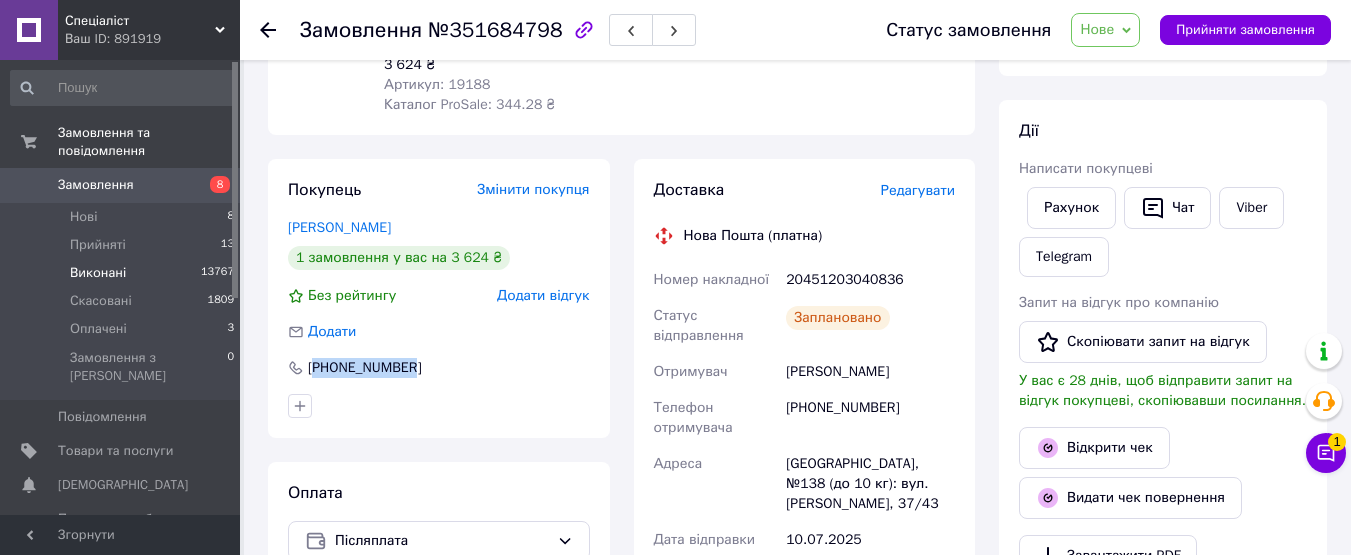 copy on "380939700740" 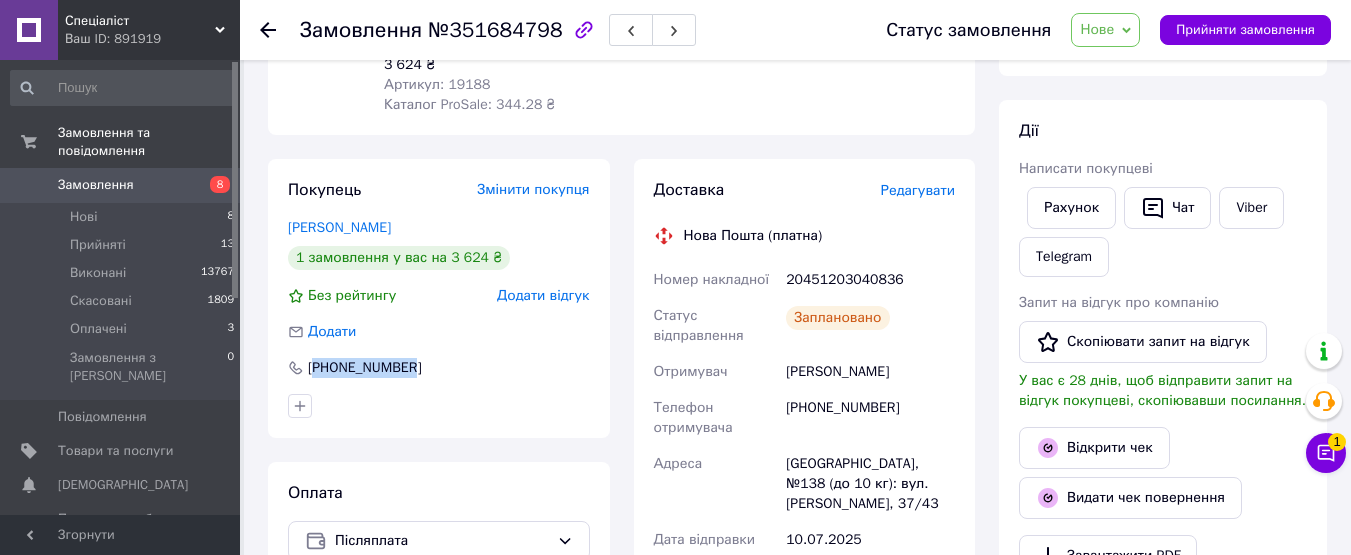 click on "Замовлення" at bounding box center (121, 185) 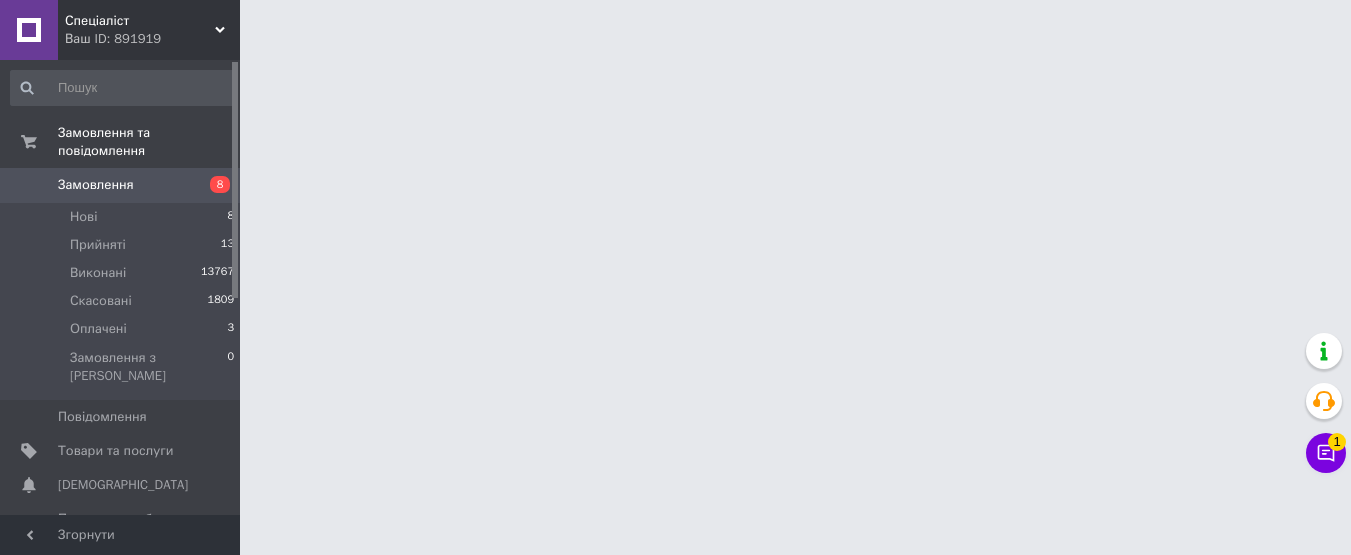 scroll, scrollTop: 0, scrollLeft: 0, axis: both 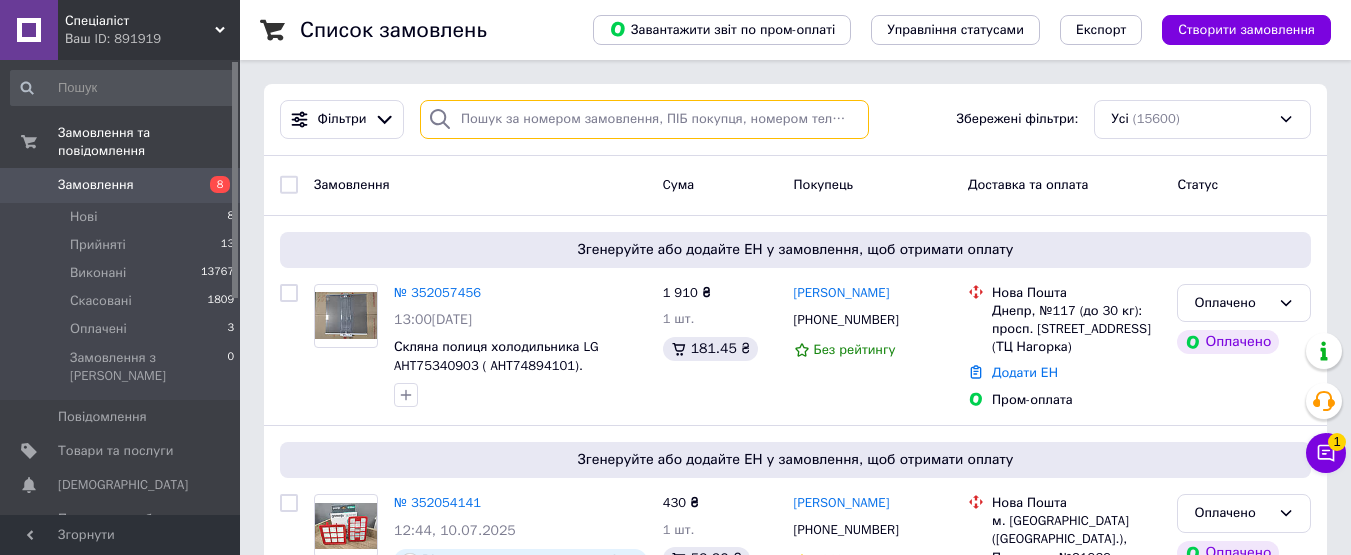 click at bounding box center [644, 119] 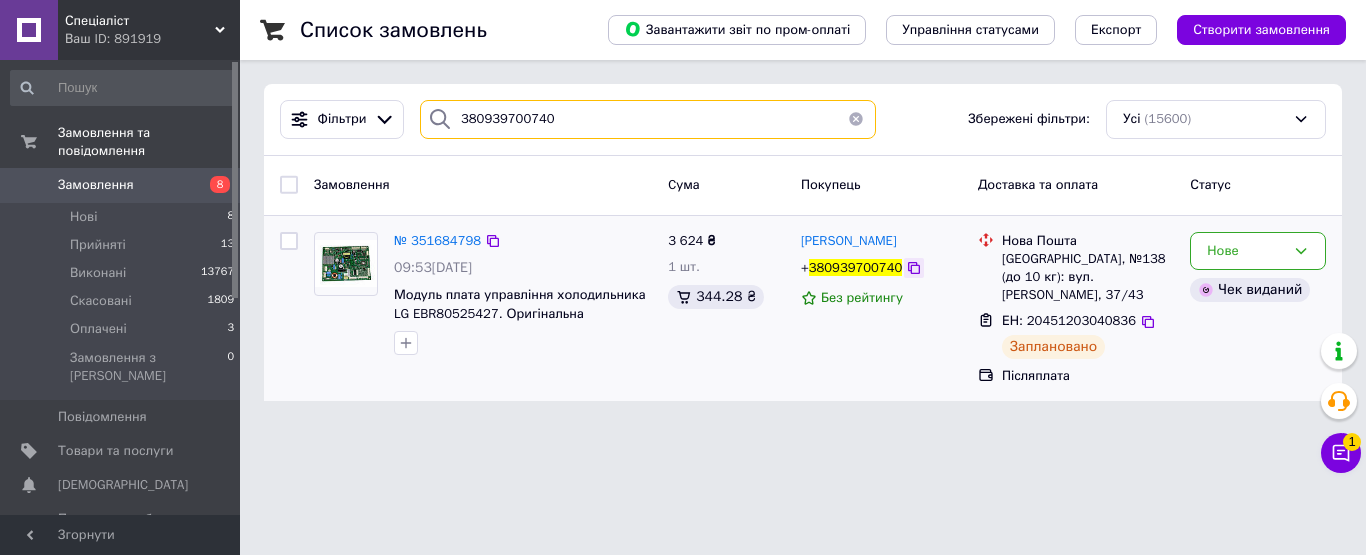 type on "380939700740" 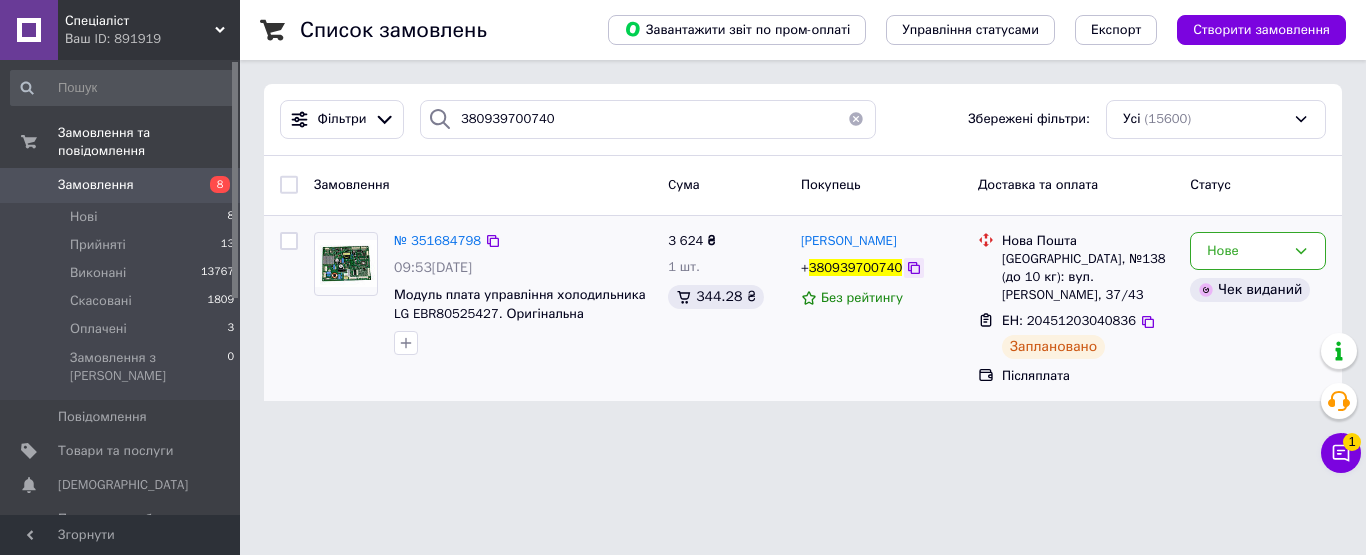 click 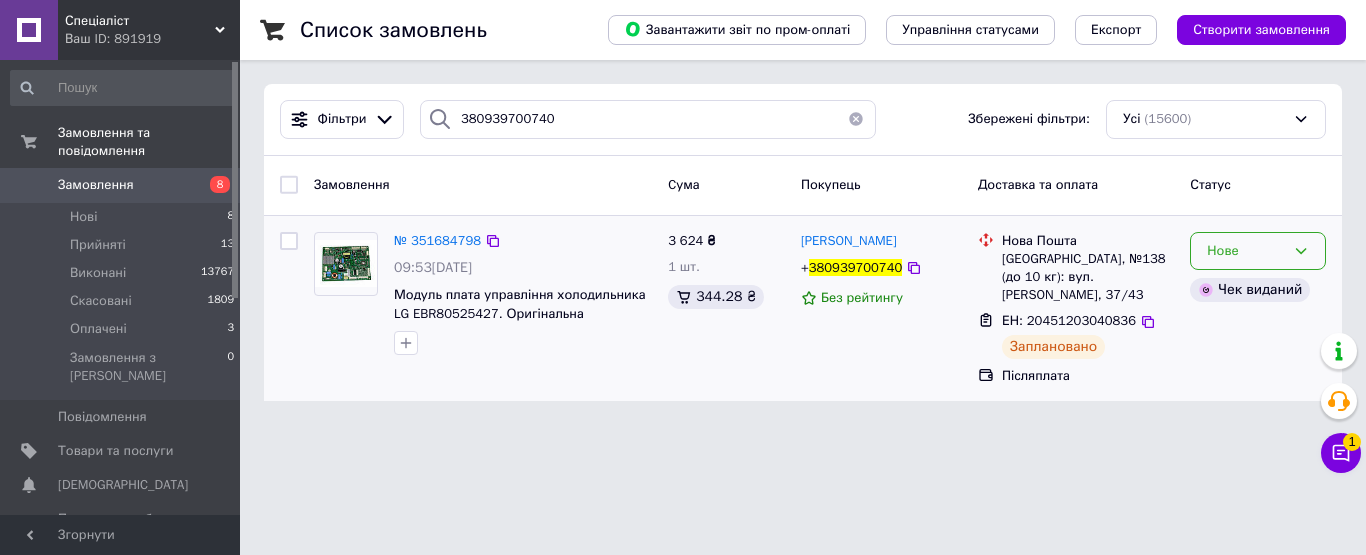 click 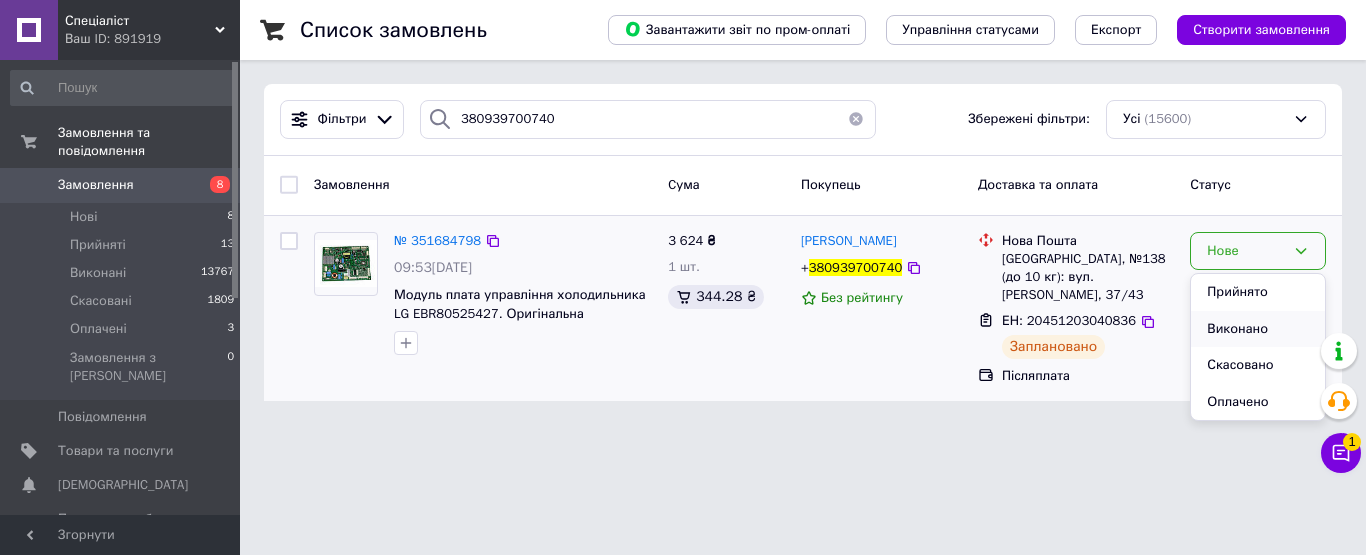 click on "Виконано" at bounding box center (1258, 329) 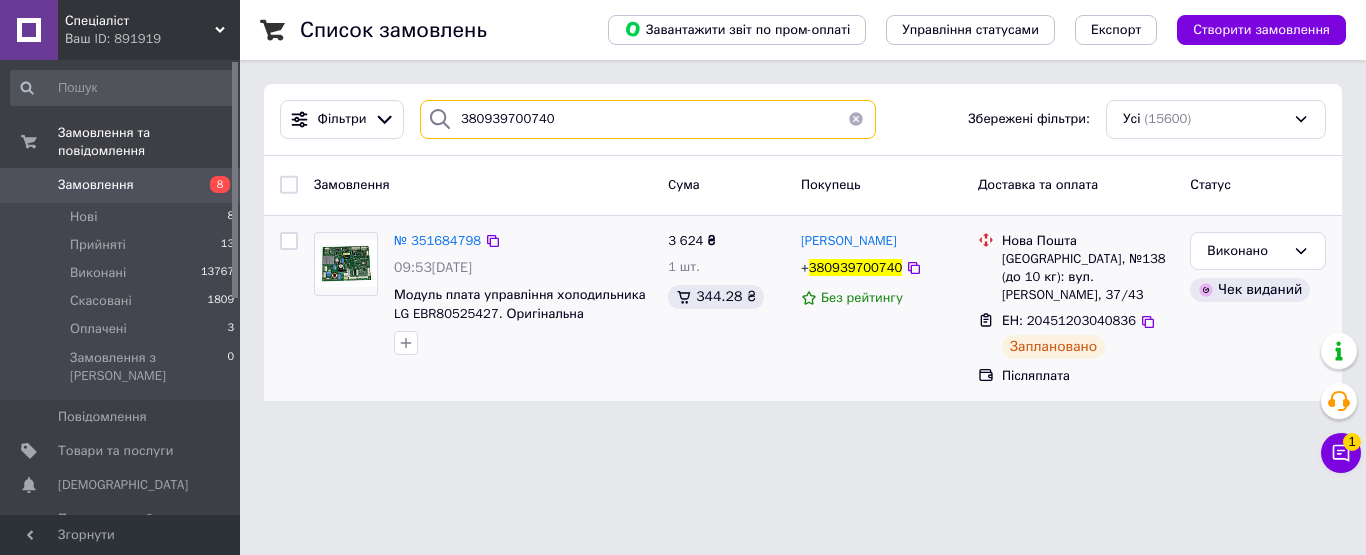 drag, startPoint x: 386, startPoint y: 132, endPoint x: 414, endPoint y: 134, distance: 28.071337 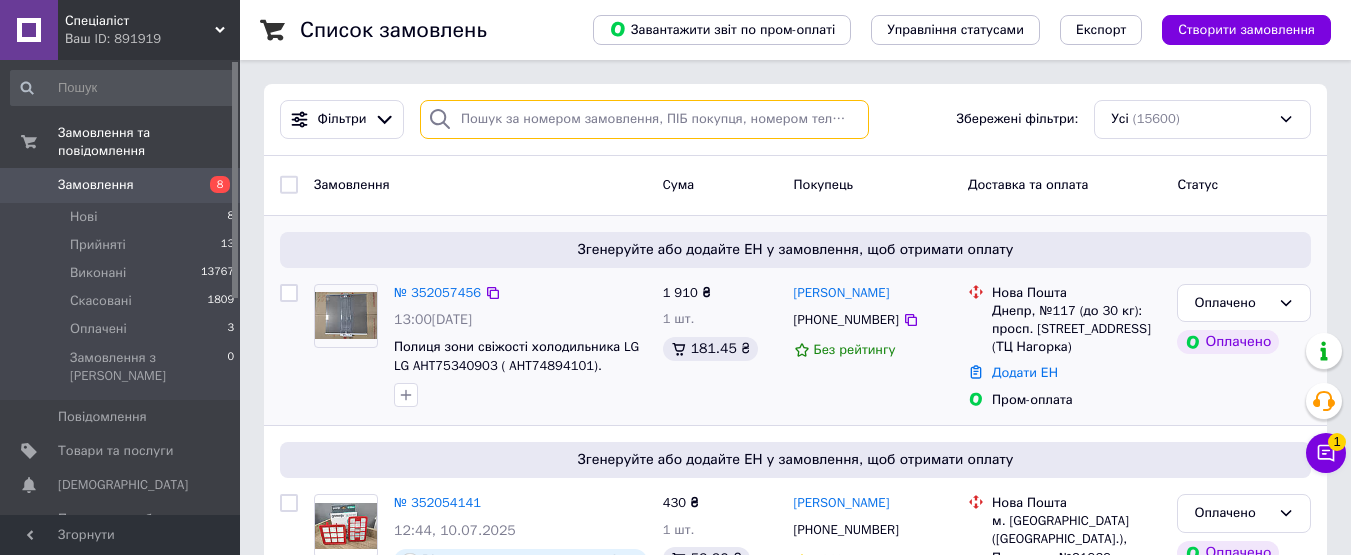 scroll, scrollTop: 100, scrollLeft: 0, axis: vertical 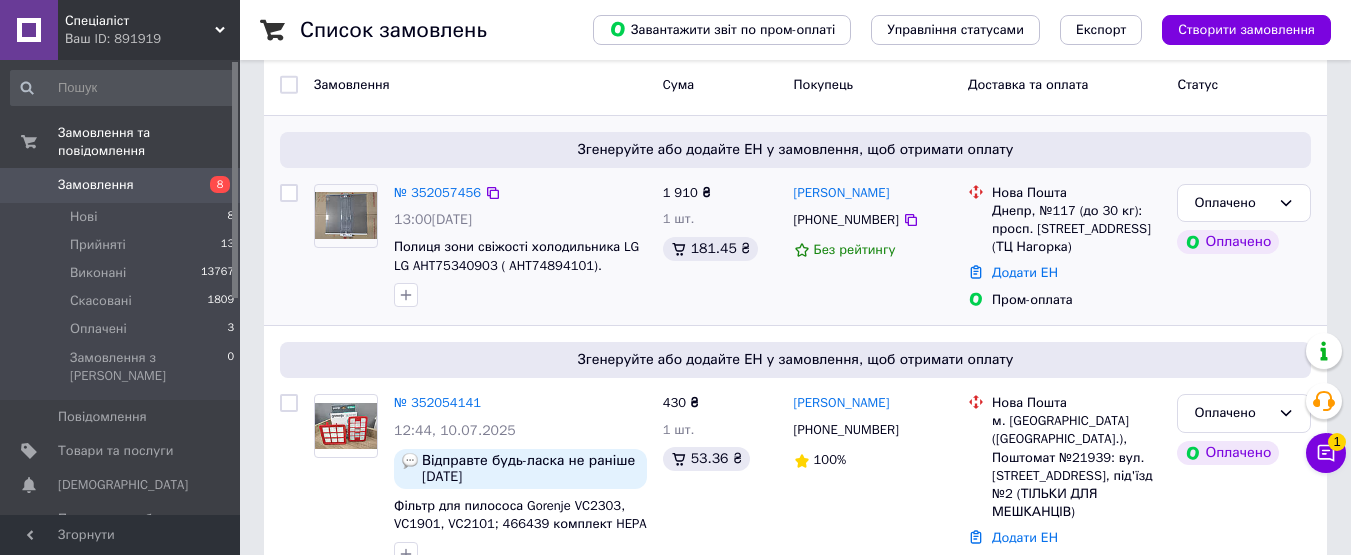 type 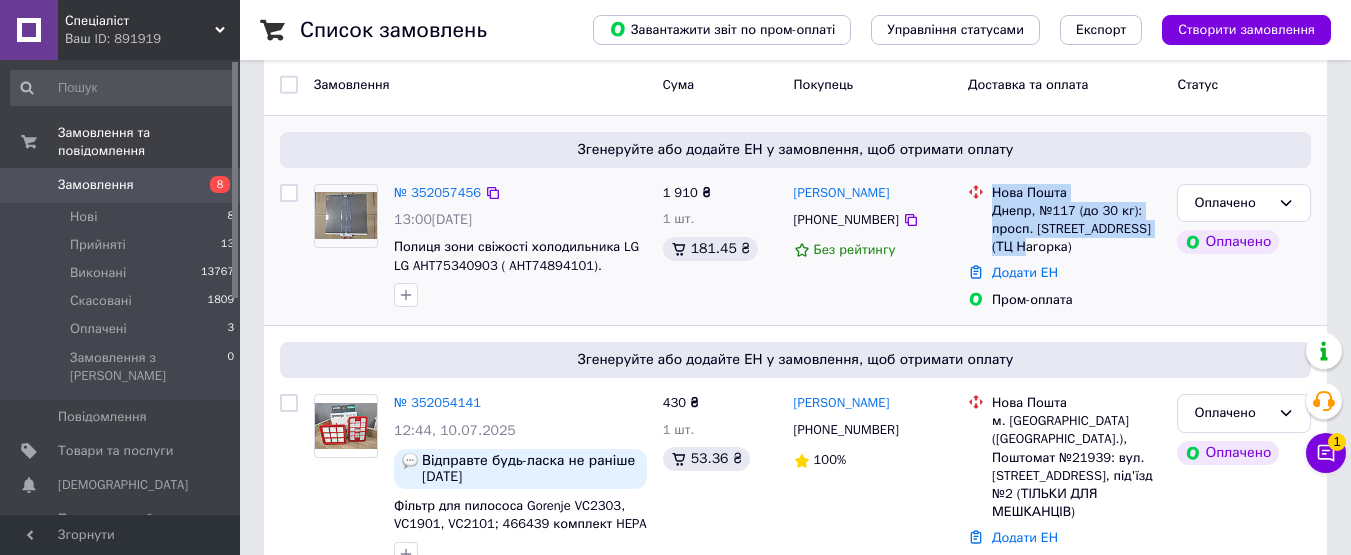drag, startPoint x: 1065, startPoint y: 255, endPoint x: 993, endPoint y: 189, distance: 97.67292 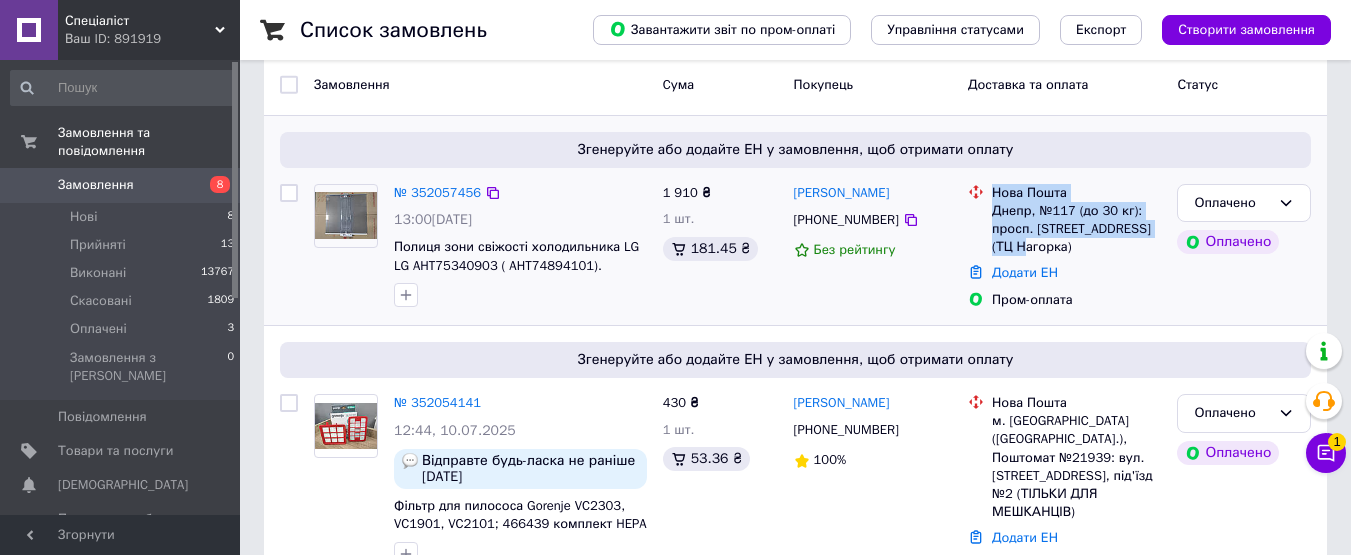 click on "Нова Пошта Днепр, №117 (до 30 кг): просп. Науки, 8а (ТЦ Нагорка)" at bounding box center [1076, 220] 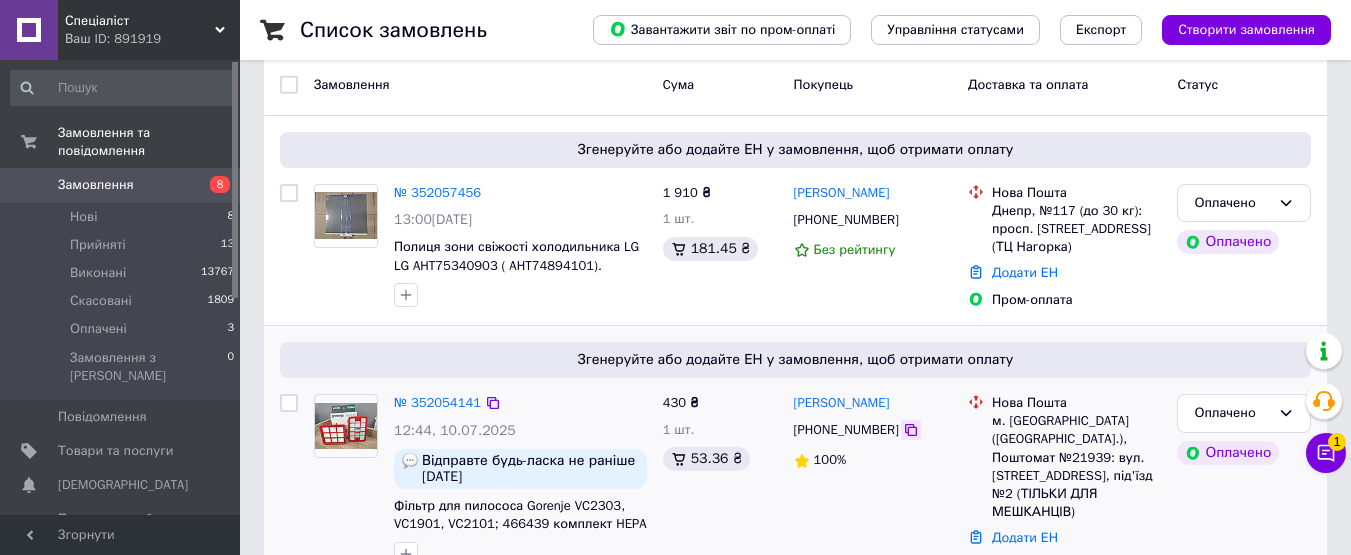 click 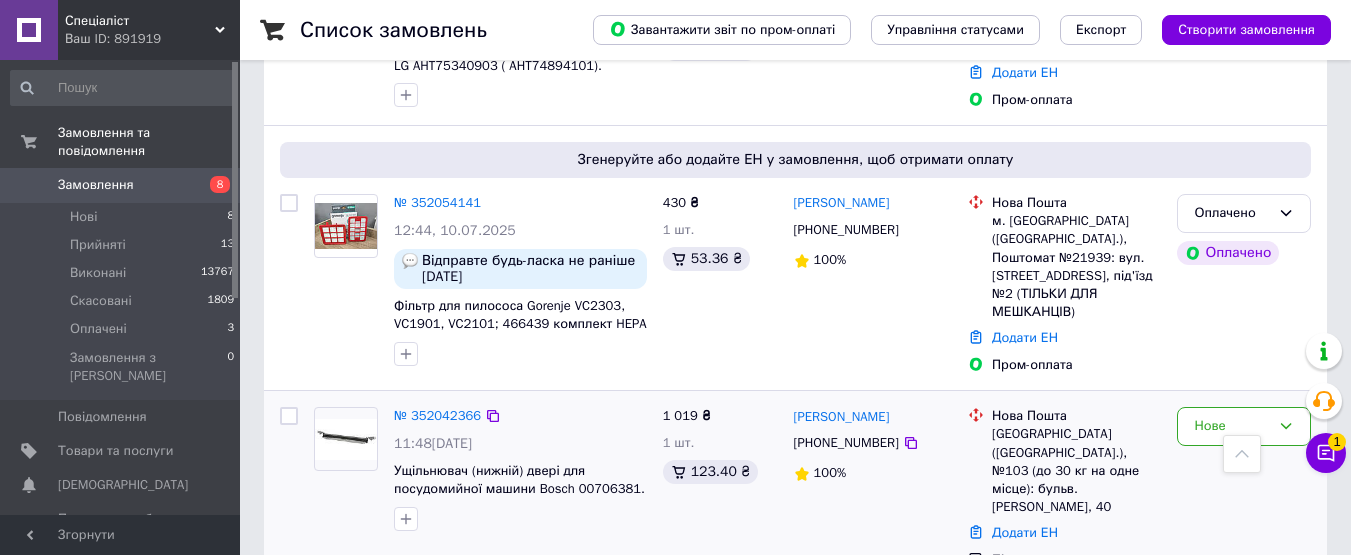 scroll, scrollTop: 400, scrollLeft: 0, axis: vertical 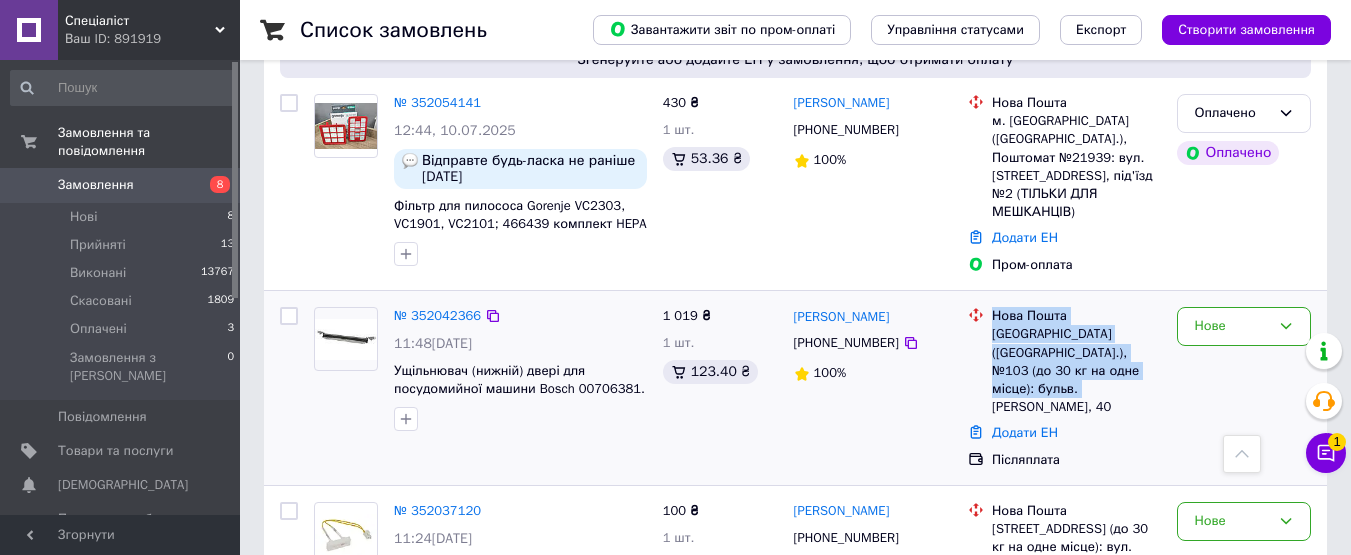 drag, startPoint x: 1127, startPoint y: 361, endPoint x: 991, endPoint y: 298, distance: 149.88329 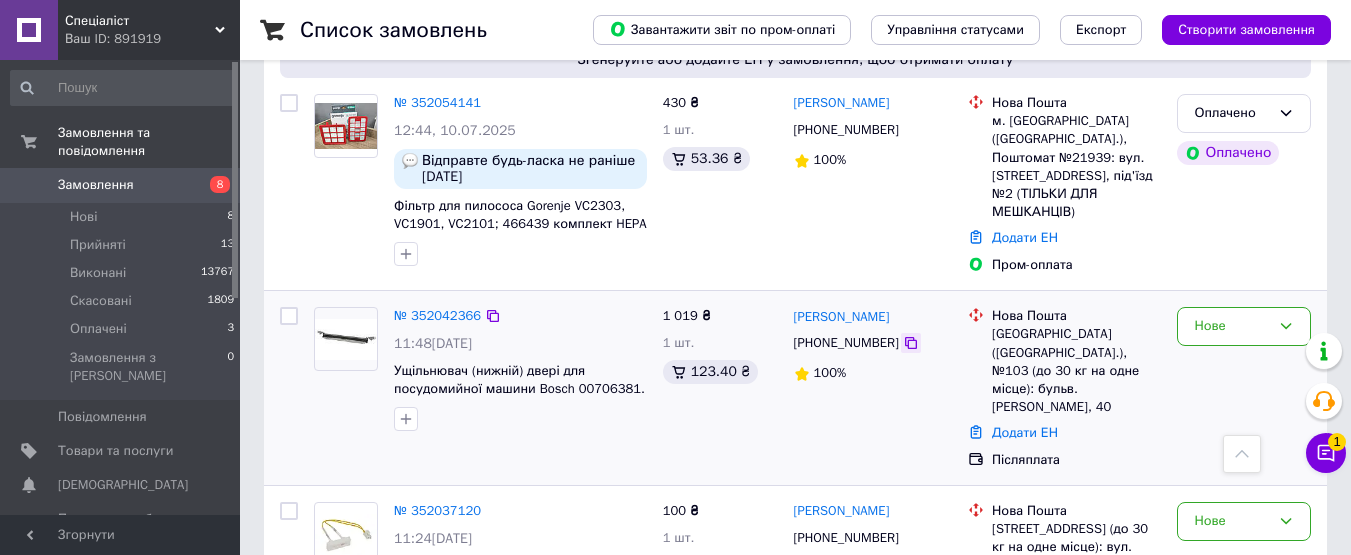 click 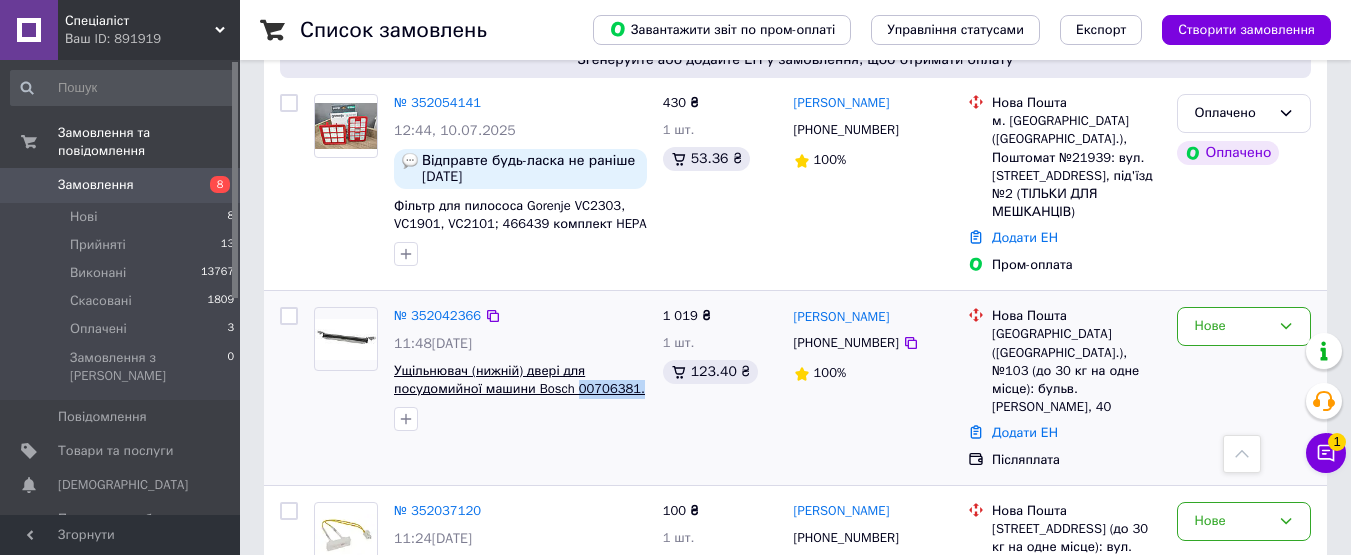 drag, startPoint x: 637, startPoint y: 379, endPoint x: 571, endPoint y: 385, distance: 66.27216 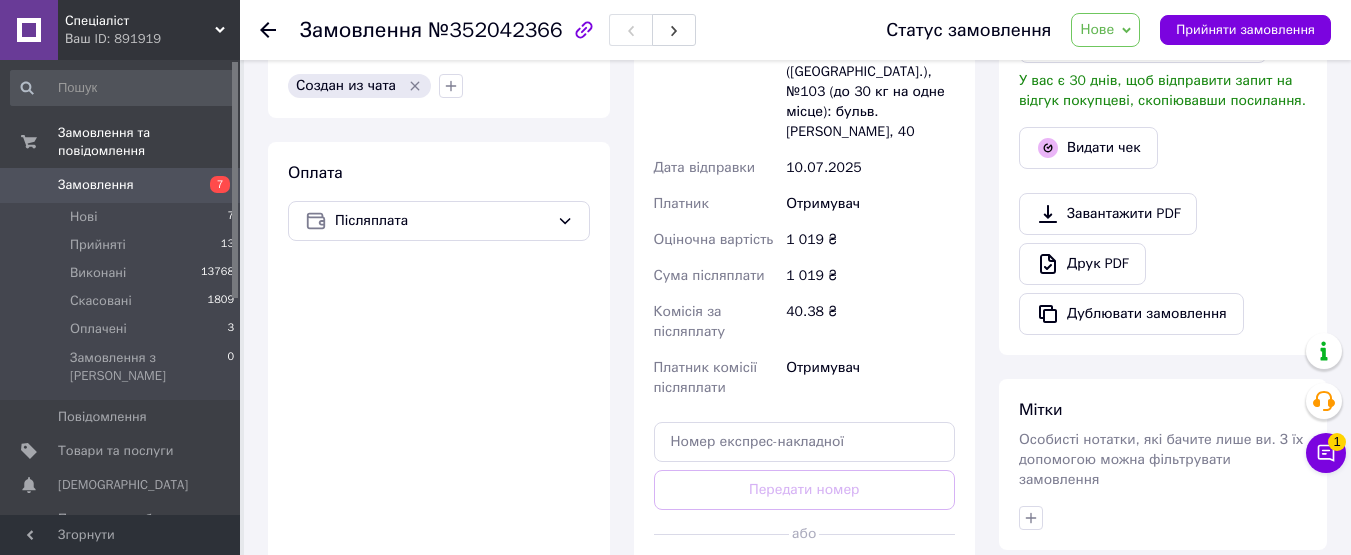 scroll, scrollTop: 700, scrollLeft: 0, axis: vertical 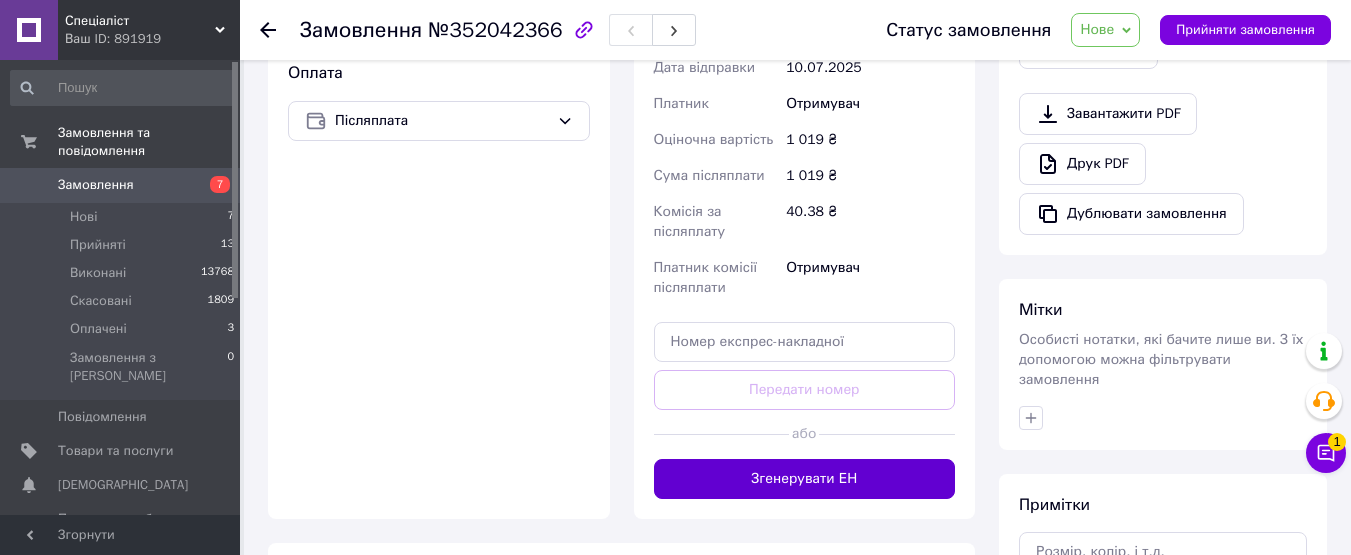 click on "Згенерувати ЕН" at bounding box center (805, 479) 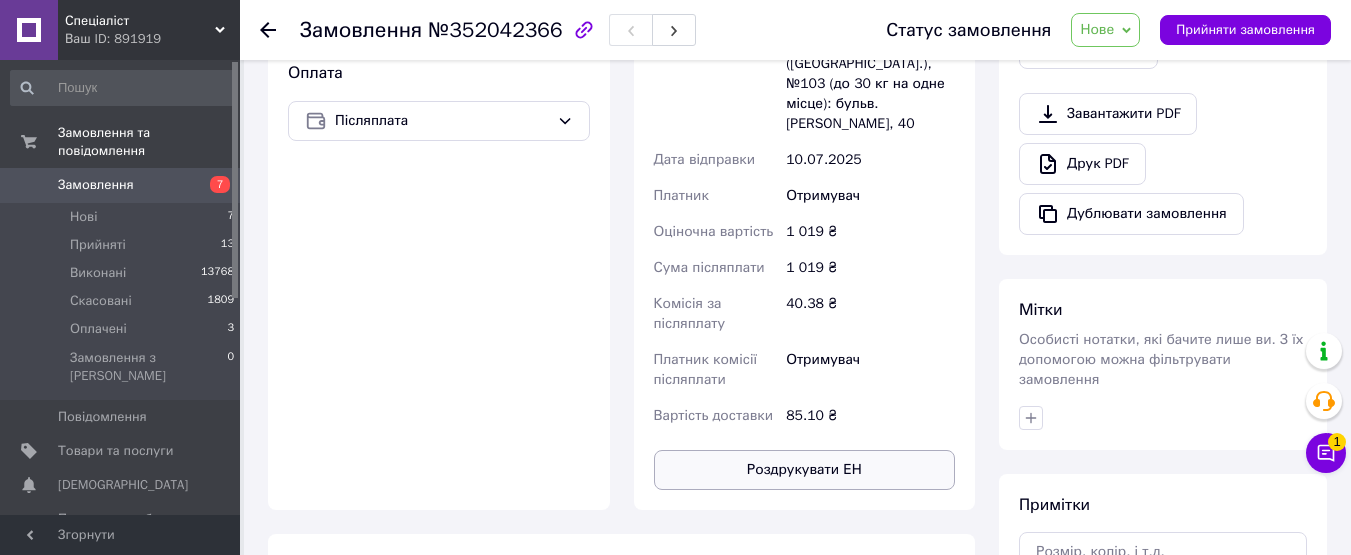 click on "Роздрукувати ЕН" at bounding box center (805, 470) 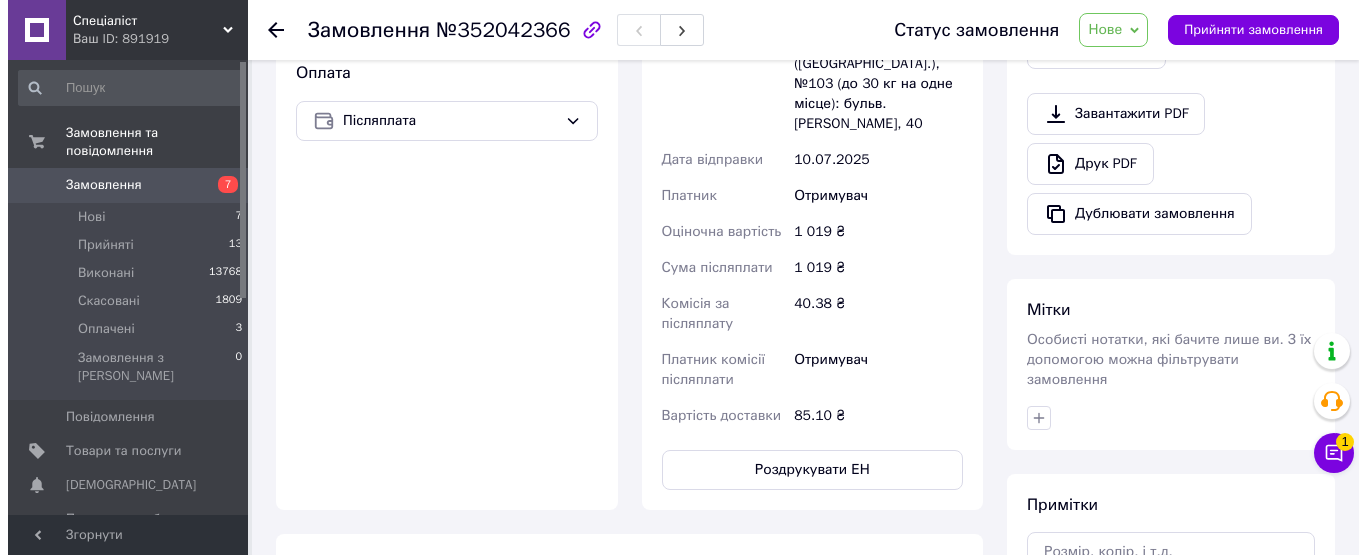 scroll, scrollTop: 400, scrollLeft: 0, axis: vertical 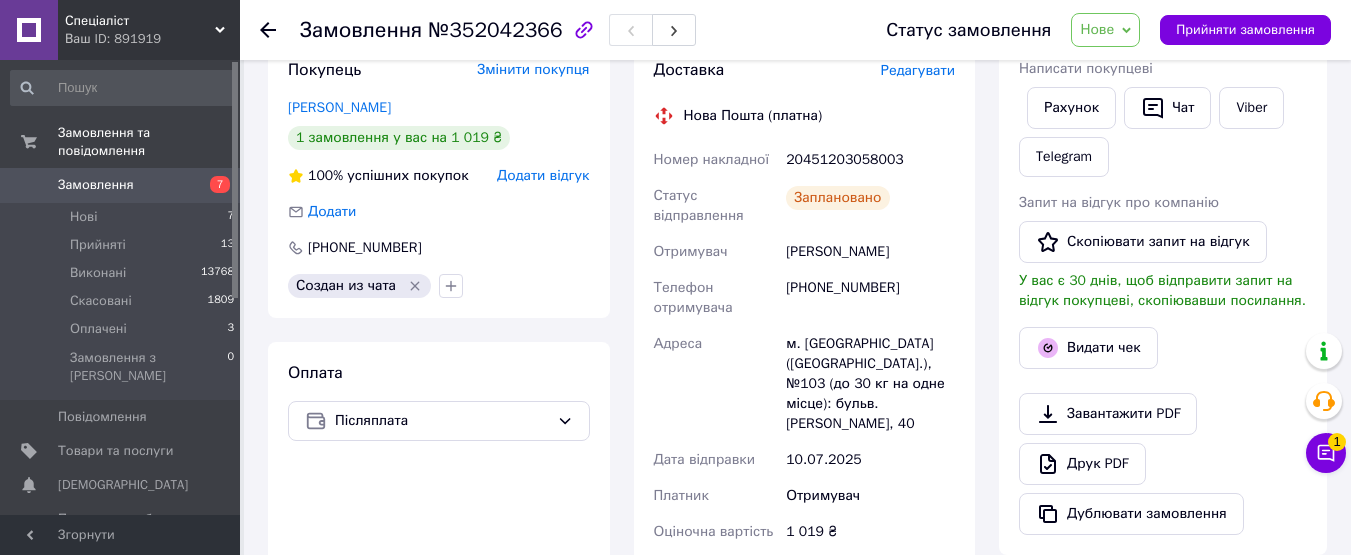 click on "20451203058003" at bounding box center (870, 160) 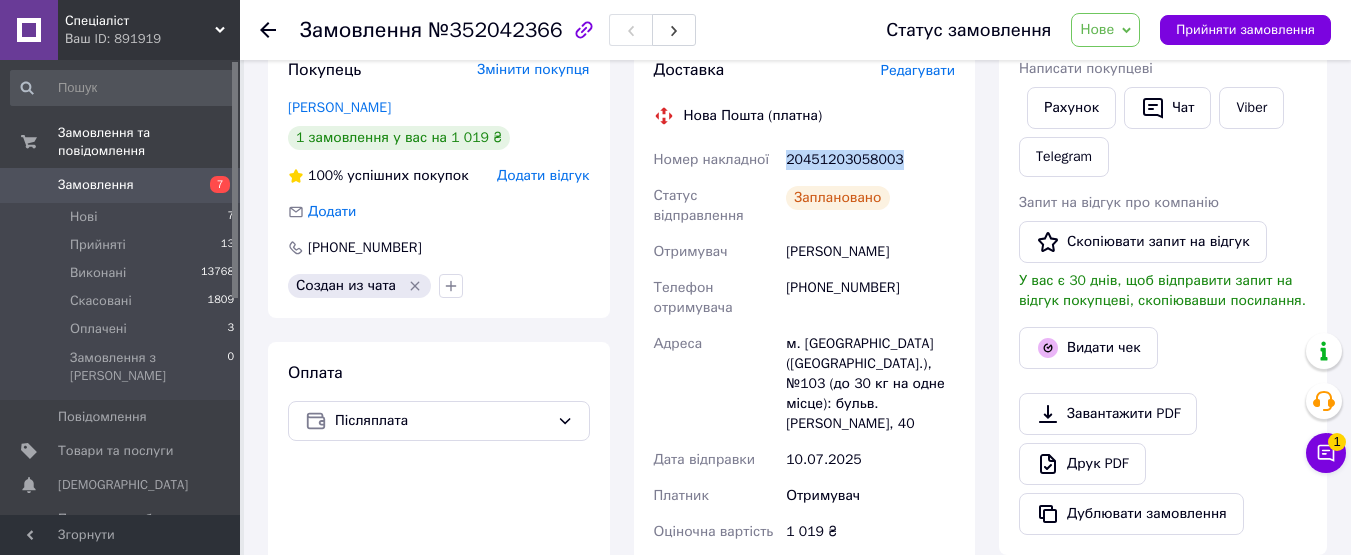 click on "20451203058003" at bounding box center [870, 160] 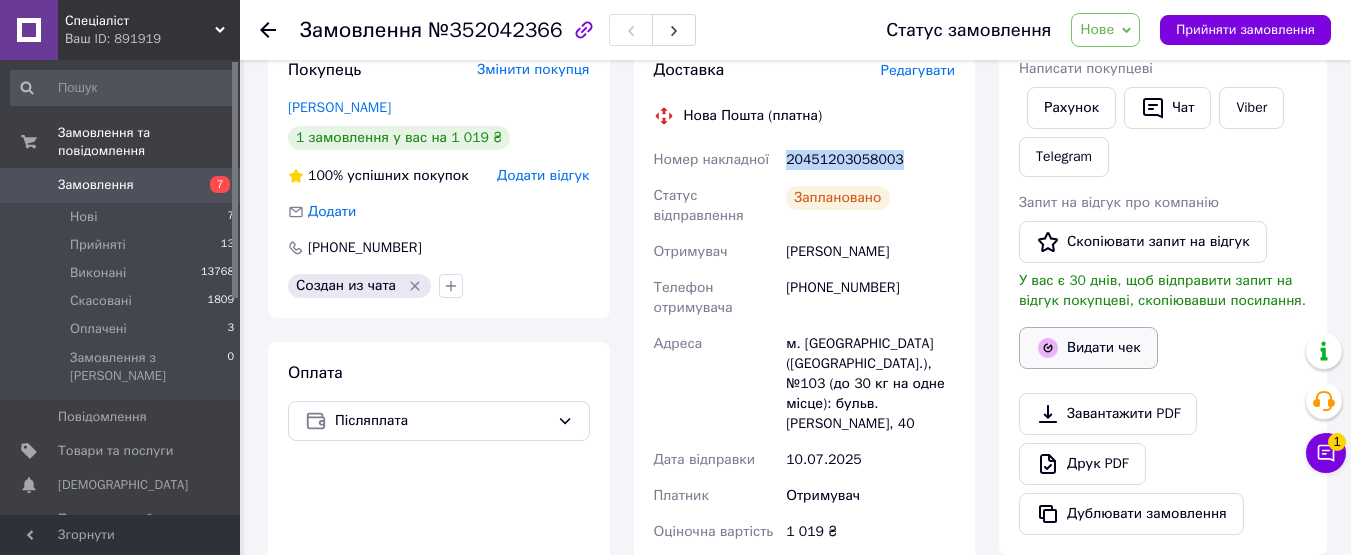 click on "Видати чек" at bounding box center [1088, 348] 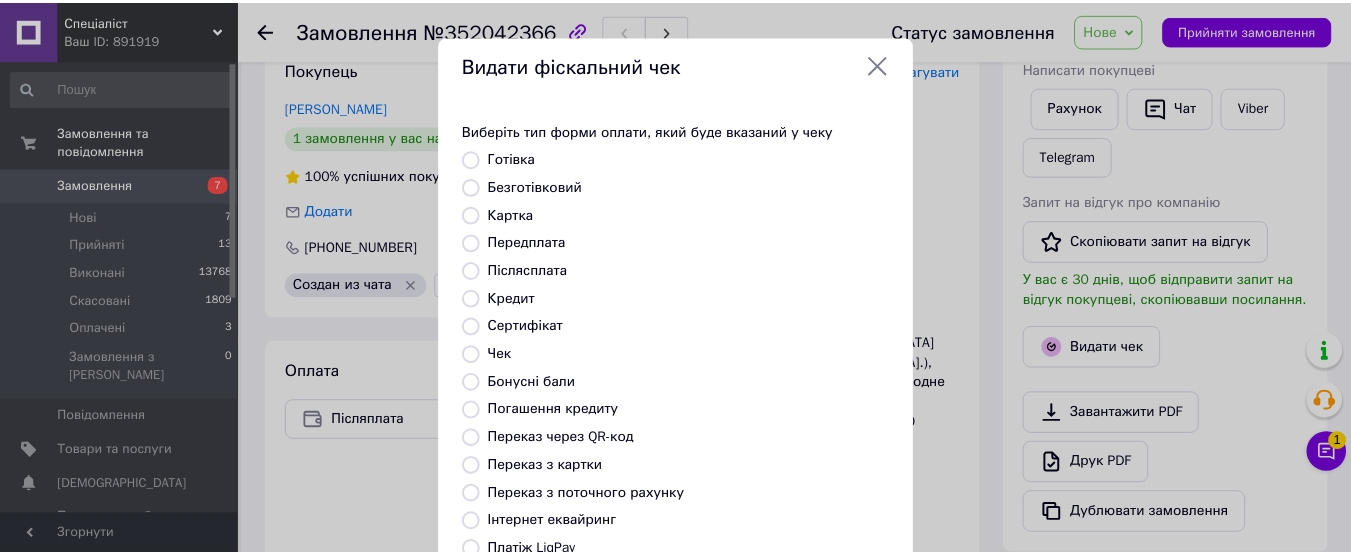scroll, scrollTop: 304, scrollLeft: 0, axis: vertical 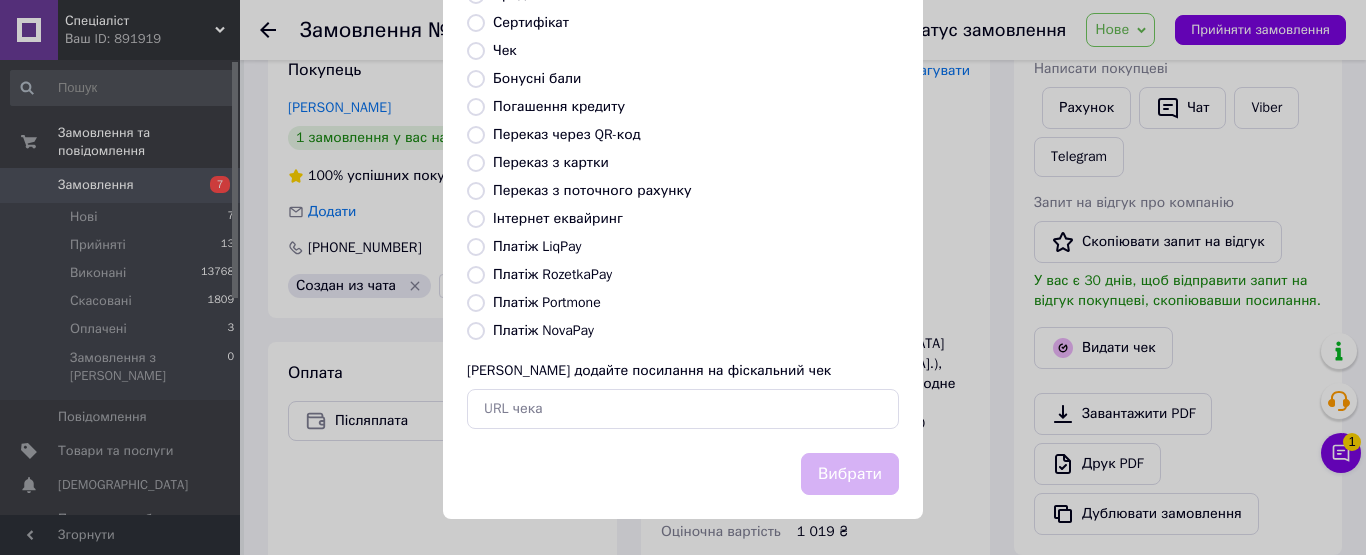 click on "Платіж NovaPay" at bounding box center (543, 330) 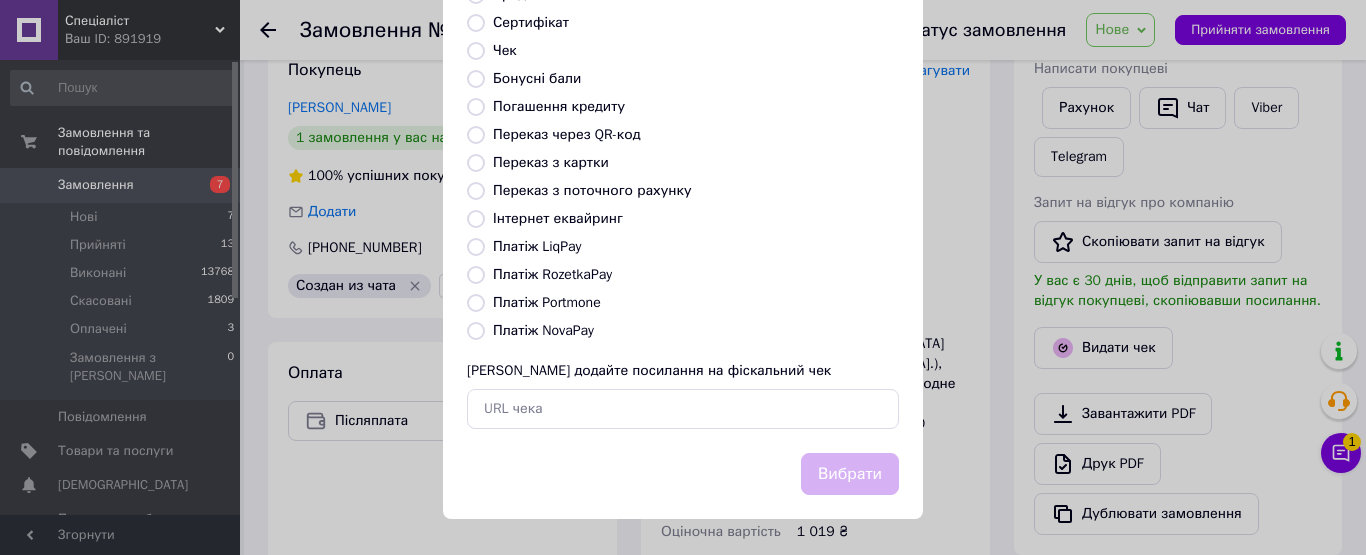 radio on "true" 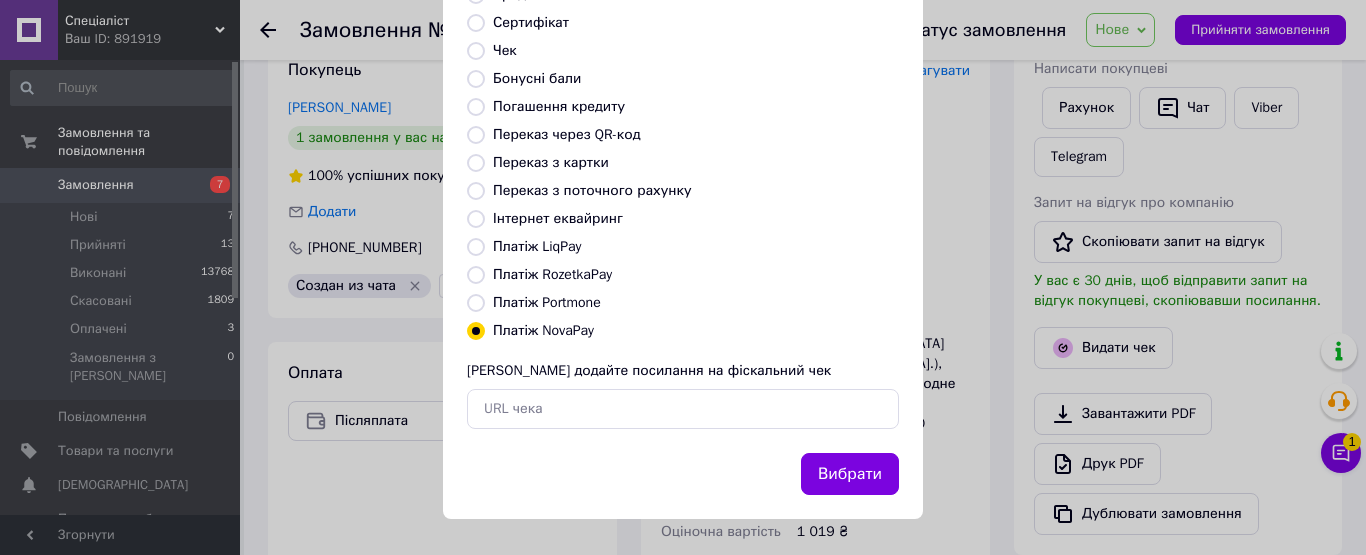 click on "Вибрати" at bounding box center [850, 474] 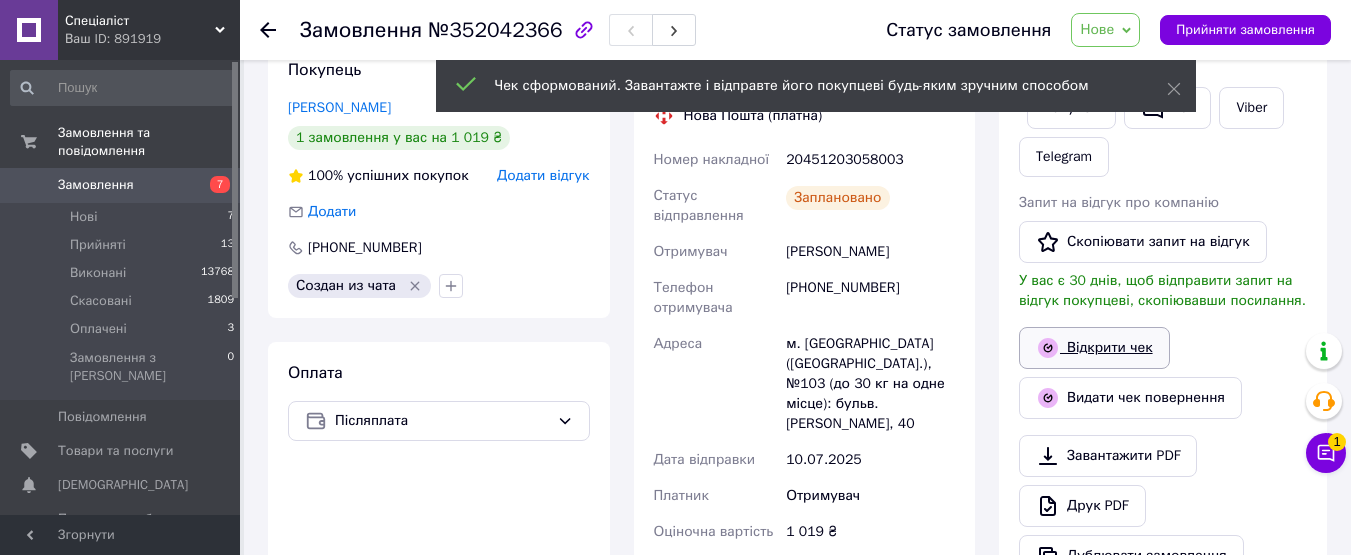click on "Відкрити чек" at bounding box center (1094, 348) 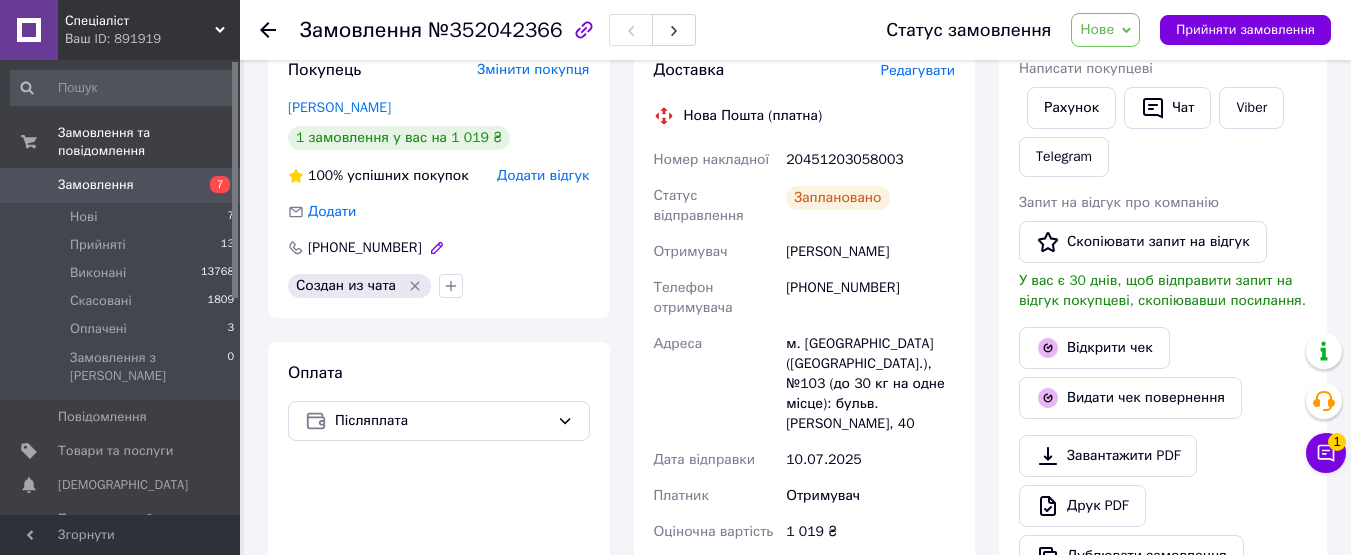 click on "[PHONE_NUMBER]" at bounding box center [365, 248] 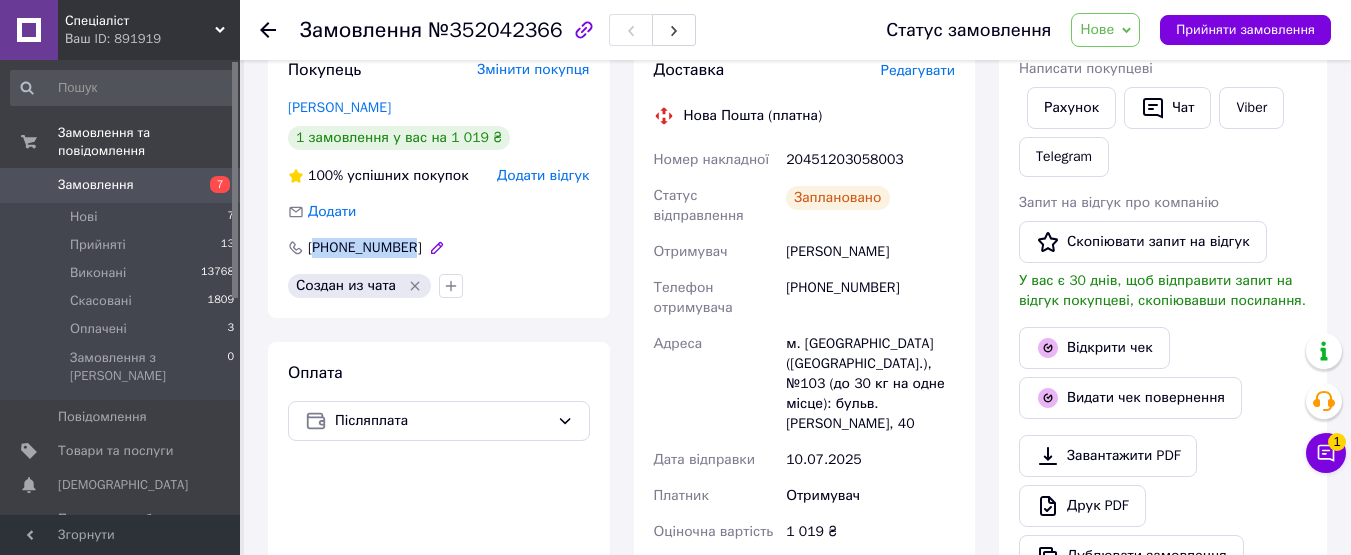 click on "[PHONE_NUMBER]" at bounding box center (365, 248) 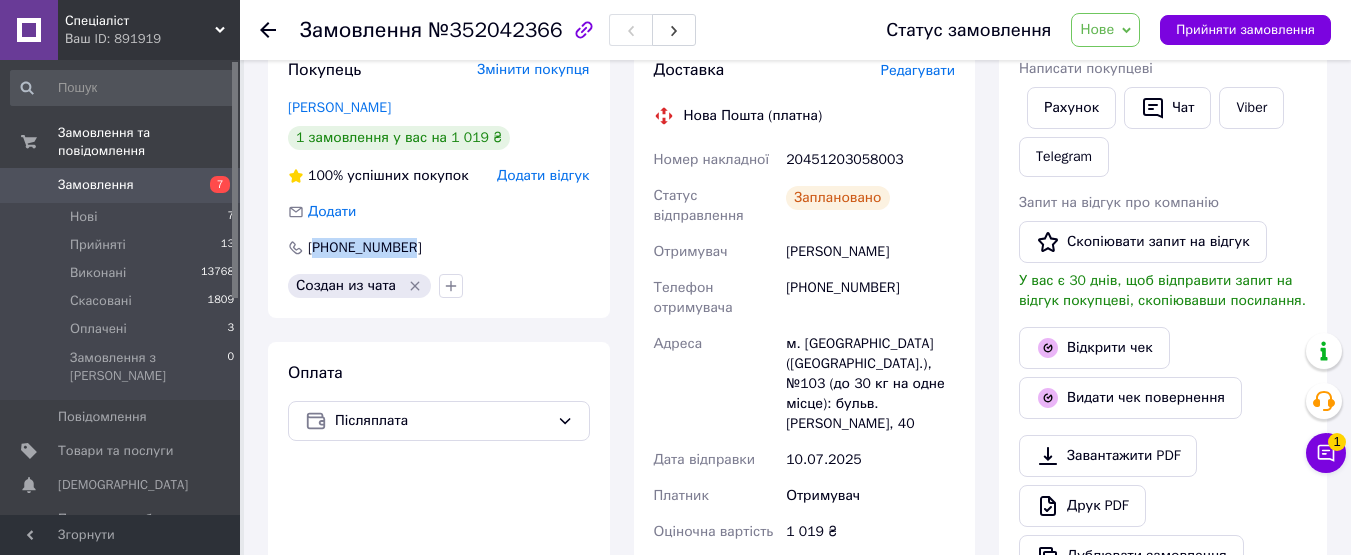 copy on "380679100537" 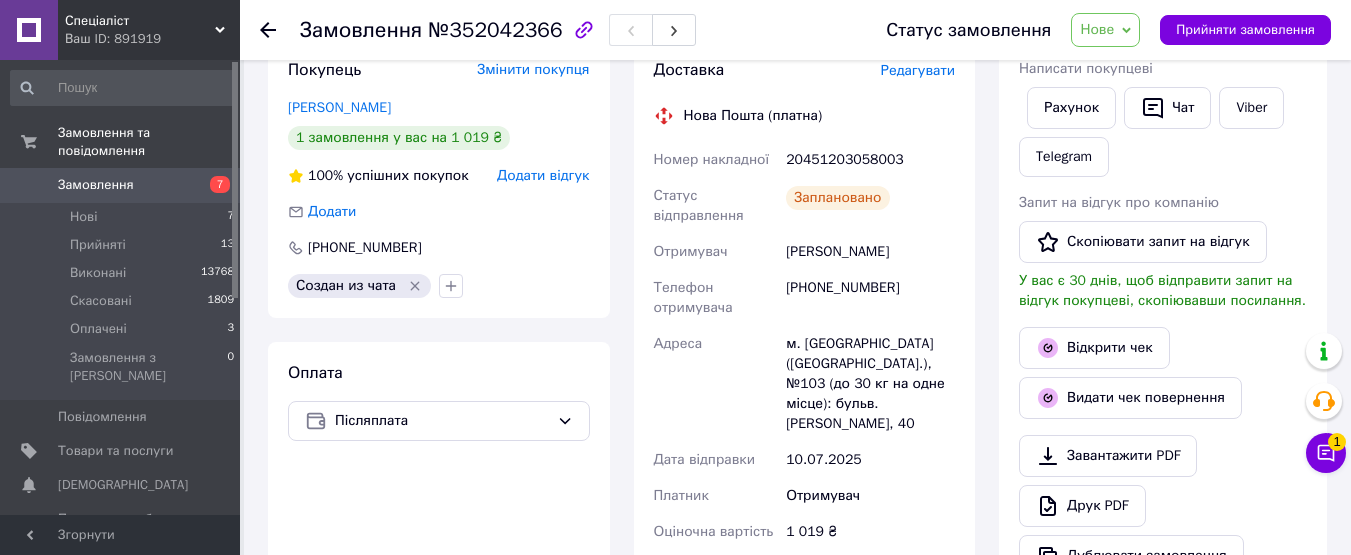 click on "20451203058003" at bounding box center (870, 160) 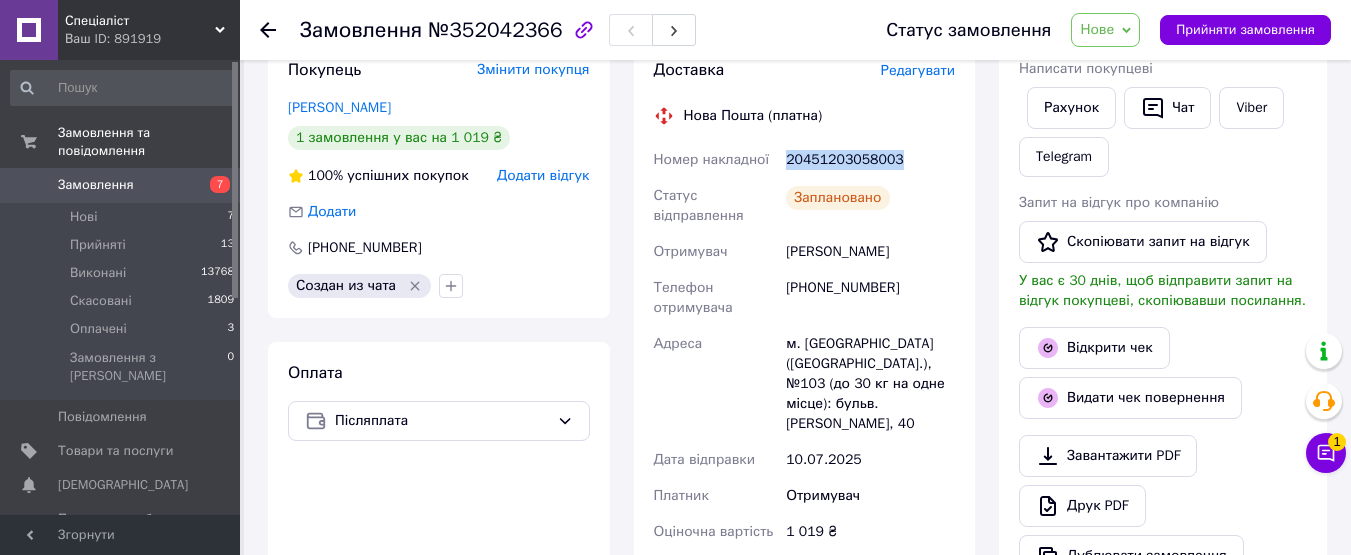 click on "20451203058003" at bounding box center [870, 160] 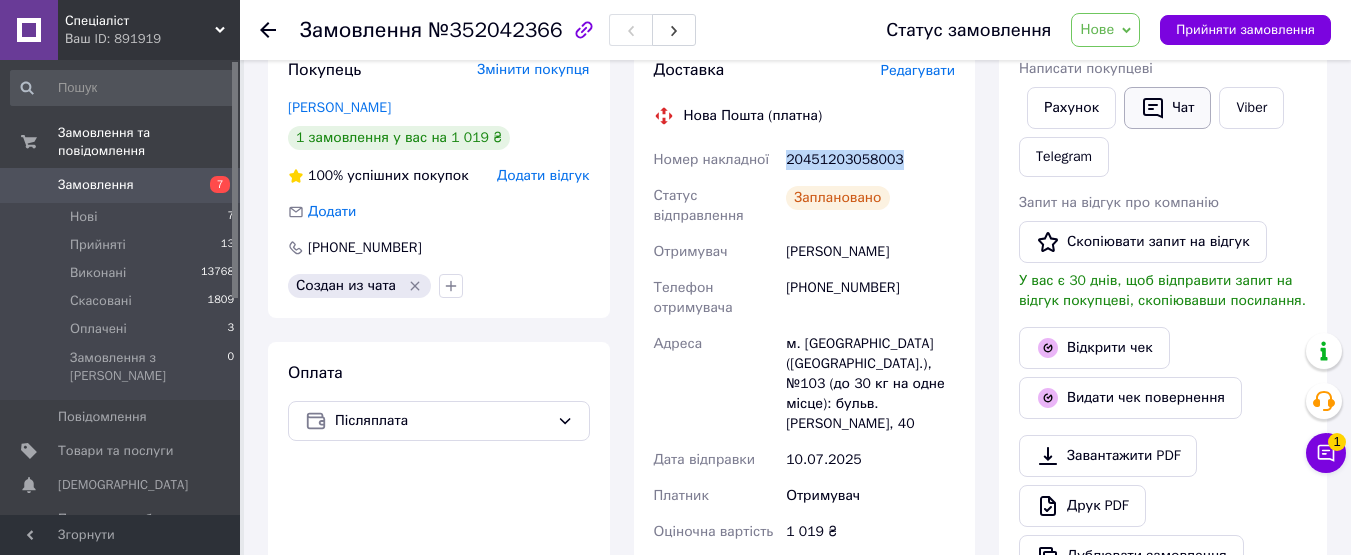 click on "Чат" at bounding box center (1167, 108) 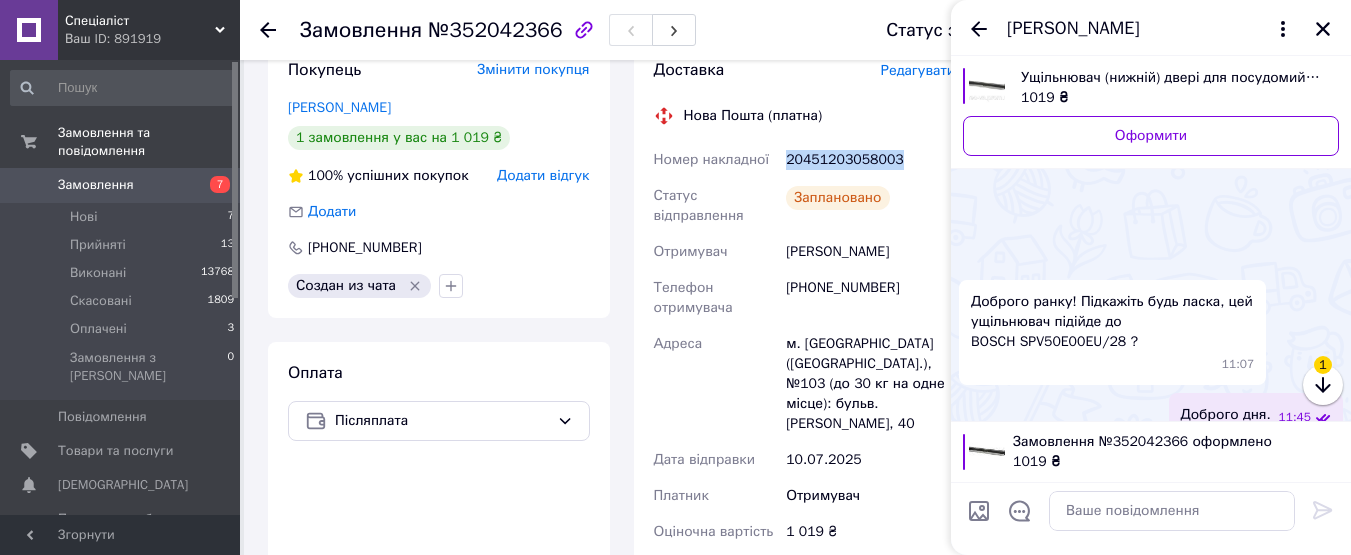 scroll, scrollTop: 326, scrollLeft: 0, axis: vertical 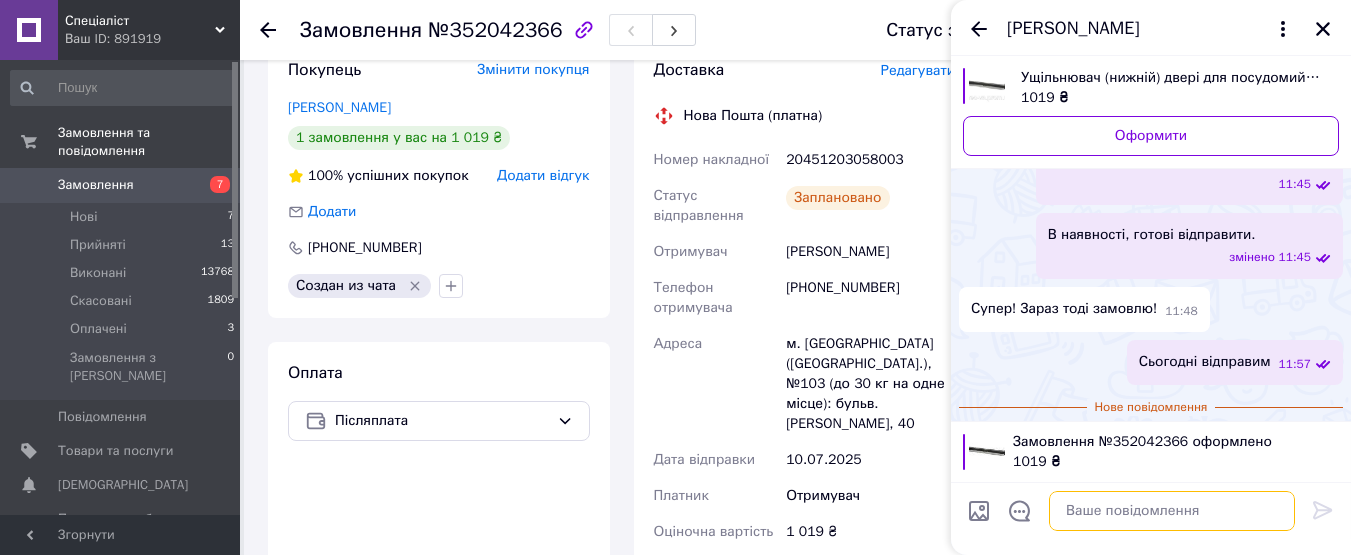 click at bounding box center (1172, 511) 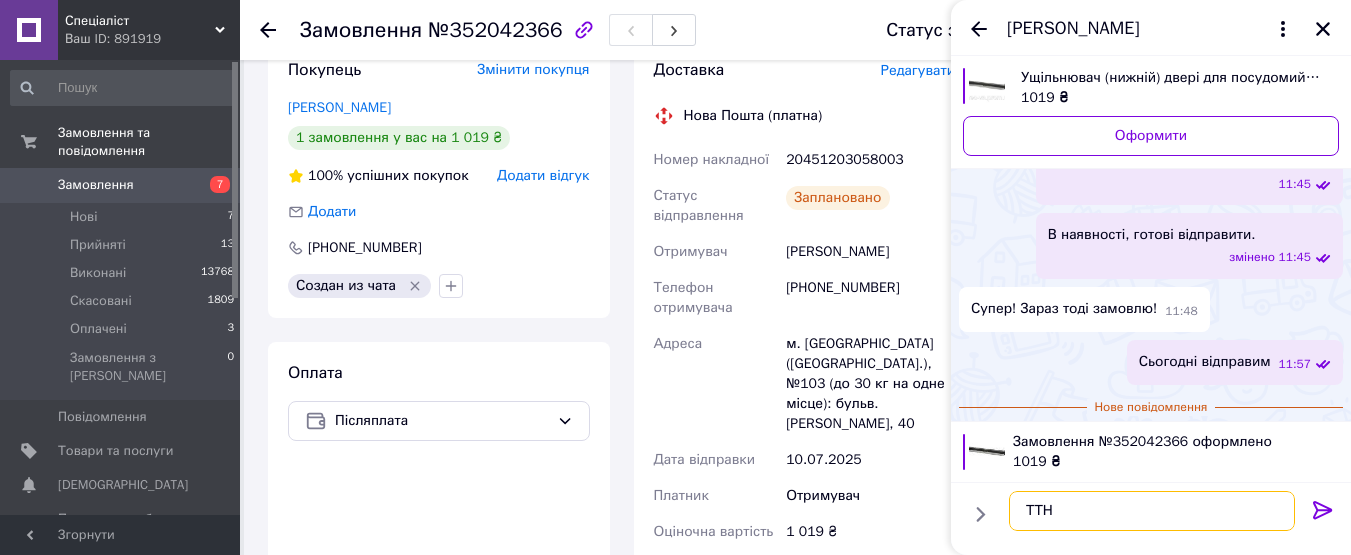 paste on "20451203058003" 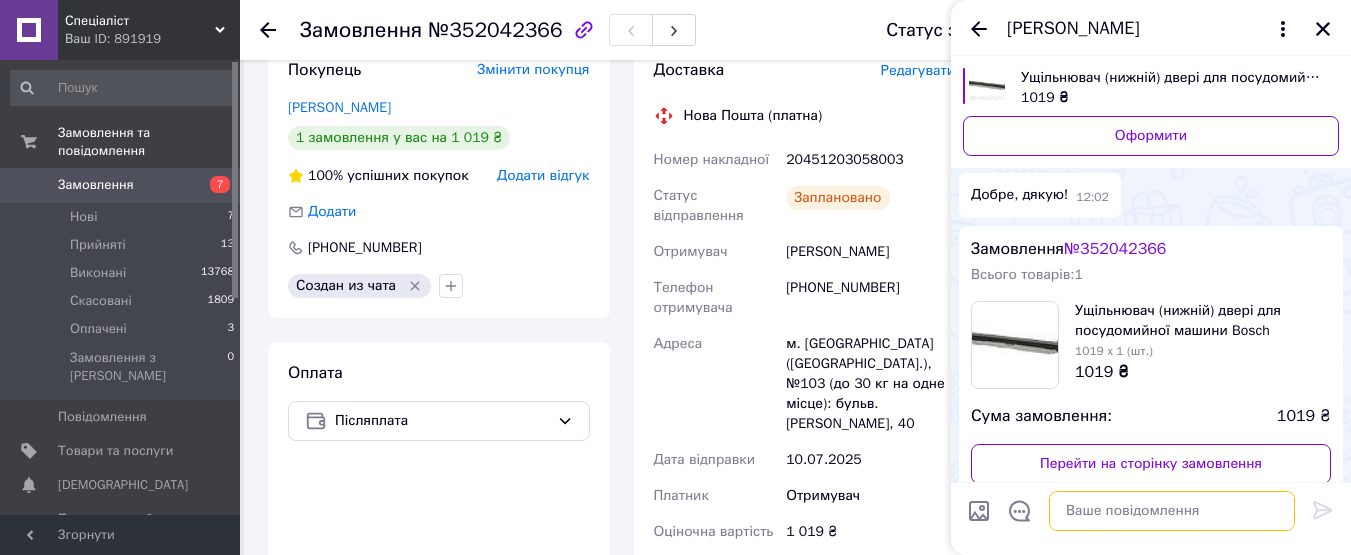 scroll, scrollTop: 395, scrollLeft: 0, axis: vertical 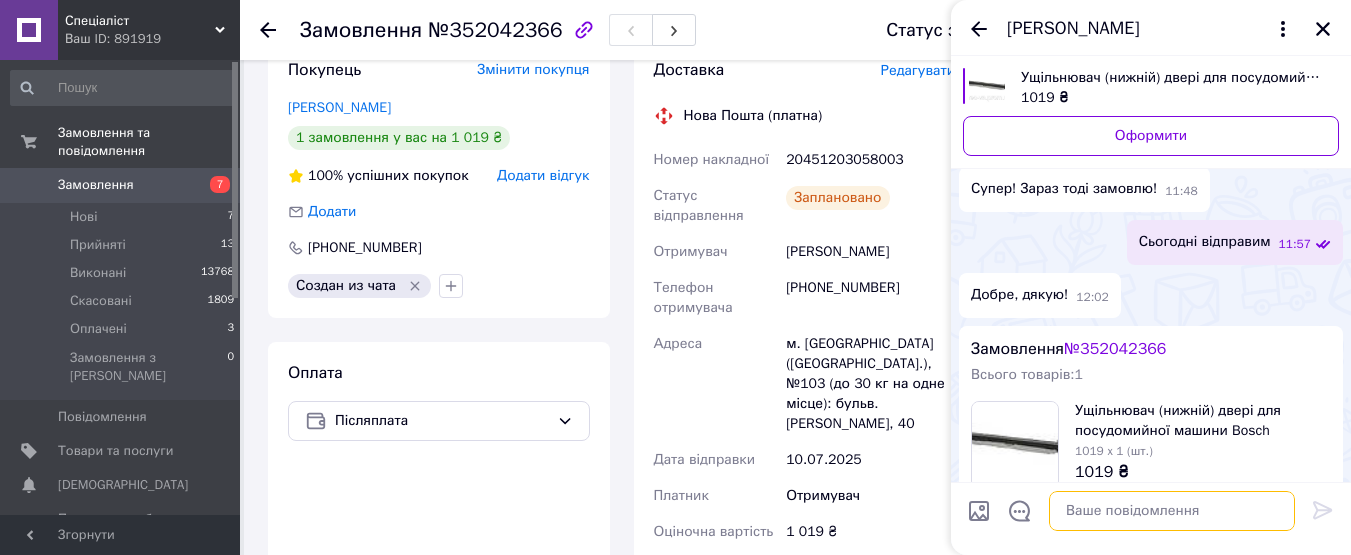 click at bounding box center (1172, 511) 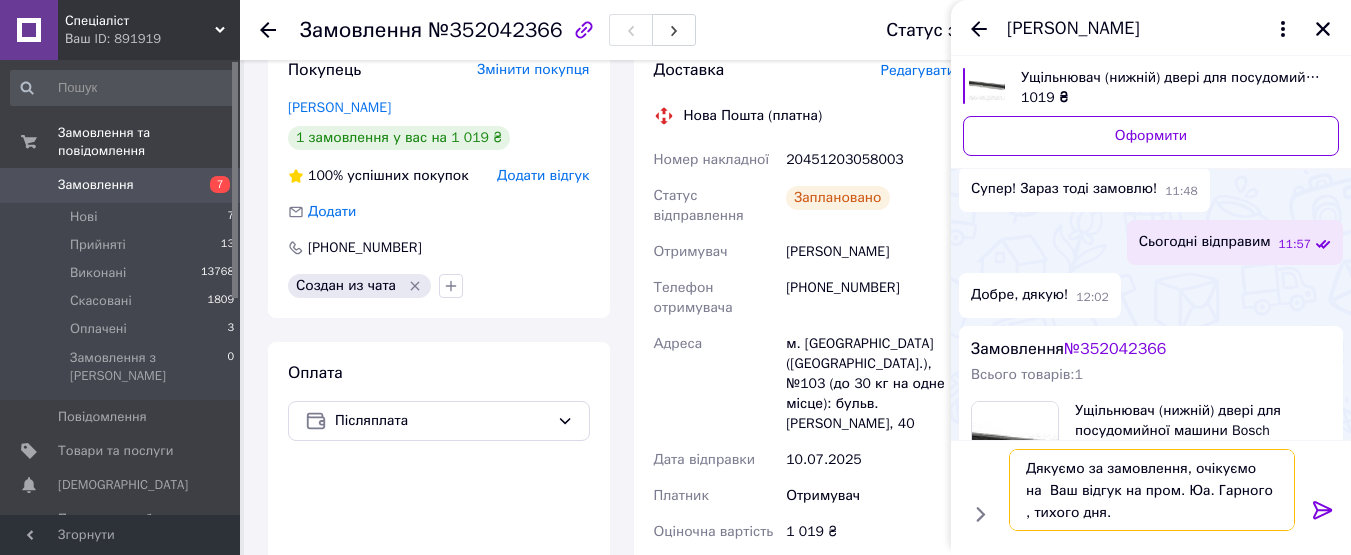 type 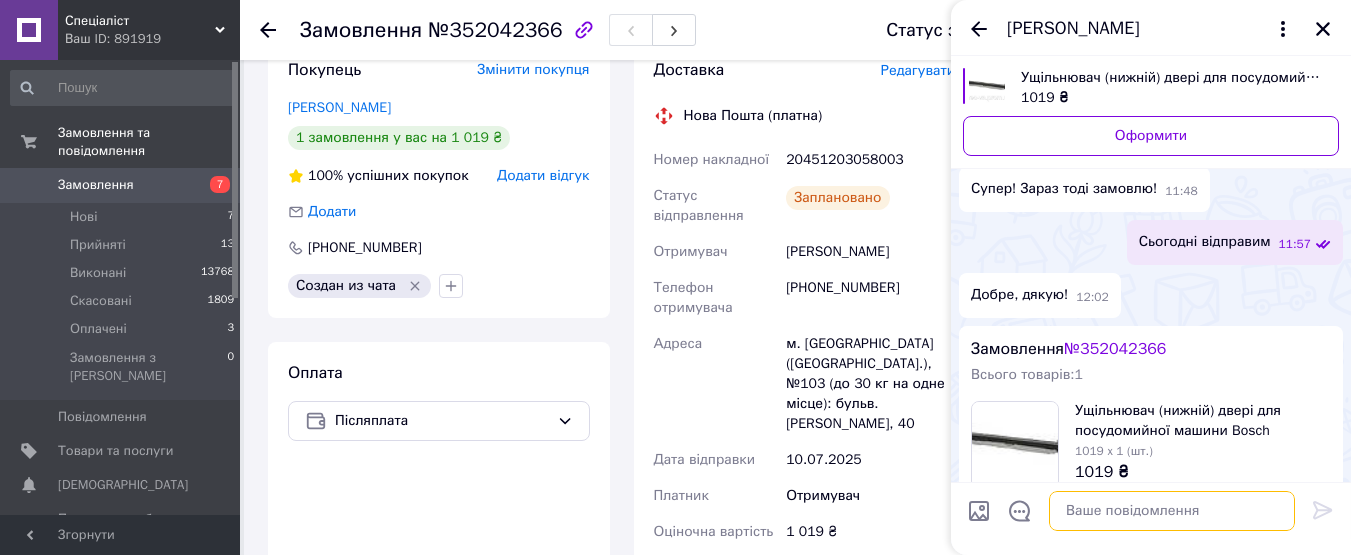 scroll, scrollTop: 688, scrollLeft: 0, axis: vertical 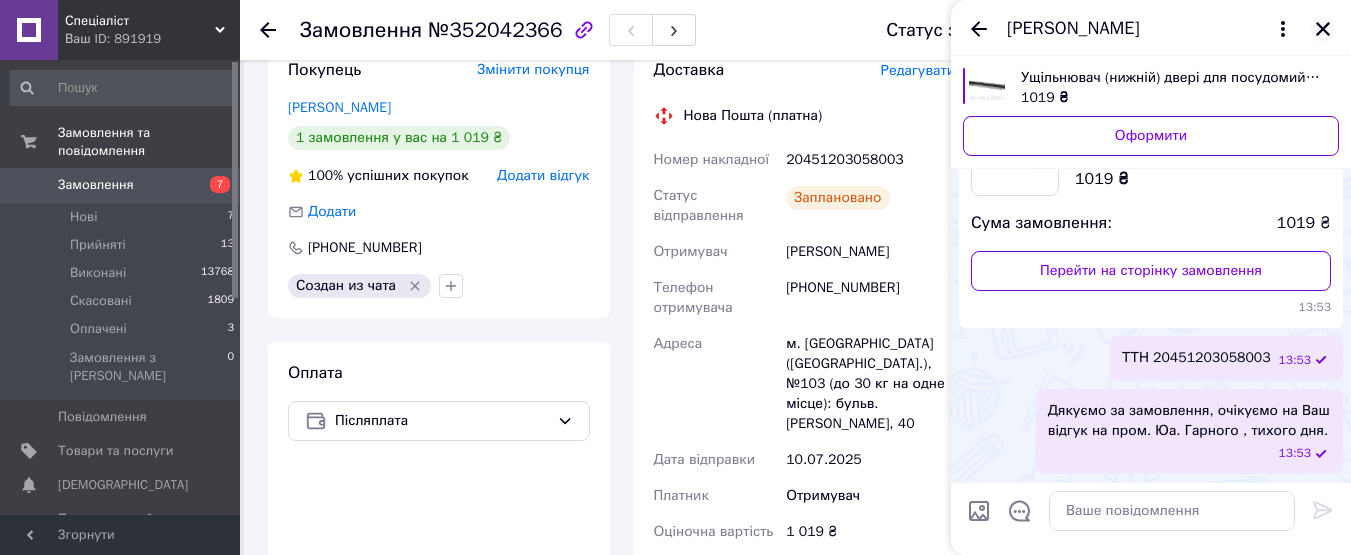 click 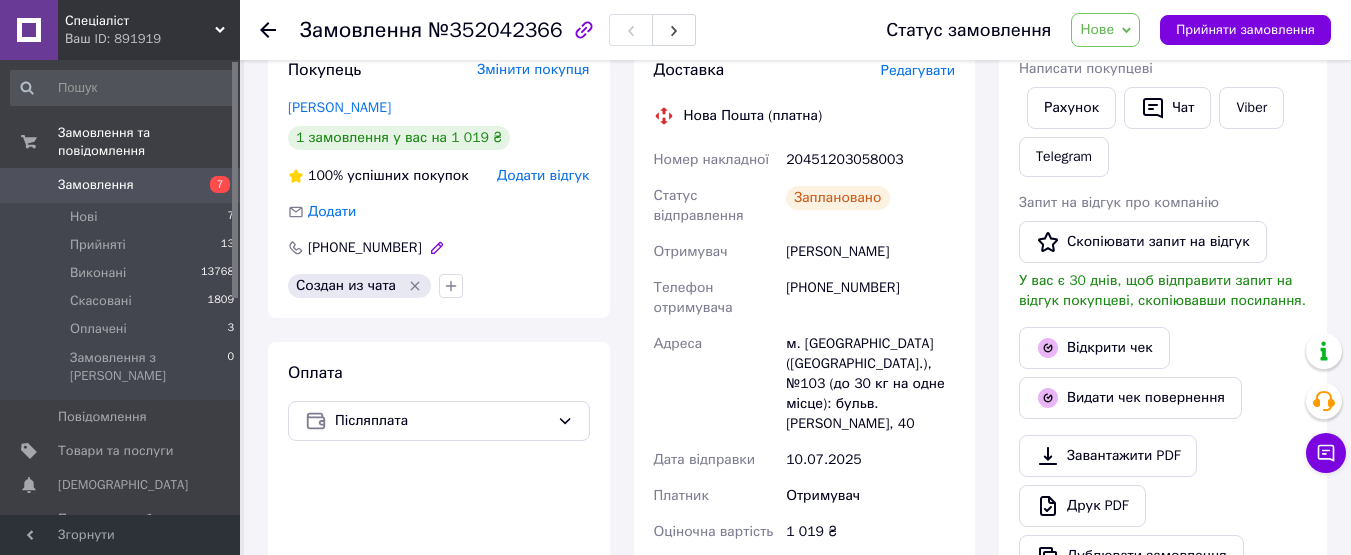 click on "[PHONE_NUMBER]" at bounding box center (365, 248) 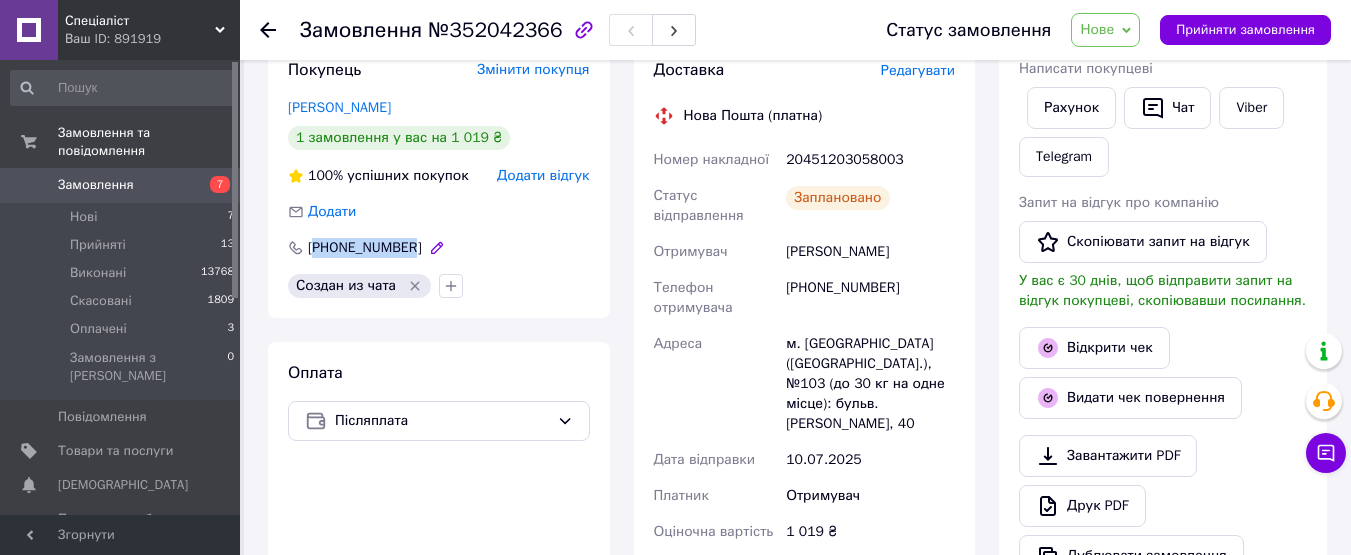 click on "[PHONE_NUMBER]" at bounding box center [365, 248] 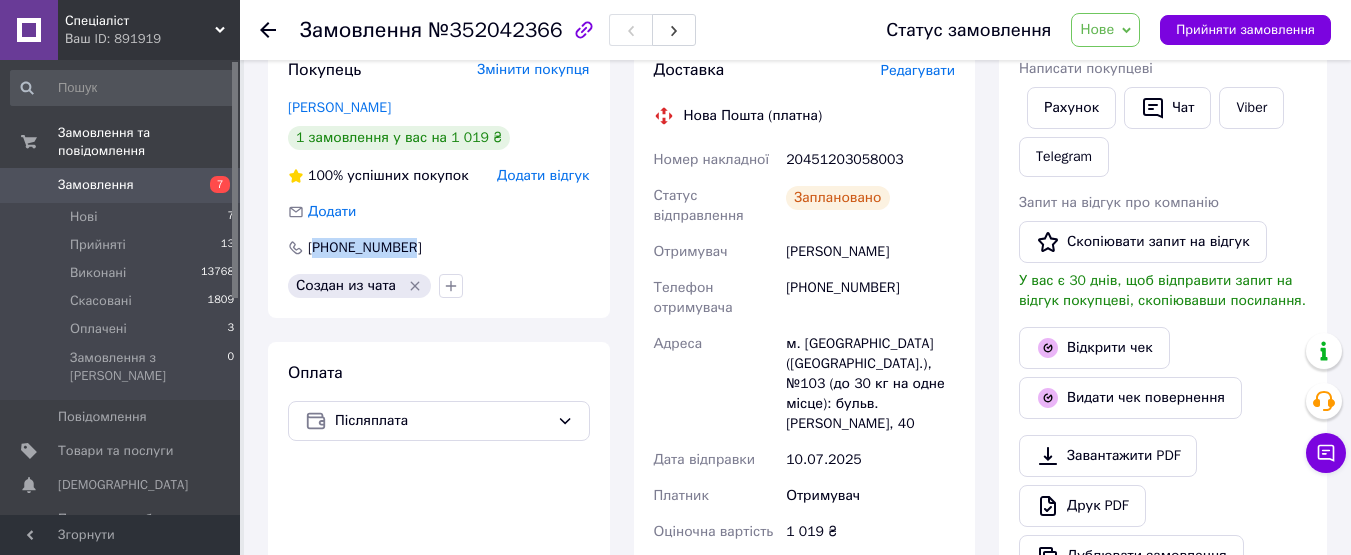 click on "Замовлення 7" at bounding box center (123, 185) 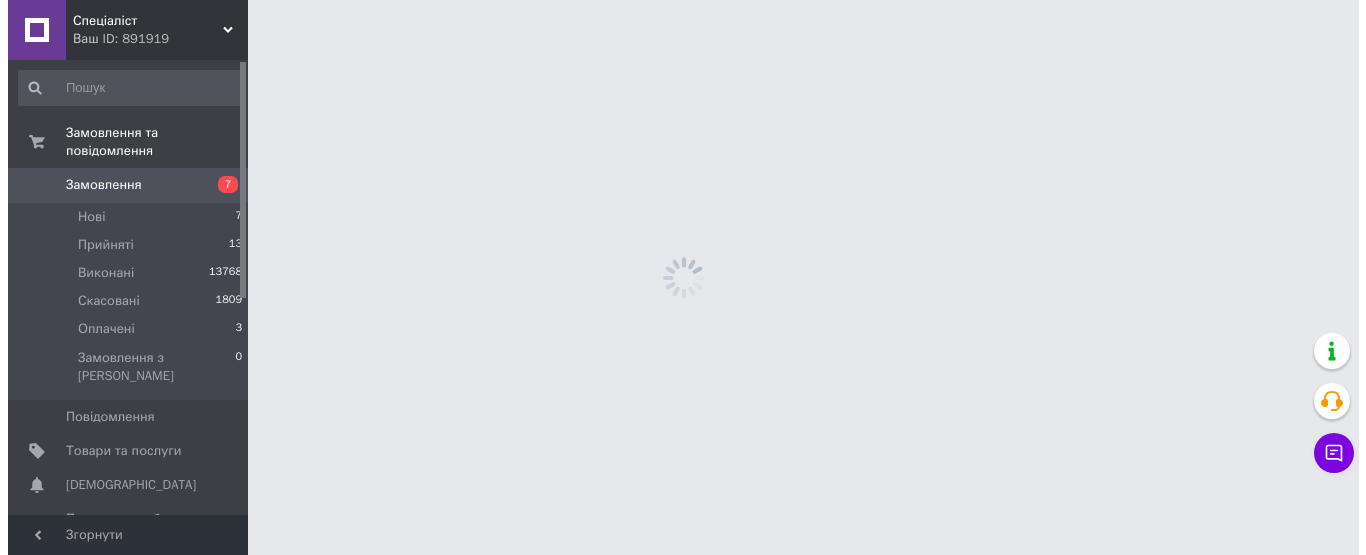 scroll, scrollTop: 0, scrollLeft: 0, axis: both 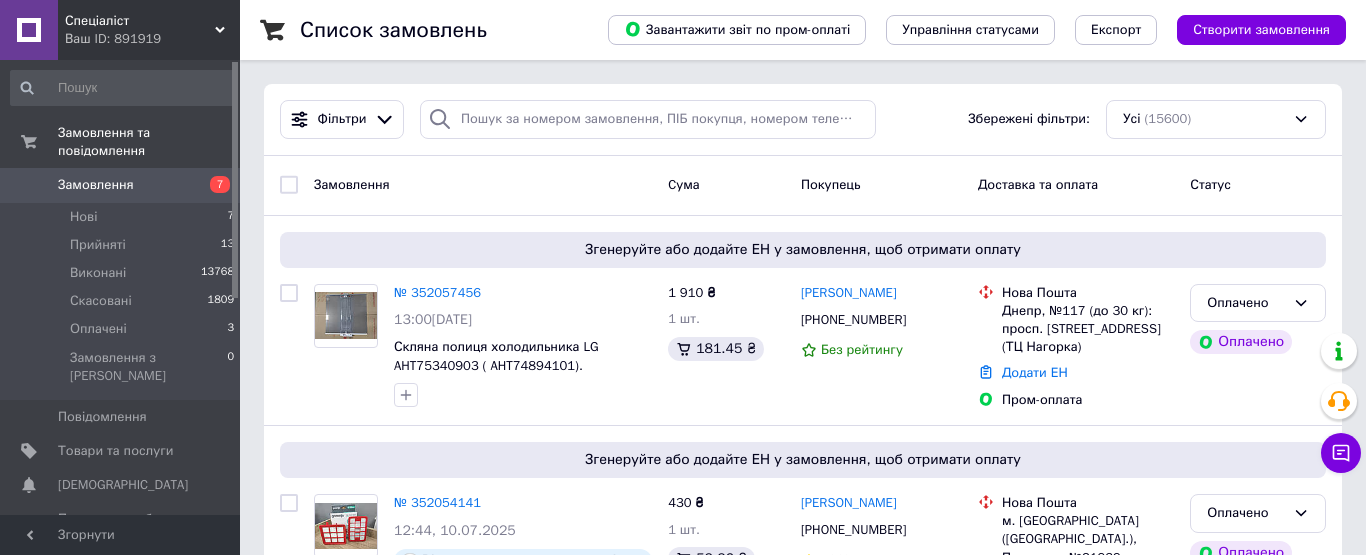 click at bounding box center (440, 119) 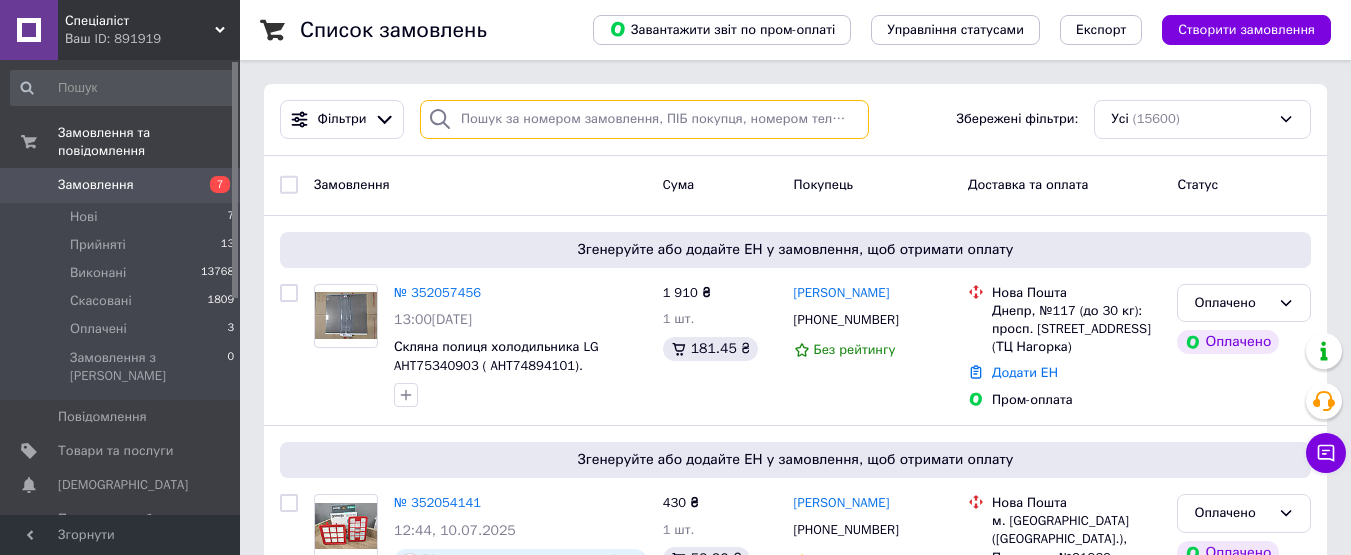 click at bounding box center [644, 119] 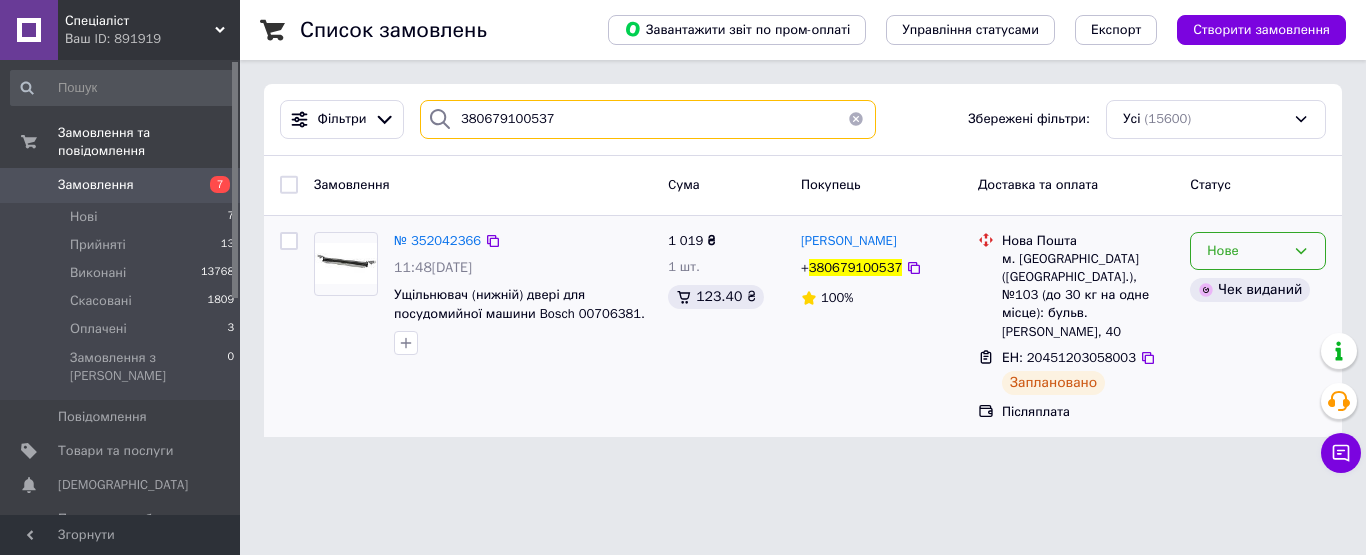 type on "380679100537" 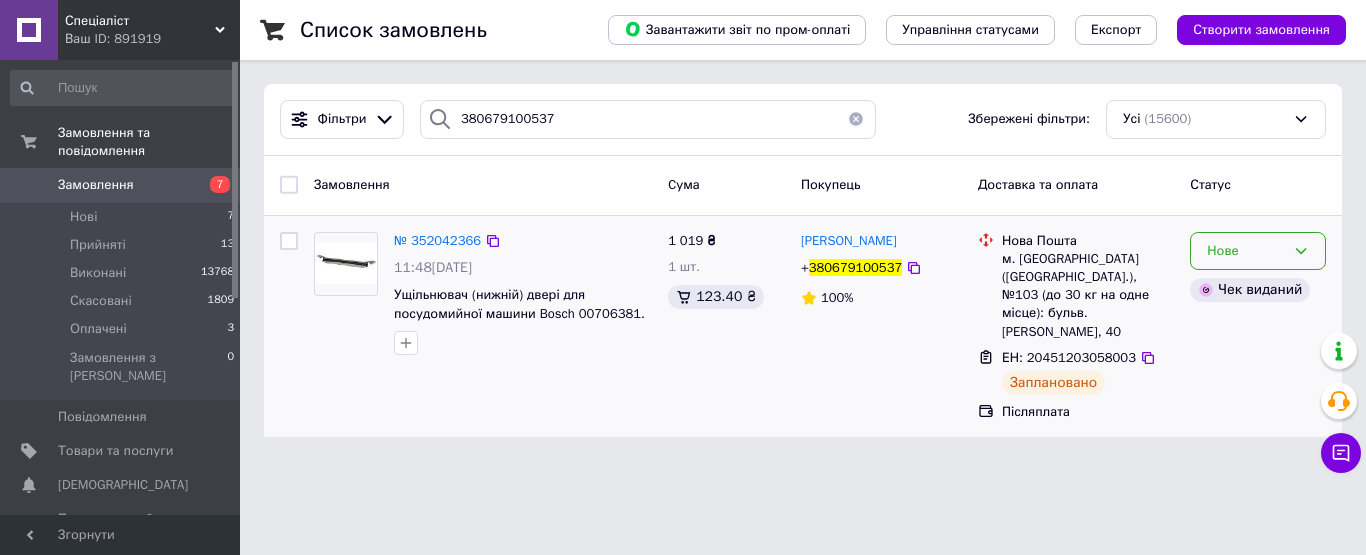 click on "Нове" at bounding box center [1258, 251] 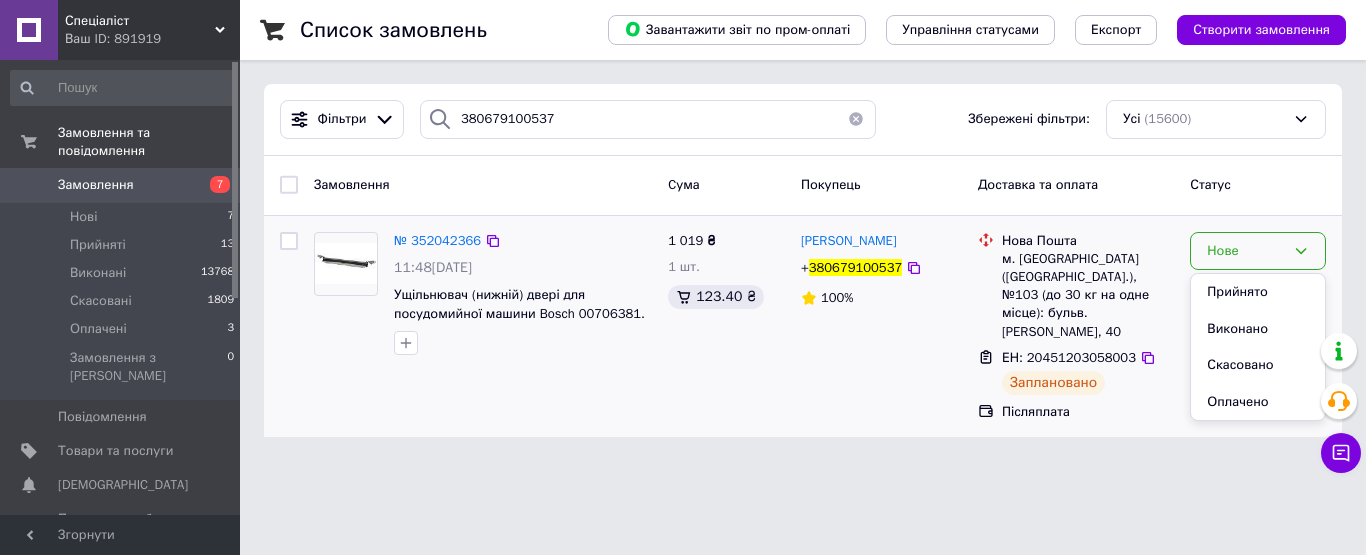 click on "Виконано" at bounding box center (1258, 329) 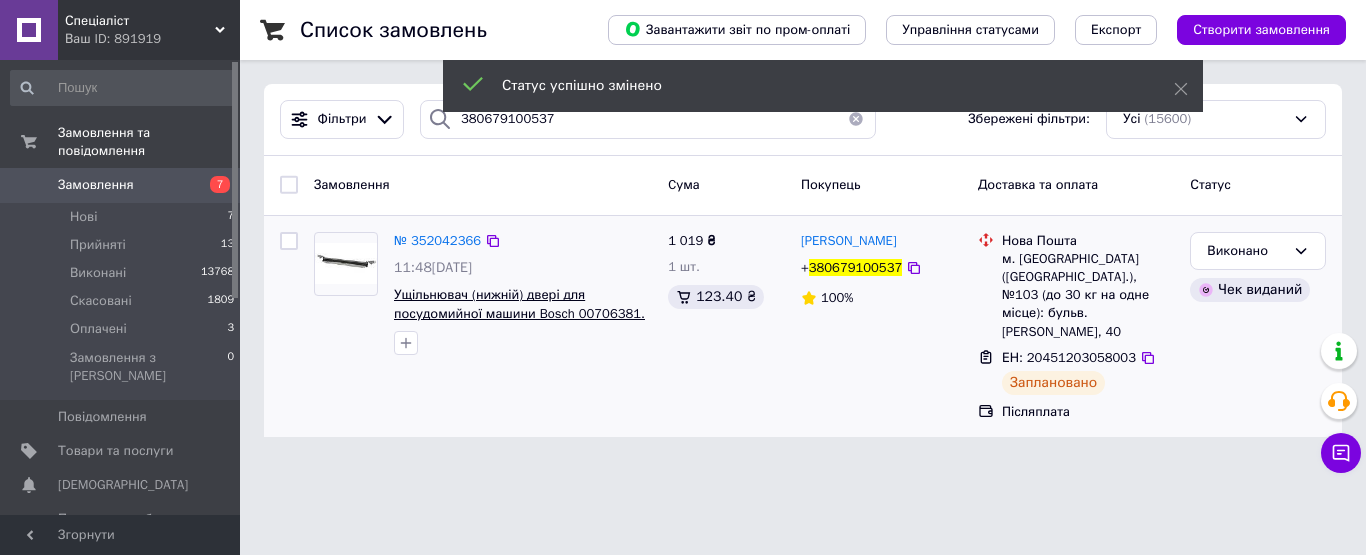 click on "Ущільнювач (нижній) двері для посудомийної машини Bosch 00706381. Оригінальна запчастина" at bounding box center [519, 313] 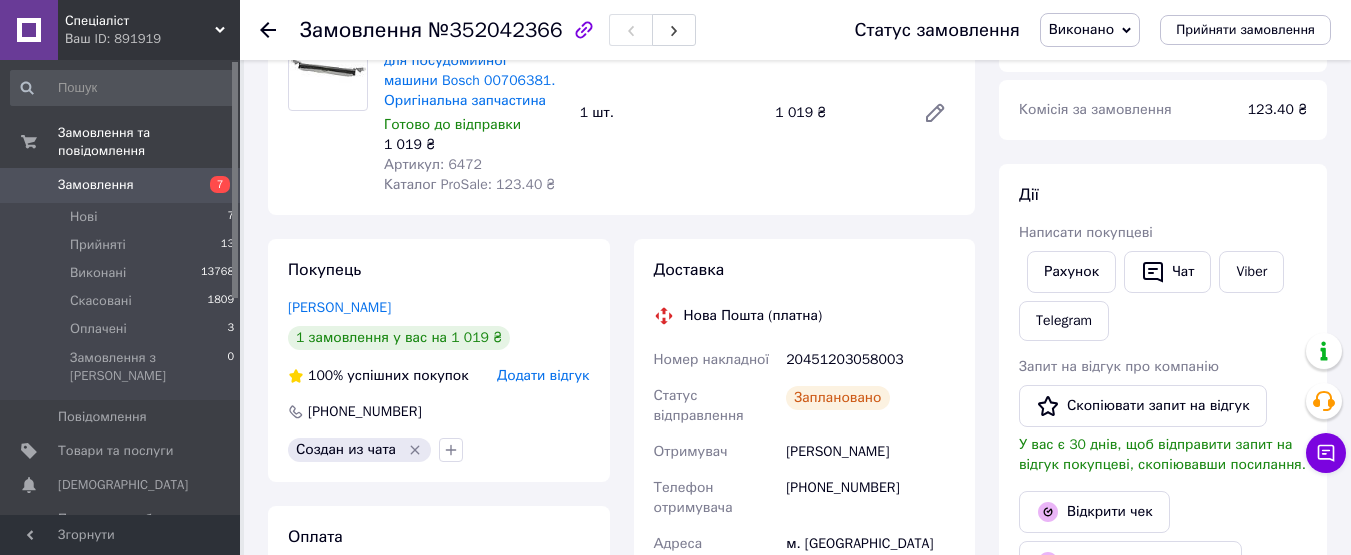 scroll, scrollTop: 400, scrollLeft: 0, axis: vertical 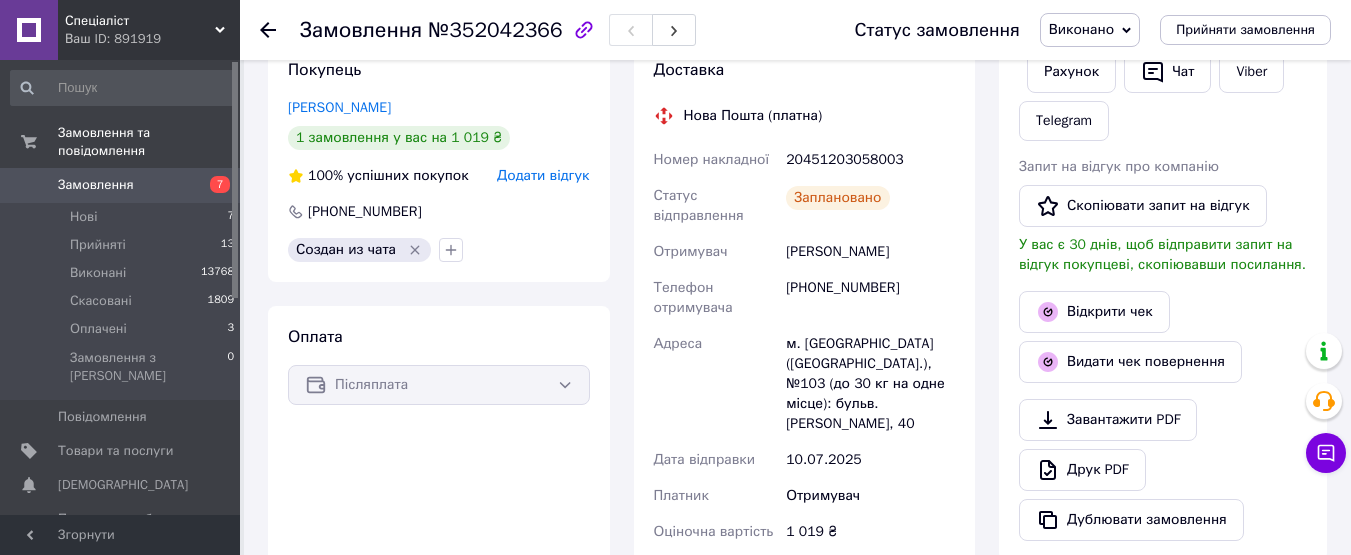 click on "[PHONE_NUMBER]" at bounding box center (365, 212) 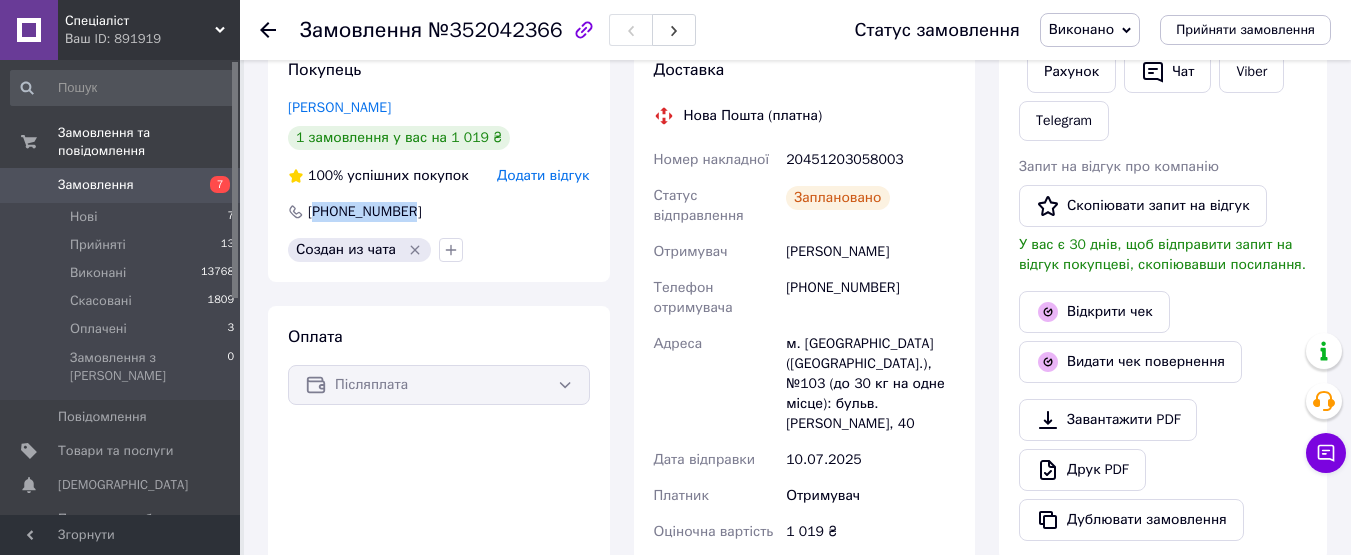 click on "[PHONE_NUMBER]" at bounding box center (365, 212) 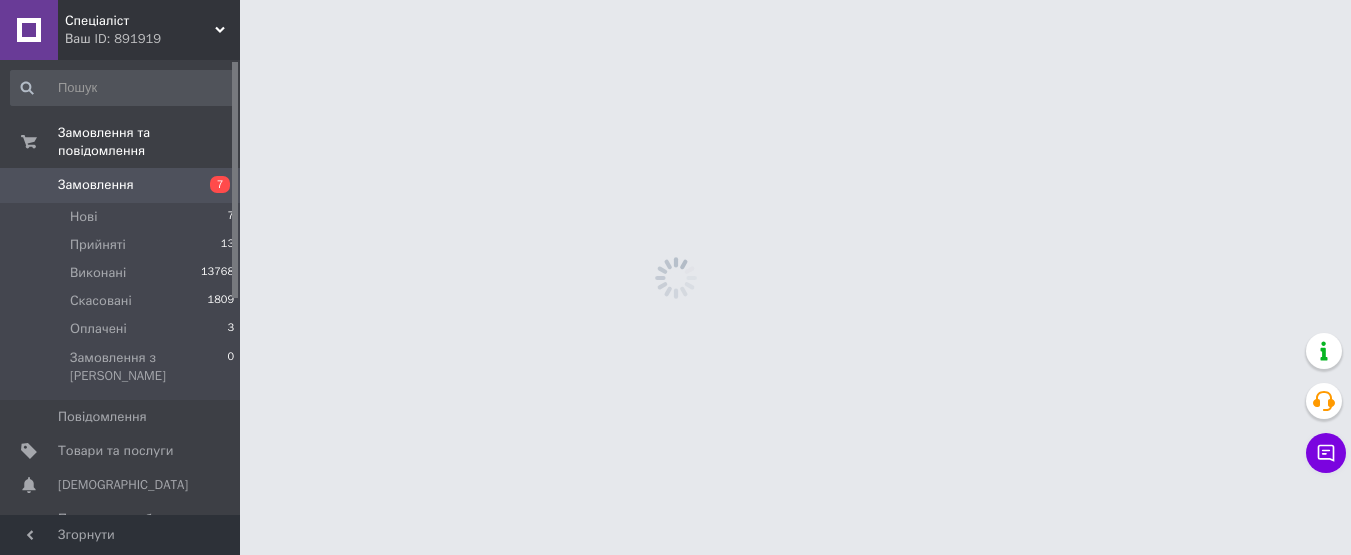 scroll, scrollTop: 0, scrollLeft: 0, axis: both 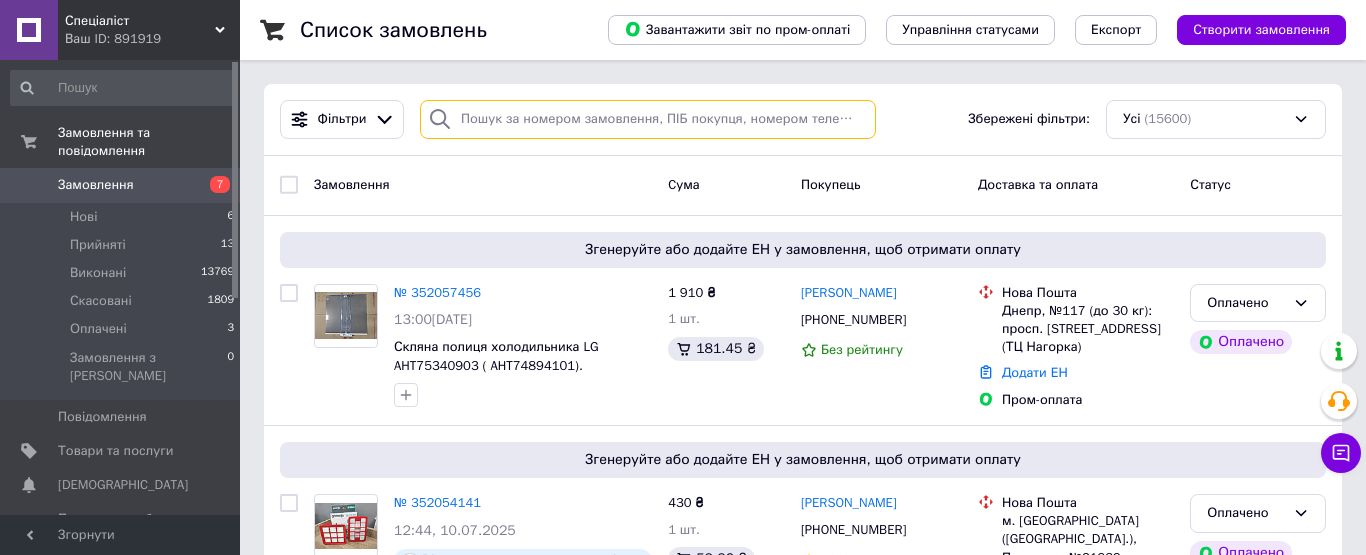 click at bounding box center (648, 119) 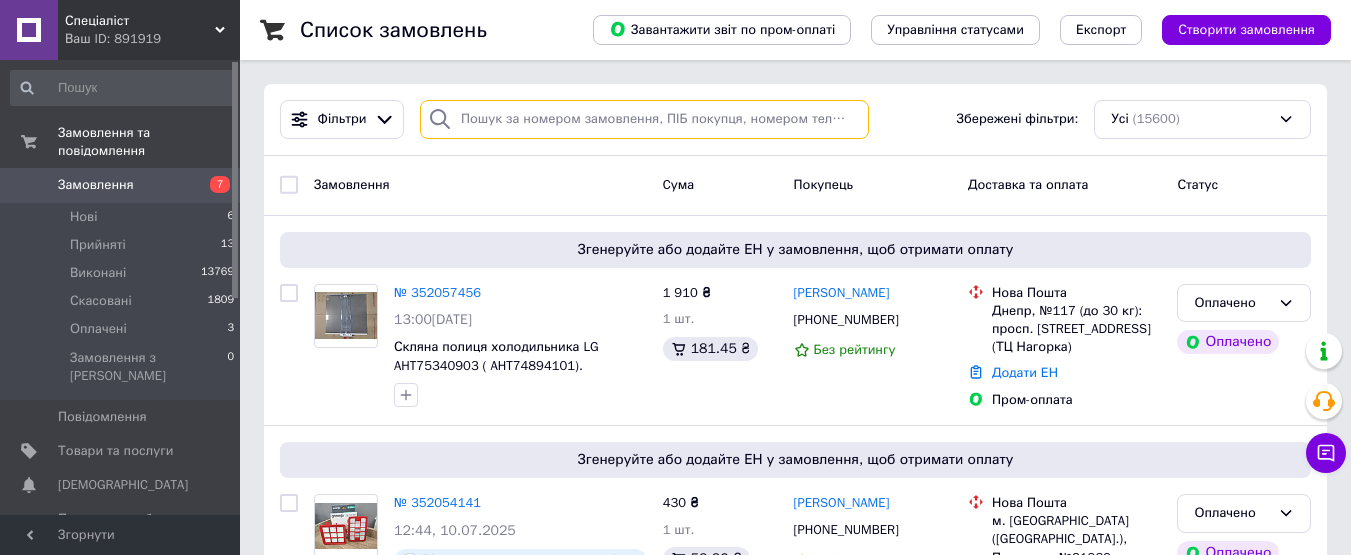 paste on "380679100537" 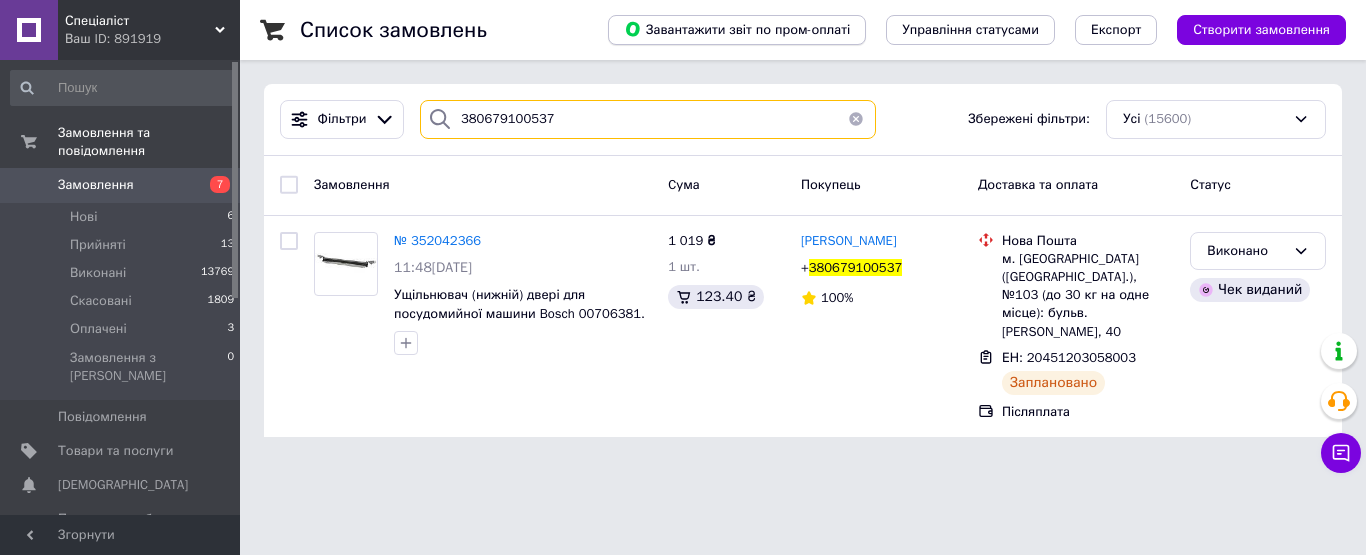 type on "380679100537" 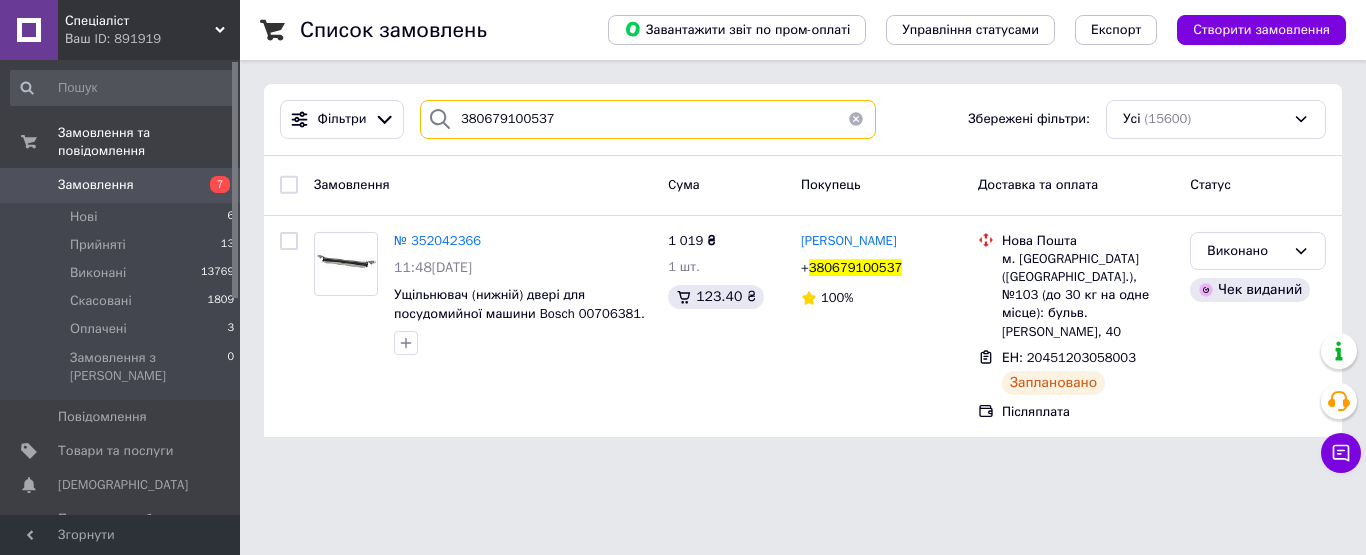 click on "380679100537" at bounding box center (648, 119) 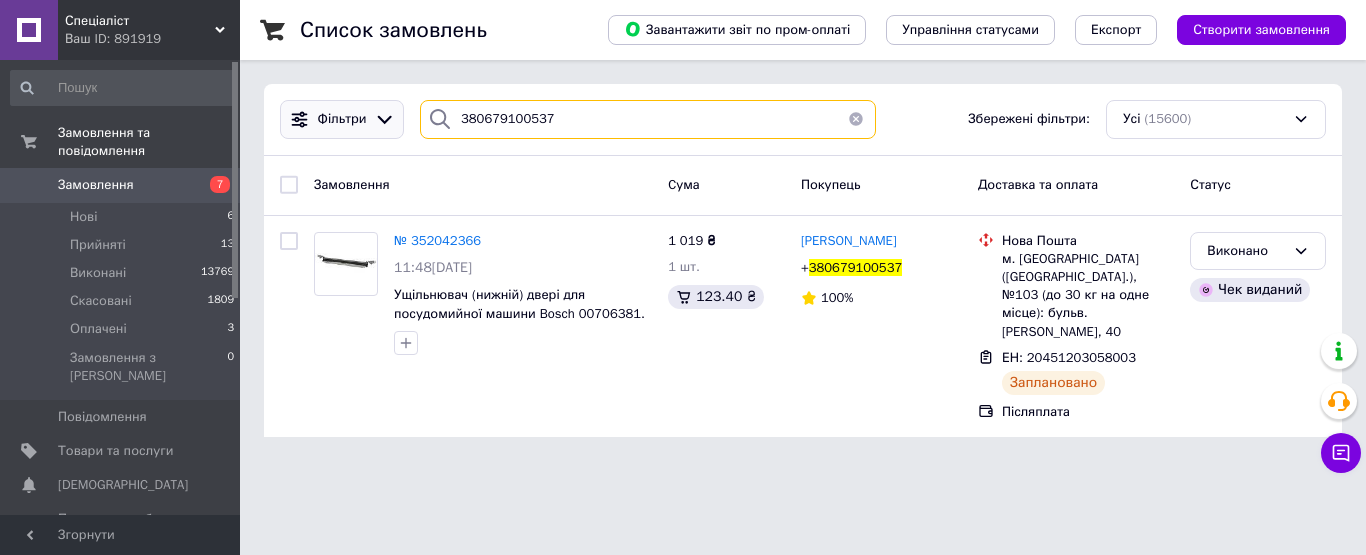 drag, startPoint x: 589, startPoint y: 119, endPoint x: 280, endPoint y: 123, distance: 309.02588 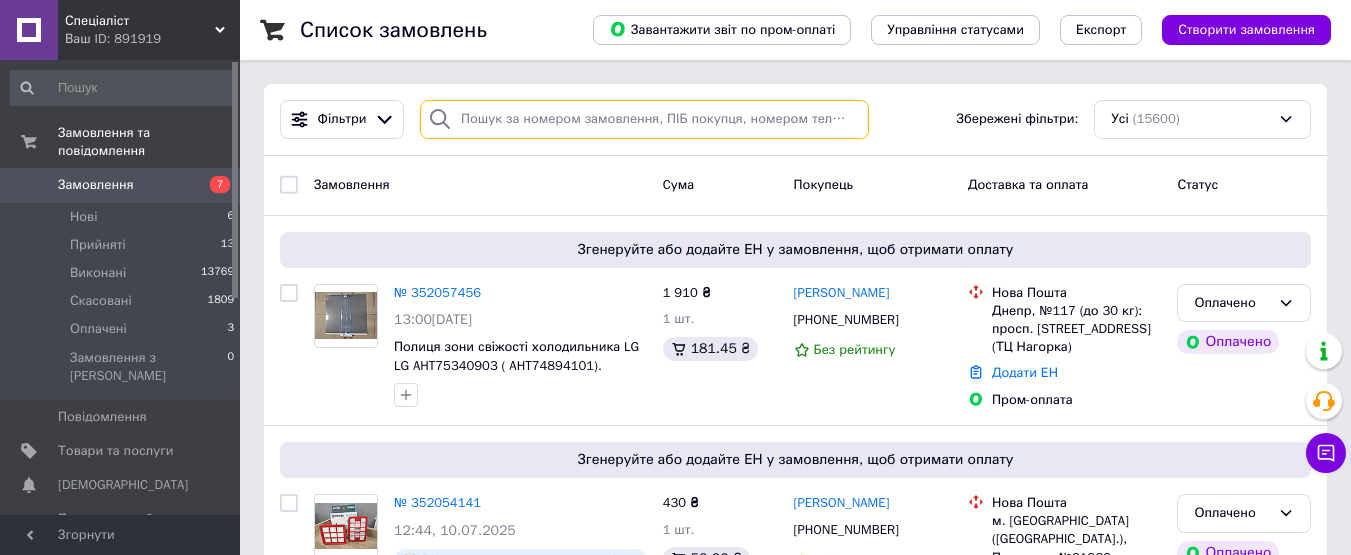 click at bounding box center (644, 119) 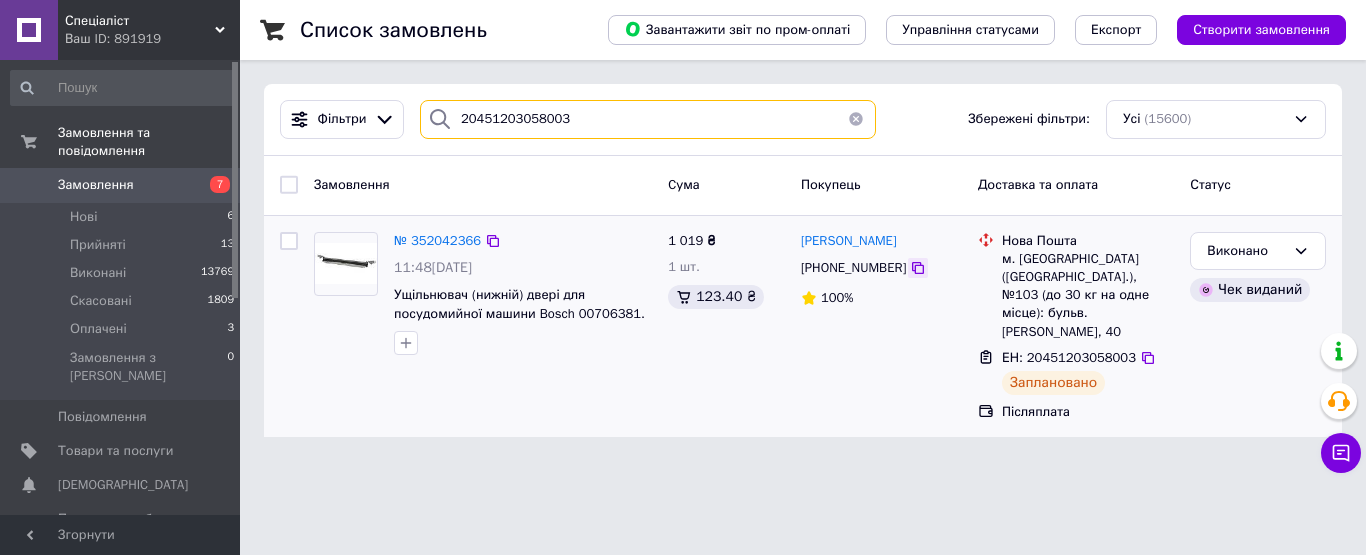 type on "20451203058003" 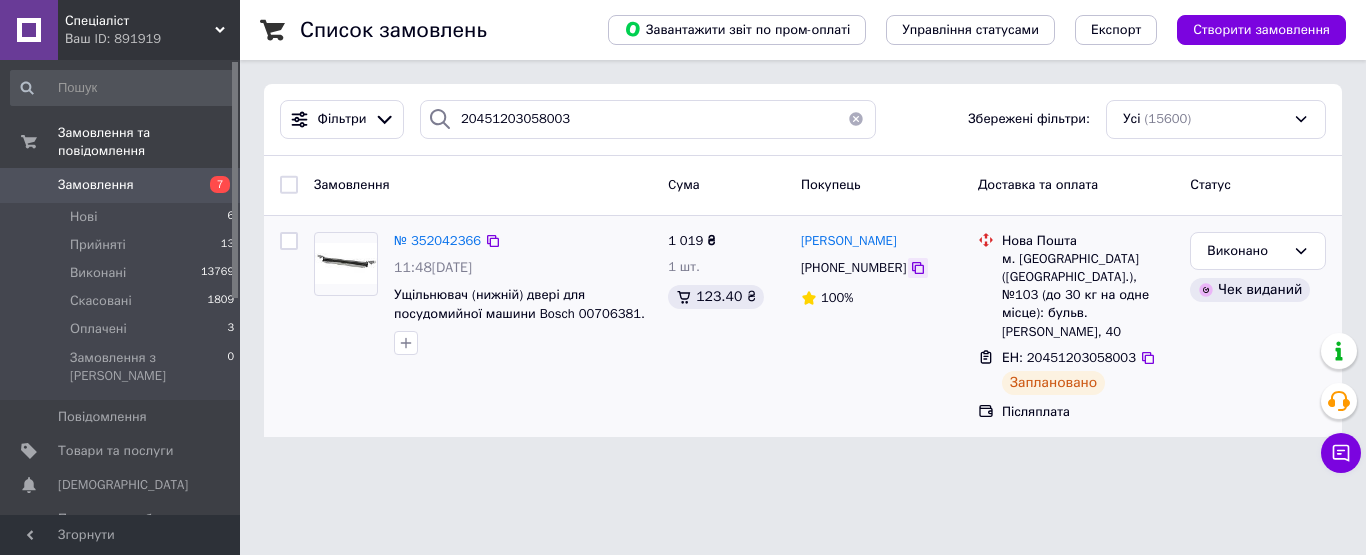 click 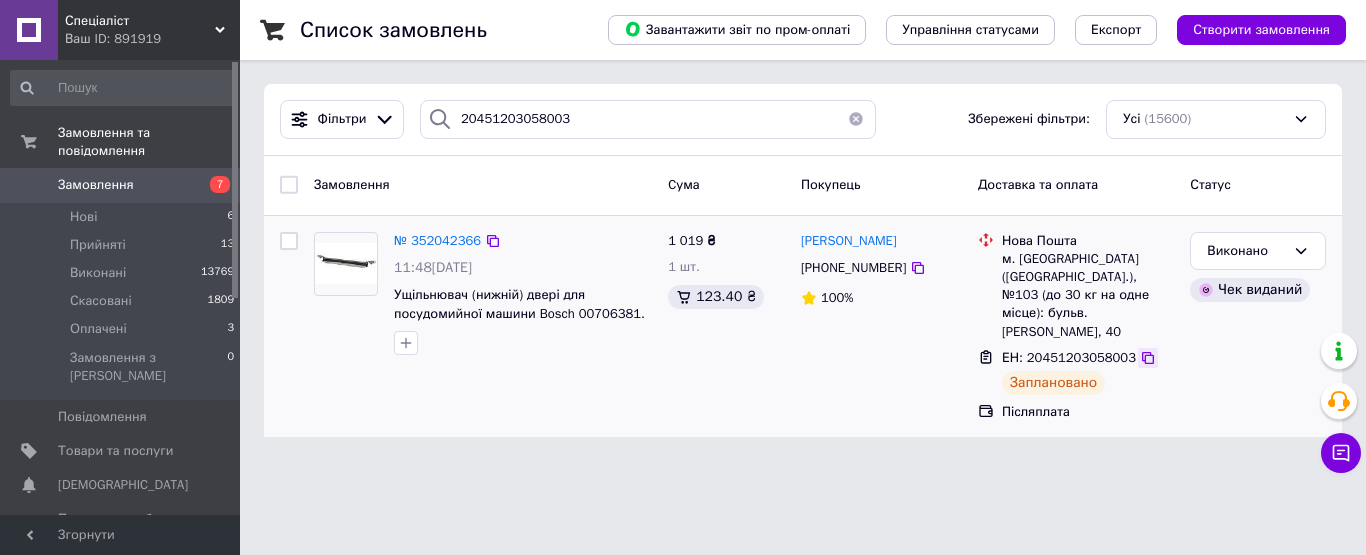 click 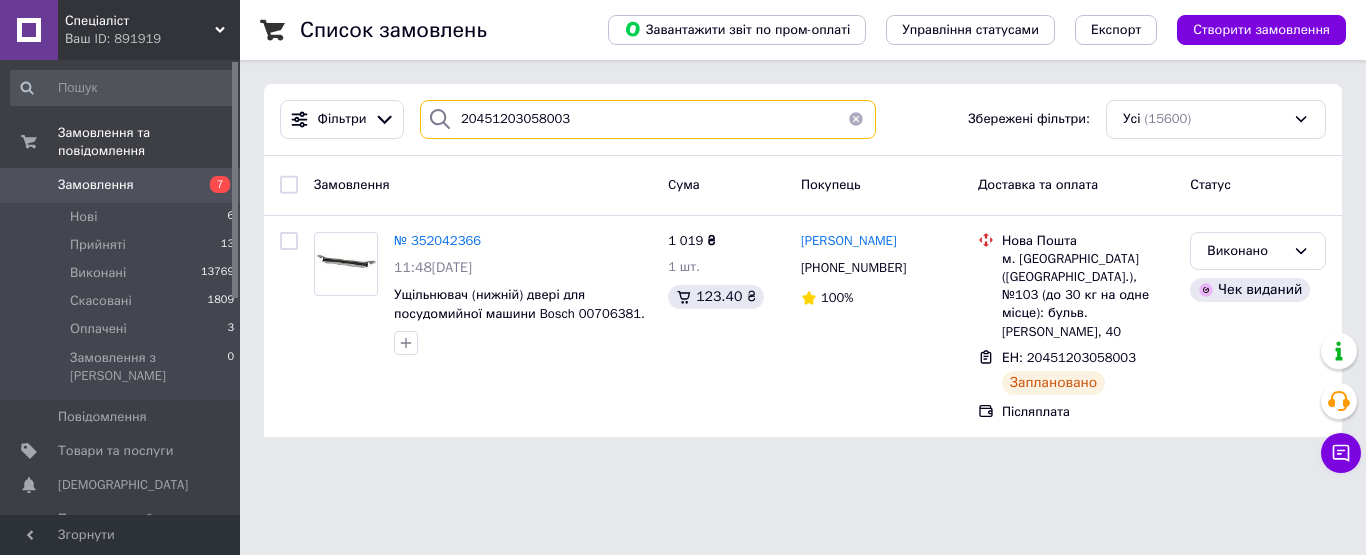 drag, startPoint x: 594, startPoint y: 114, endPoint x: 412, endPoint y: 119, distance: 182.06866 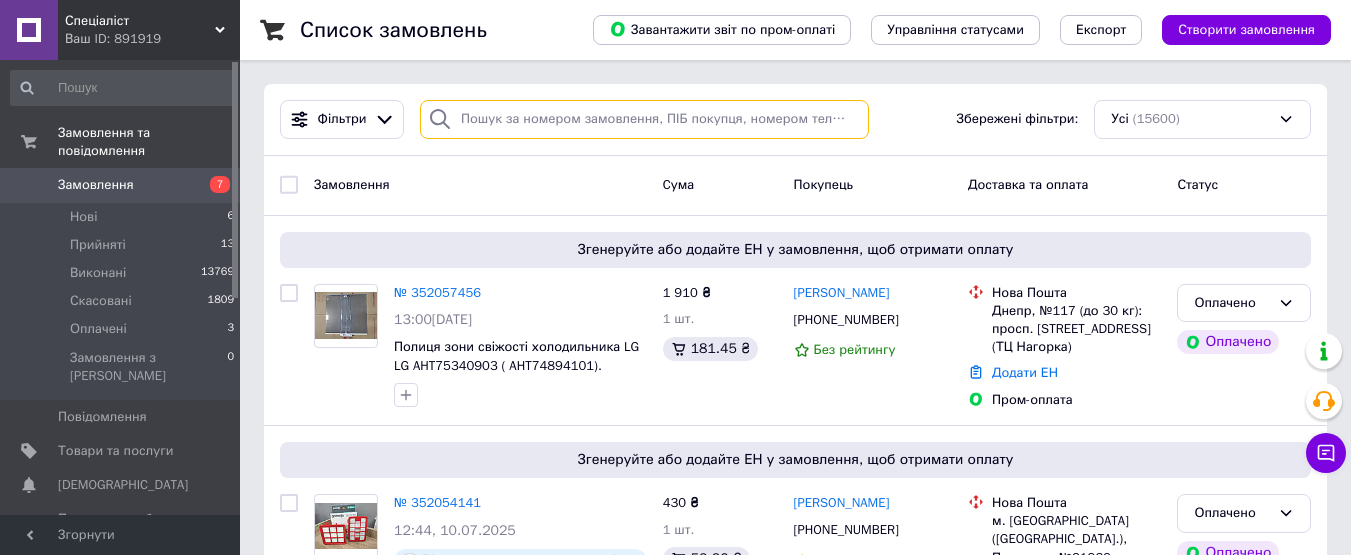 click at bounding box center [644, 119] 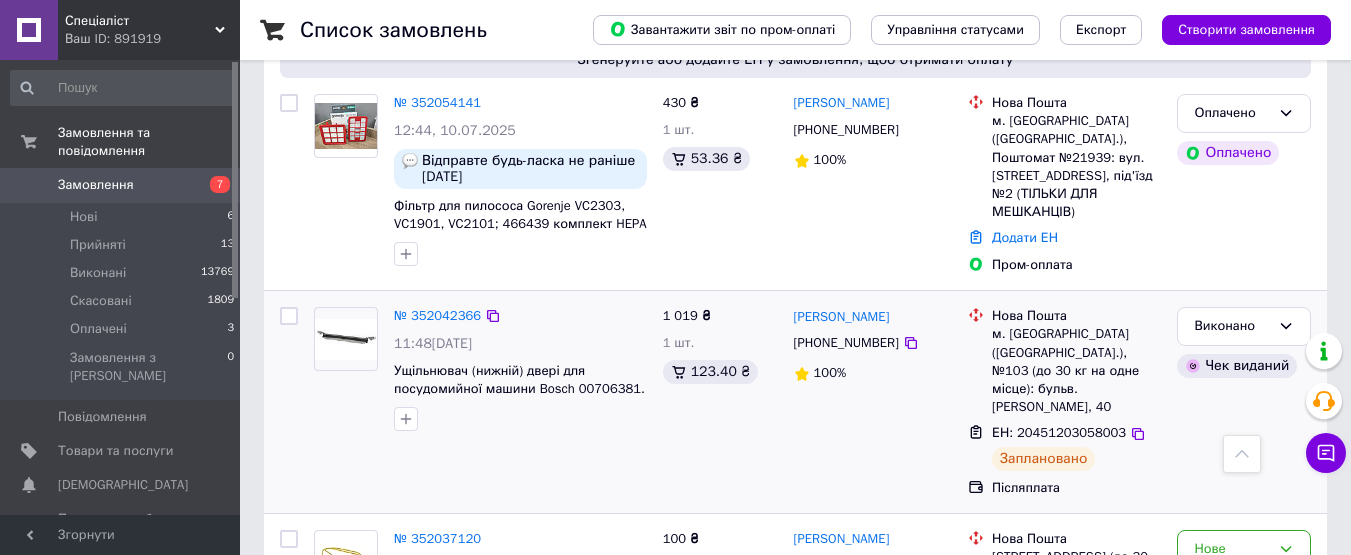 scroll, scrollTop: 500, scrollLeft: 0, axis: vertical 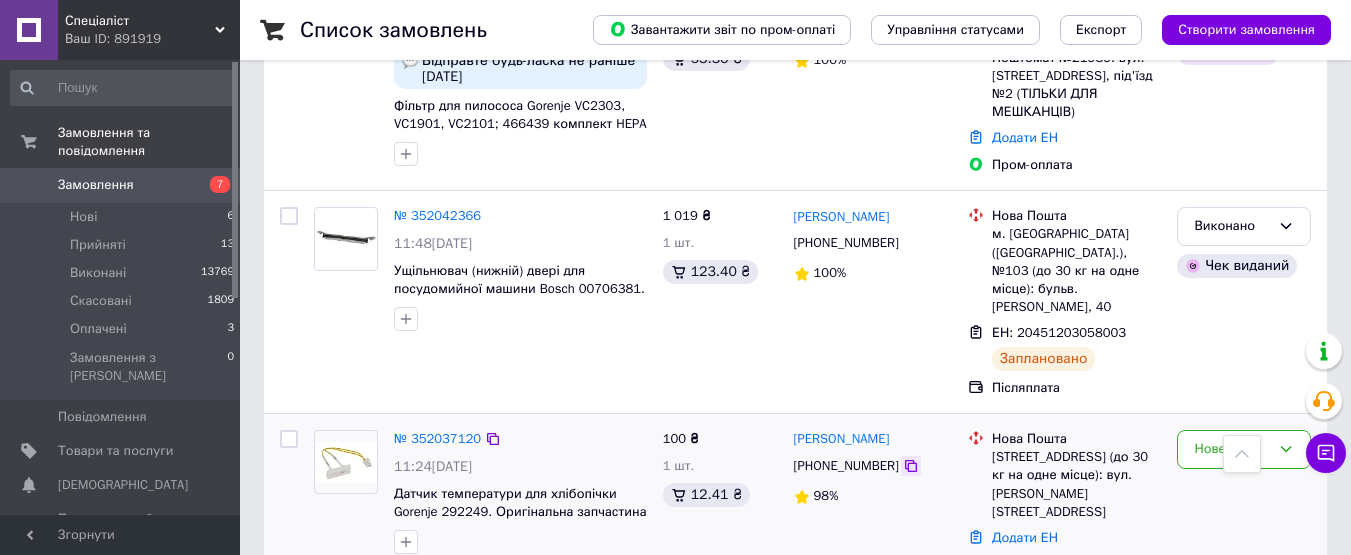 type 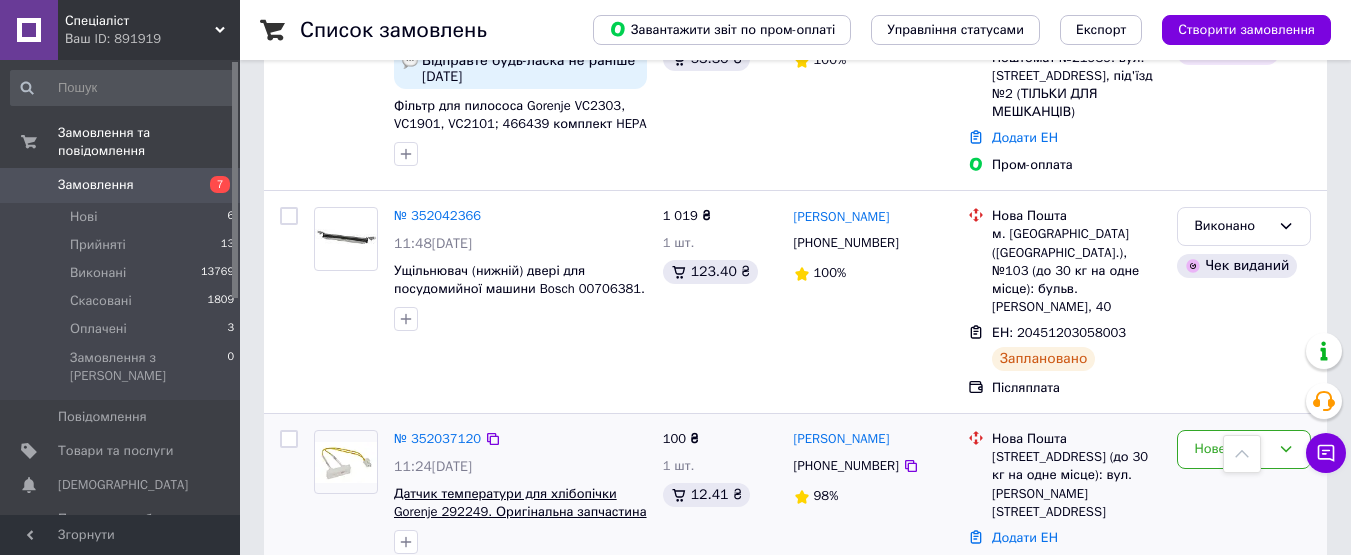 click on "Датчик температури для хлібопічки Gorenje 292249. Оригінальна запчастина" at bounding box center (520, 503) 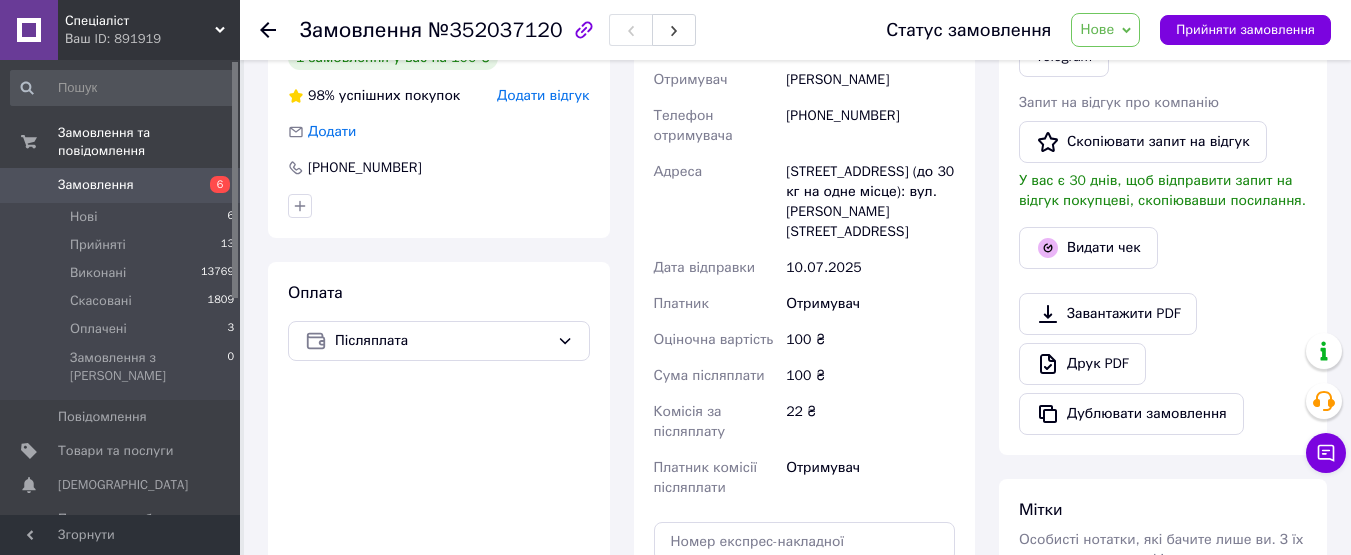 scroll, scrollTop: 700, scrollLeft: 0, axis: vertical 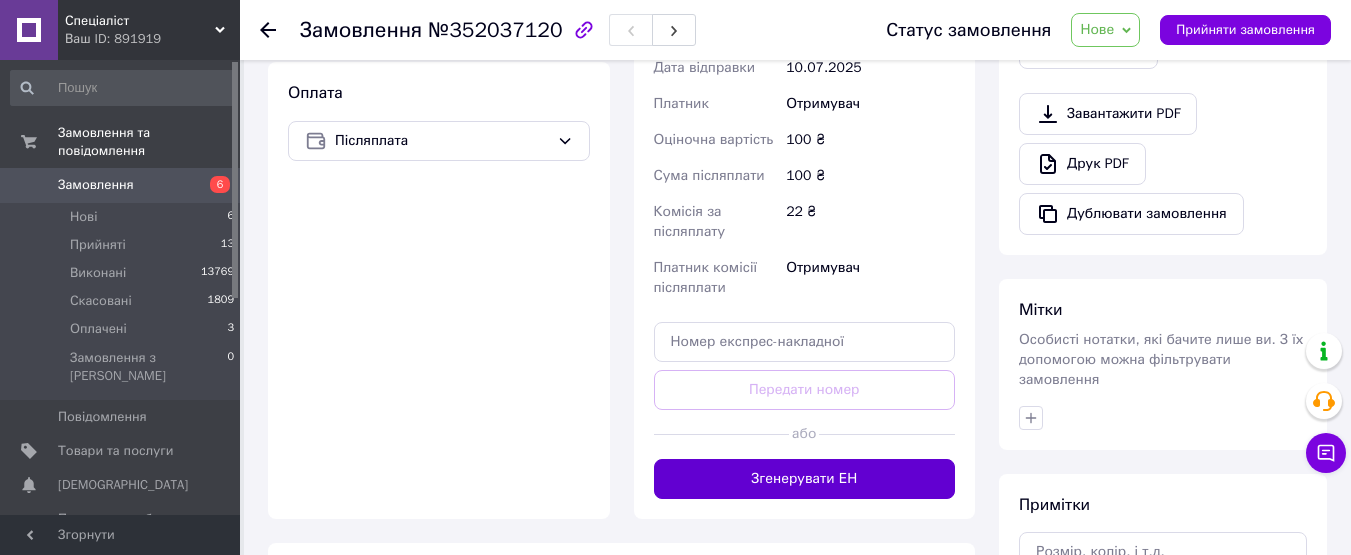 click on "Згенерувати ЕН" at bounding box center (805, 479) 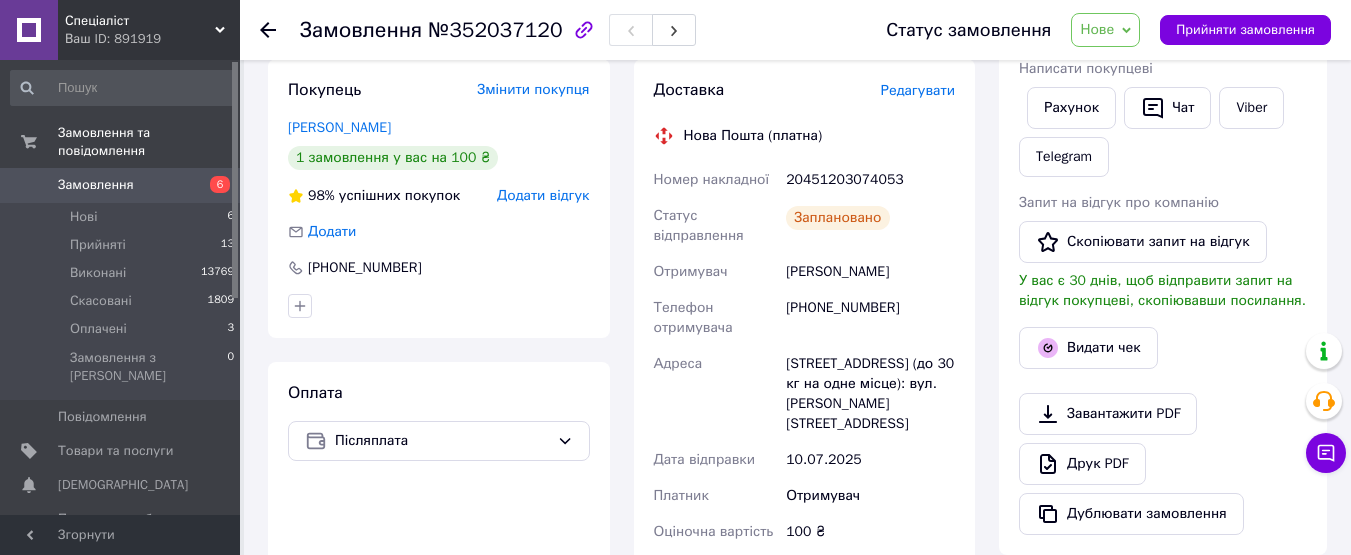 scroll, scrollTop: 800, scrollLeft: 0, axis: vertical 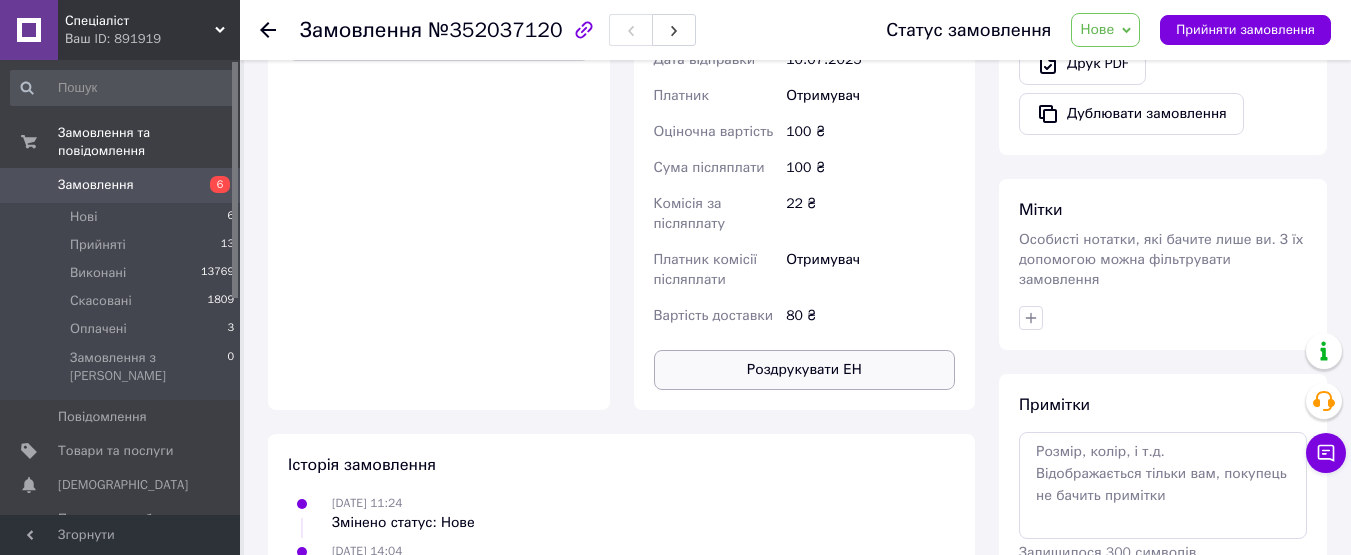click on "Роздрукувати ЕН" at bounding box center [805, 370] 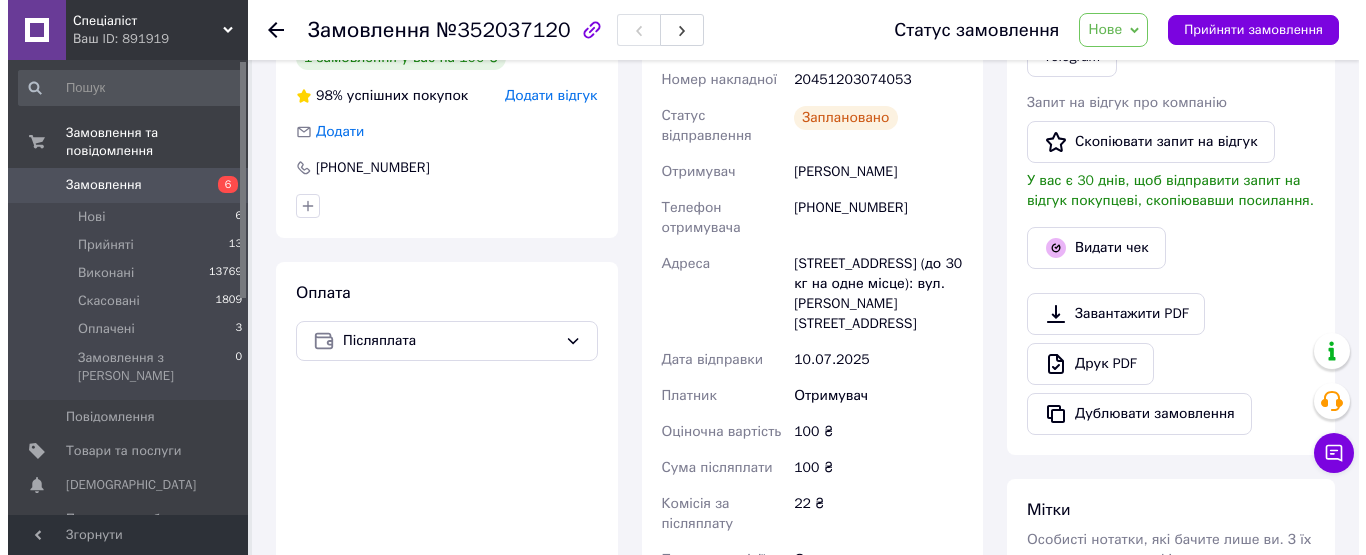 scroll, scrollTop: 300, scrollLeft: 0, axis: vertical 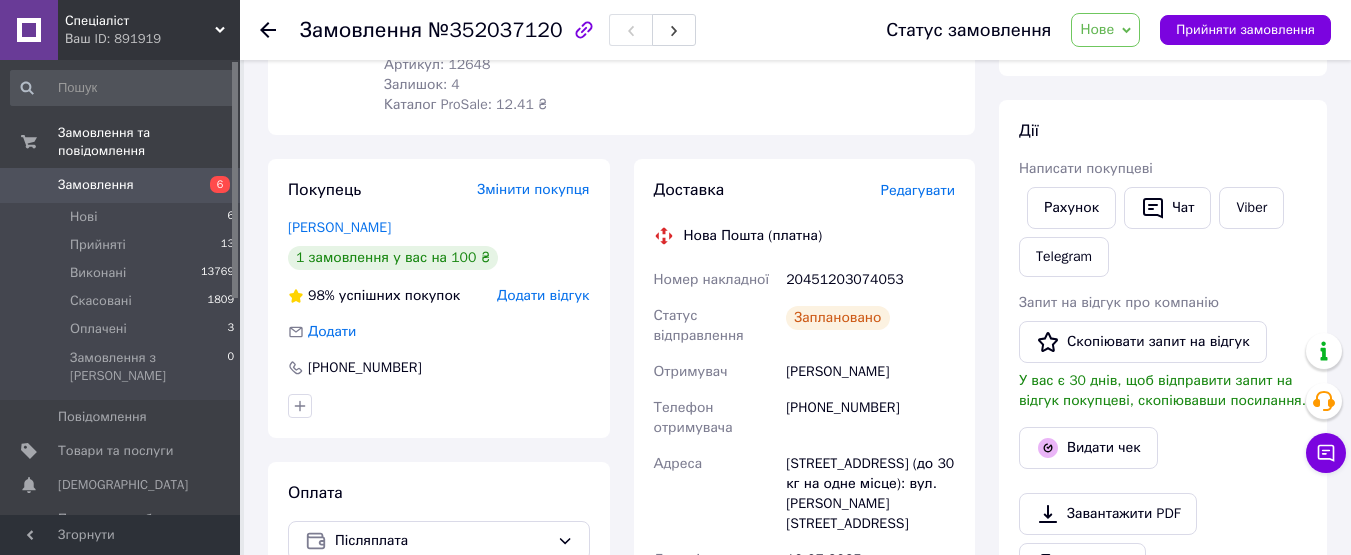 click on "20451203074053" at bounding box center (870, 280) 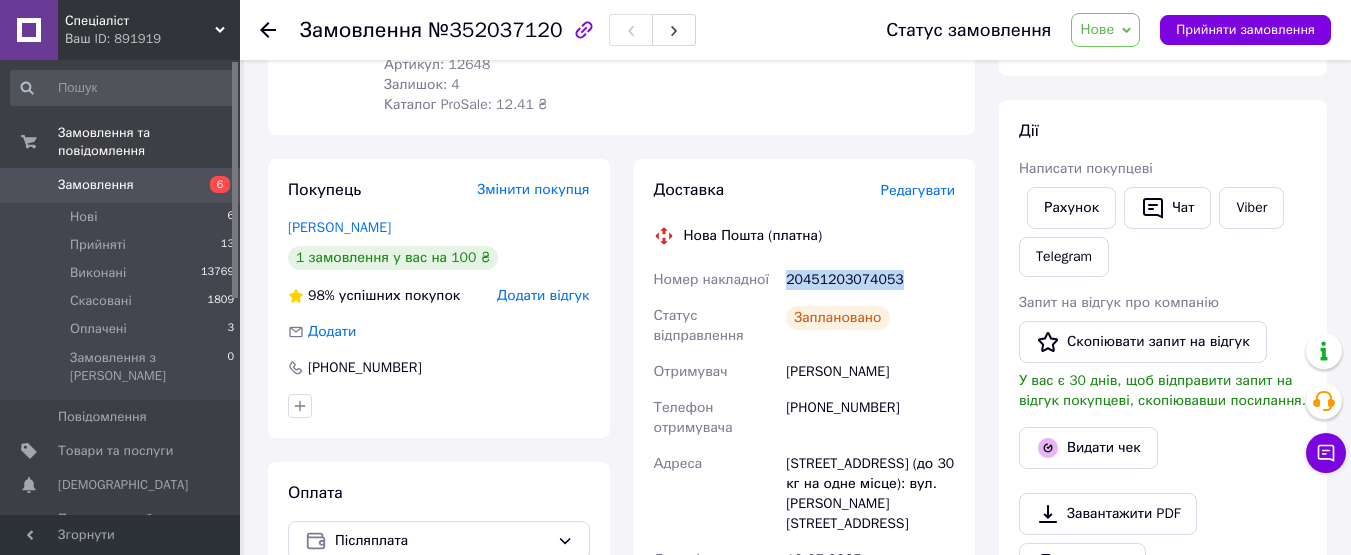 click on "20451203074053" at bounding box center (870, 280) 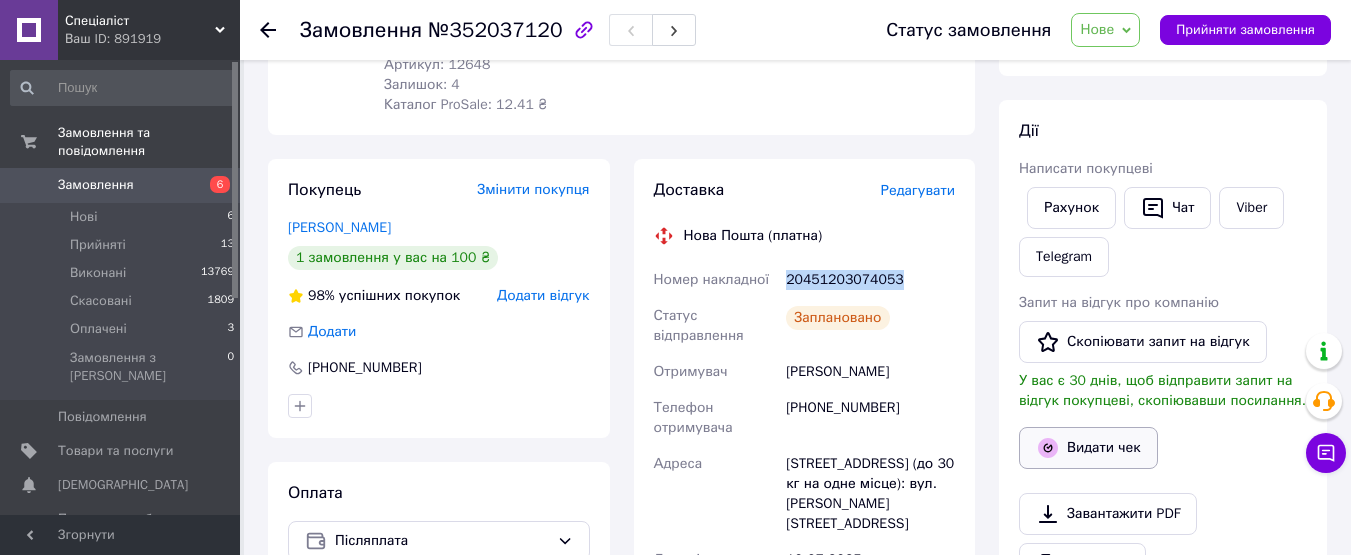 click on "Видати чек" at bounding box center [1088, 448] 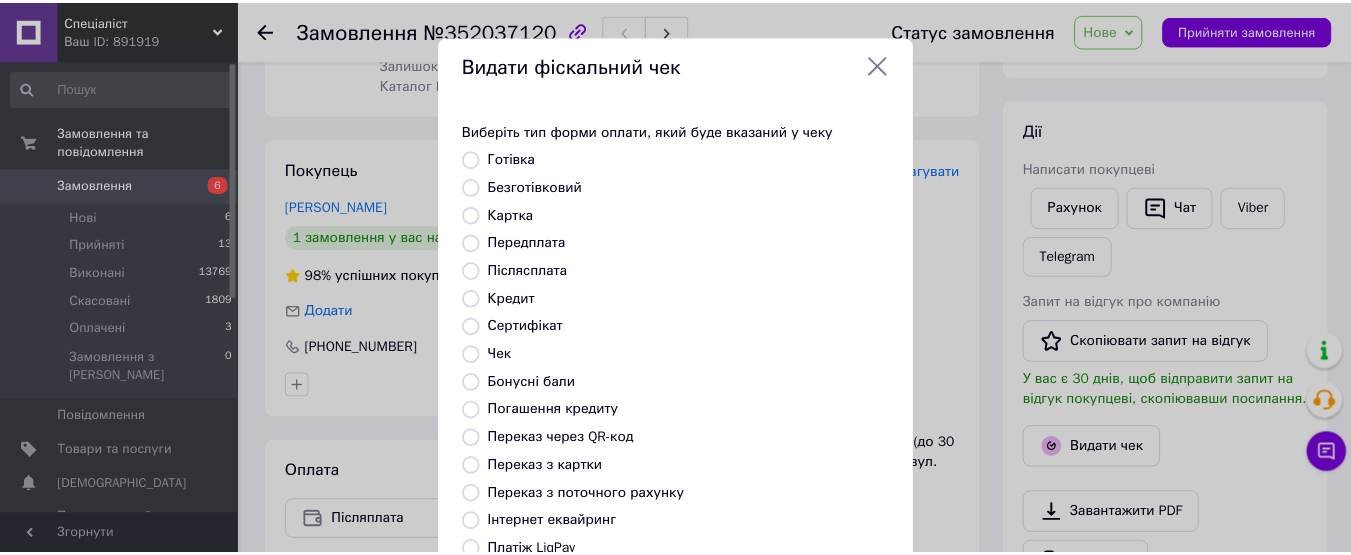scroll, scrollTop: 304, scrollLeft: 0, axis: vertical 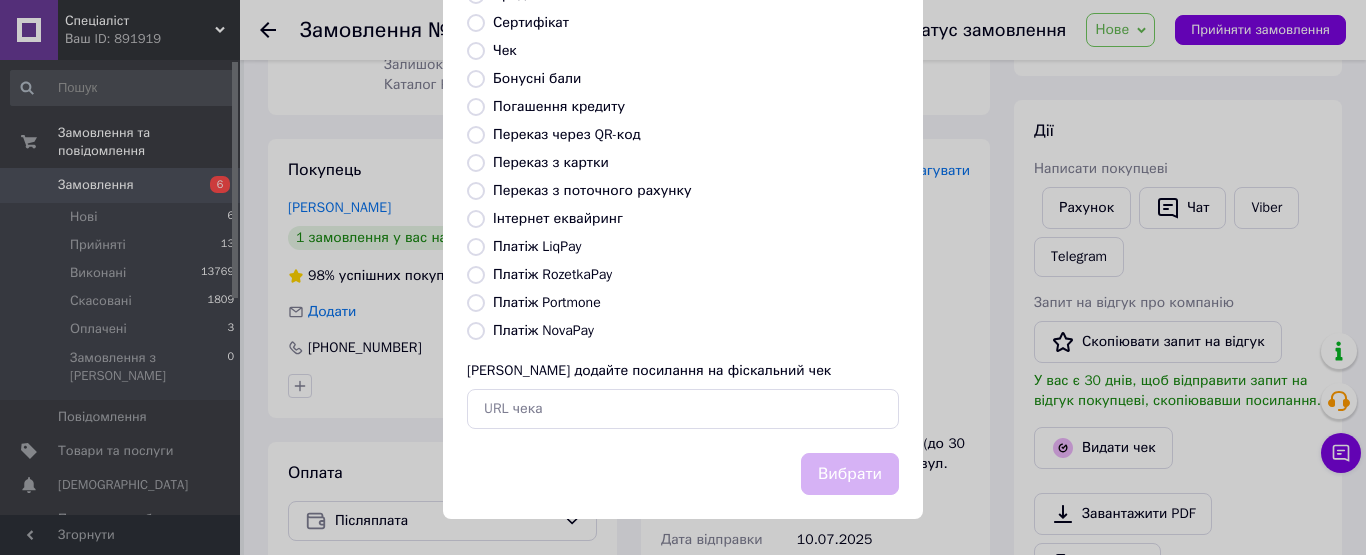drag, startPoint x: 519, startPoint y: 331, endPoint x: 707, endPoint y: 390, distance: 197.0406 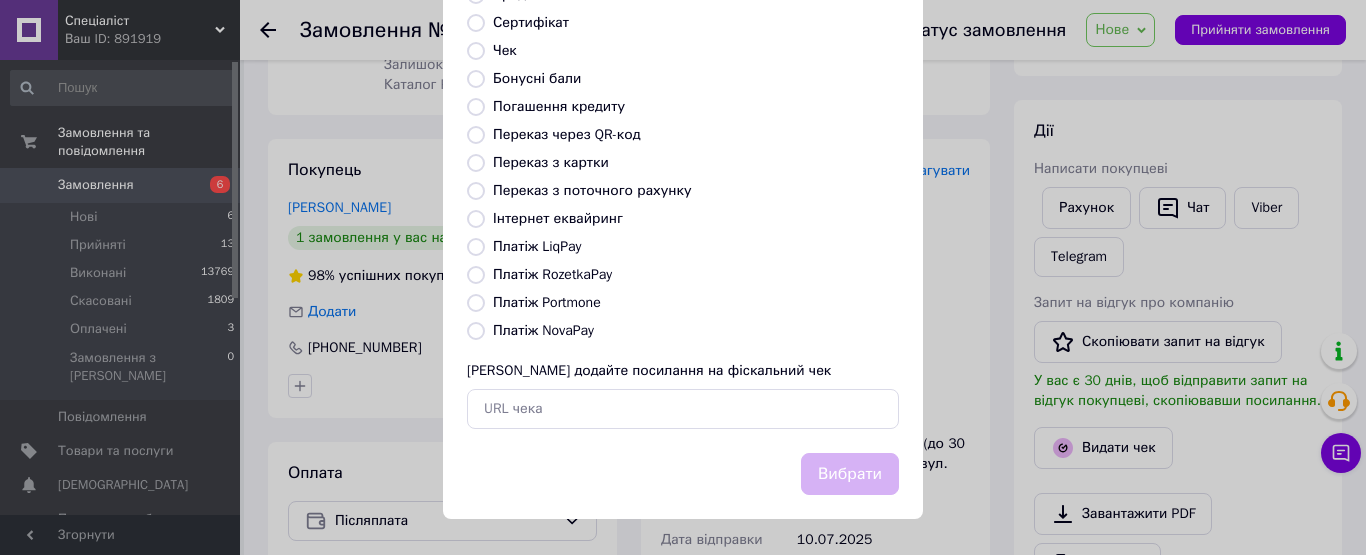 radio on "true" 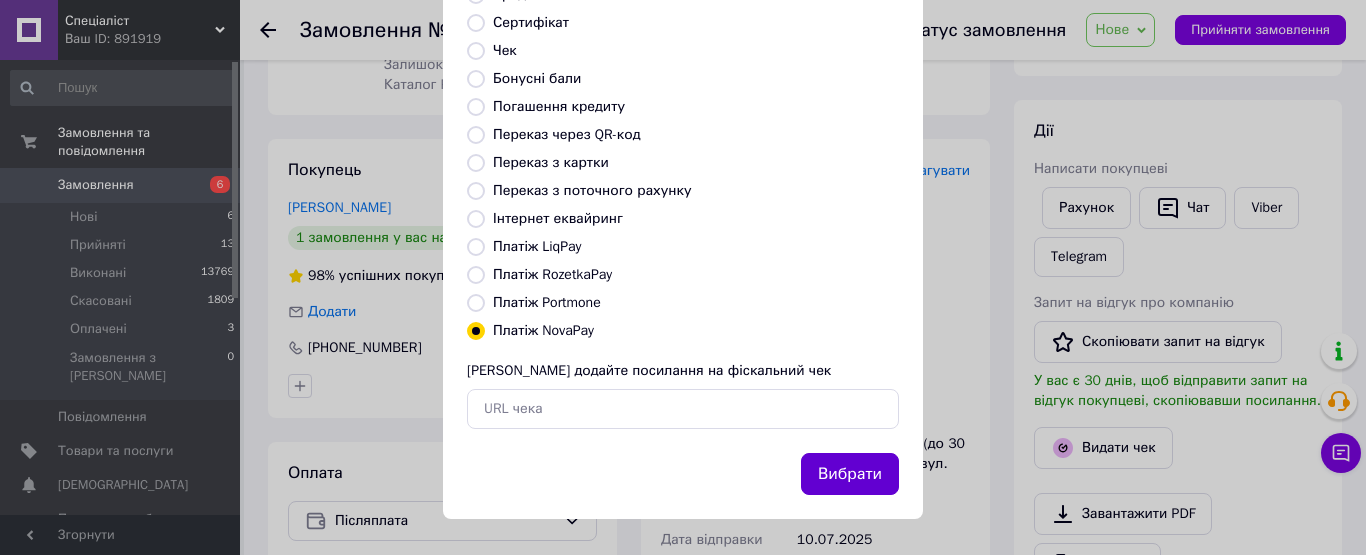click on "Вибрати" at bounding box center [850, 474] 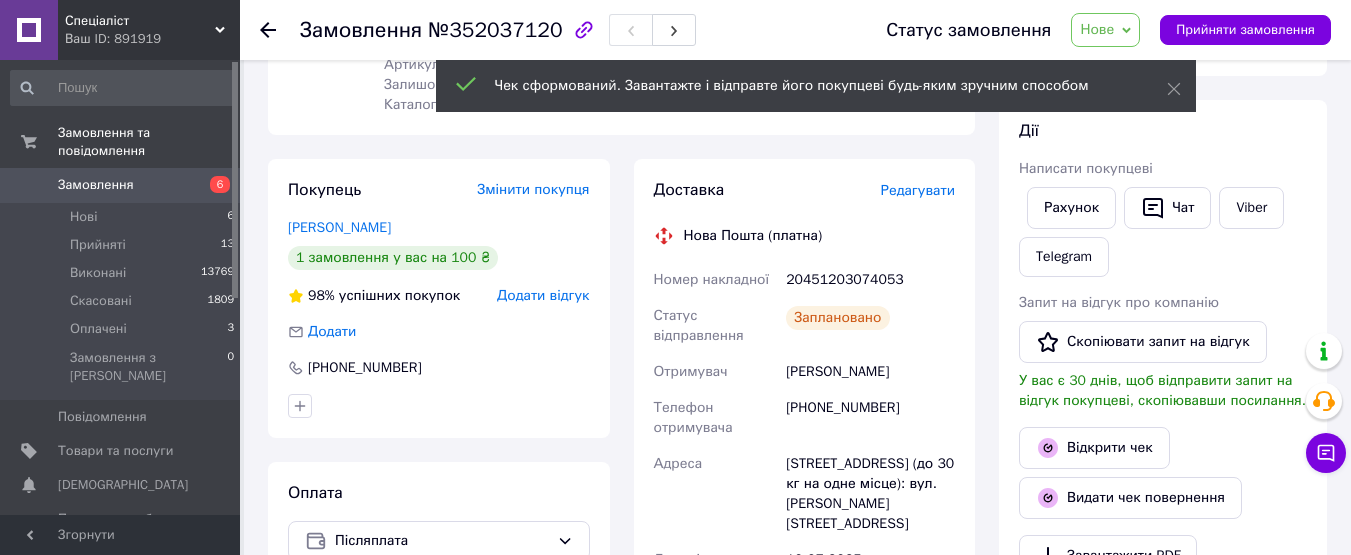 scroll, scrollTop: 600, scrollLeft: 0, axis: vertical 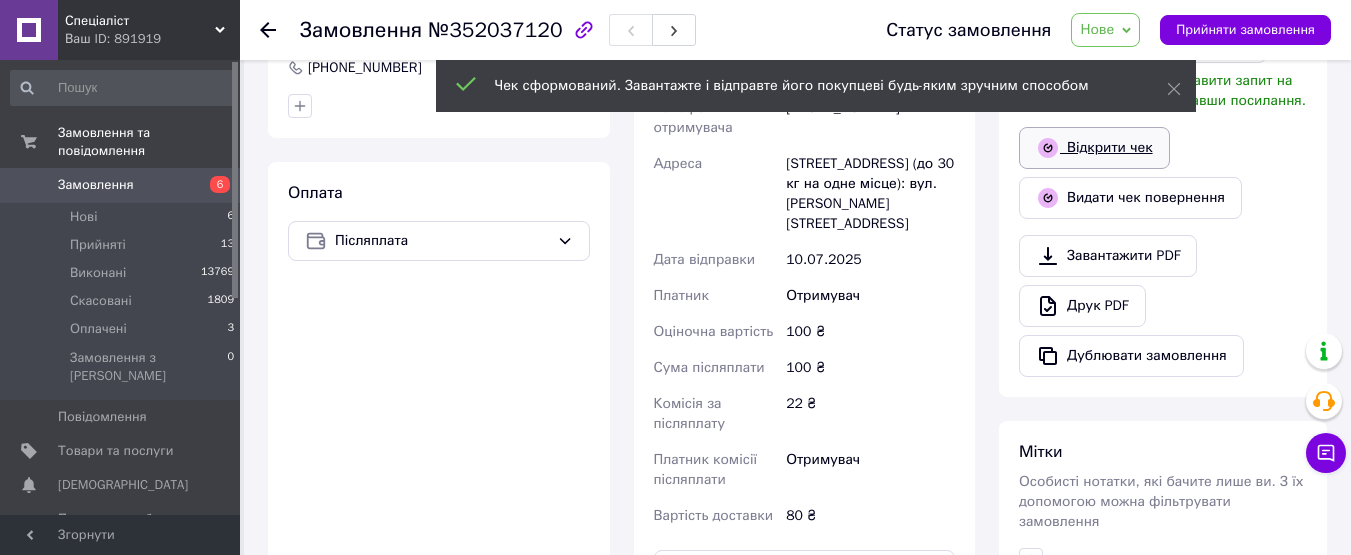 click on "Відкрити чек" at bounding box center (1094, 148) 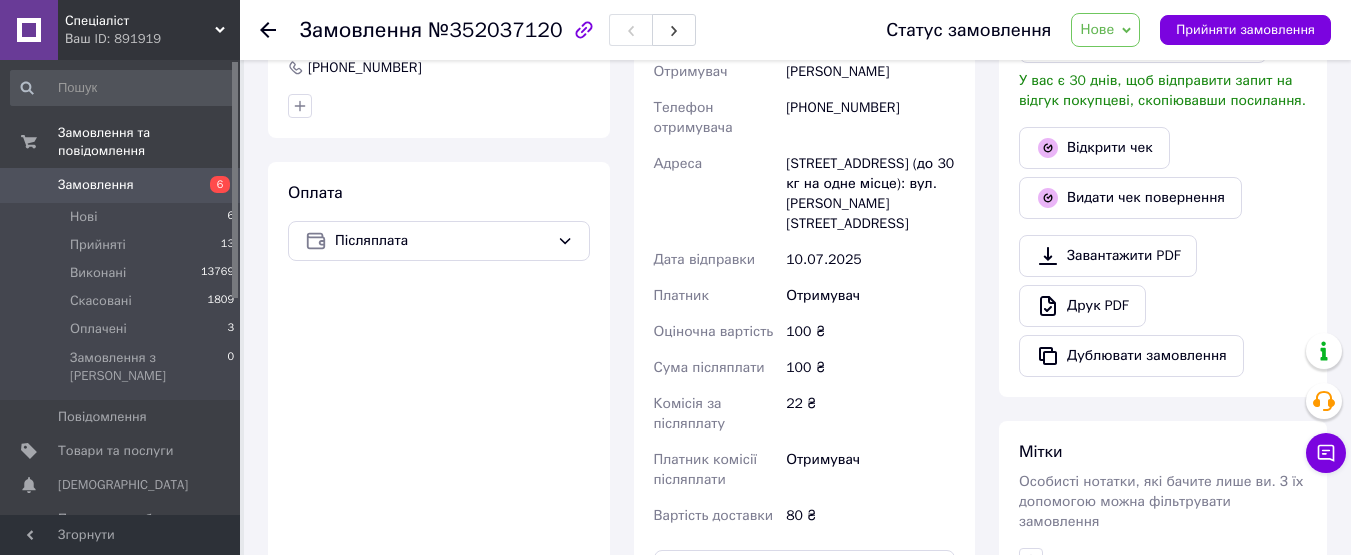 scroll, scrollTop: 300, scrollLeft: 0, axis: vertical 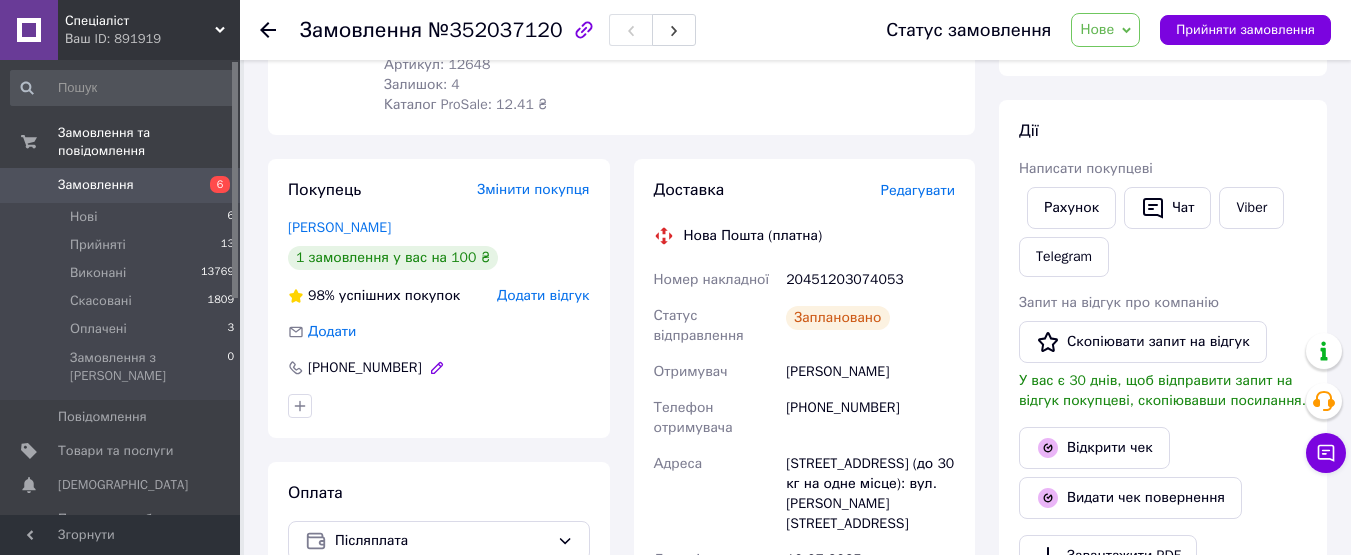 click on "[PHONE_NUMBER]" at bounding box center [365, 368] 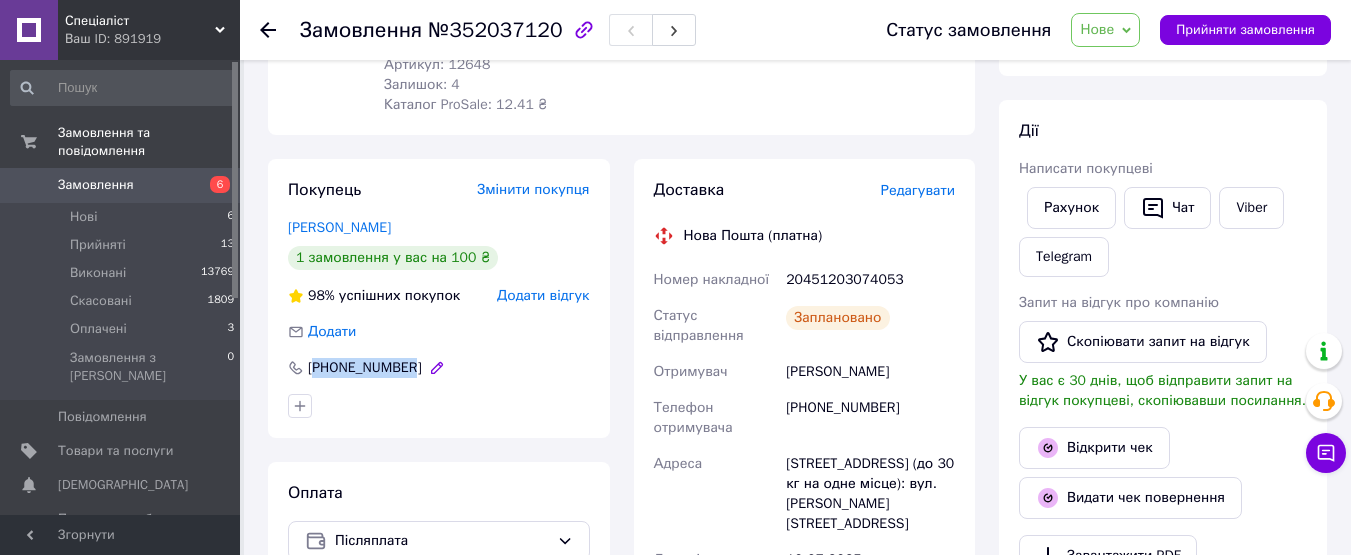 click on "[PHONE_NUMBER]" at bounding box center [365, 368] 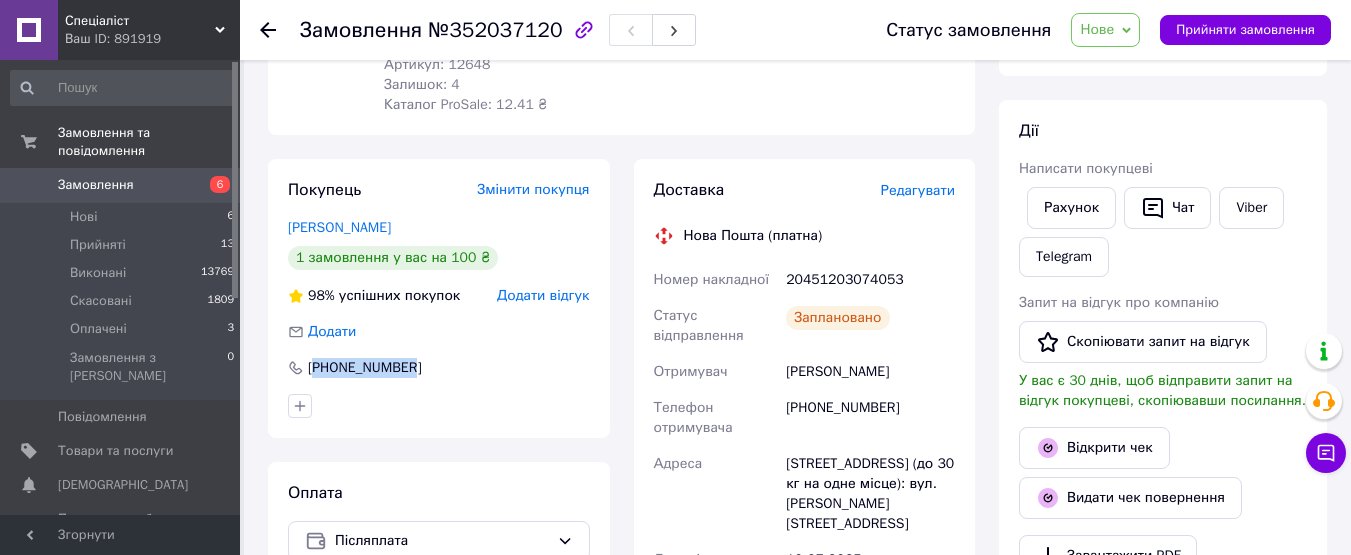 click on "Замовлення" at bounding box center (96, 185) 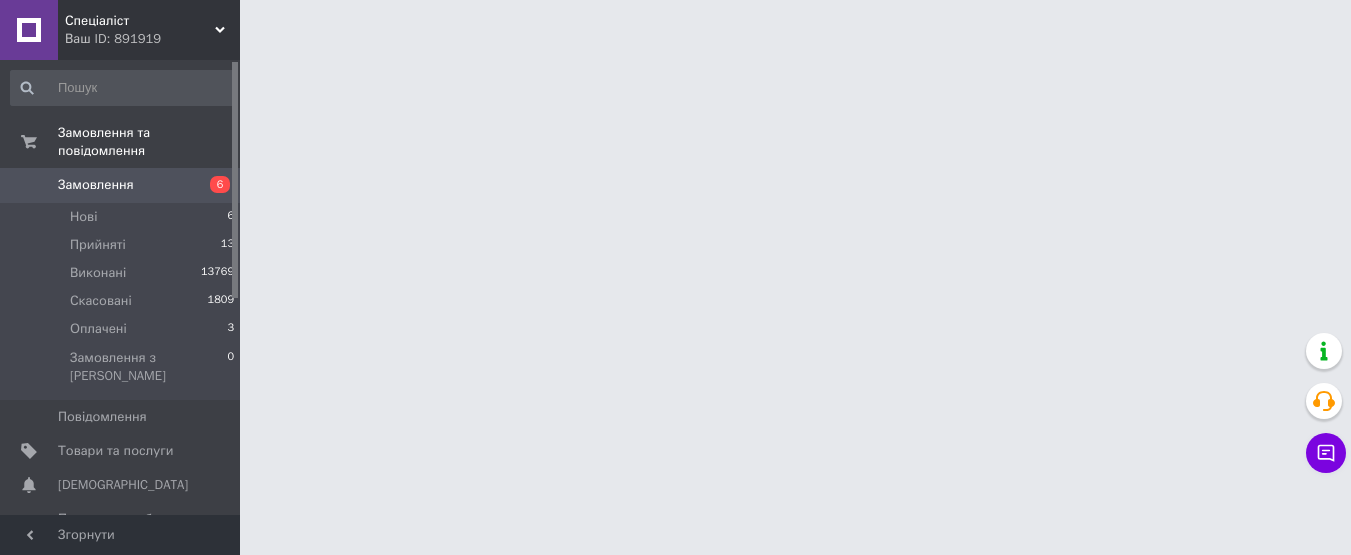 scroll, scrollTop: 0, scrollLeft: 0, axis: both 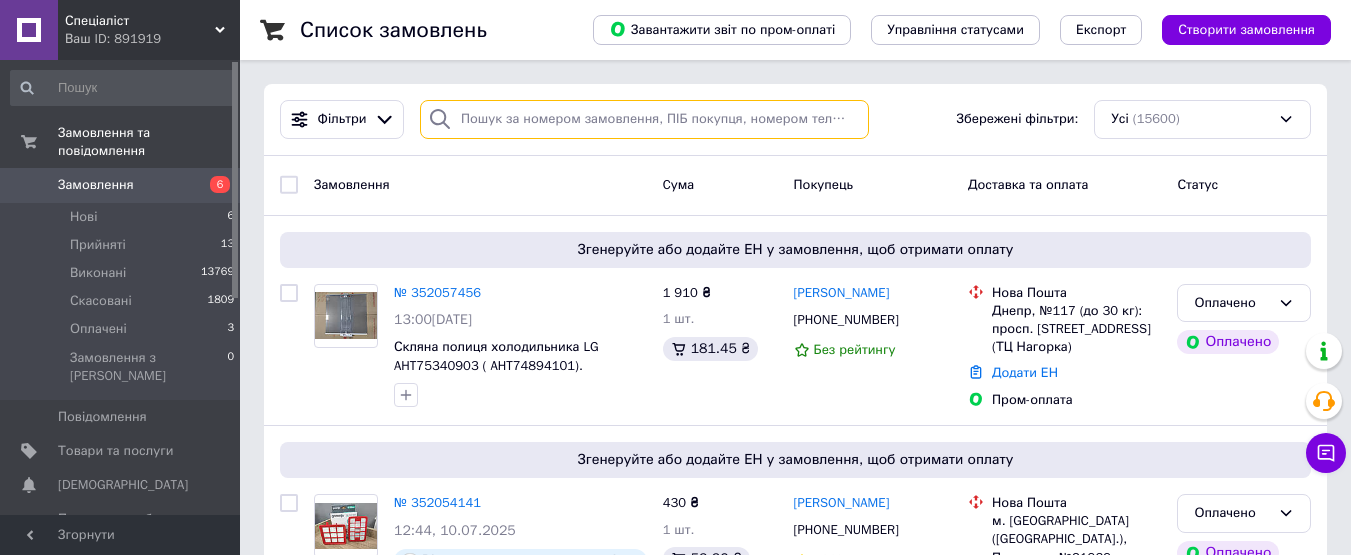 click at bounding box center [644, 119] 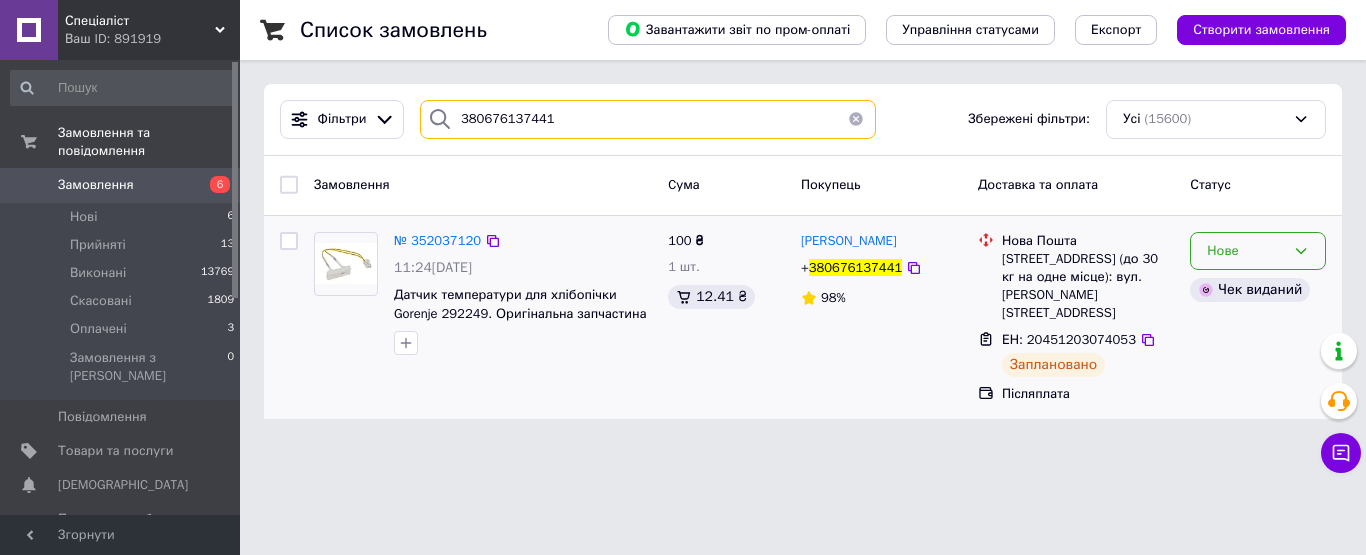 type on "380676137441" 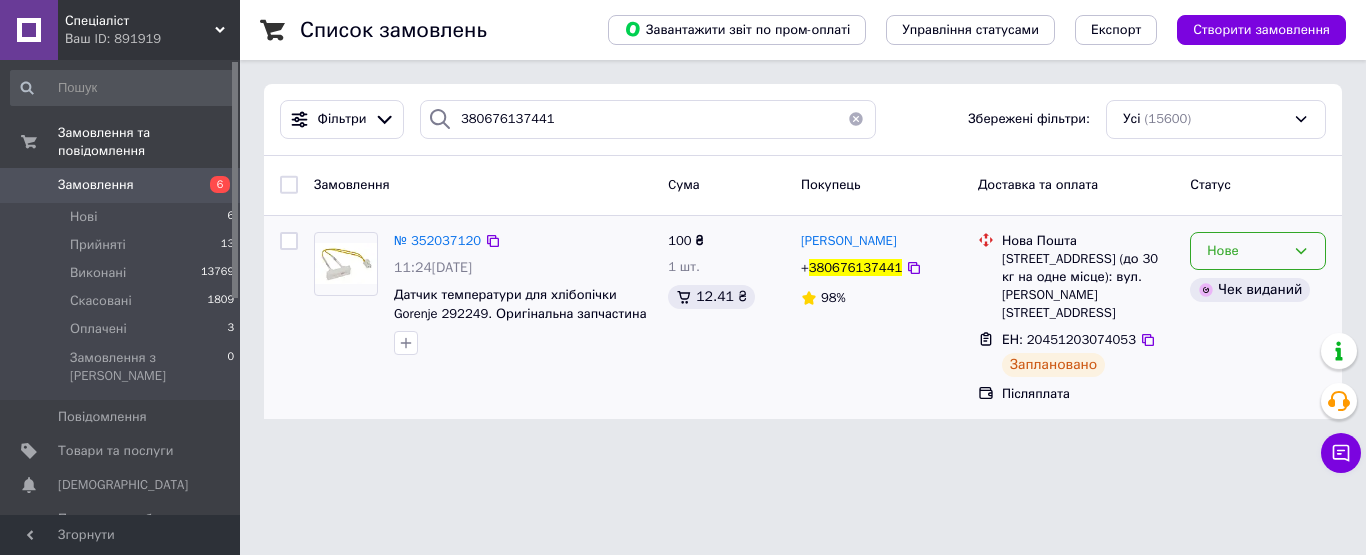 click on "Нове" at bounding box center [1258, 251] 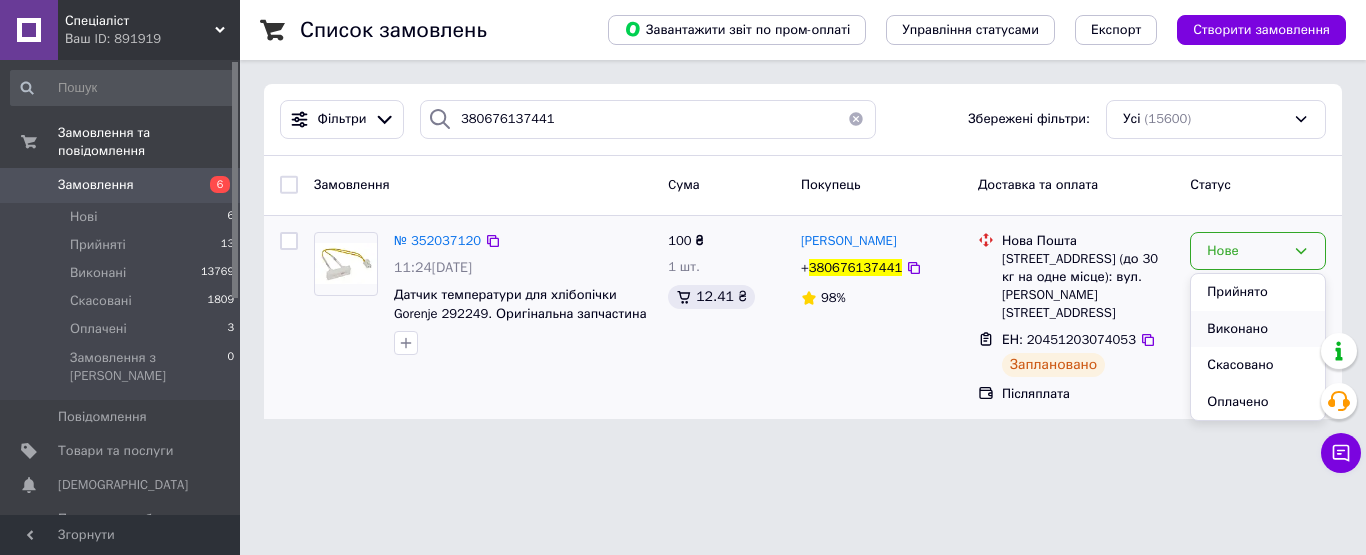 click on "Виконано" at bounding box center (1258, 329) 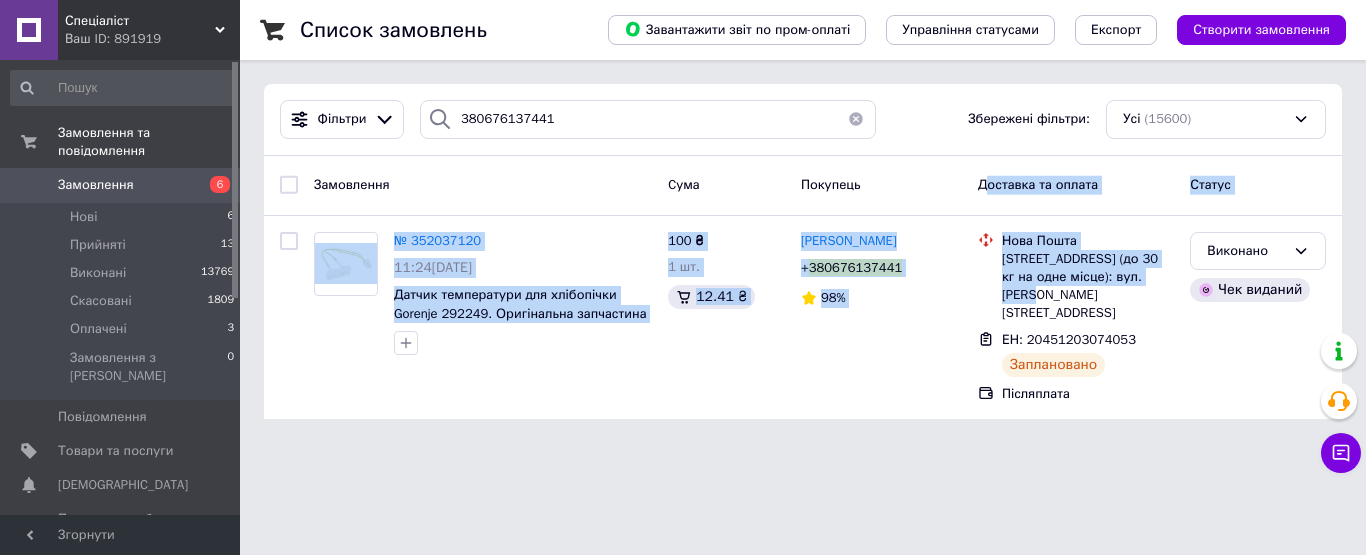 drag, startPoint x: 1171, startPoint y: 277, endPoint x: 987, endPoint y: 209, distance: 196.1632 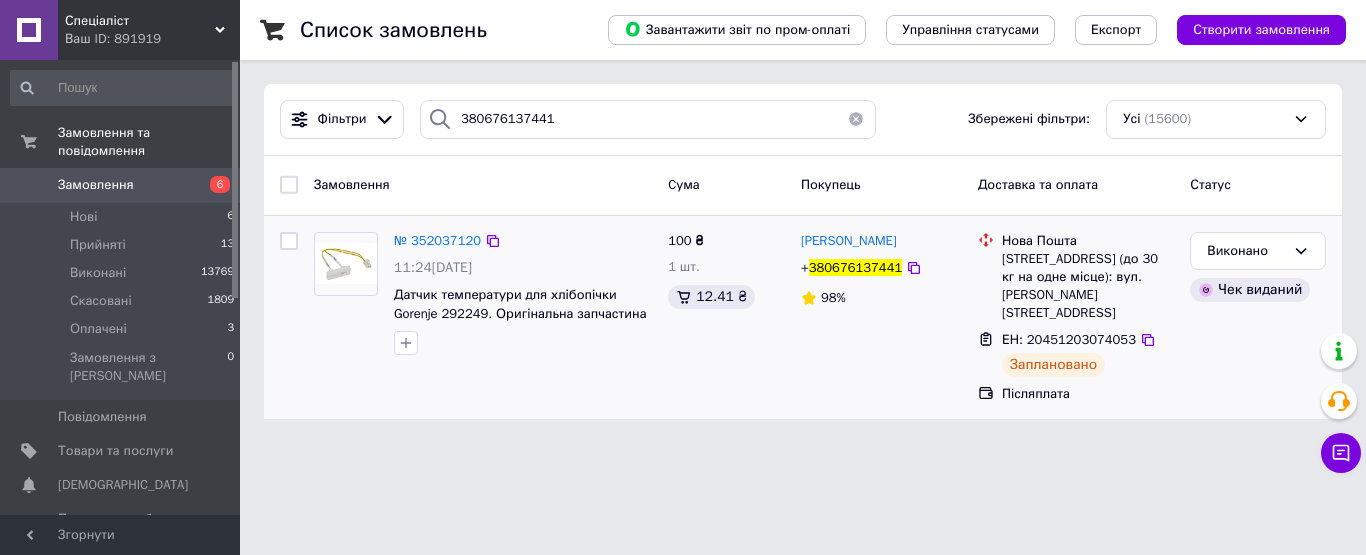 click on "ЕН: 20451203074053 Заплановано" at bounding box center [1088, 354] 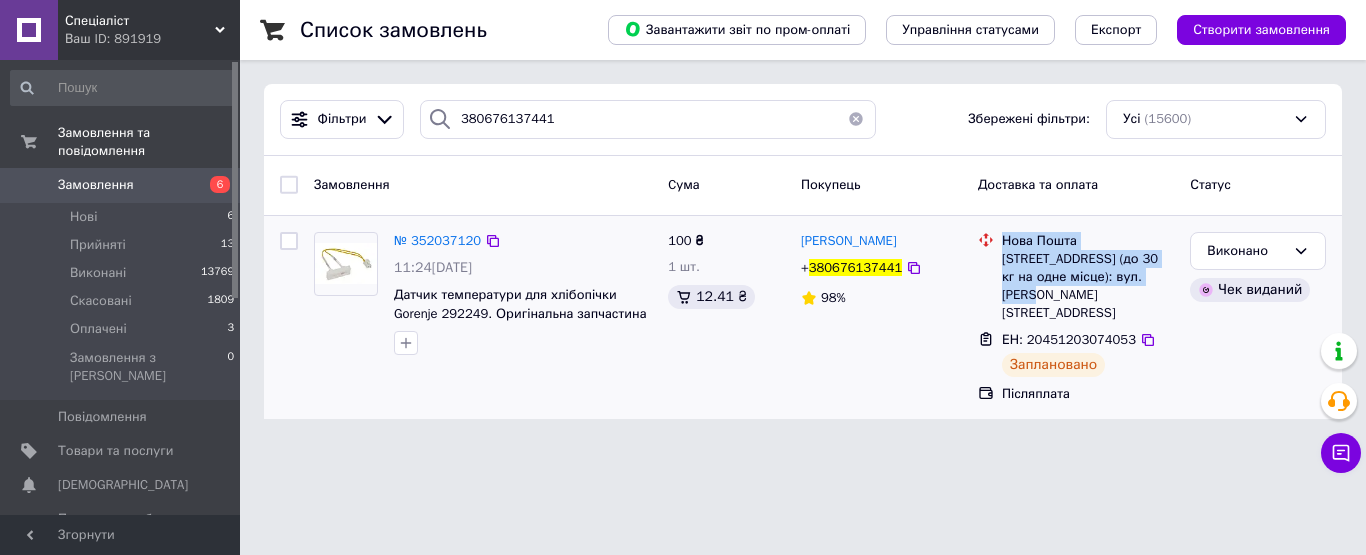 drag, startPoint x: 1170, startPoint y: 281, endPoint x: 1003, endPoint y: 233, distance: 173.76134 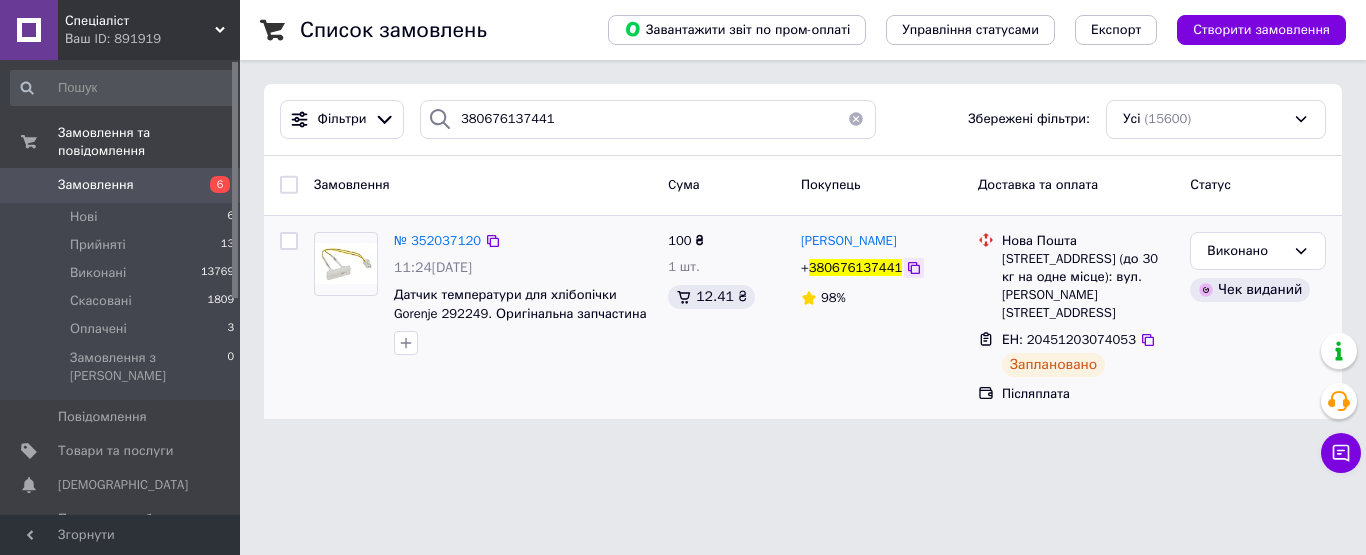 click 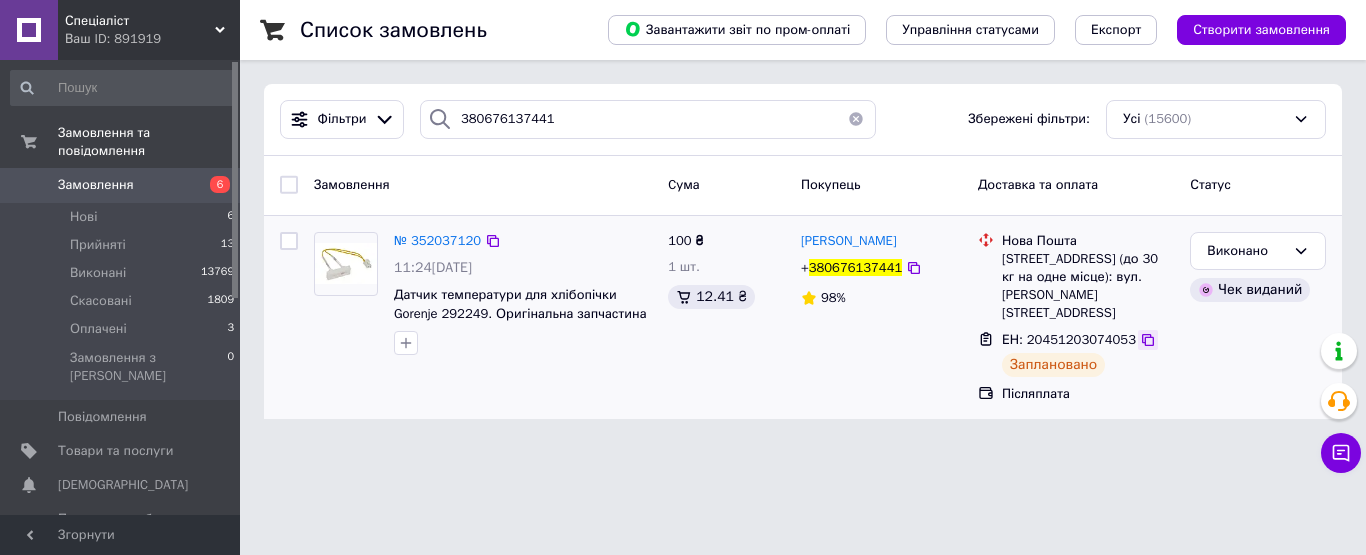 click 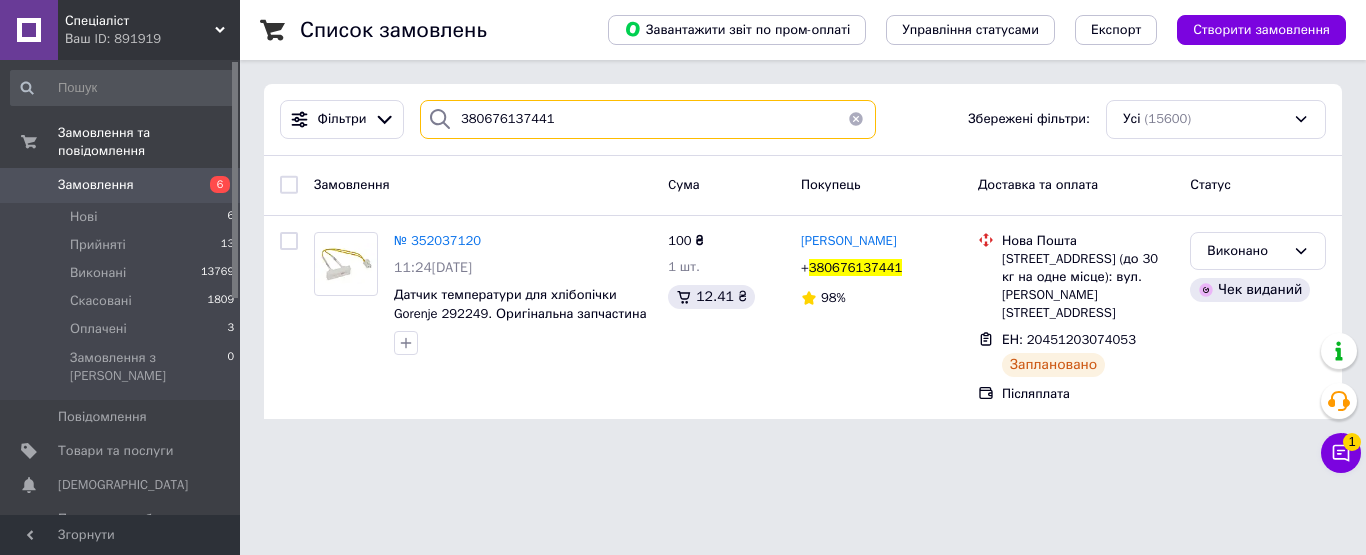 drag, startPoint x: 556, startPoint y: 117, endPoint x: 431, endPoint y: 127, distance: 125.39936 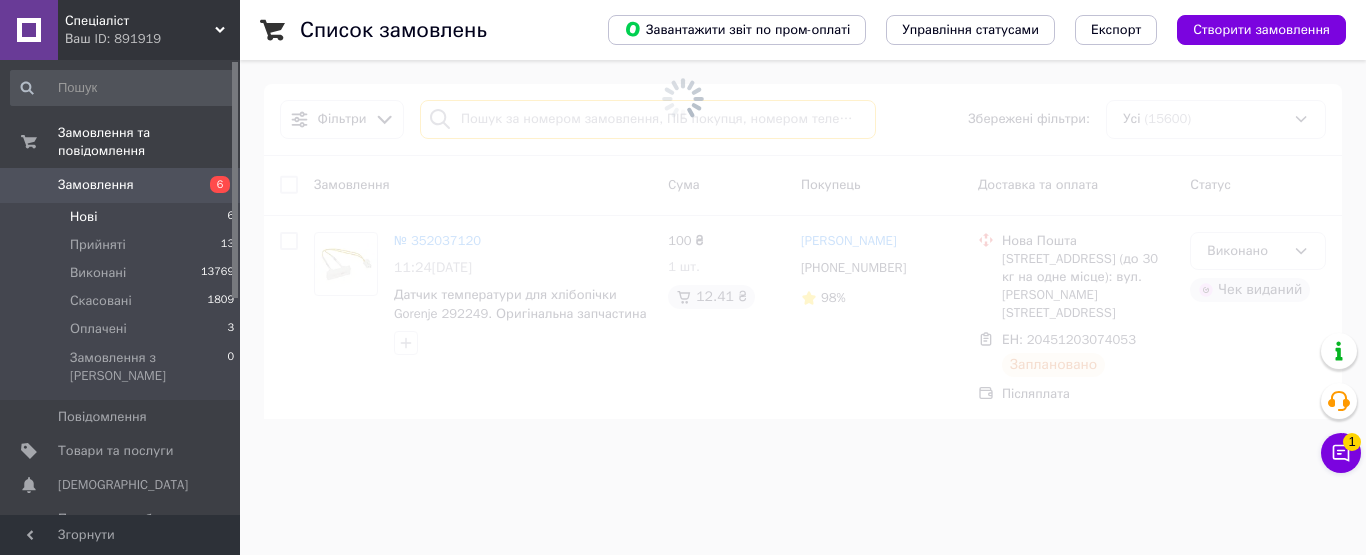 type 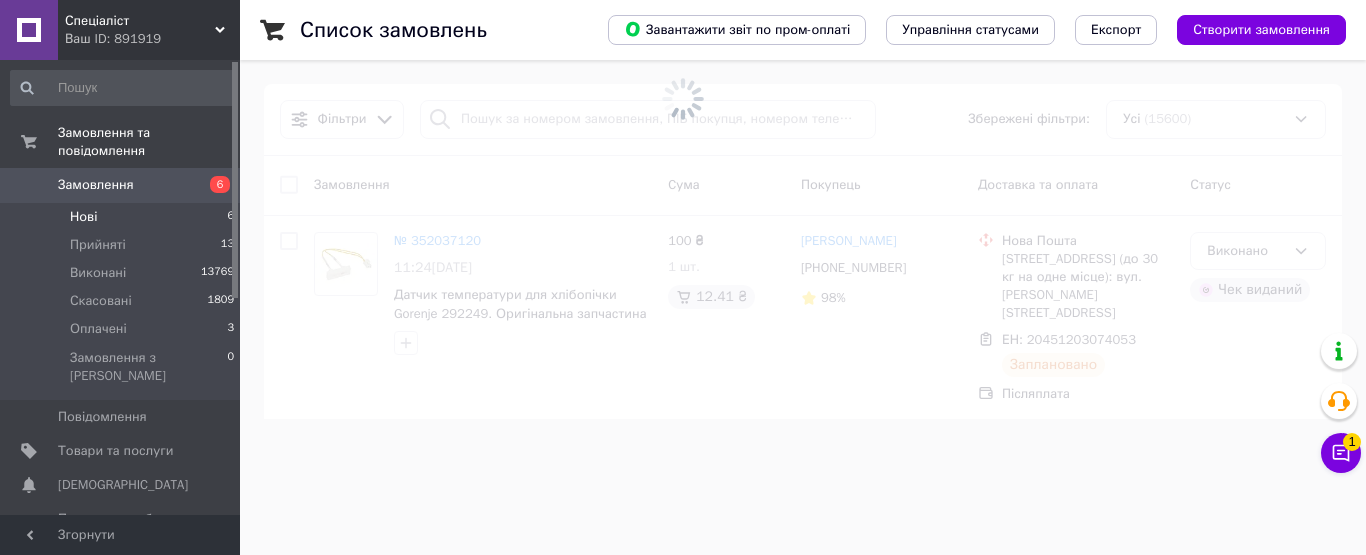 click on "Нові 6" at bounding box center [123, 217] 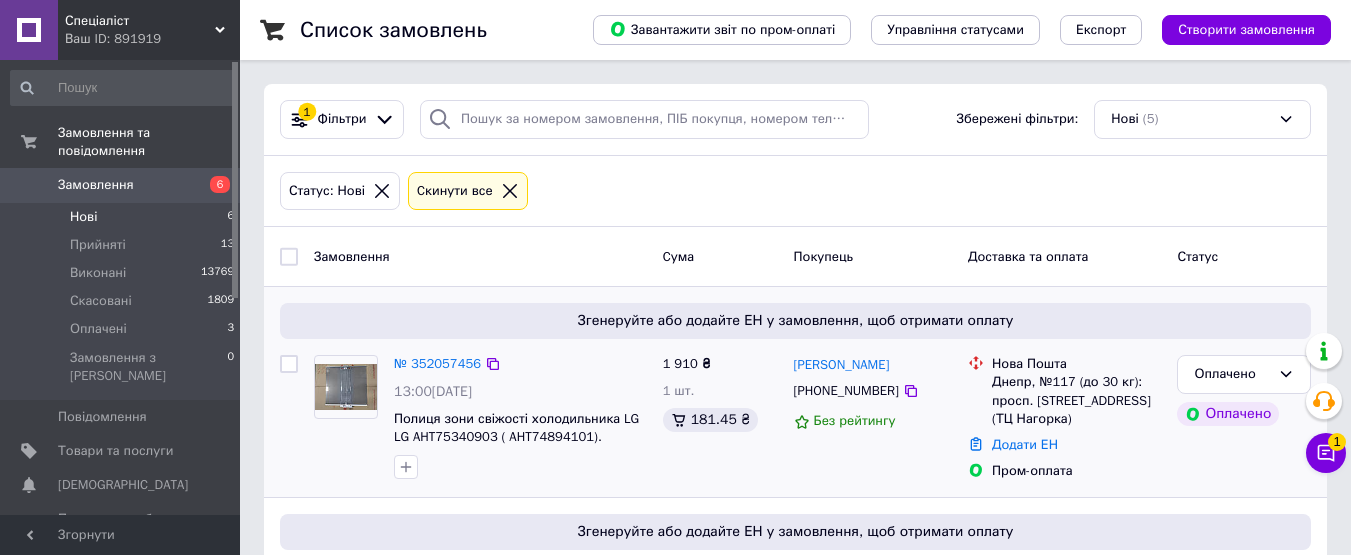 scroll, scrollTop: 300, scrollLeft: 0, axis: vertical 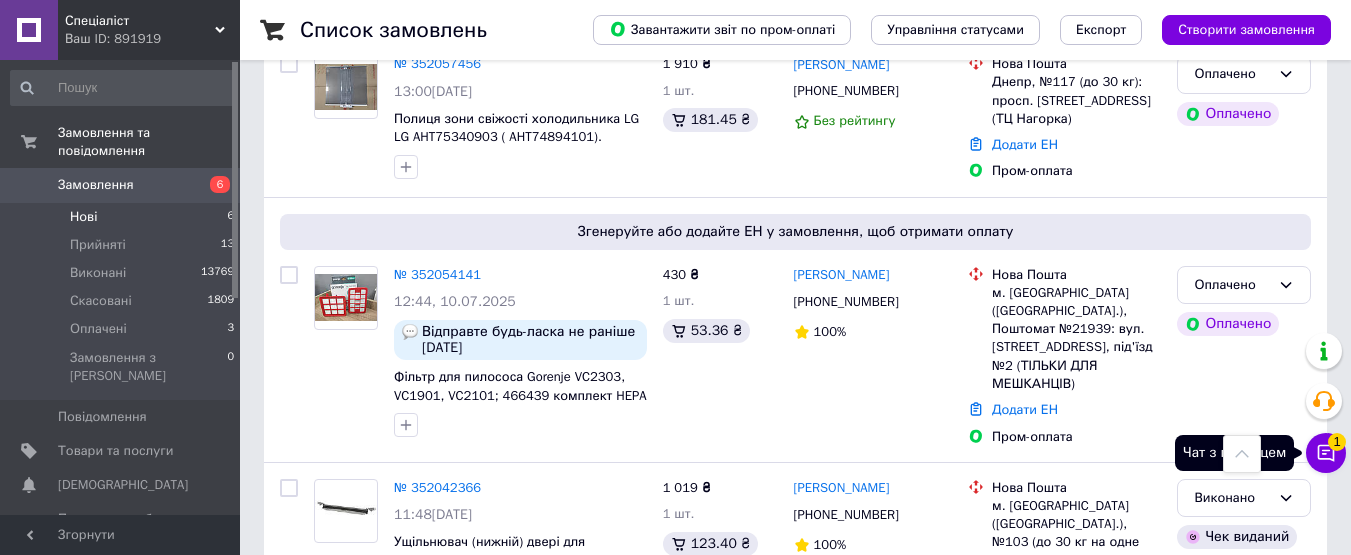 click 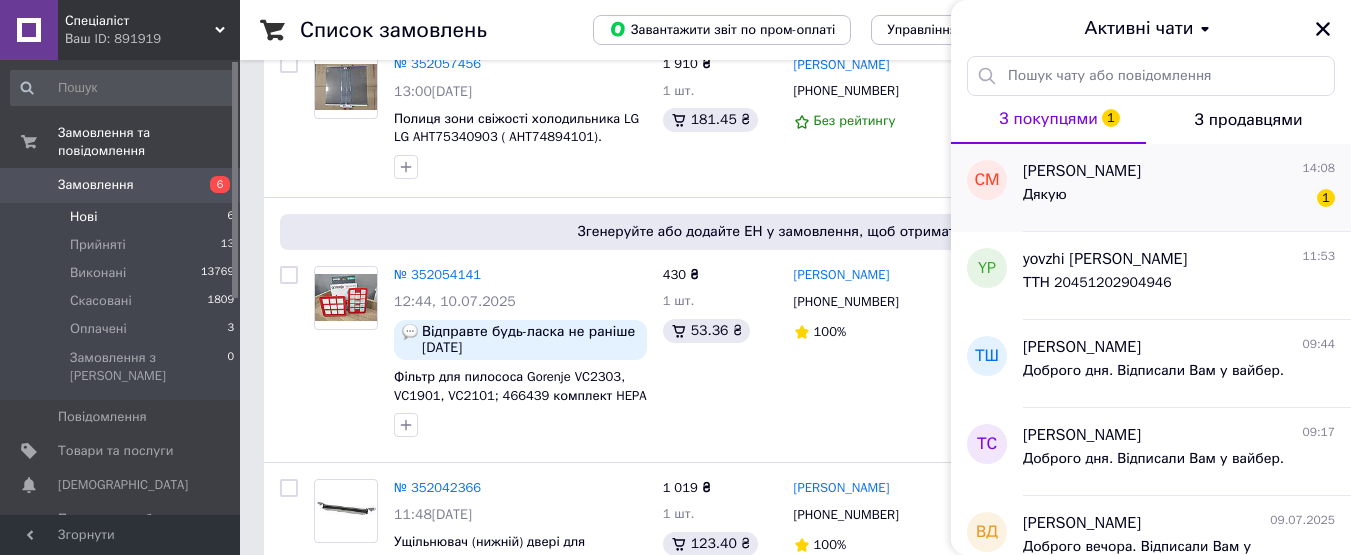 click on "Дякую 1" at bounding box center [1179, 199] 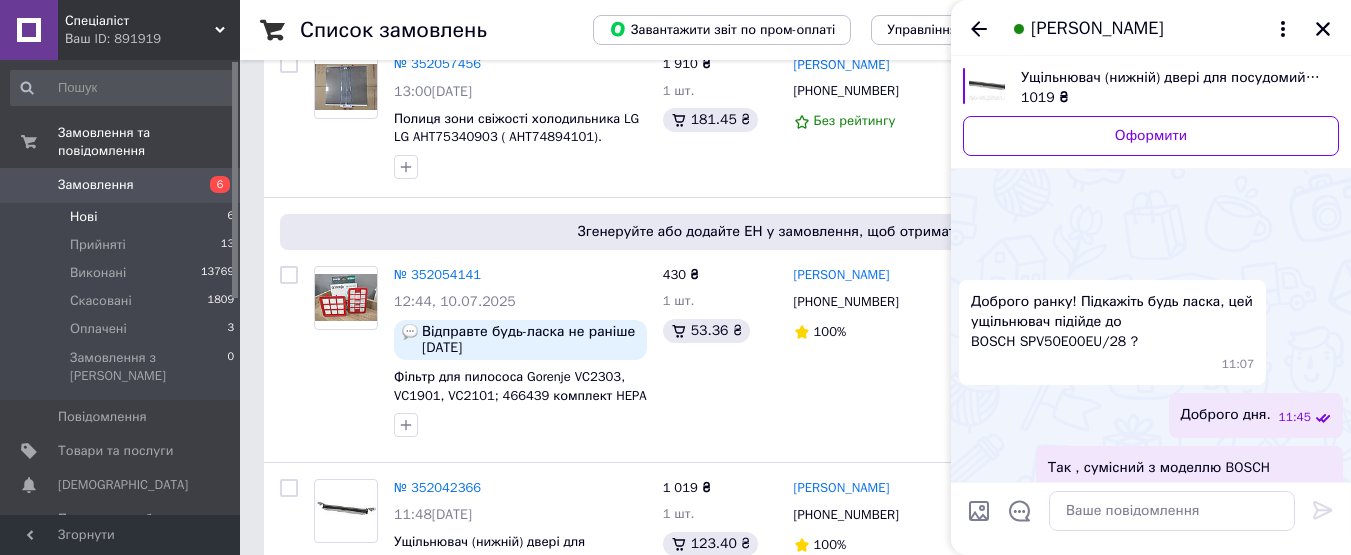 scroll, scrollTop: 828, scrollLeft: 0, axis: vertical 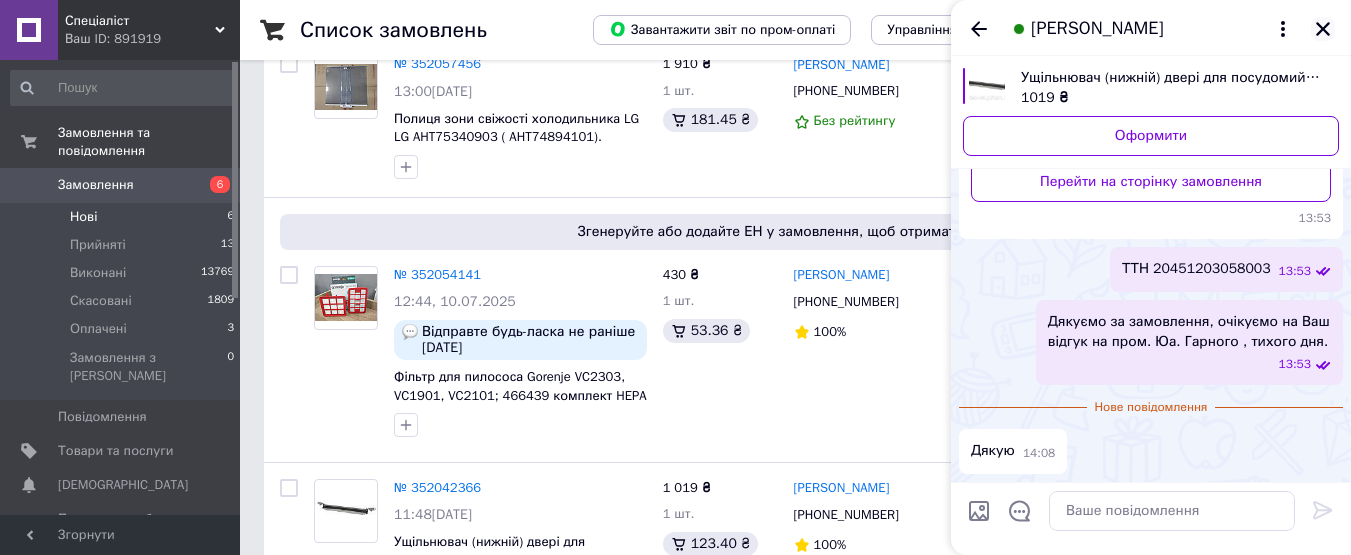 click 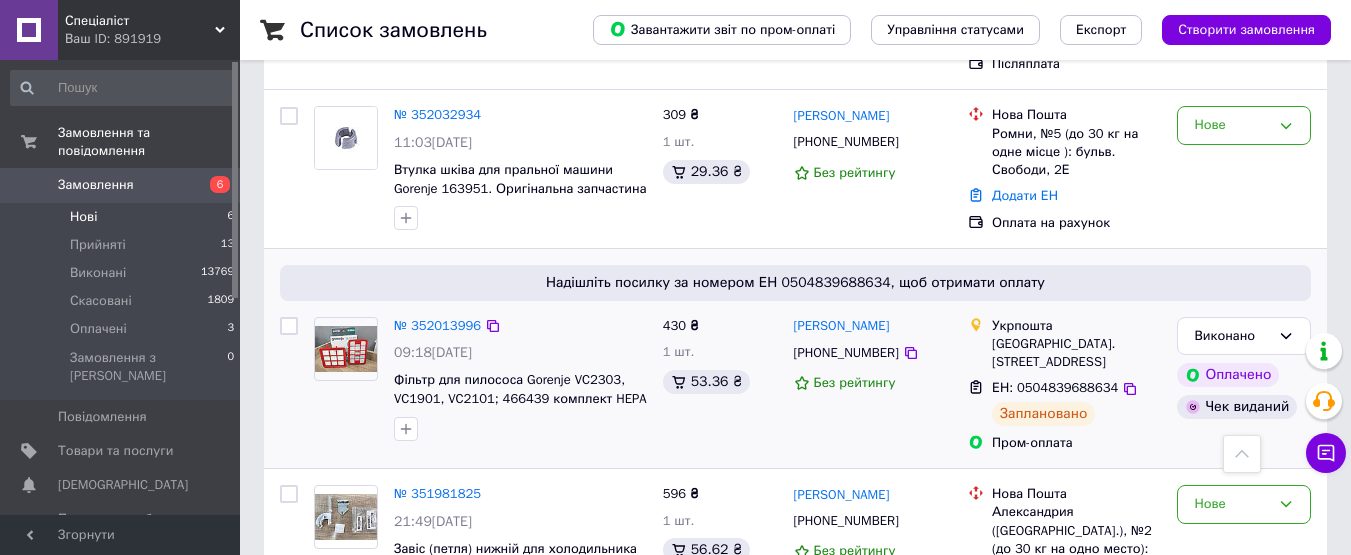 scroll, scrollTop: 1200, scrollLeft: 0, axis: vertical 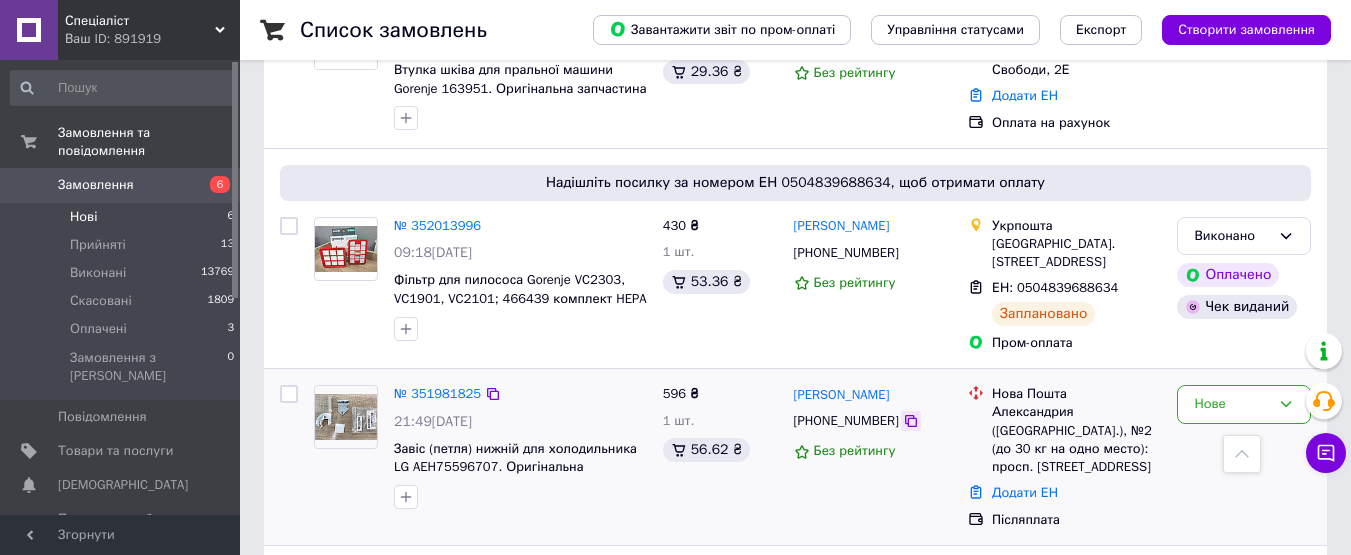 click 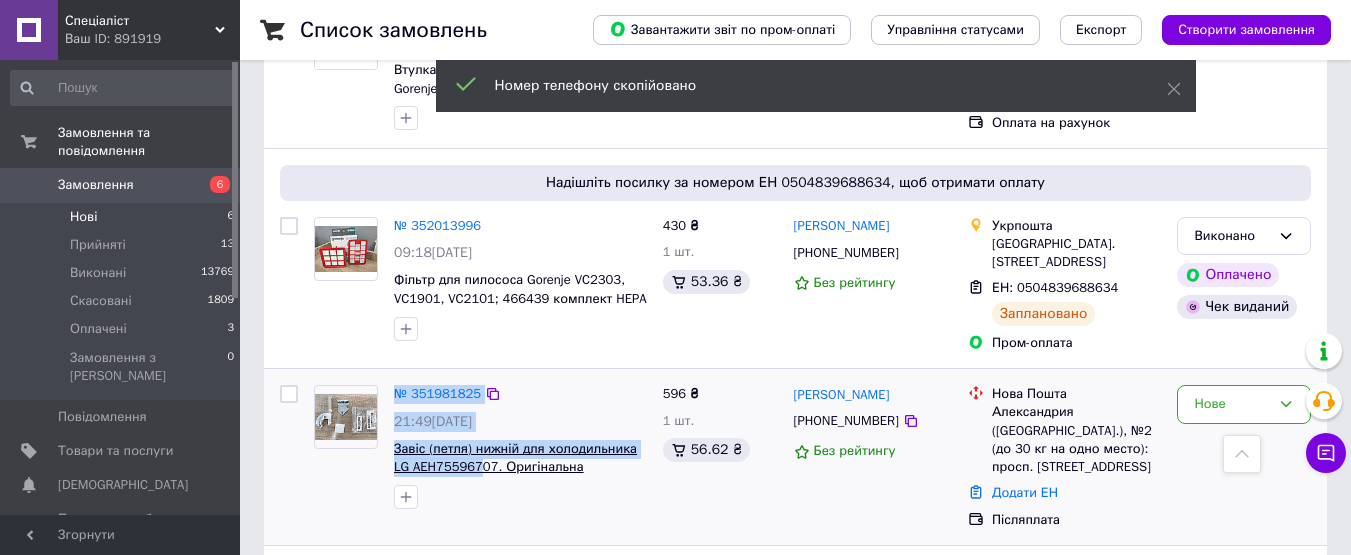drag, startPoint x: 396, startPoint y: 408, endPoint x: 459, endPoint y: 406, distance: 63.03174 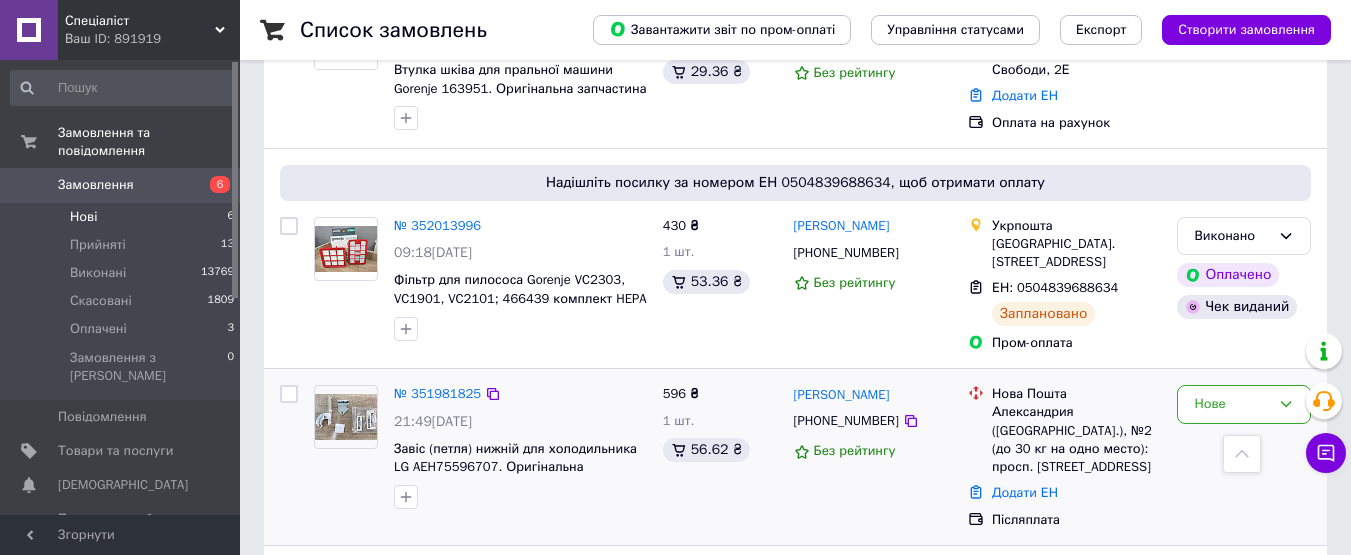 click at bounding box center (520, 497) 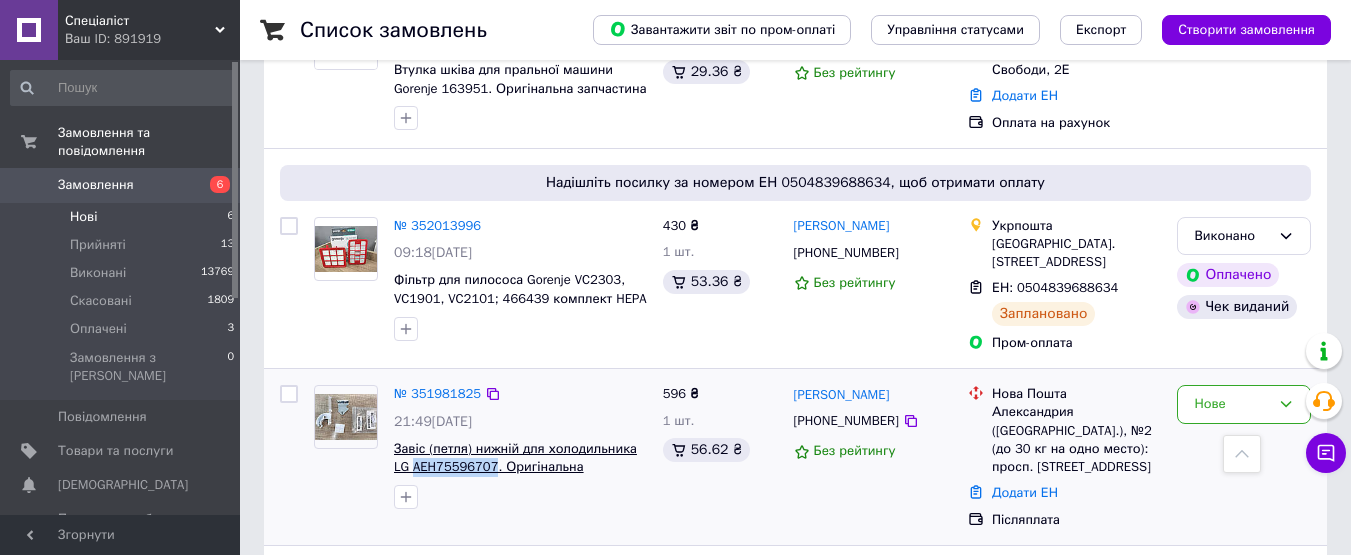 drag, startPoint x: 390, startPoint y: 403, endPoint x: 474, endPoint y: 401, distance: 84.0238 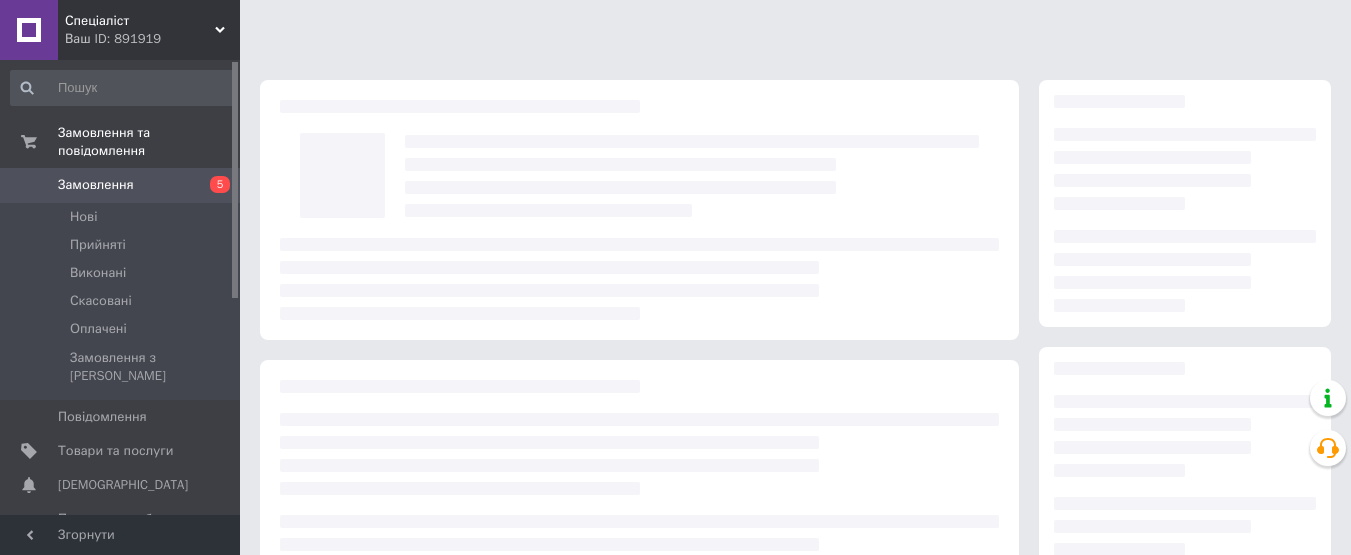 scroll, scrollTop: 0, scrollLeft: 0, axis: both 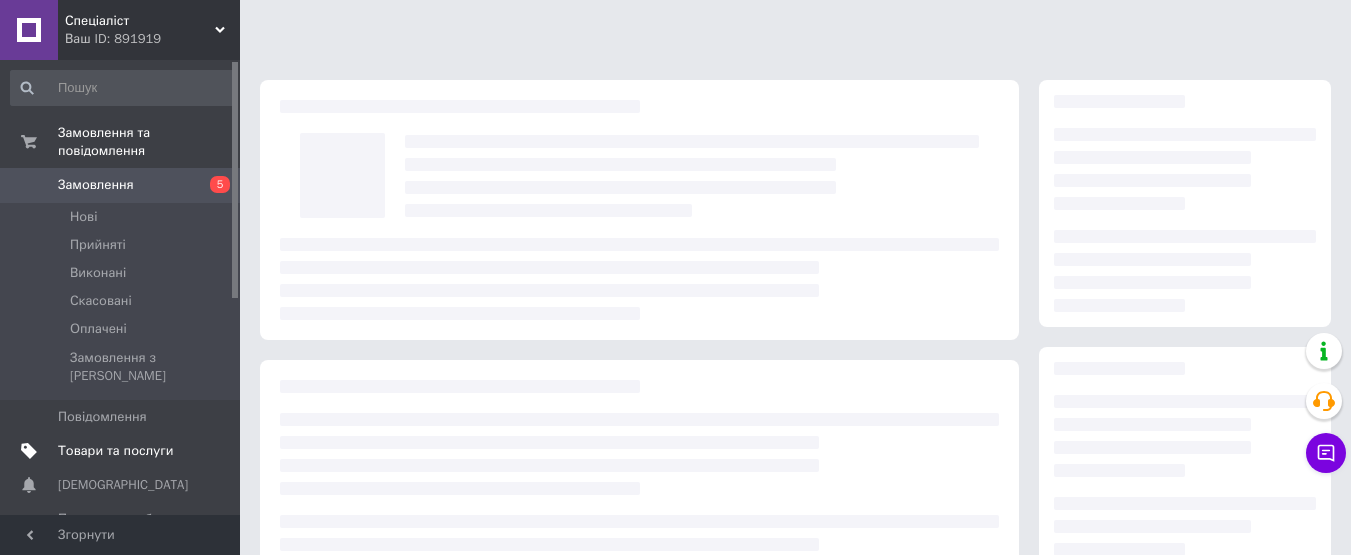 click on "Товари та послуги" at bounding box center (115, 451) 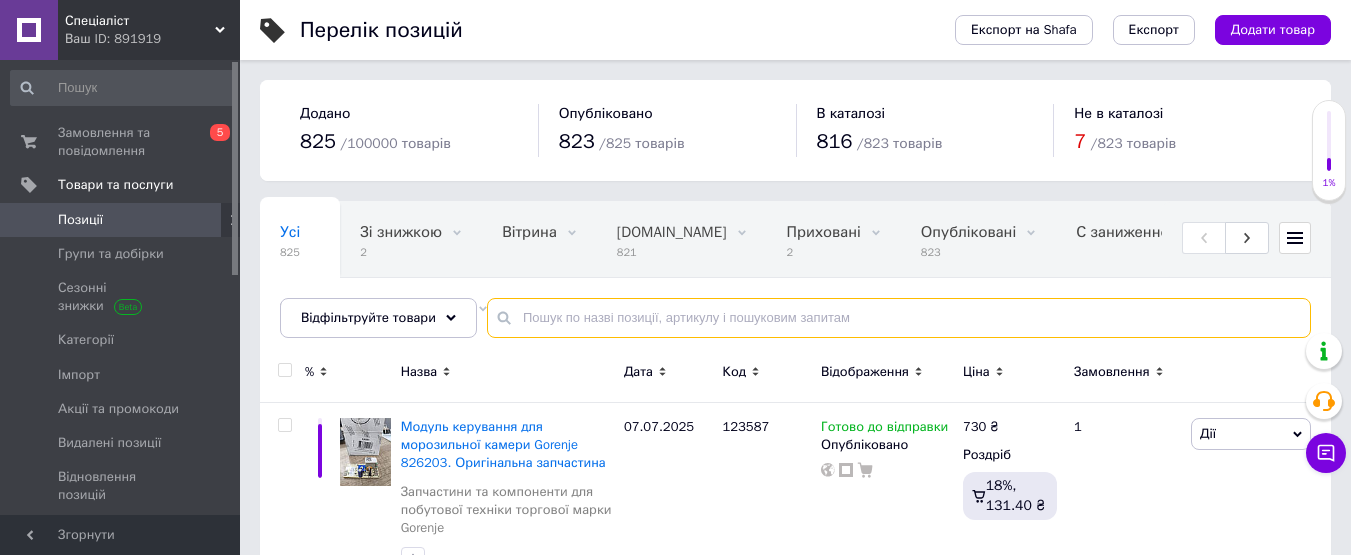 click at bounding box center (899, 318) 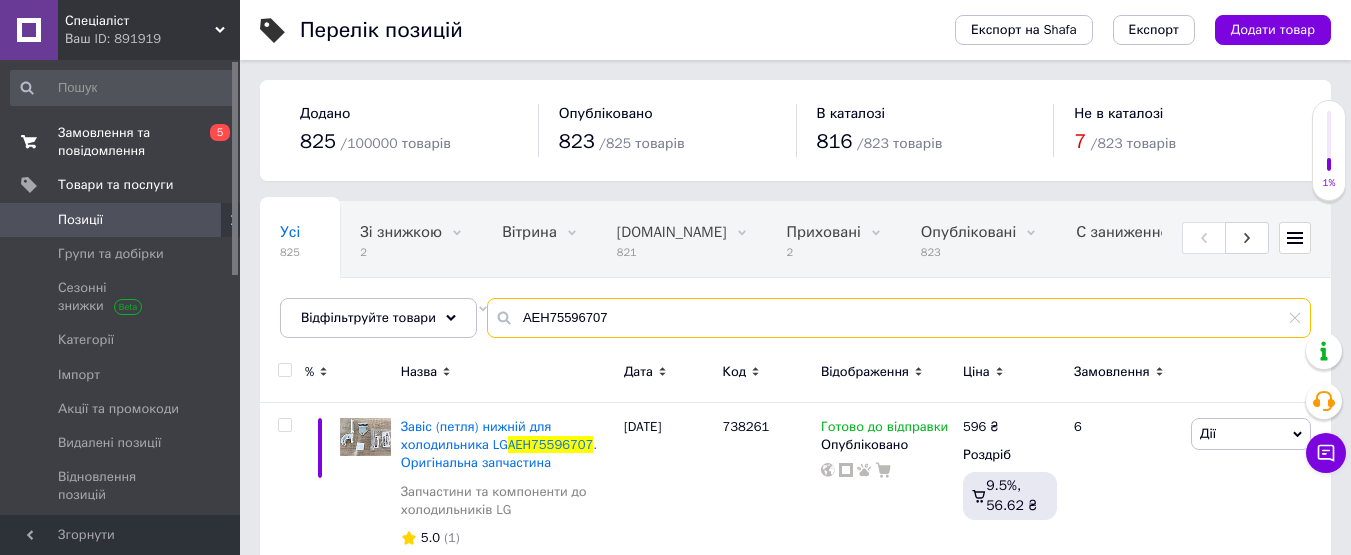 type on "AEH75596707" 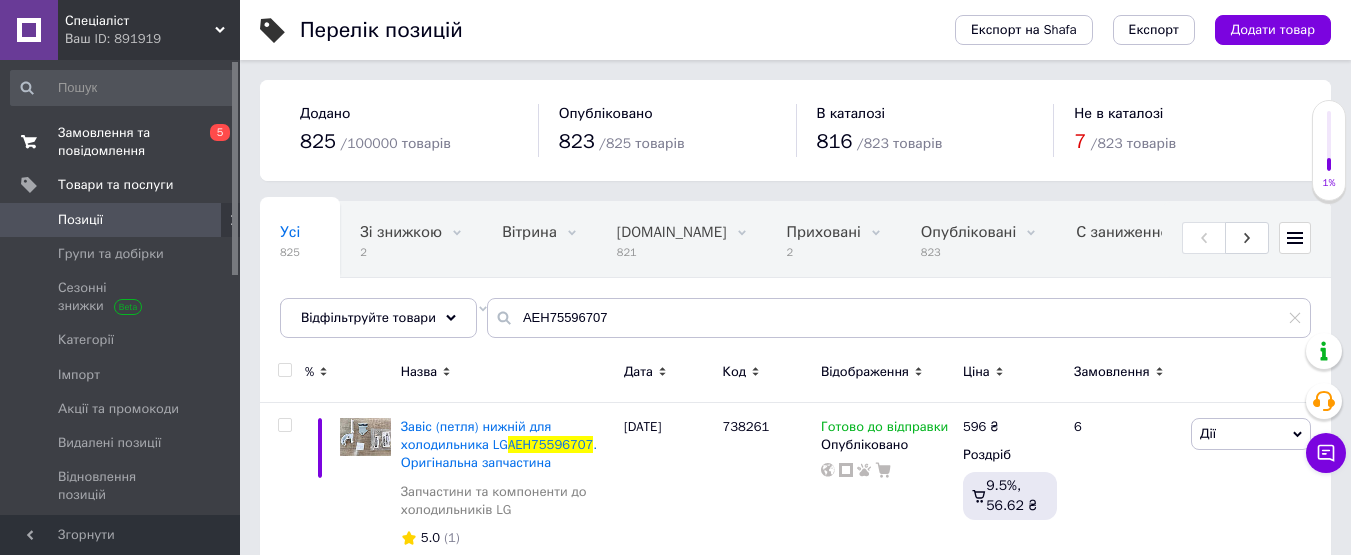 click on "Замовлення та повідомлення" at bounding box center (121, 142) 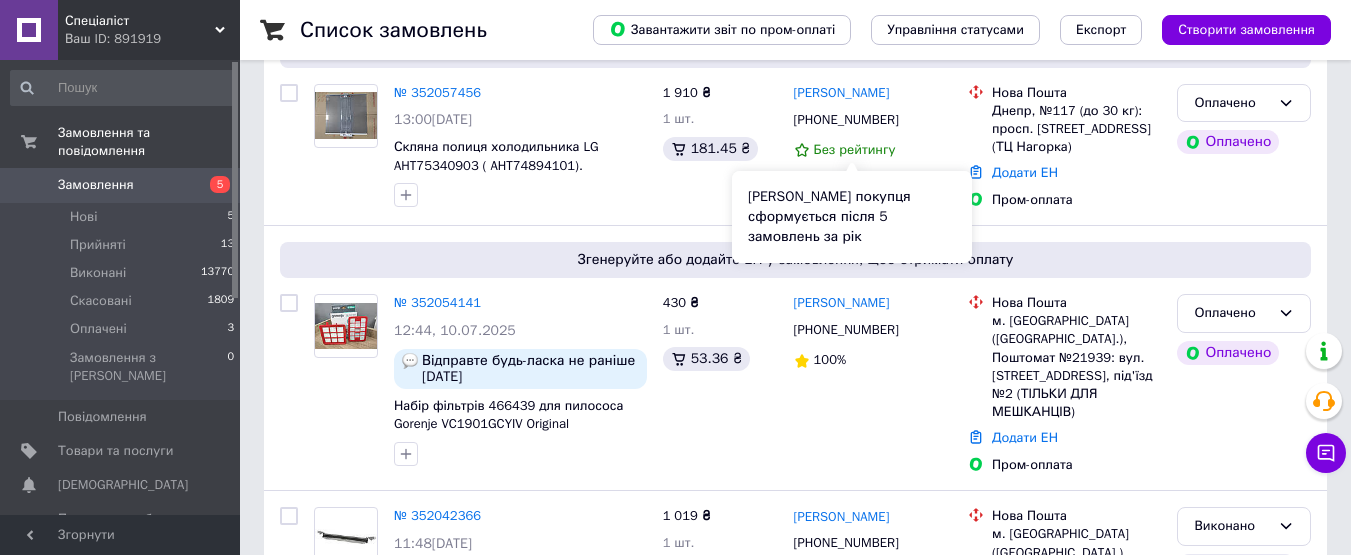 scroll, scrollTop: 0, scrollLeft: 0, axis: both 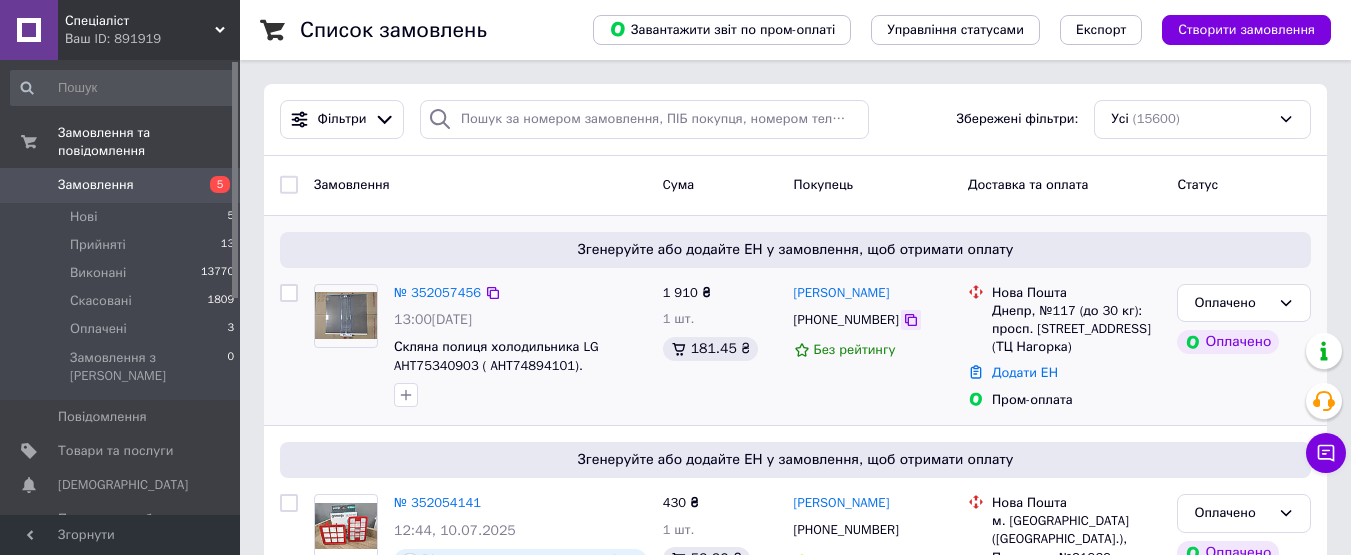 click 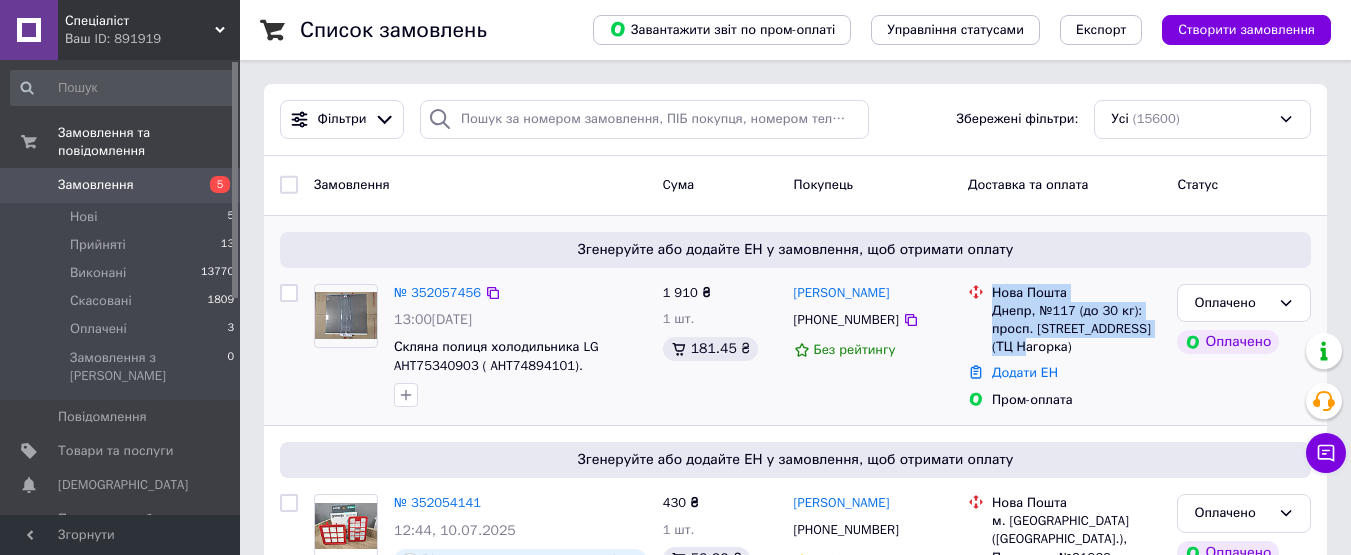 drag, startPoint x: 1050, startPoint y: 349, endPoint x: 985, endPoint y: 289, distance: 88.45903 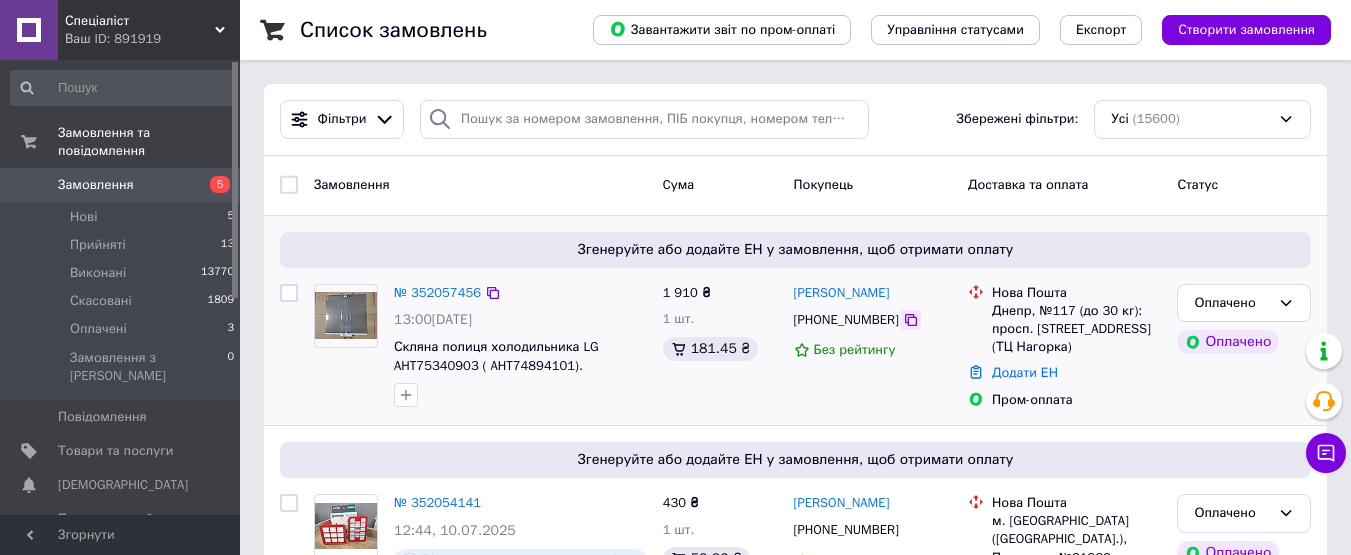 click 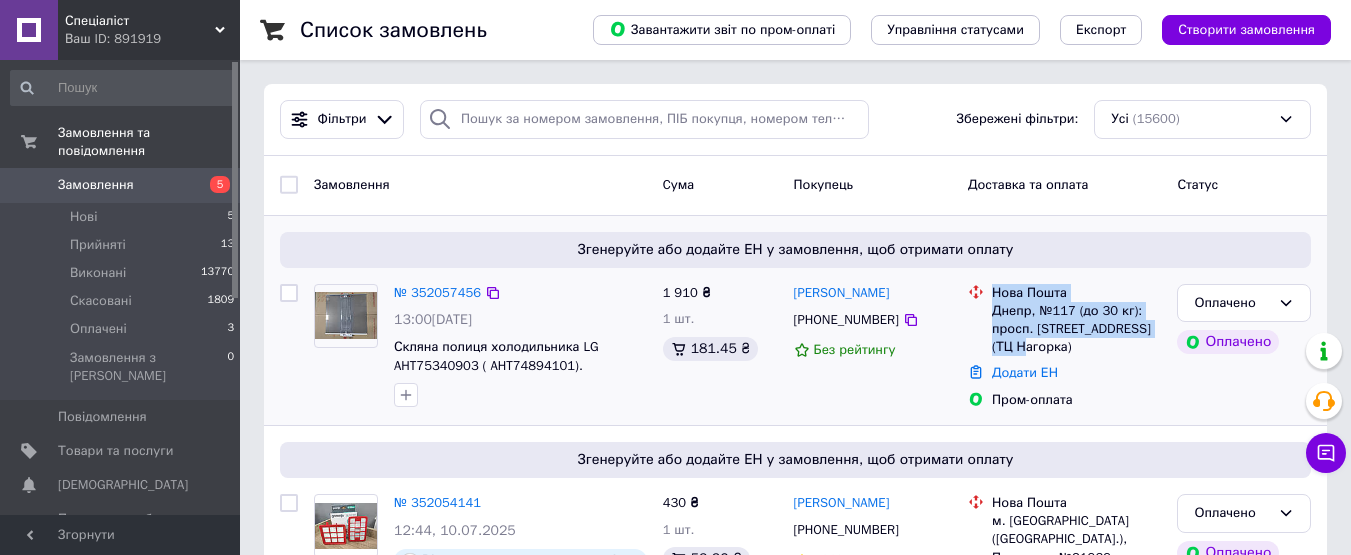 drag, startPoint x: 969, startPoint y: 330, endPoint x: 985, endPoint y: 283, distance: 49.648766 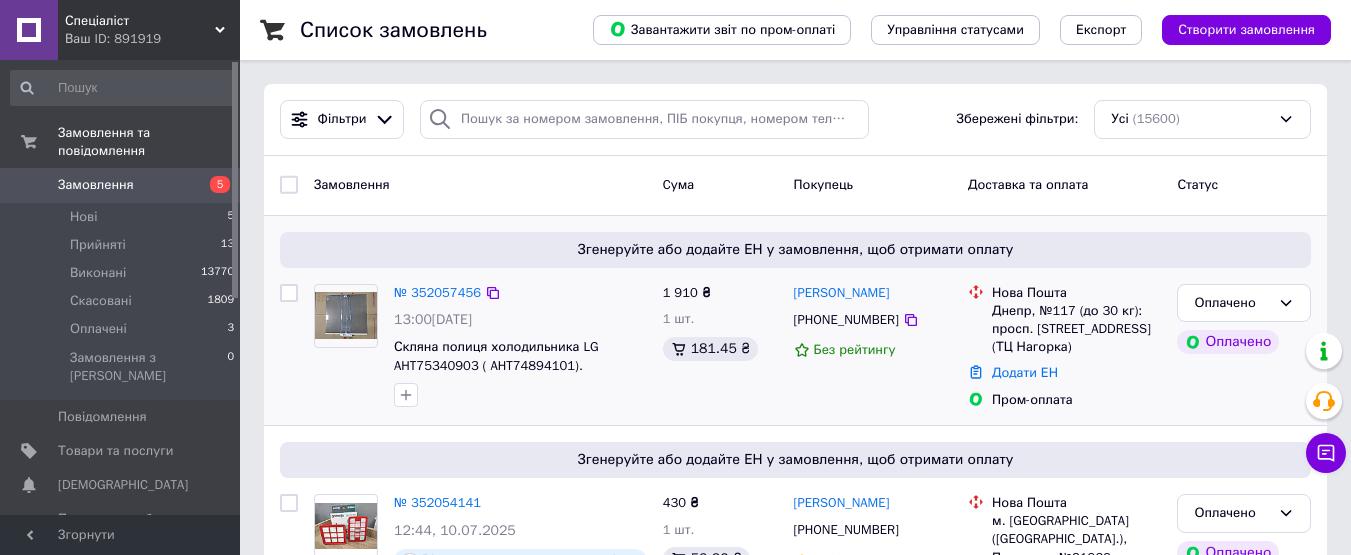click on "Андрей ГНАТЮК +380504549669 Без рейтингу" at bounding box center (873, 347) 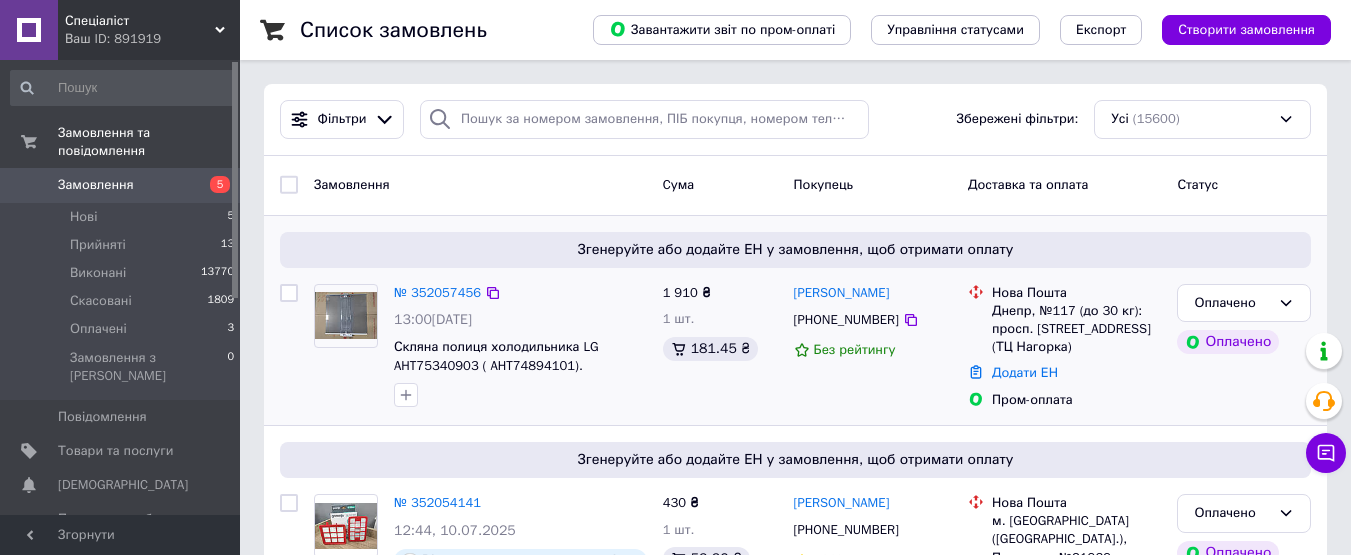 click on "Додати ЕН" at bounding box center [1076, 373] 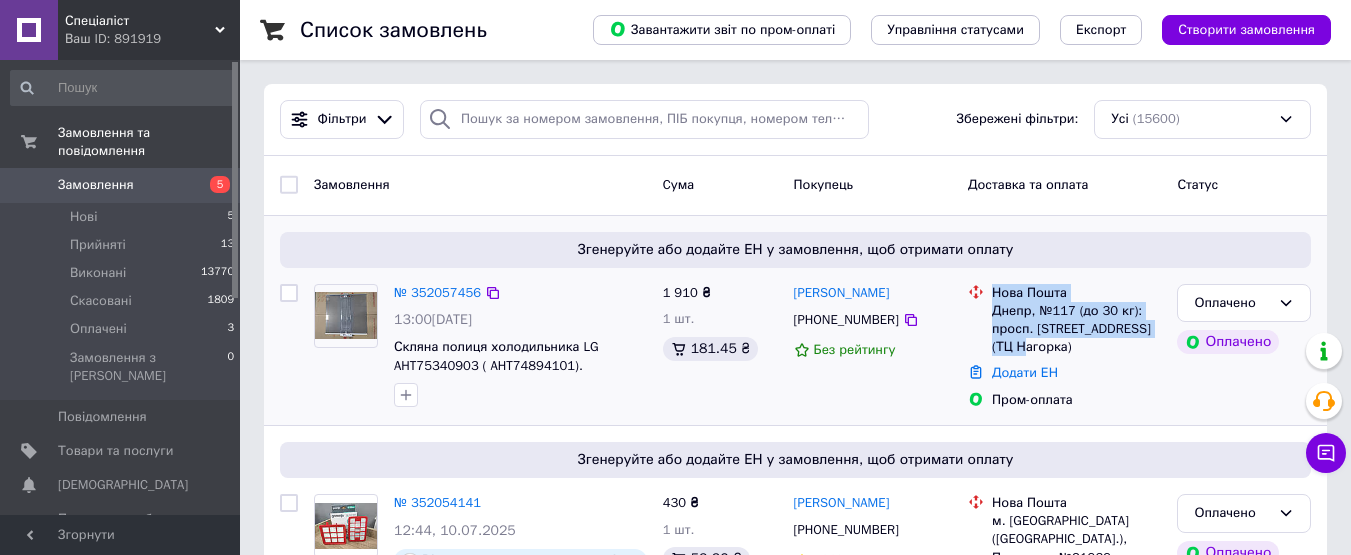 drag, startPoint x: 1009, startPoint y: 311, endPoint x: 991, endPoint y: 284, distance: 32.449963 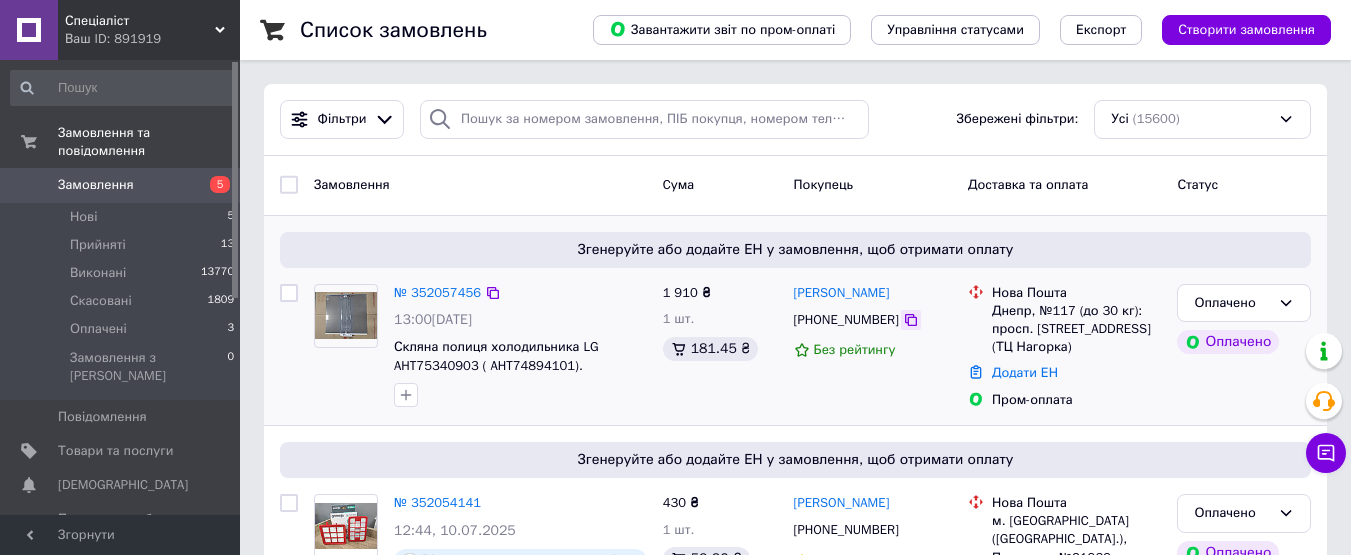 click 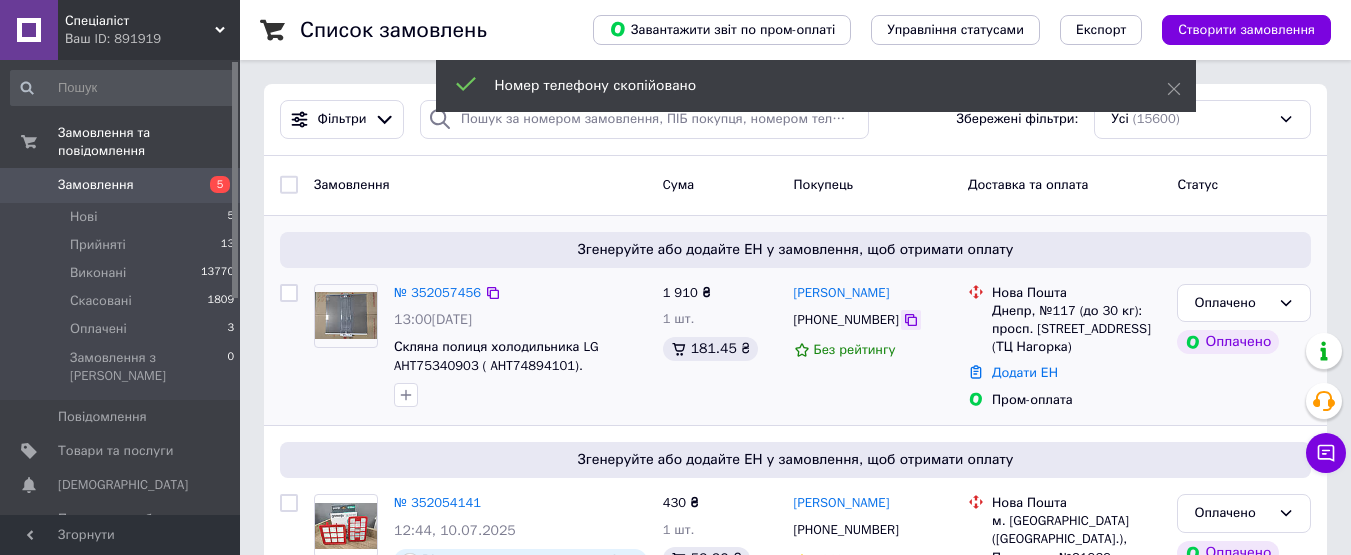 click 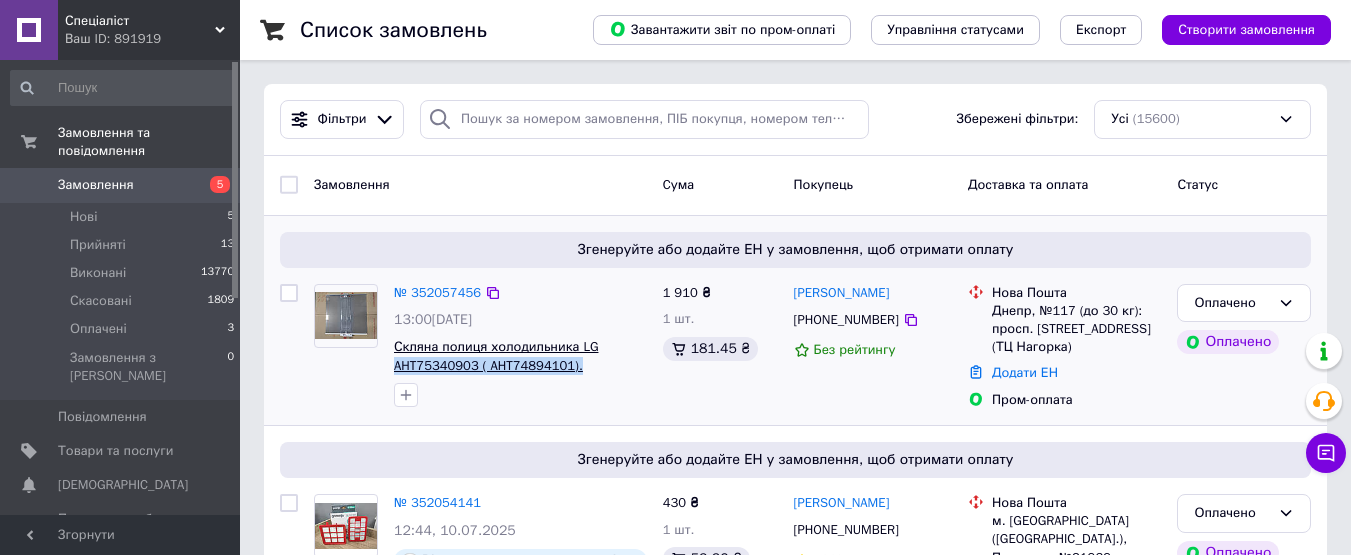 drag, startPoint x: 579, startPoint y: 369, endPoint x: 395, endPoint y: 369, distance: 184 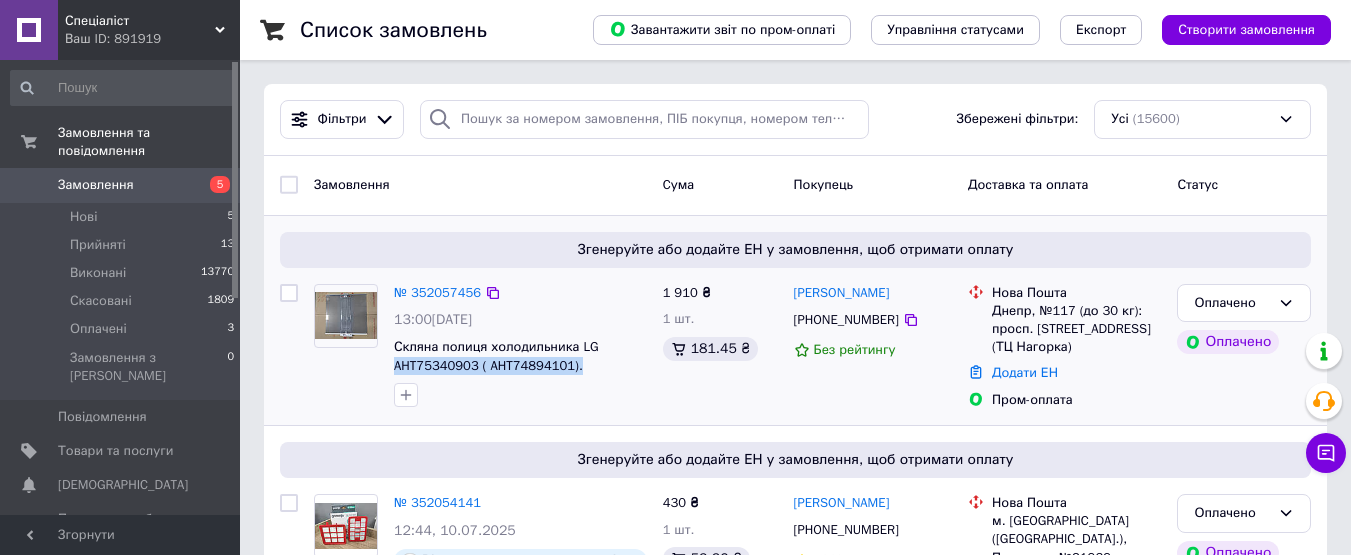 copy on "AHT75340903 ( AHT74894101)." 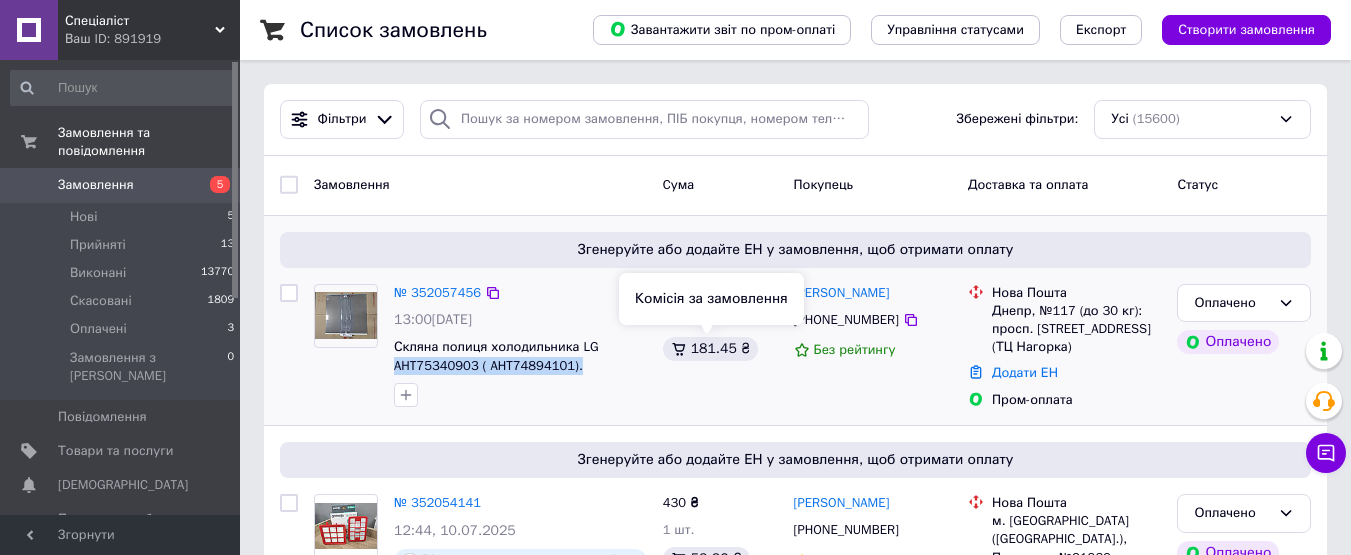 copy on "AHT75340903 ( AHT74894101)." 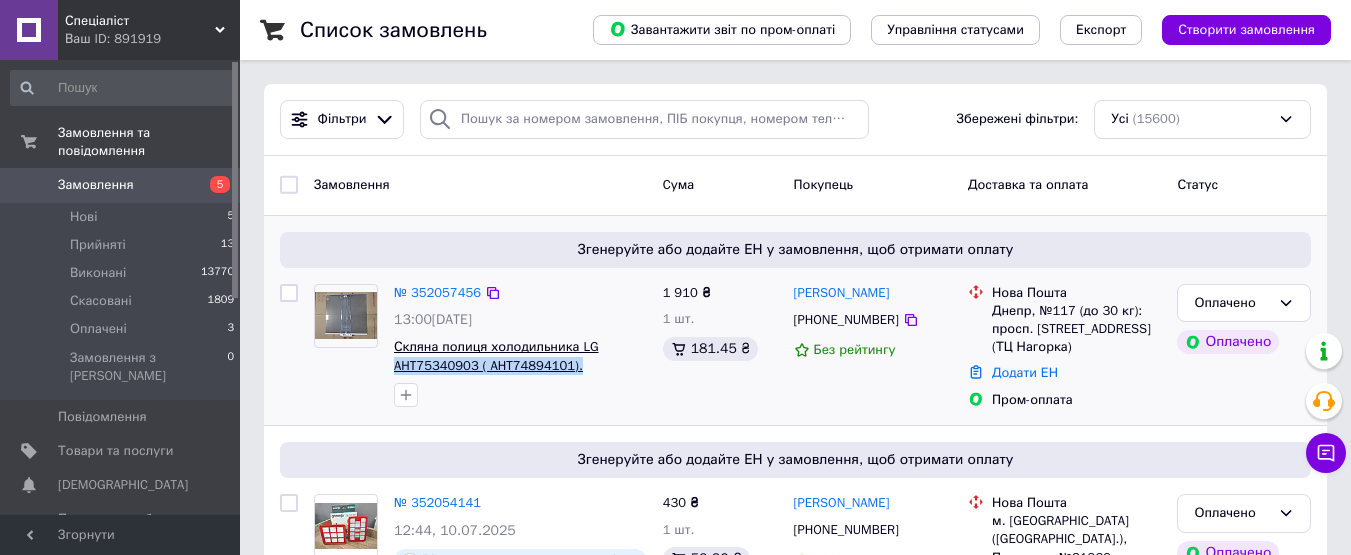 click on "Скляна полиця холодильника LG AHT75340903 ( AHT74894101). Оригінальна запчастина" at bounding box center [496, 365] 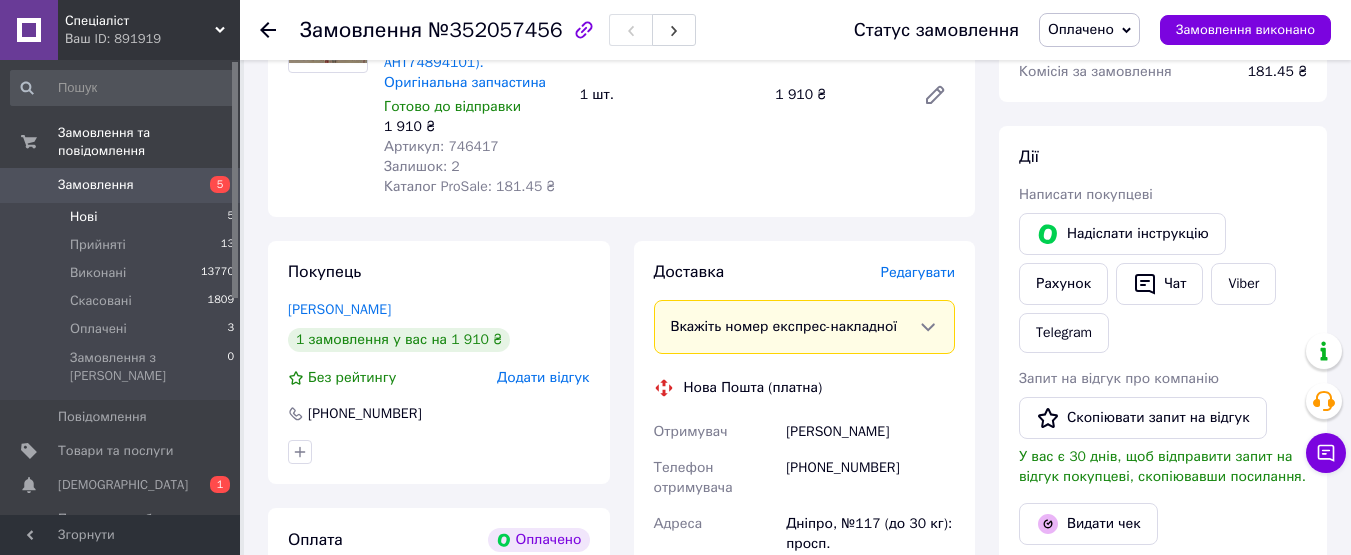 scroll, scrollTop: 0, scrollLeft: 0, axis: both 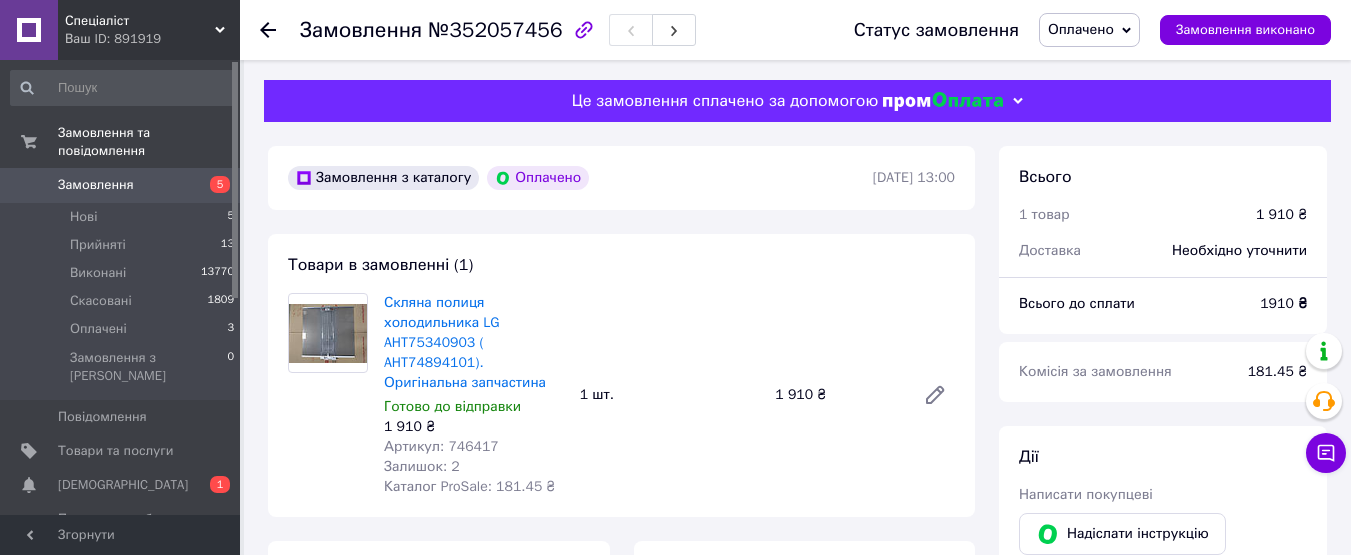 click on "Замовлення" at bounding box center (96, 185) 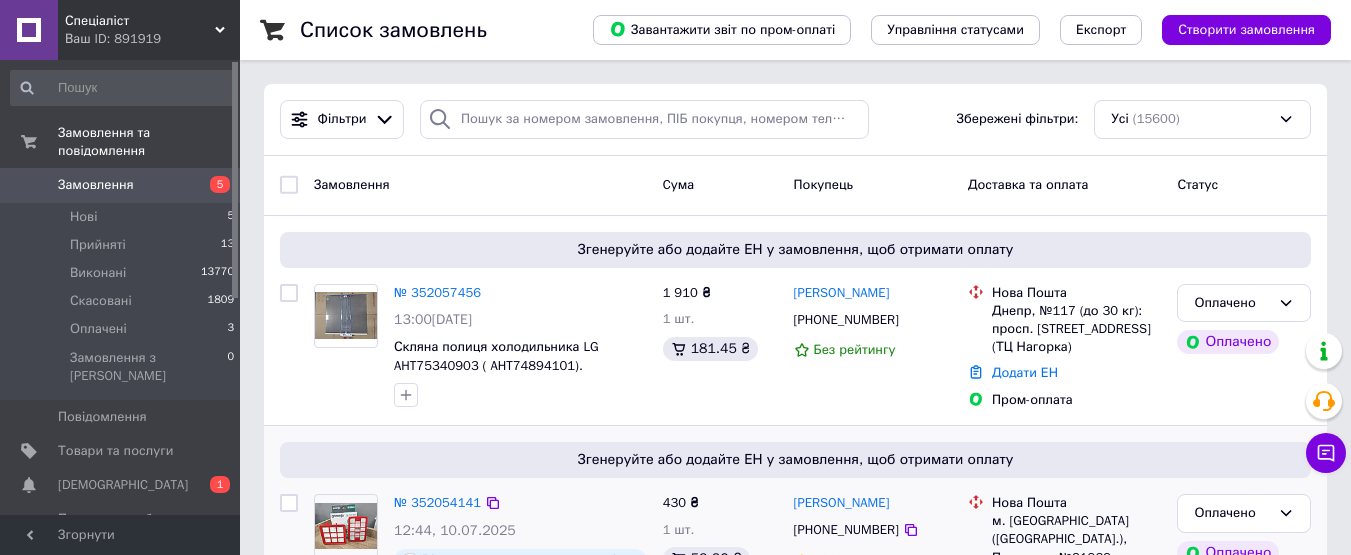 scroll, scrollTop: 100, scrollLeft: 0, axis: vertical 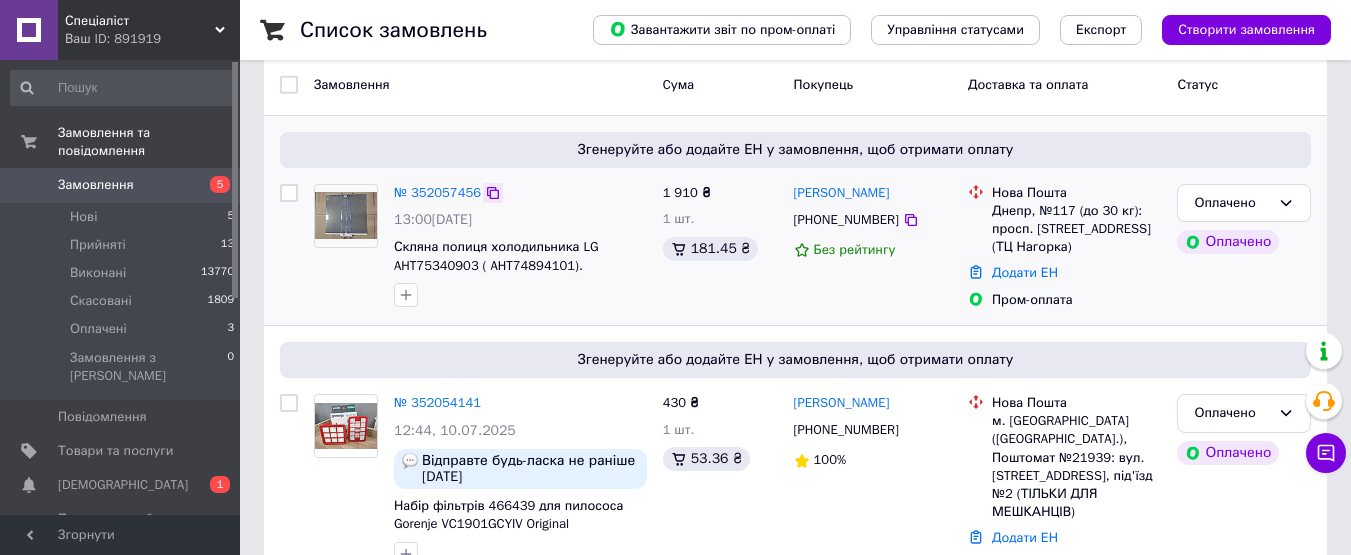 click 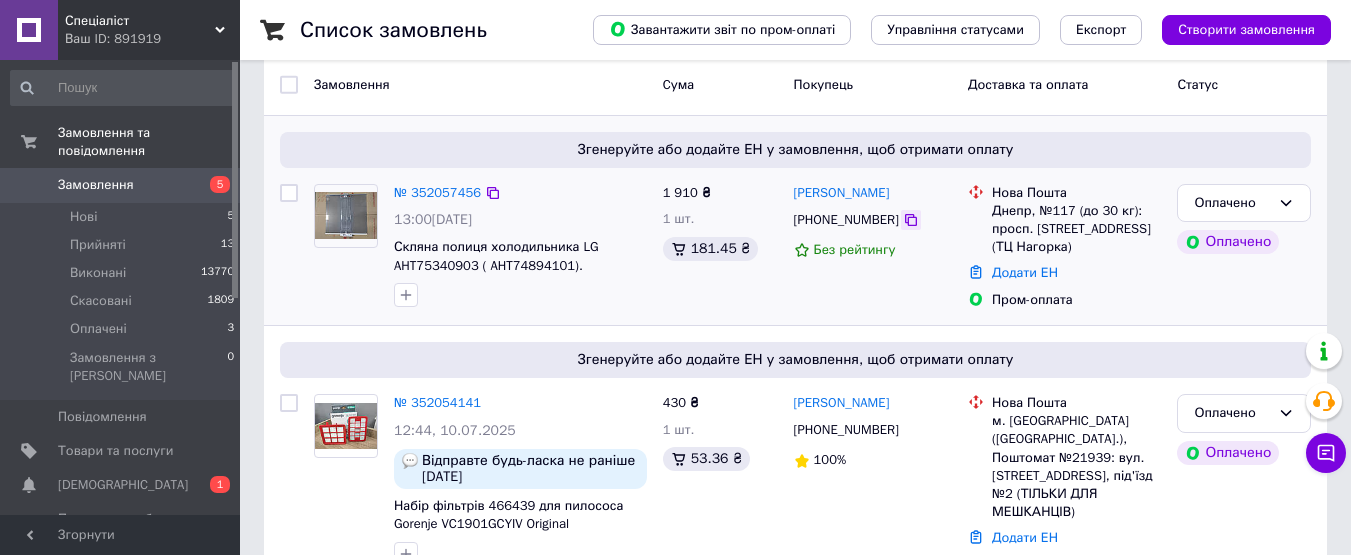 click 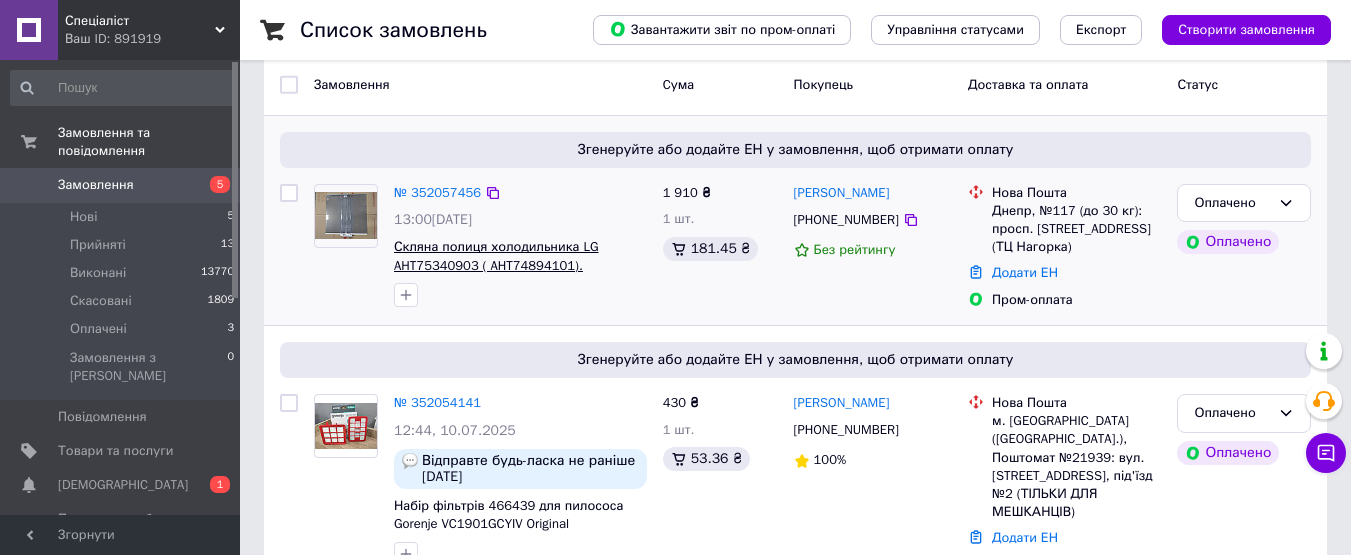 click on "Скляна полиця холодильника LG AHT75340903 ( AHT74894101). Оригінальна запчастина" at bounding box center [496, 265] 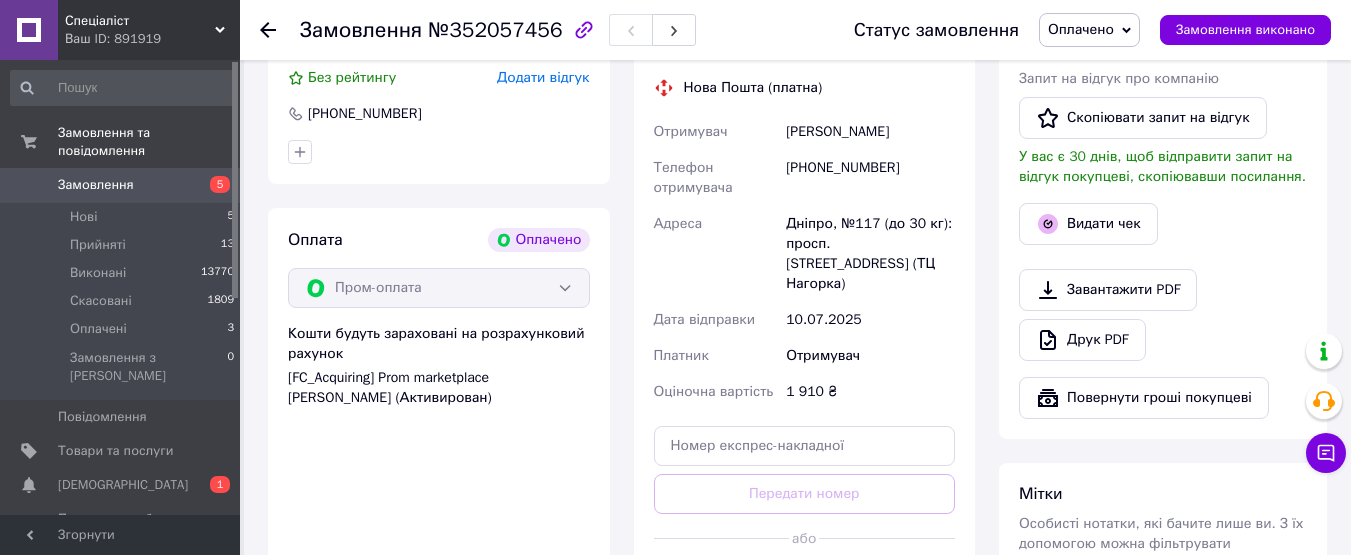 scroll, scrollTop: 900, scrollLeft: 0, axis: vertical 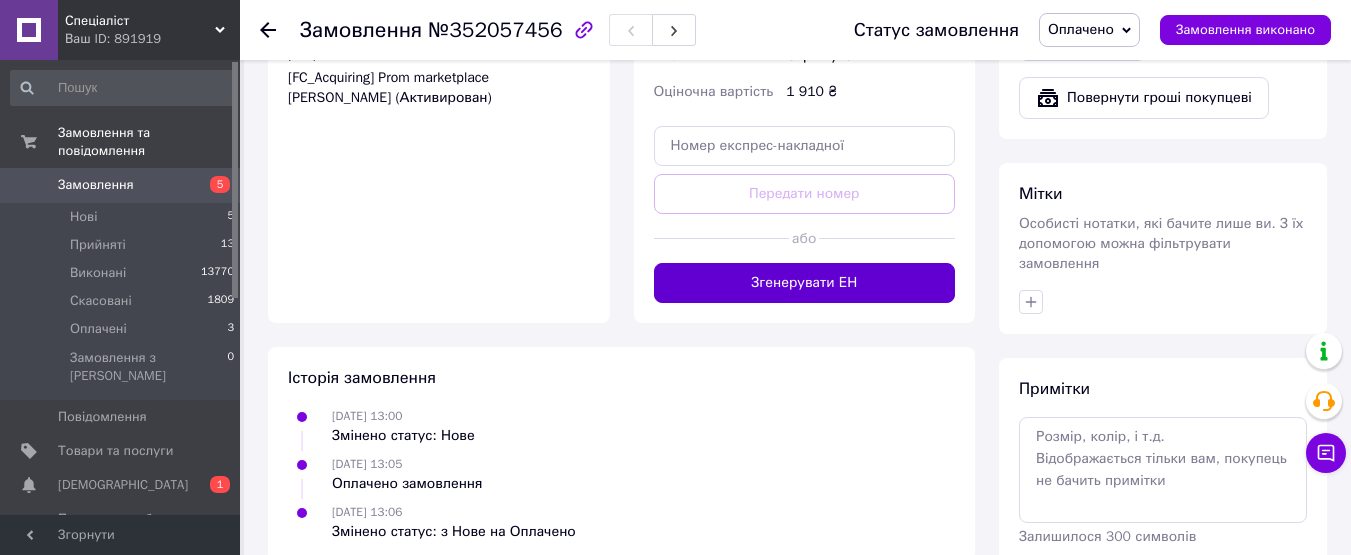 click on "Згенерувати ЕН" at bounding box center (805, 283) 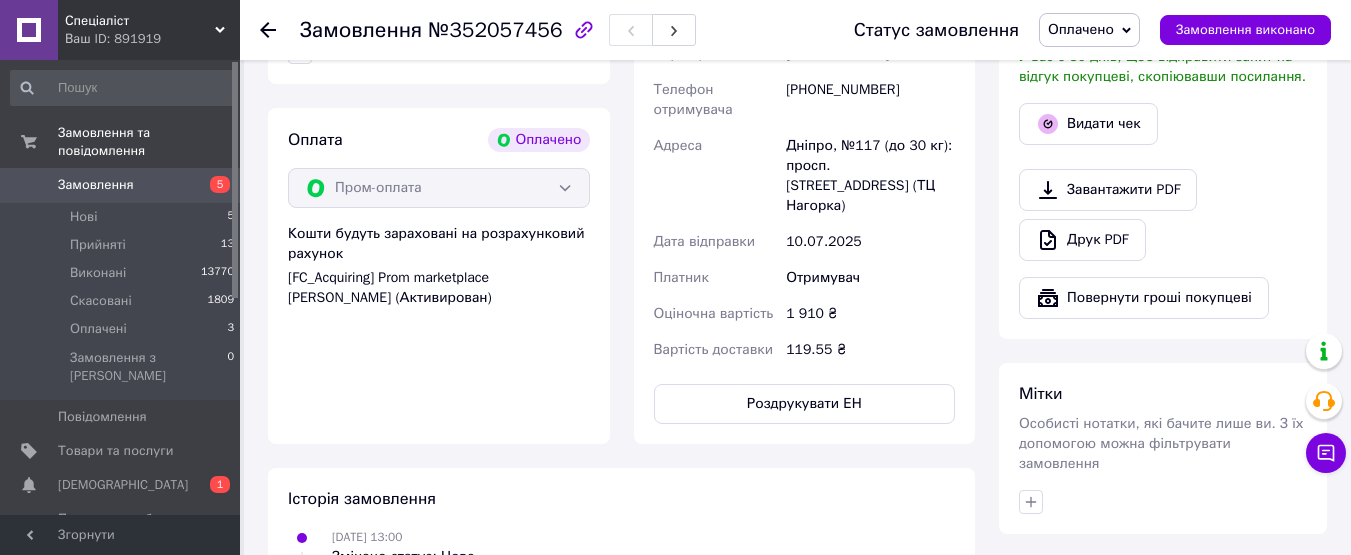 scroll, scrollTop: 400, scrollLeft: 0, axis: vertical 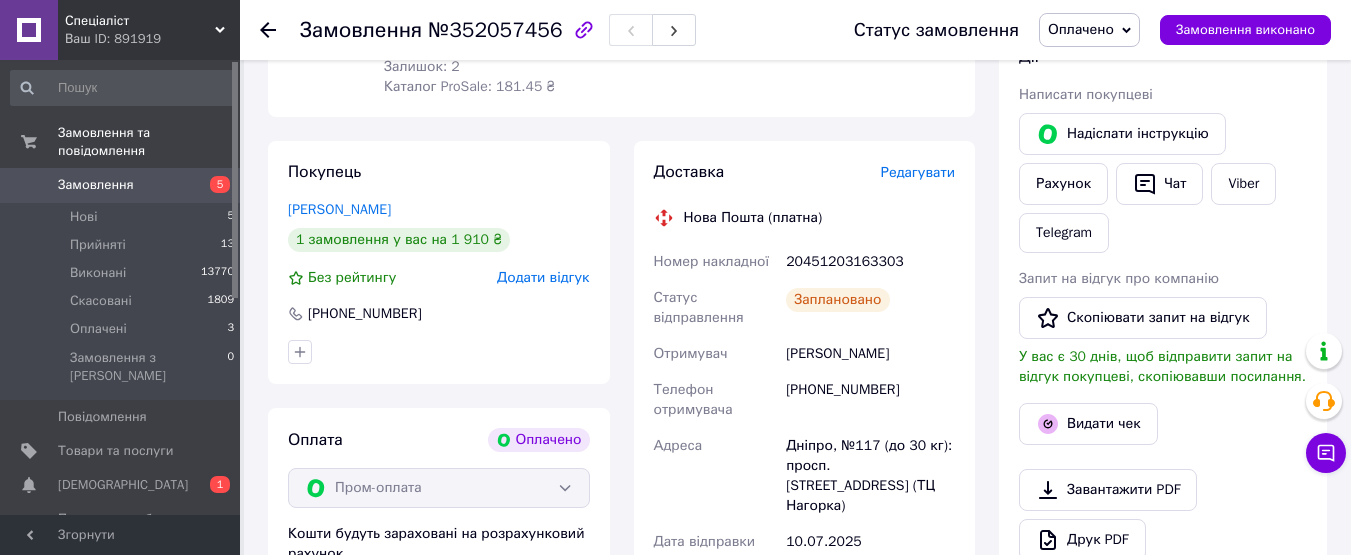 click on "20451203163303" at bounding box center [870, 262] 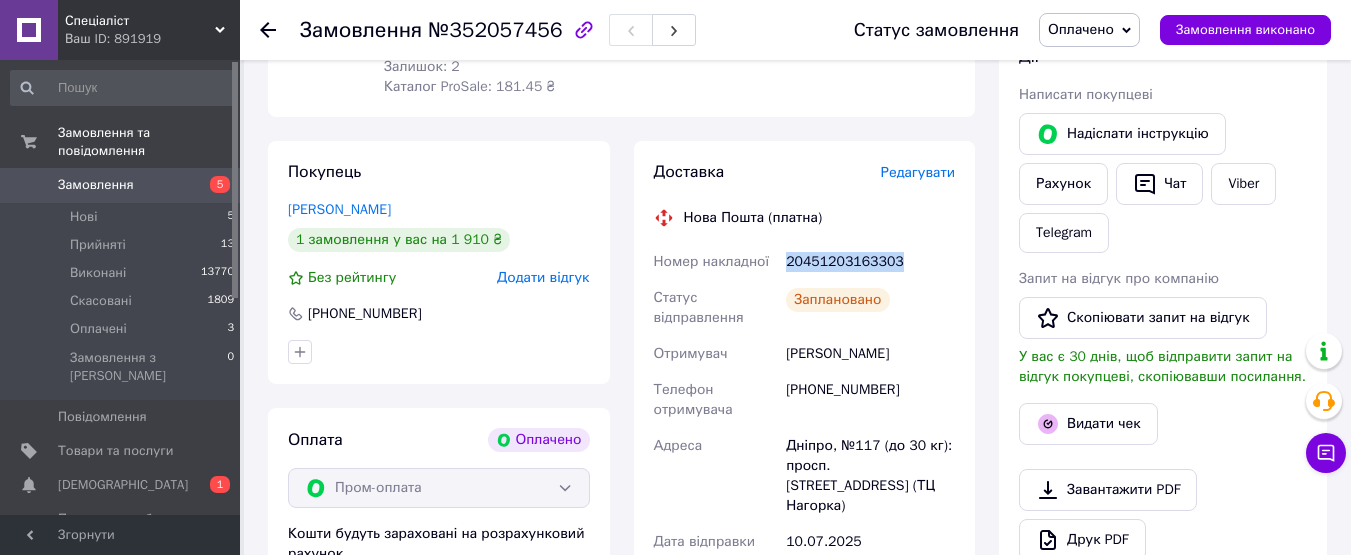 click on "20451203163303" at bounding box center (870, 262) 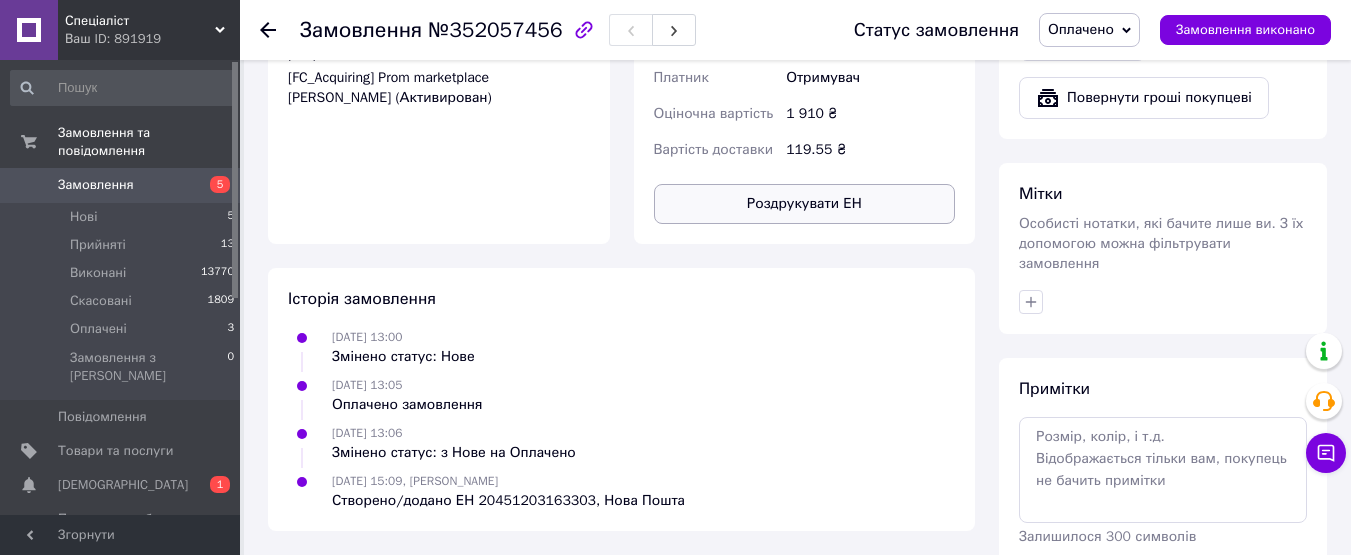 click on "Роздрукувати ЕН" at bounding box center [805, 204] 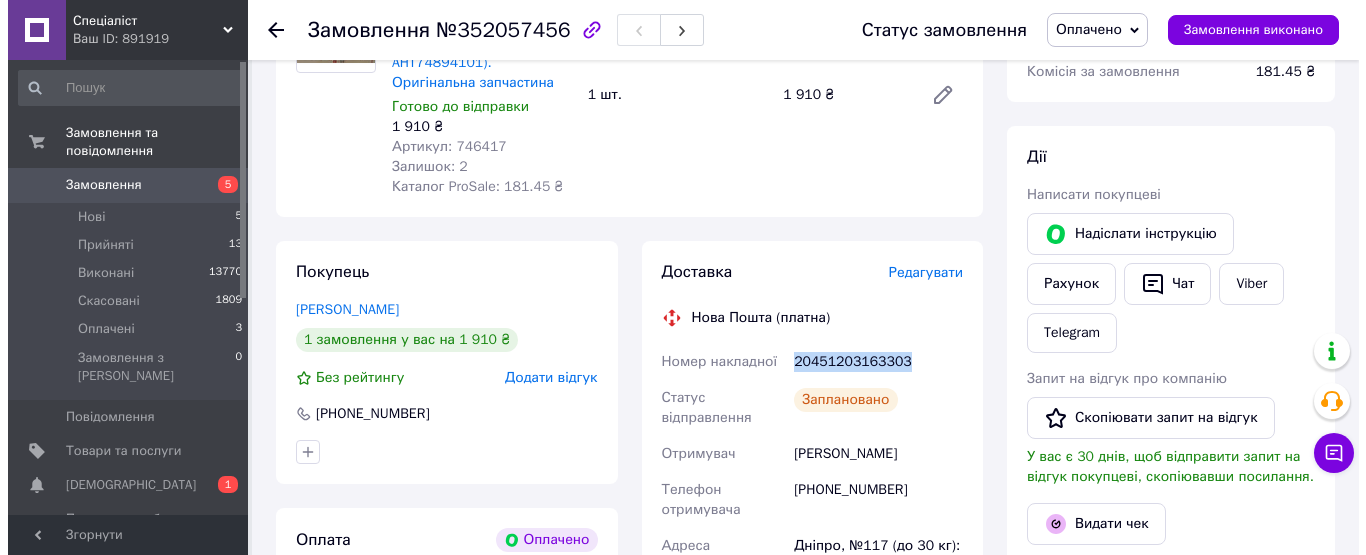 scroll, scrollTop: 500, scrollLeft: 0, axis: vertical 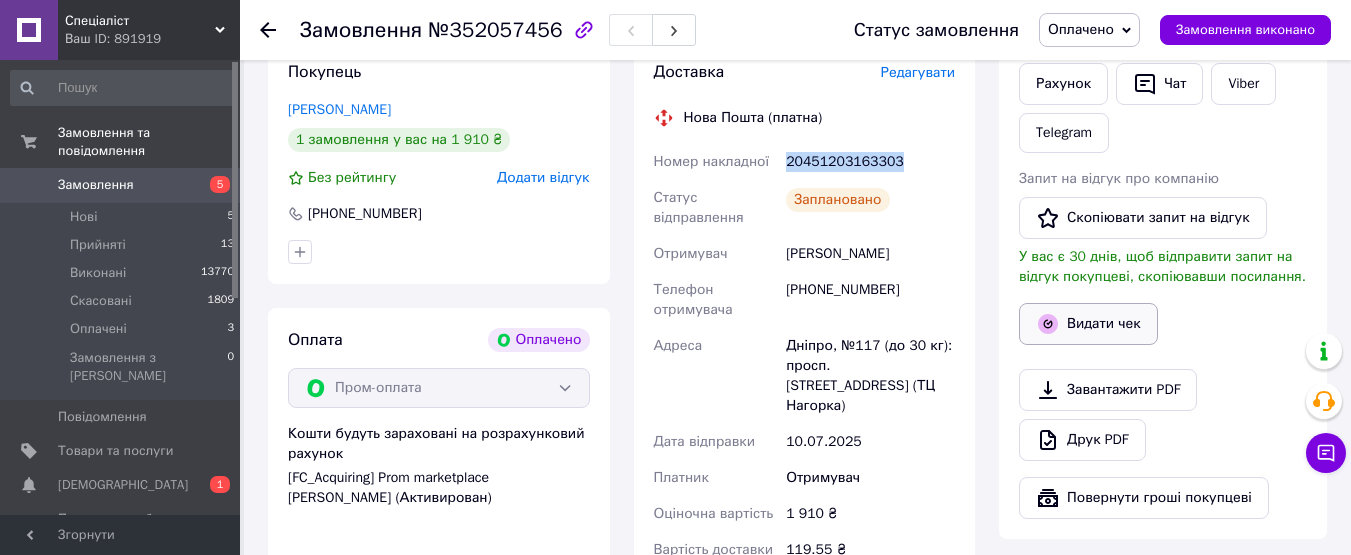 click on "Видати чек" at bounding box center (1088, 324) 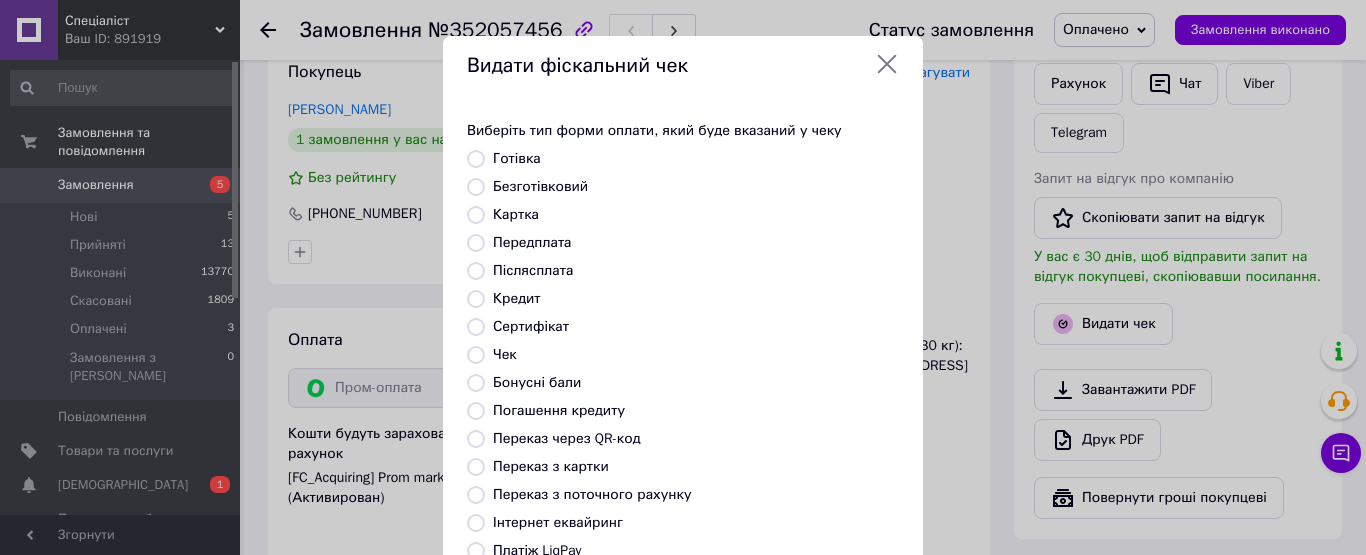 click on "Безготівковий" at bounding box center [540, 186] 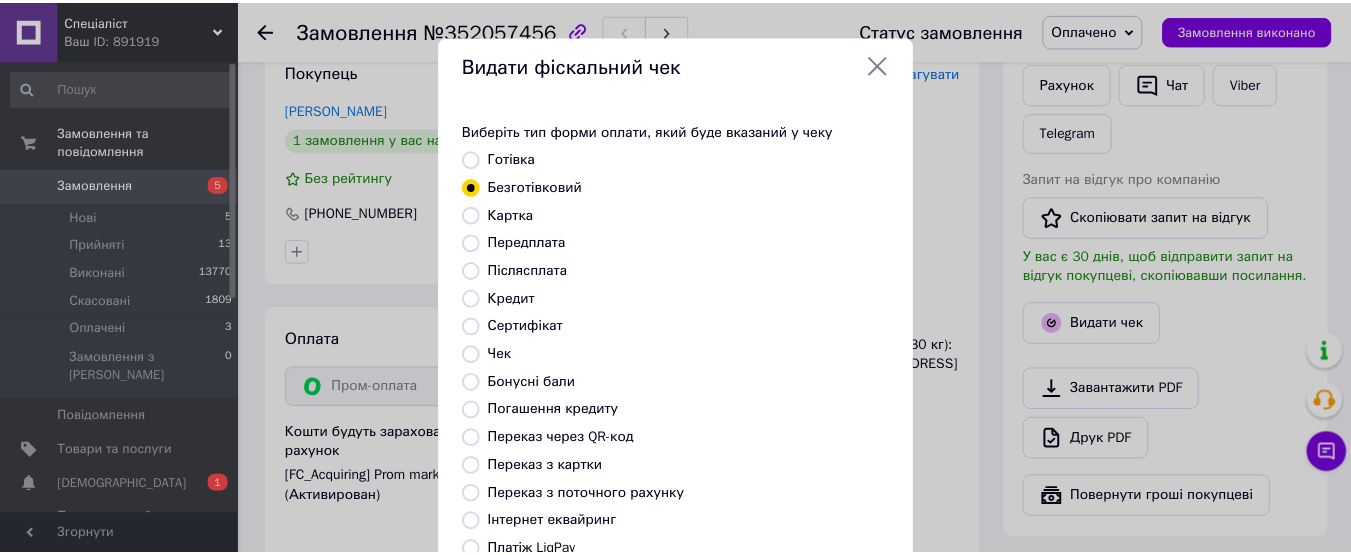 scroll, scrollTop: 304, scrollLeft: 0, axis: vertical 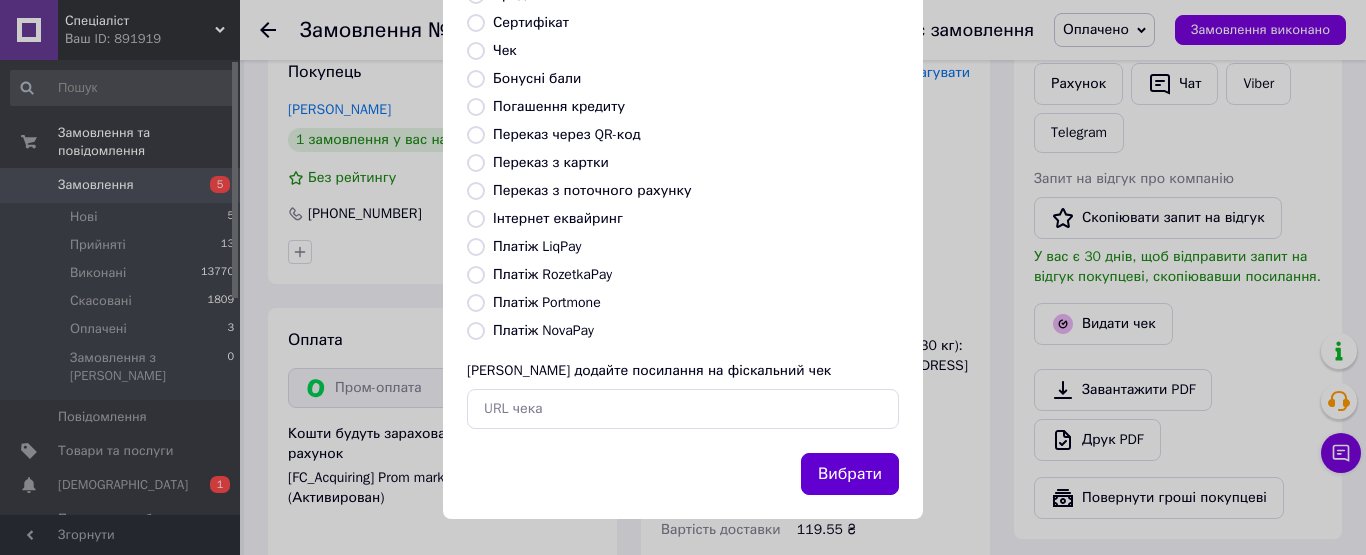 click on "Вибрати" at bounding box center (850, 474) 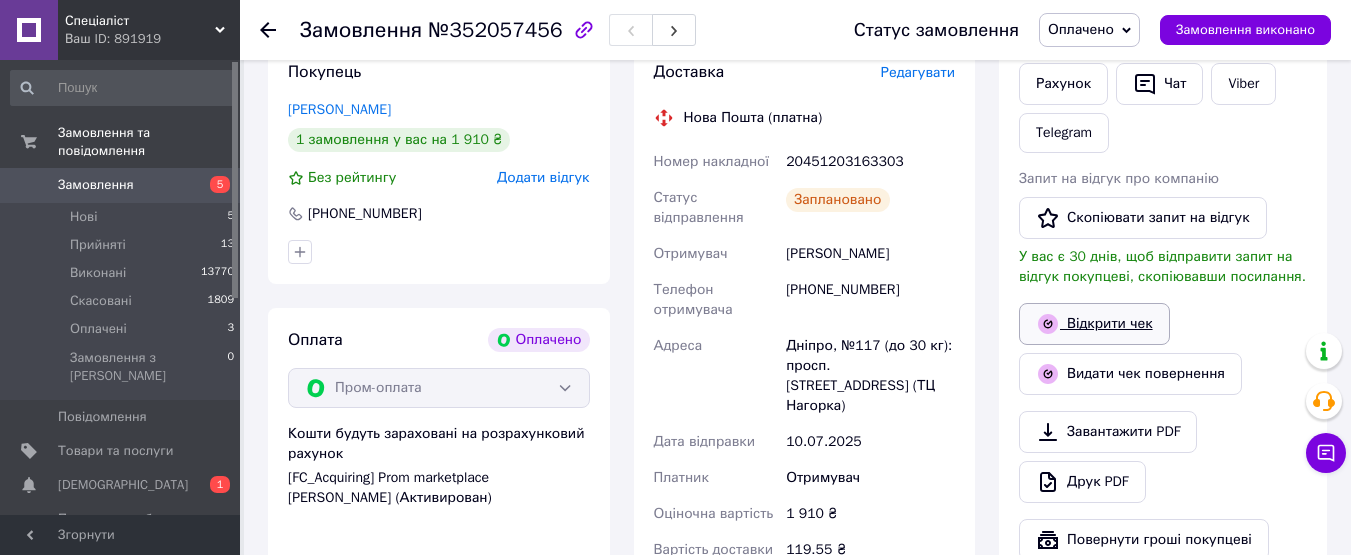 click on "Відкрити чек" at bounding box center (1094, 324) 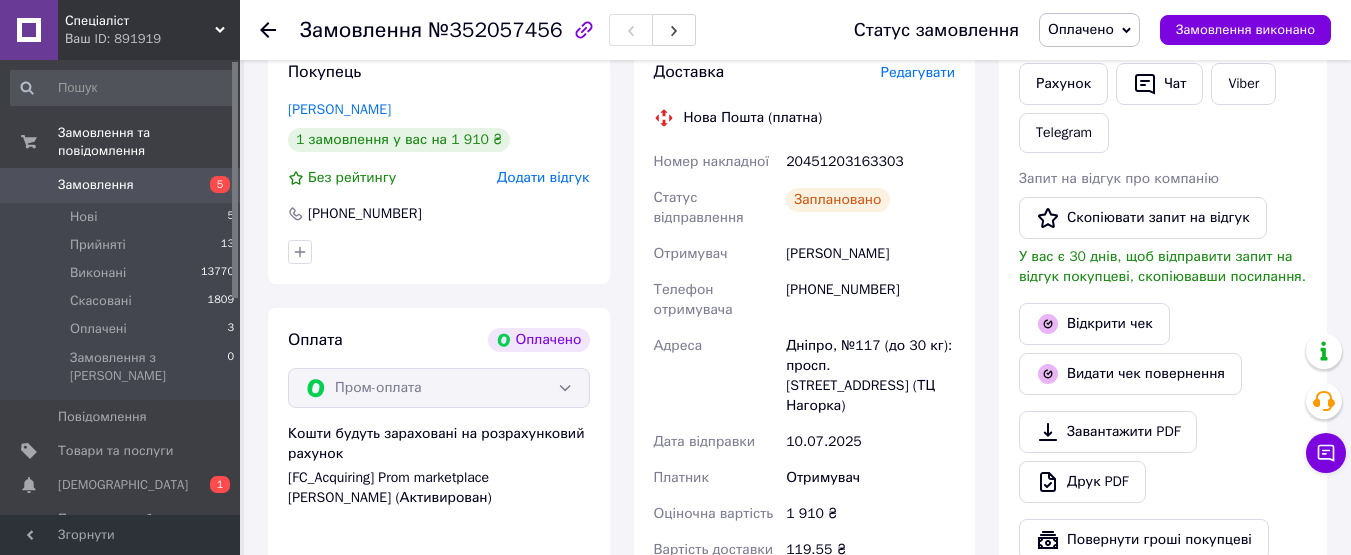 click on "[PHONE_NUMBER]" at bounding box center (365, 214) 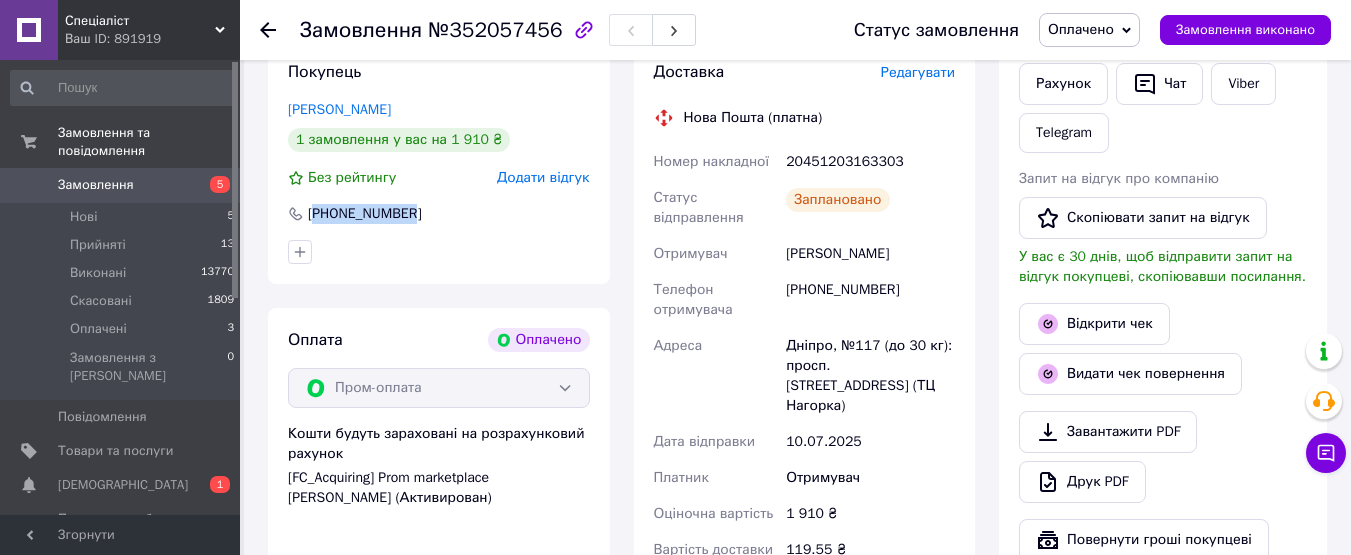 click on "[PHONE_NUMBER]" at bounding box center (365, 214) 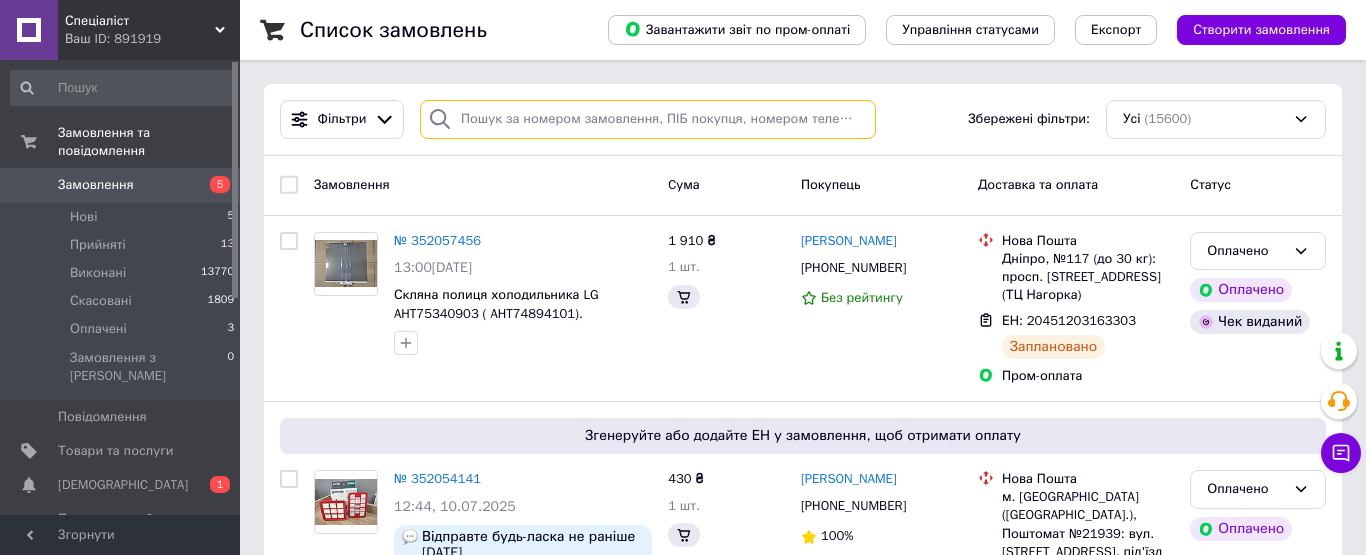 click at bounding box center [648, 119] 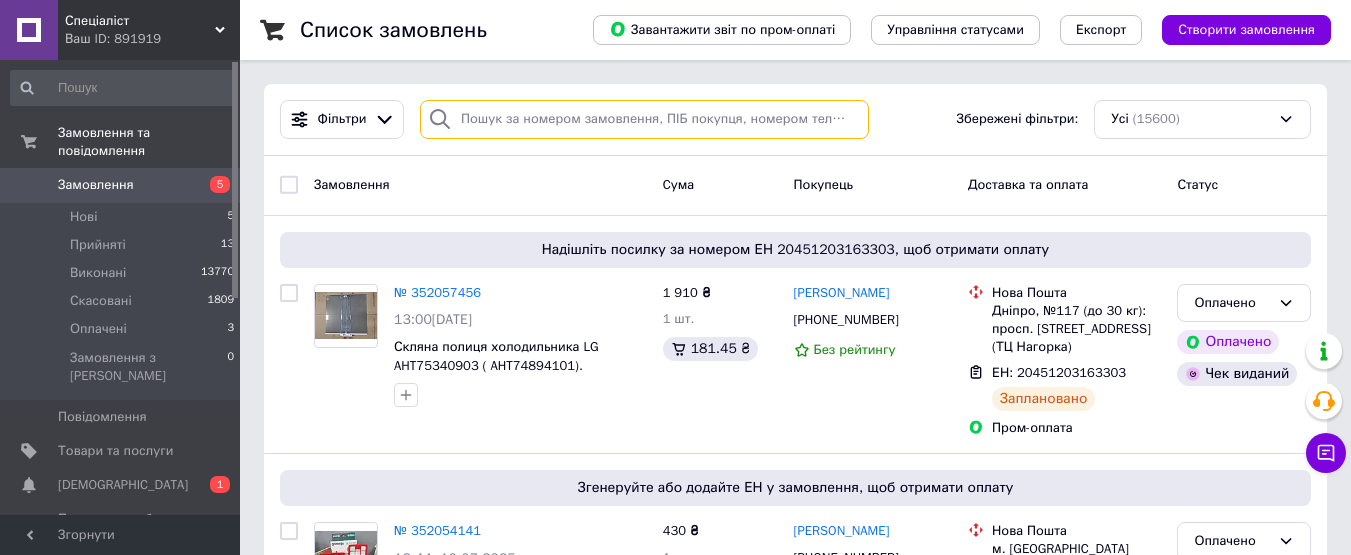 paste on "380504549669" 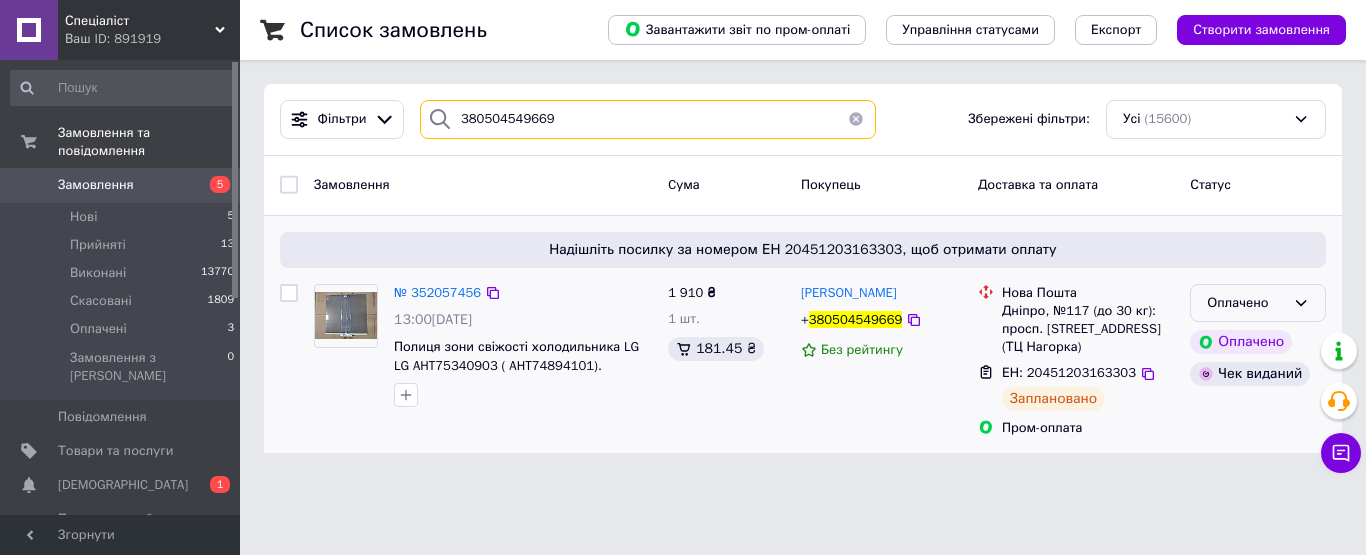 type on "380504549669" 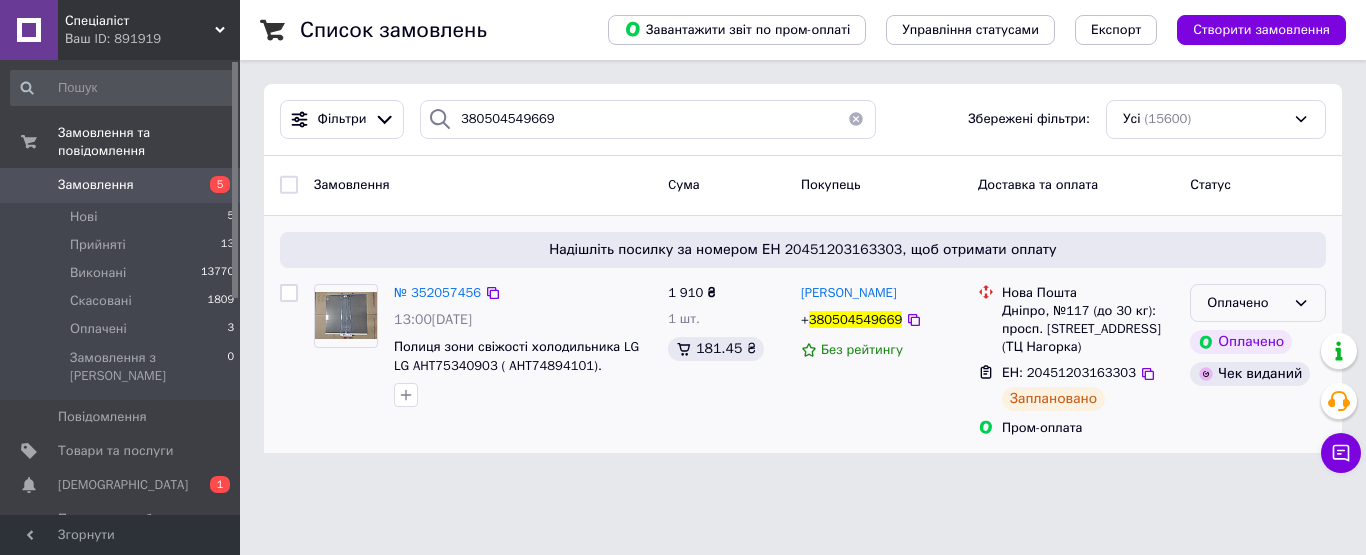 click on "Оплачено" at bounding box center [1246, 303] 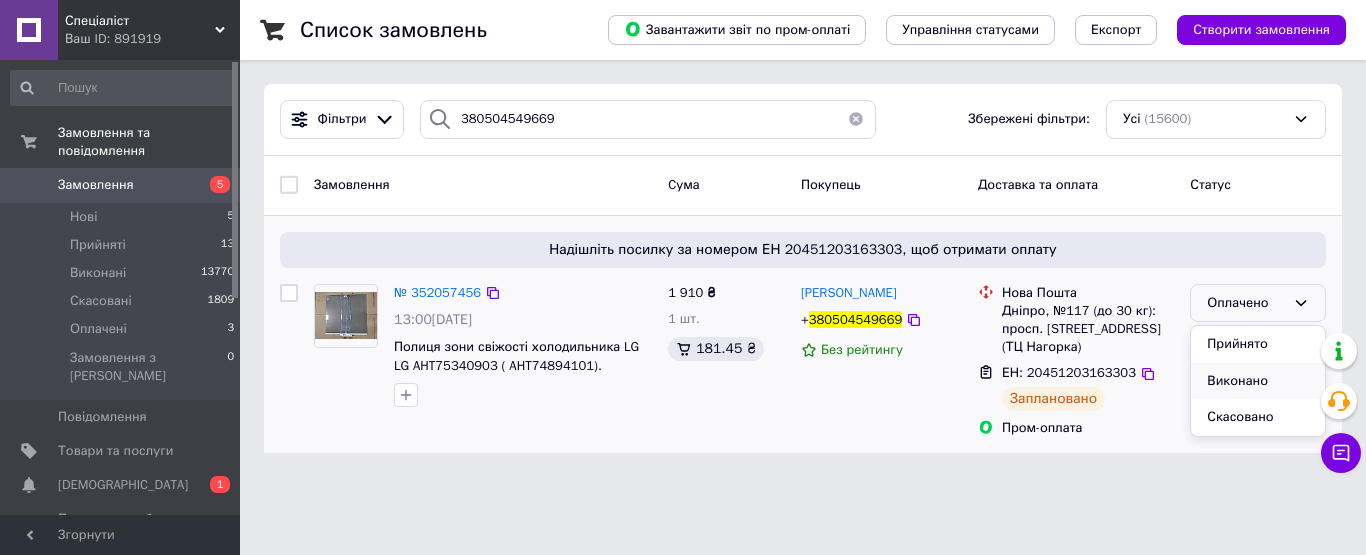 click on "Виконано" at bounding box center (1258, 381) 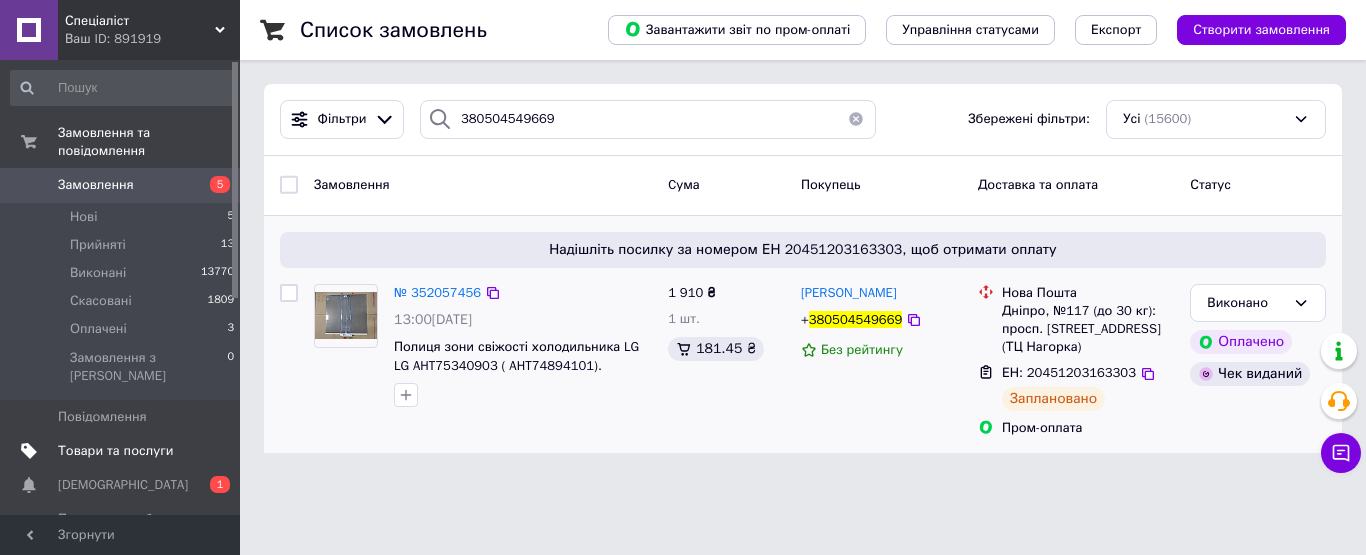 click on "Товари та послуги" at bounding box center [123, 451] 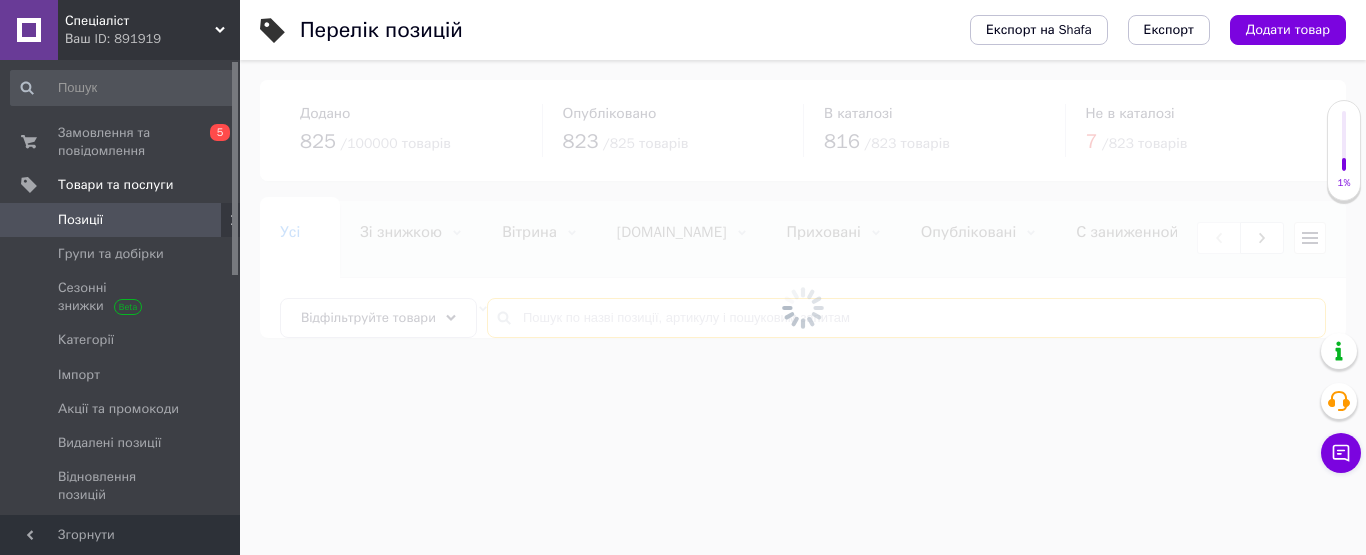click at bounding box center (906, 318) 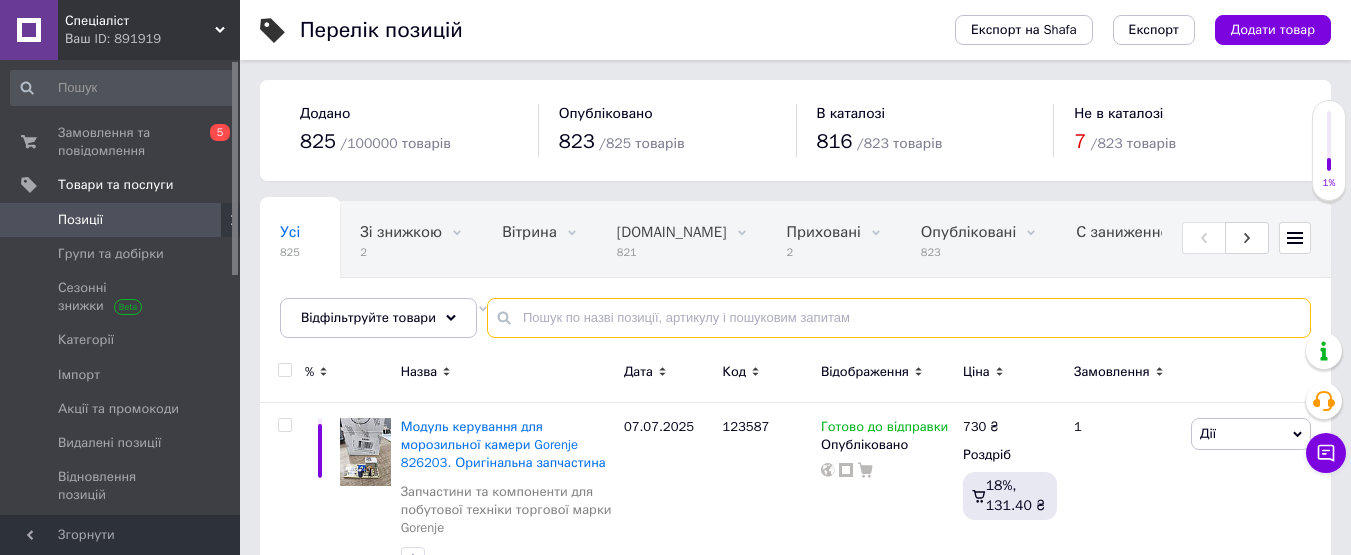 click at bounding box center [899, 318] 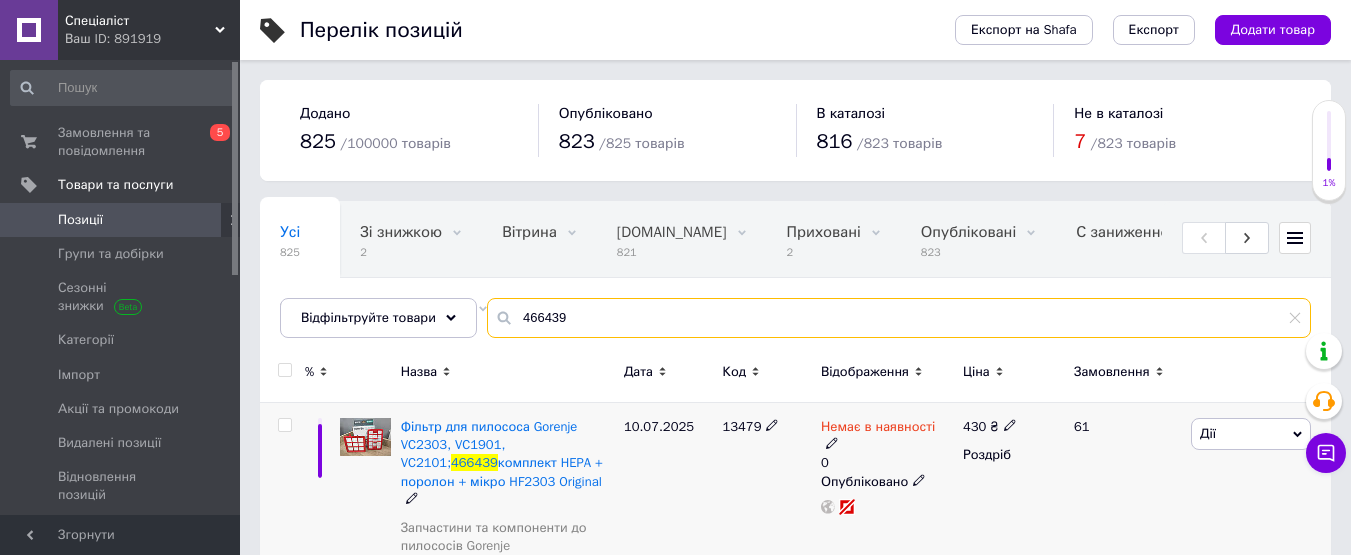 type on "466439" 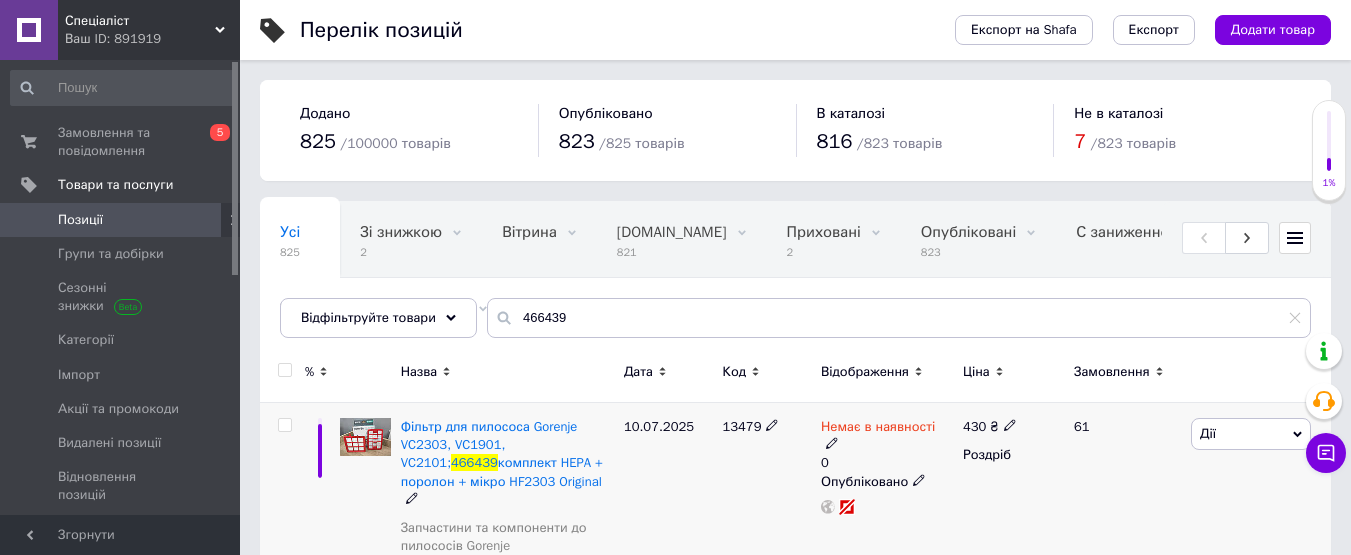 click 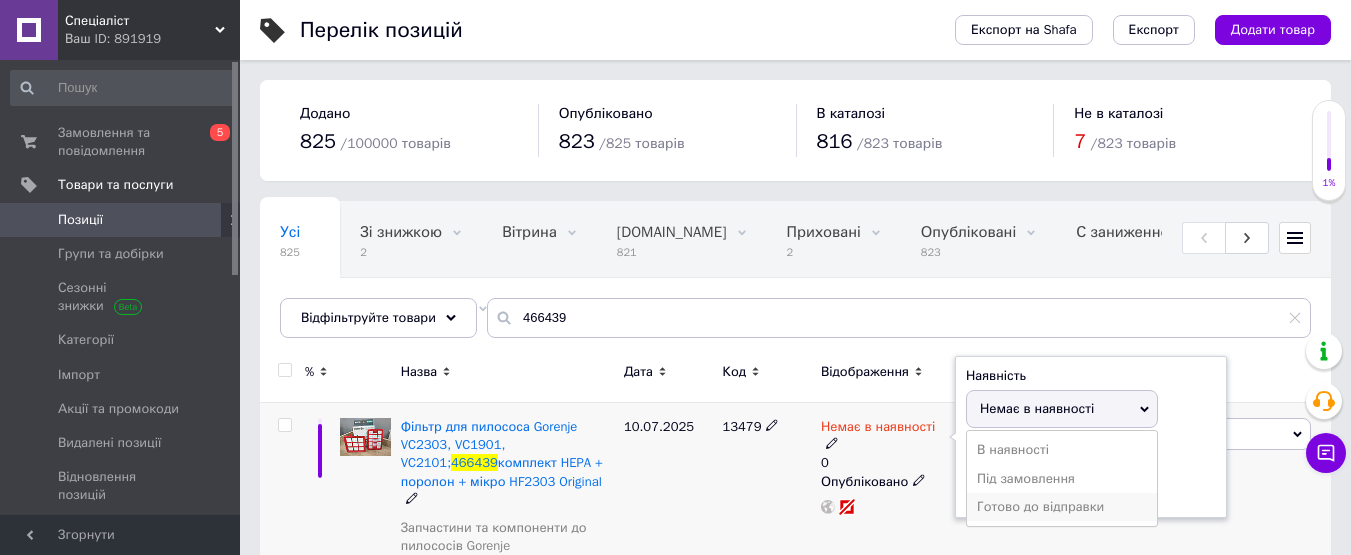click on "Готово до відправки" at bounding box center [1062, 507] 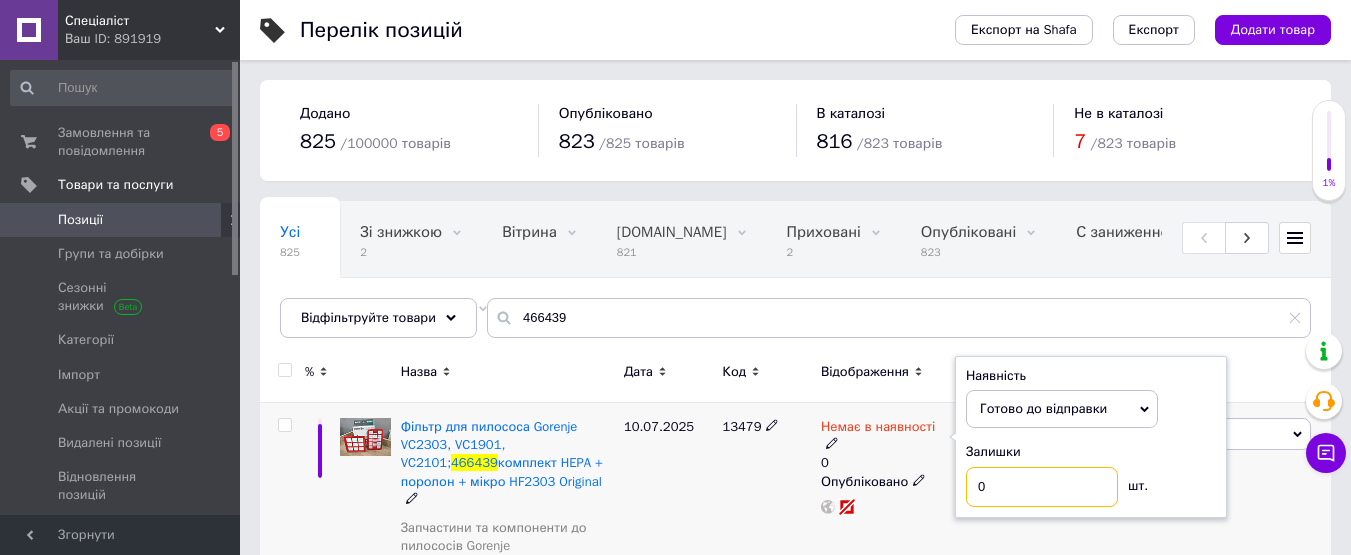 drag, startPoint x: 1018, startPoint y: 486, endPoint x: 957, endPoint y: 474, distance: 62.169125 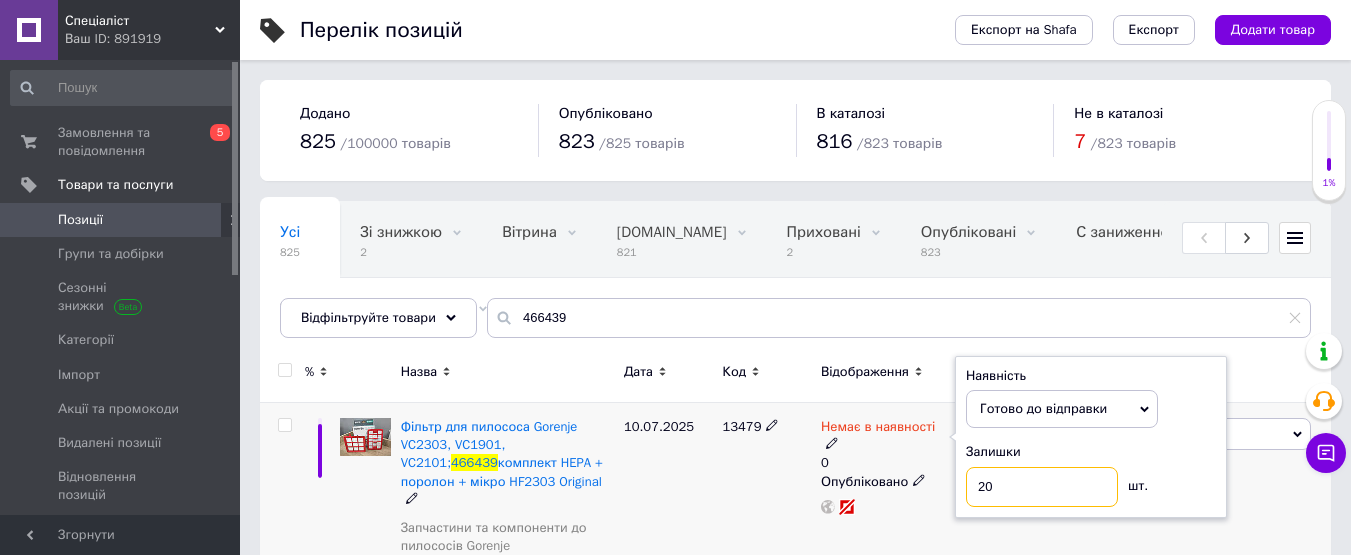 type on "20" 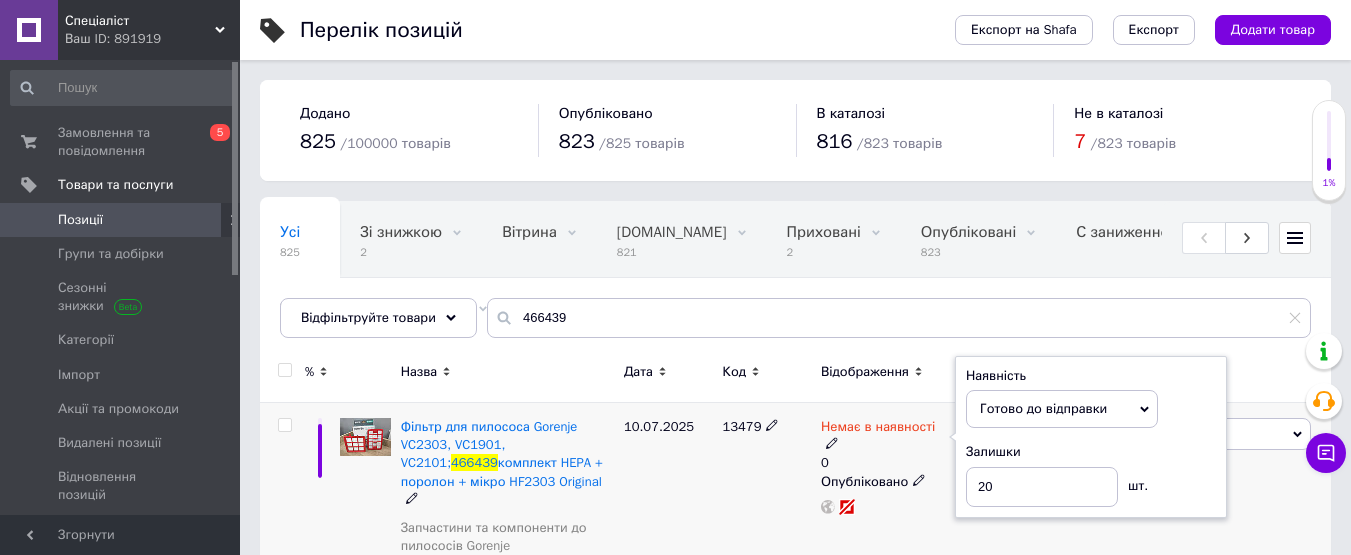 click on "10.07.2025" at bounding box center (668, 522) 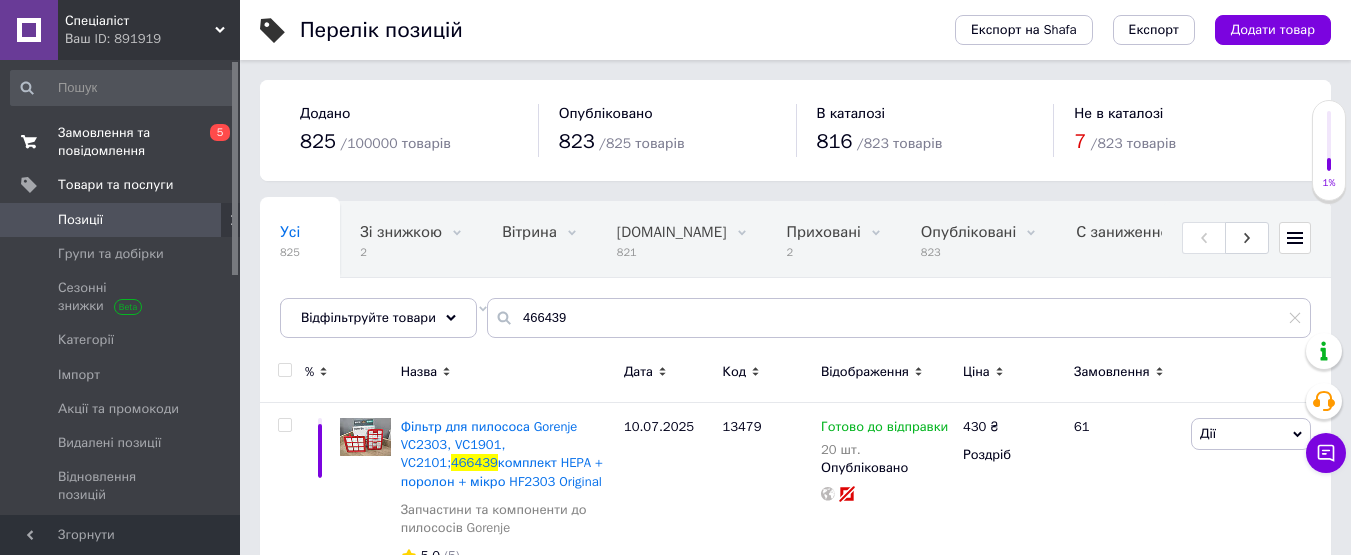 click on "Замовлення та повідомлення" at bounding box center (121, 142) 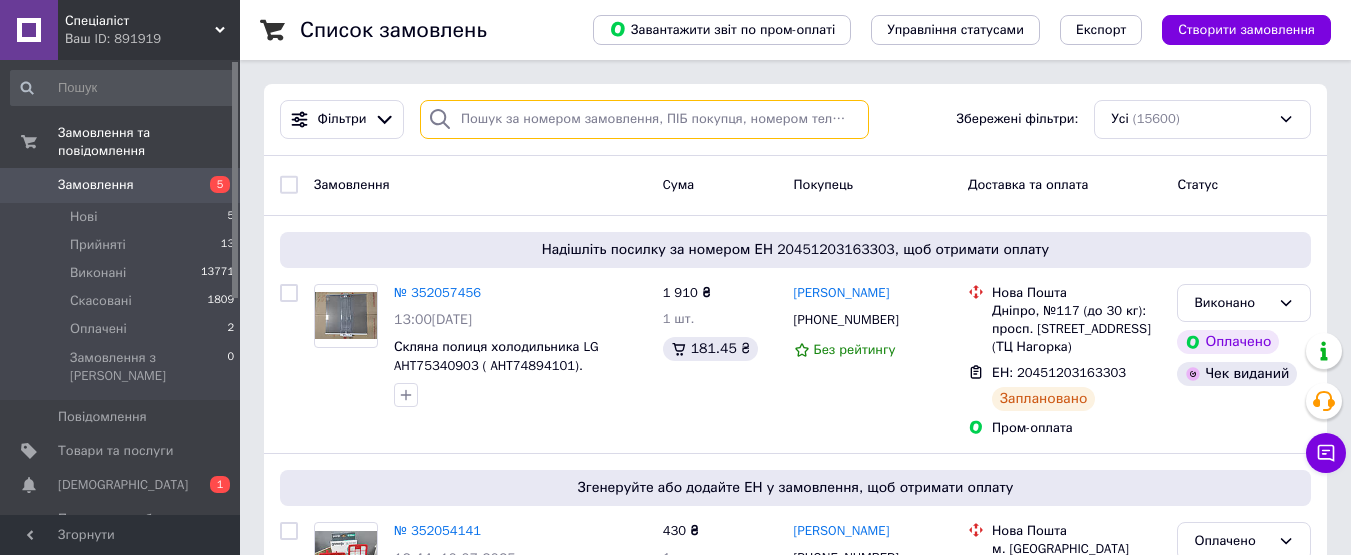 click at bounding box center [644, 119] 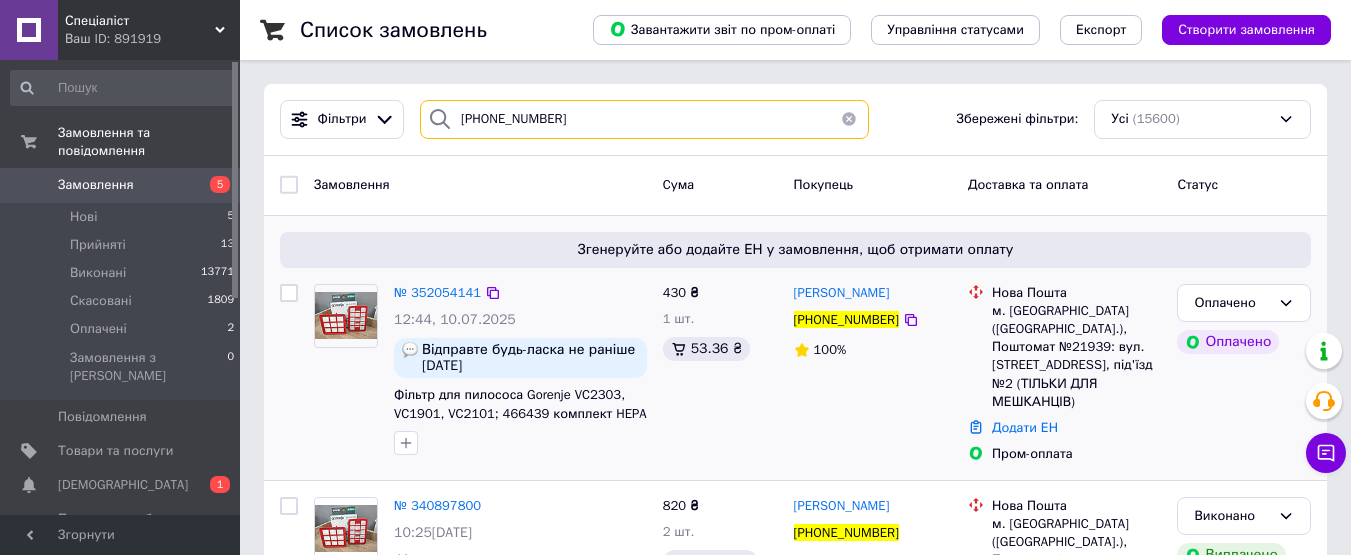scroll, scrollTop: 100, scrollLeft: 0, axis: vertical 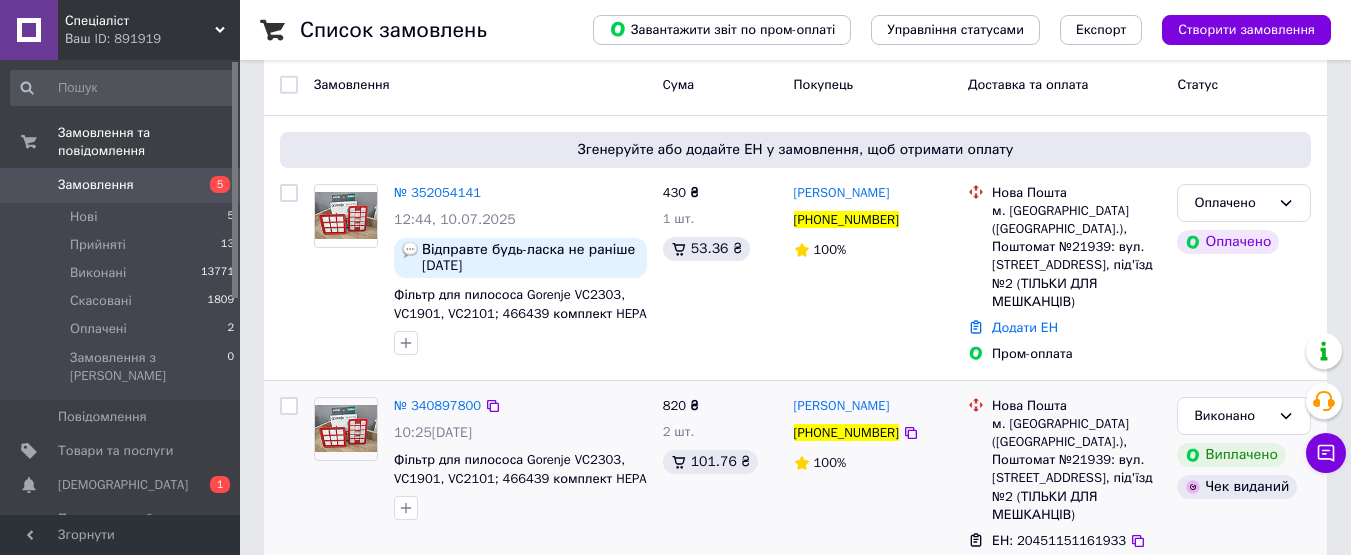 type on "[PHONE_NUMBER]" 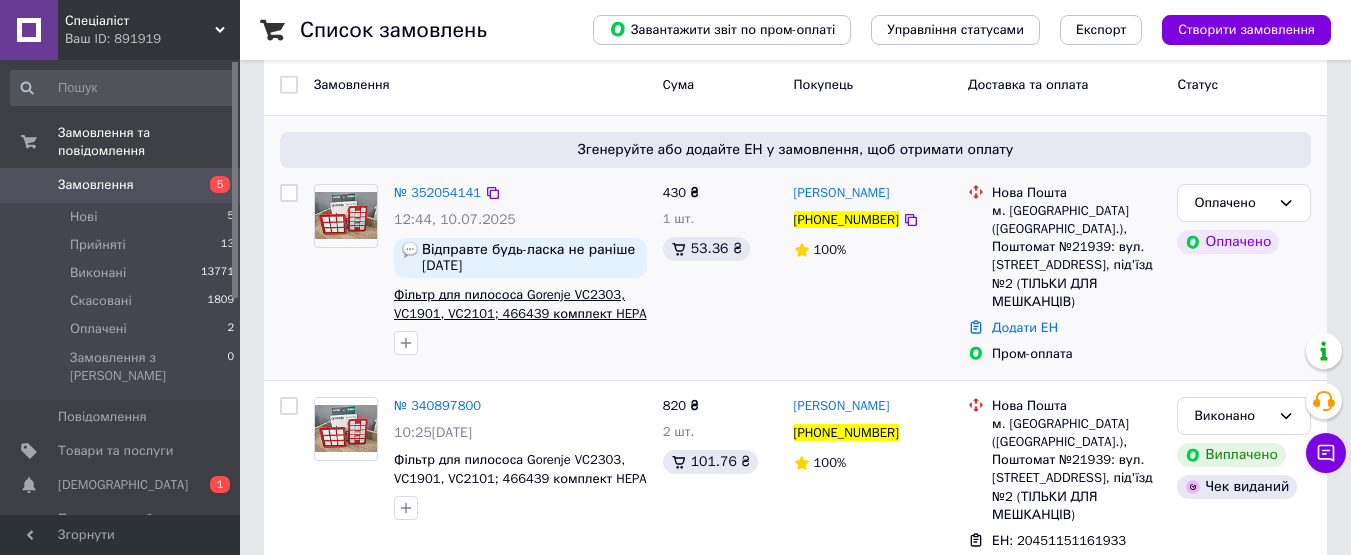 scroll, scrollTop: 0, scrollLeft: 0, axis: both 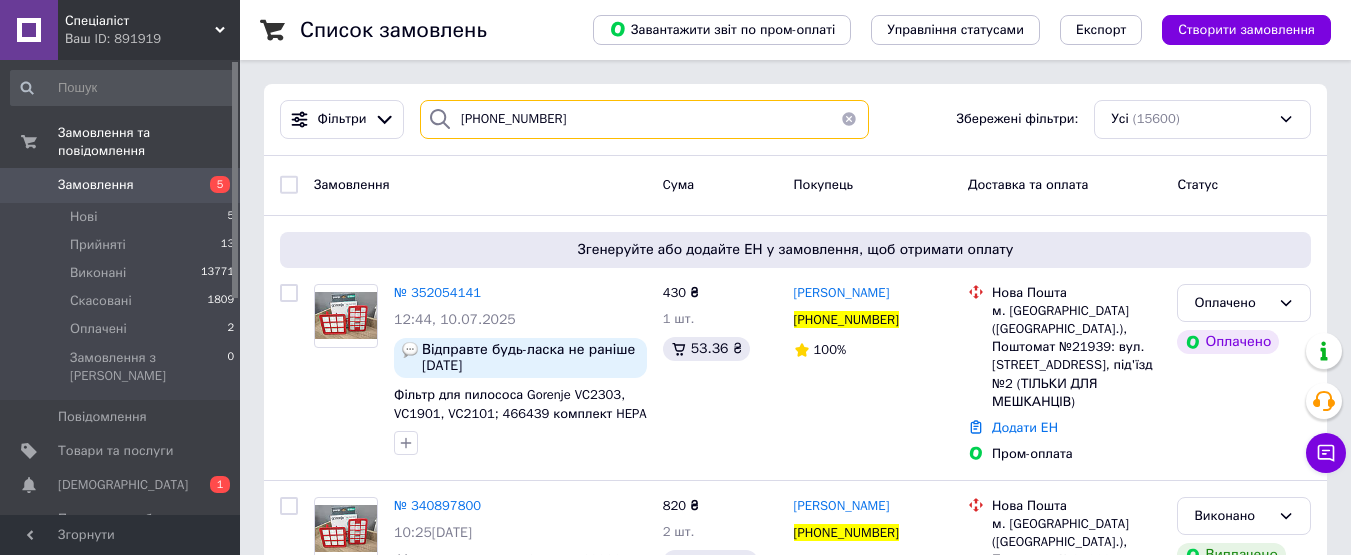 drag, startPoint x: 593, startPoint y: 119, endPoint x: 415, endPoint y: 111, distance: 178.17969 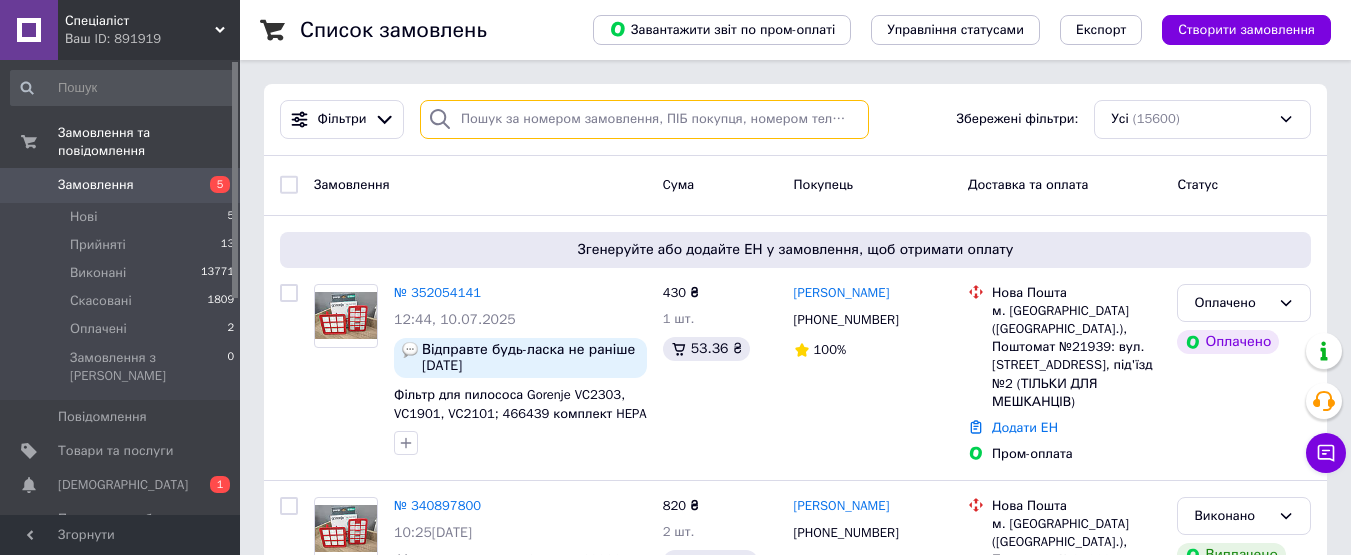 type 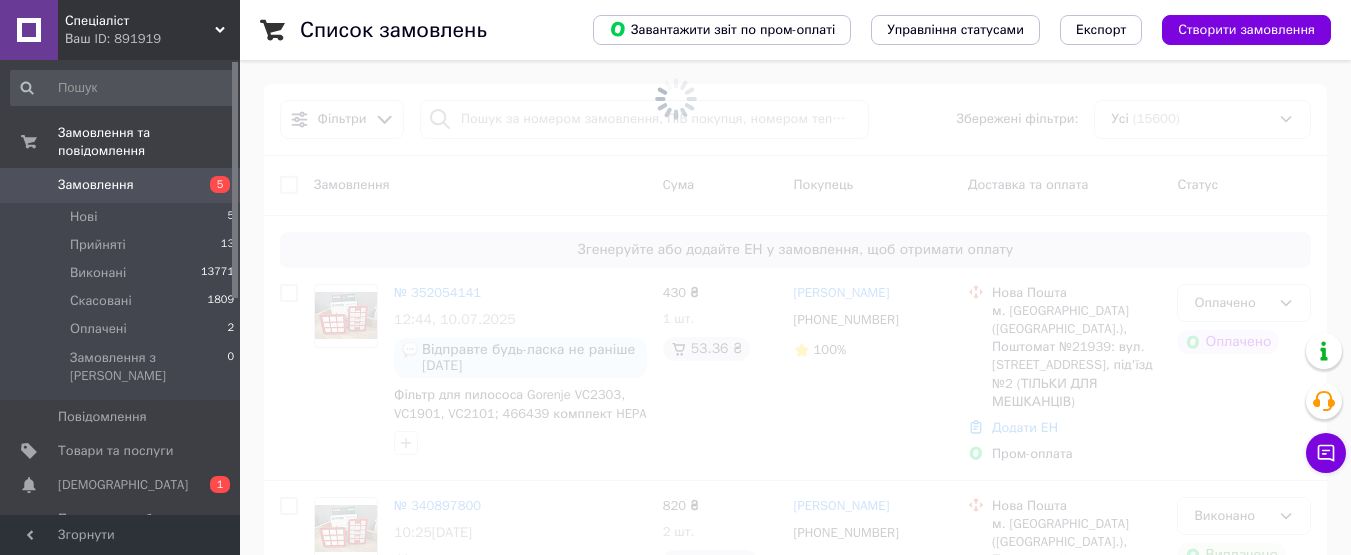click on "Замовлення 5" at bounding box center (123, 185) 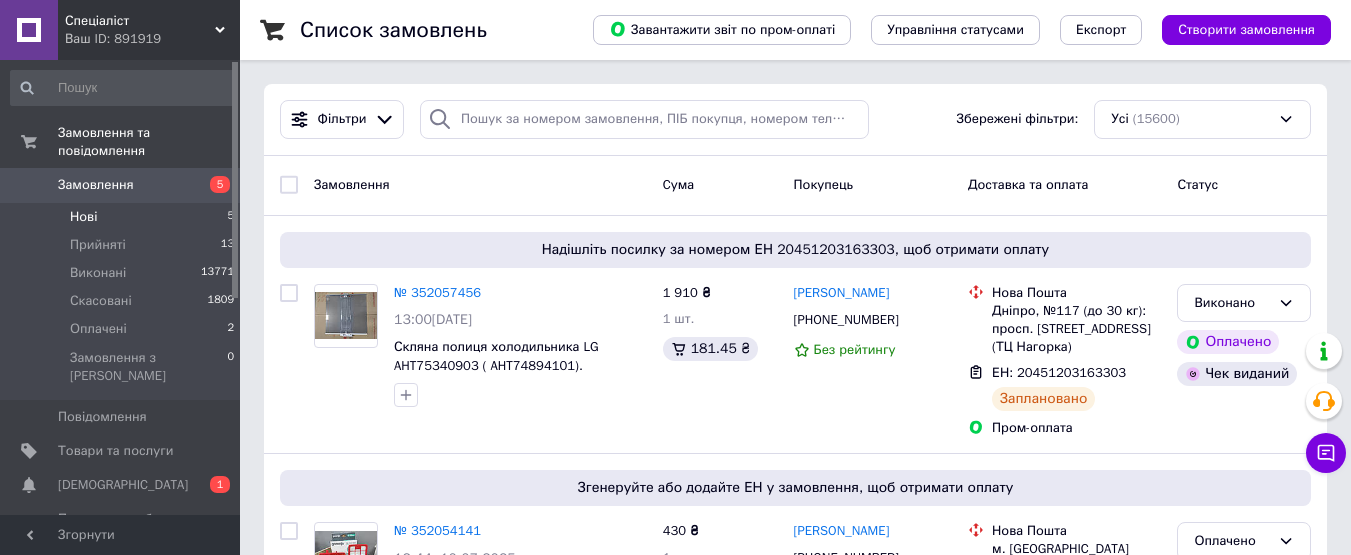 click on "Нові 5" at bounding box center (123, 217) 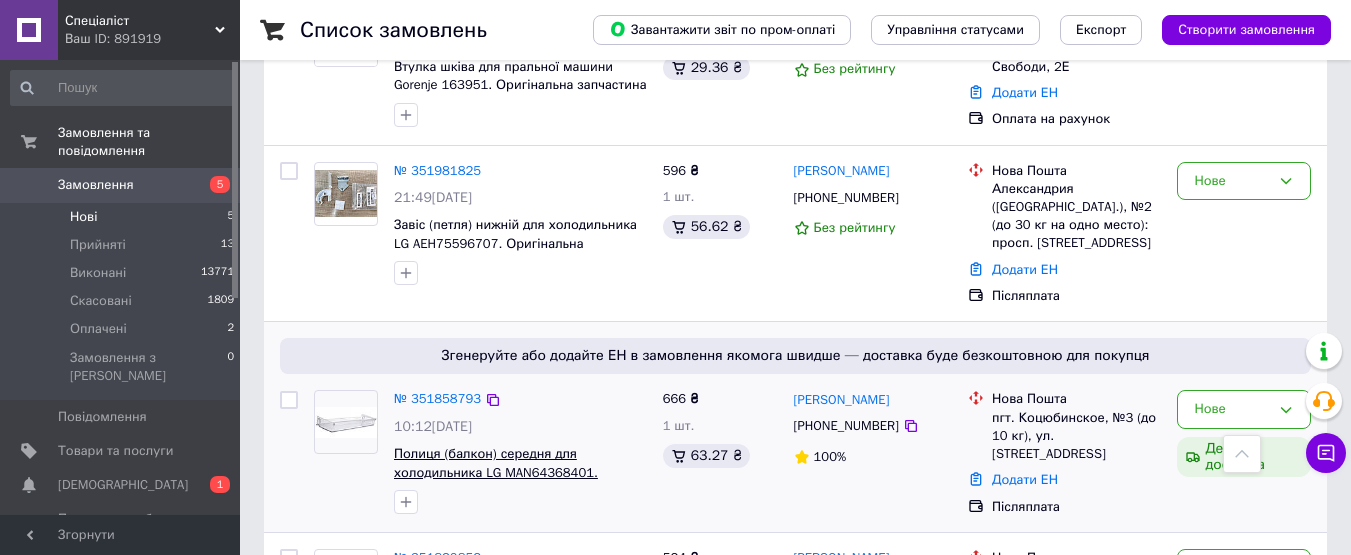 scroll, scrollTop: 400, scrollLeft: 0, axis: vertical 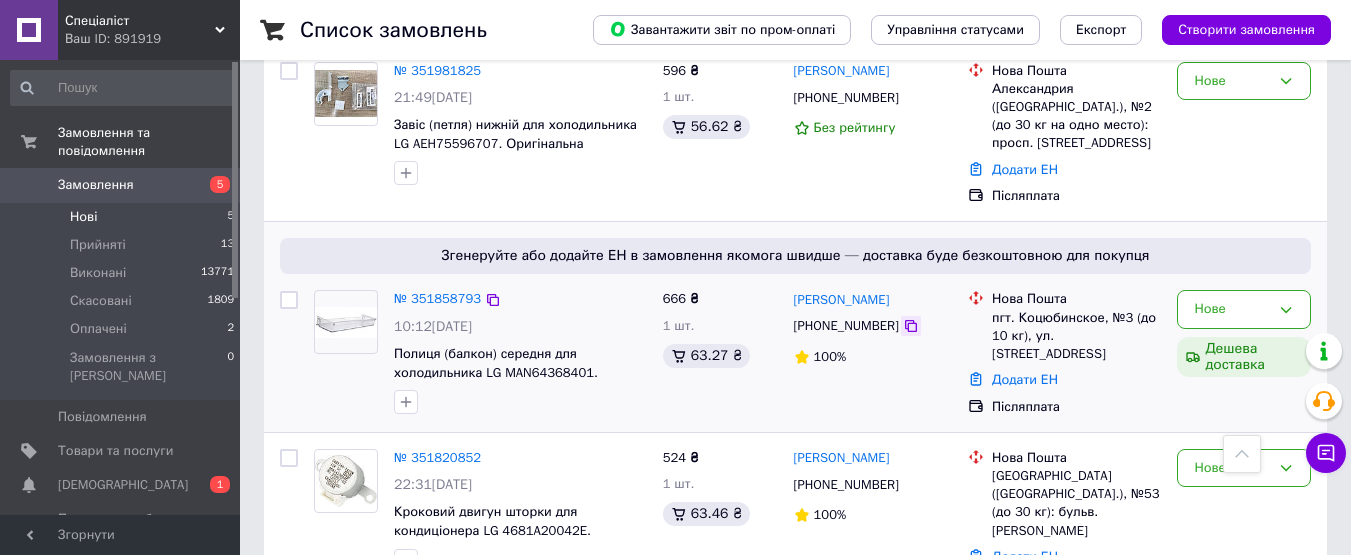 click 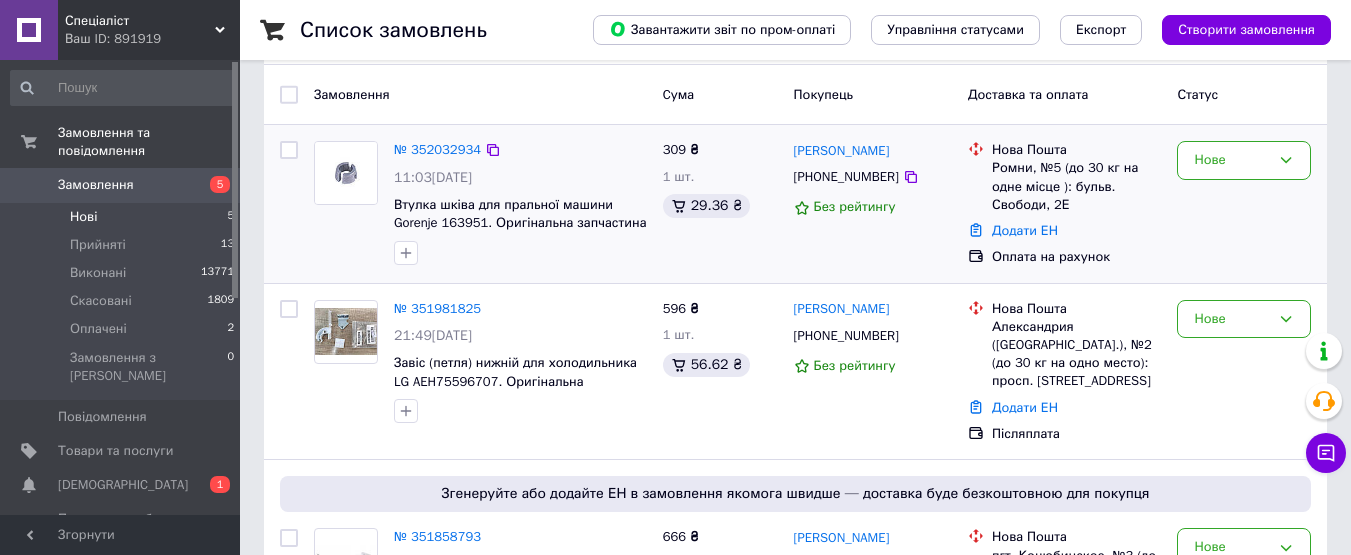 scroll, scrollTop: 0, scrollLeft: 0, axis: both 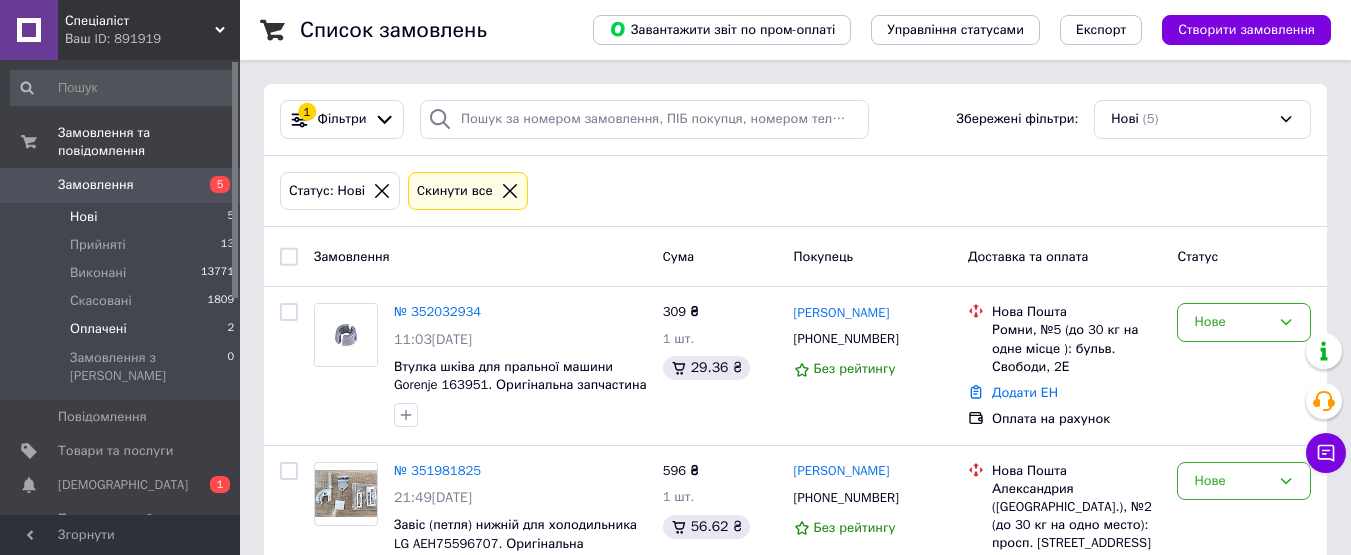 click on "Оплачені 2" at bounding box center (123, 329) 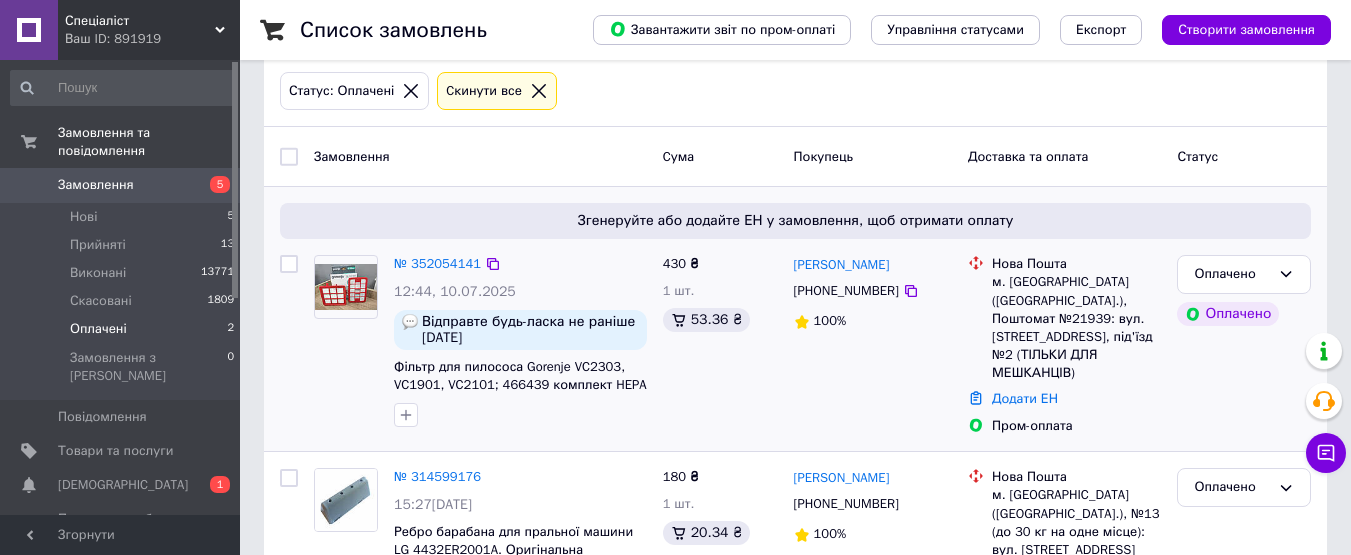 scroll, scrollTop: 189, scrollLeft: 0, axis: vertical 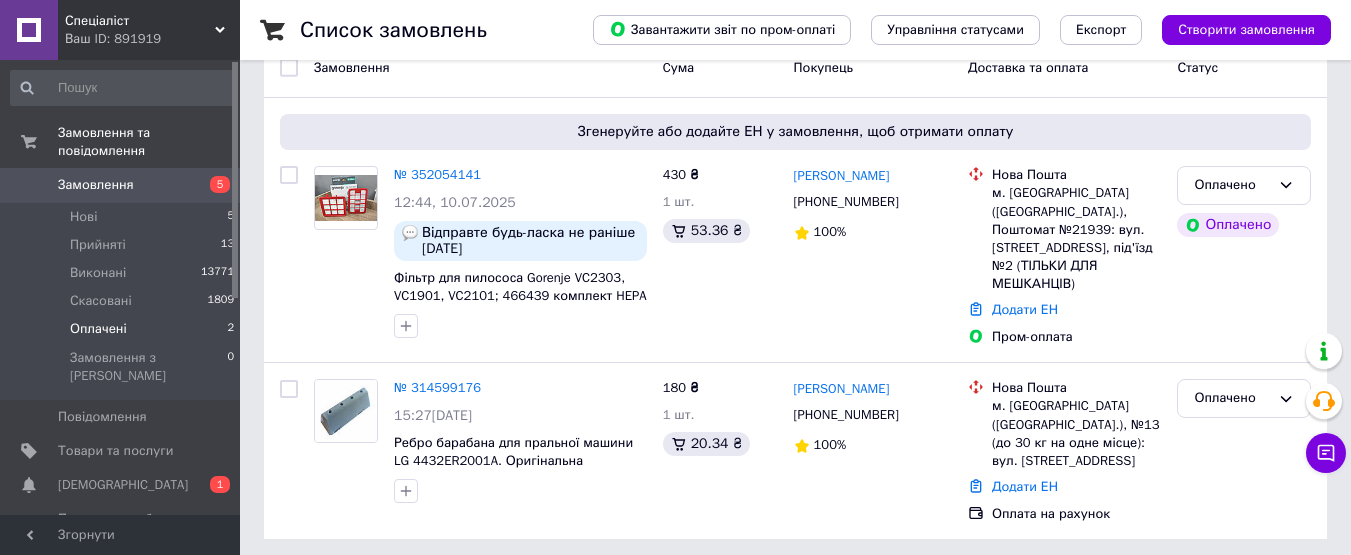 click on "Замовлення" at bounding box center (96, 185) 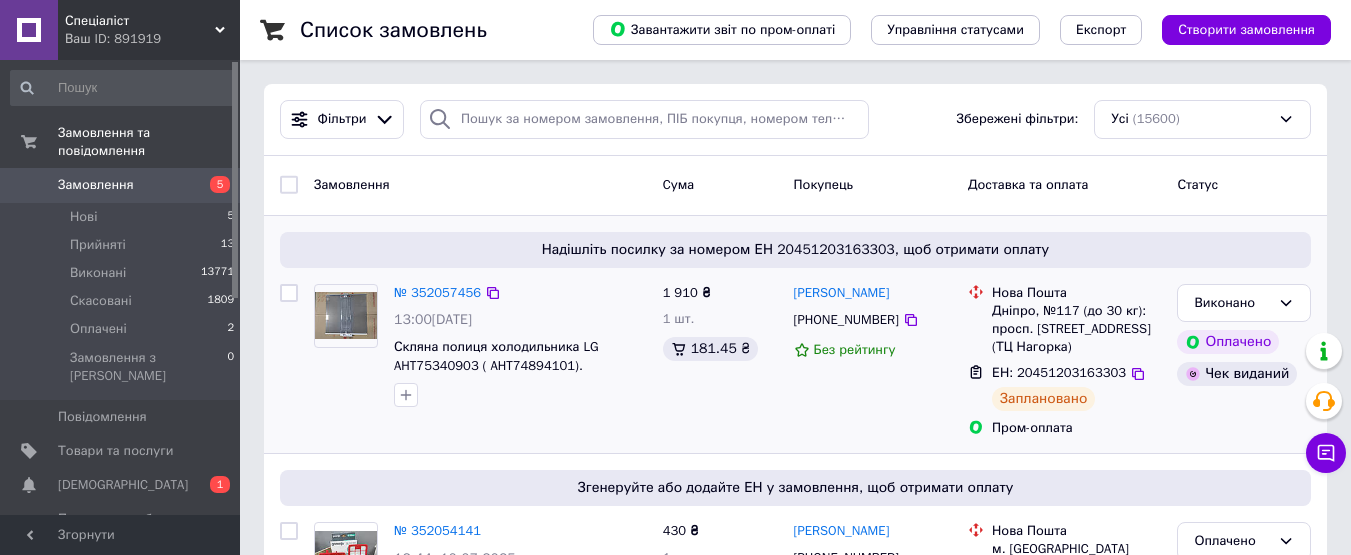scroll, scrollTop: 300, scrollLeft: 0, axis: vertical 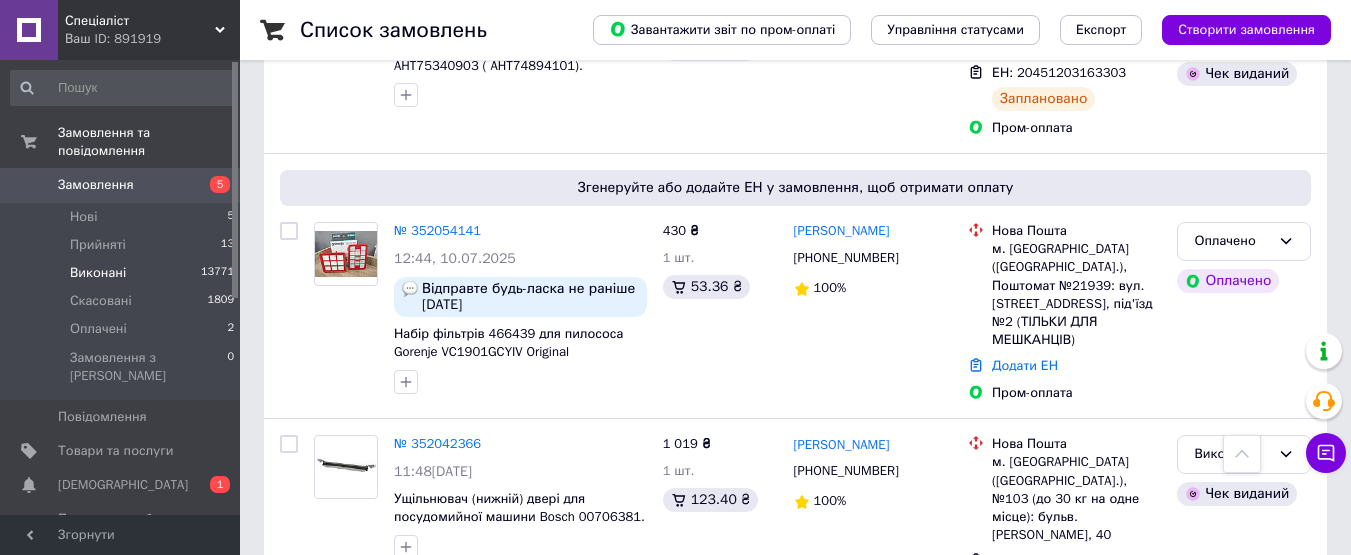 click on "Виконані" at bounding box center (98, 273) 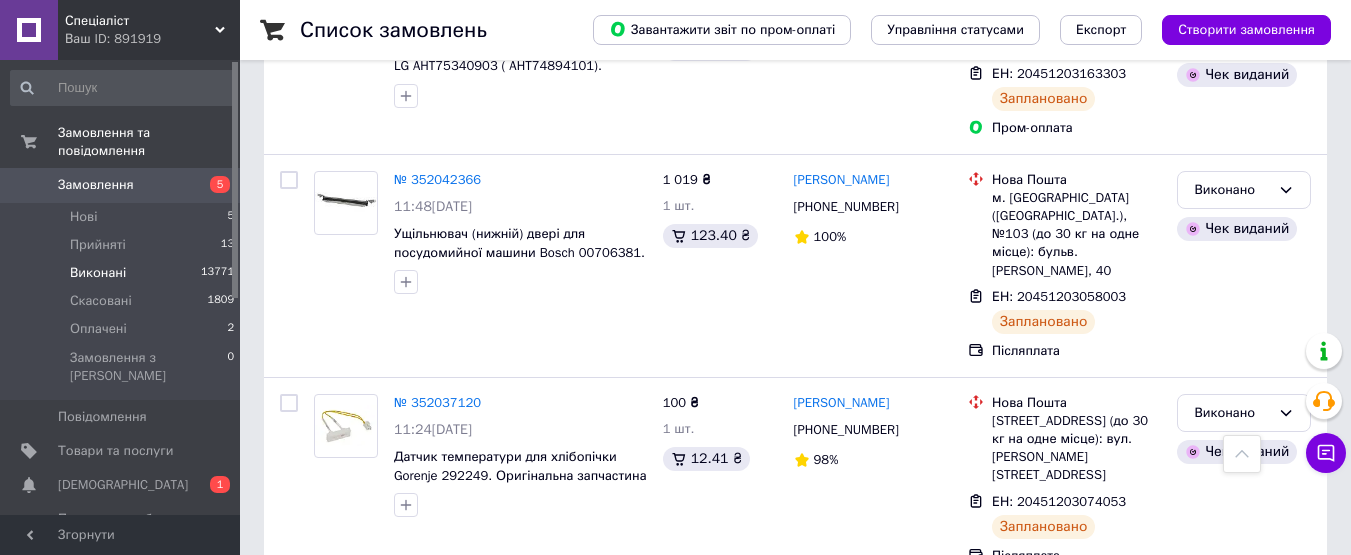 scroll, scrollTop: 0, scrollLeft: 0, axis: both 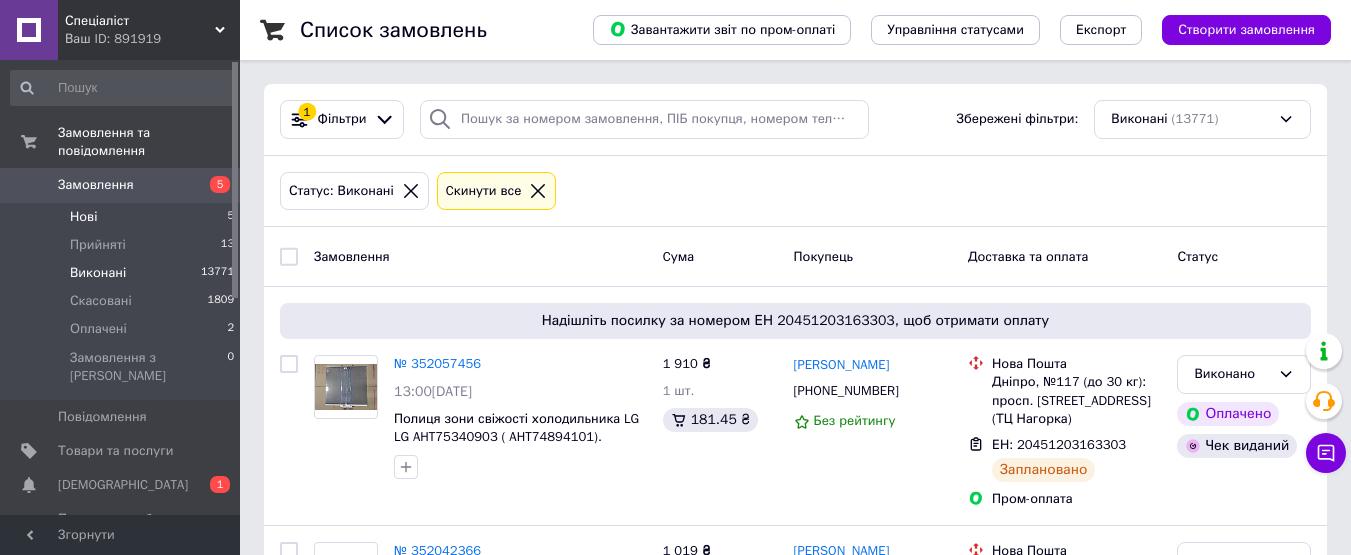 click on "Нові" at bounding box center [83, 217] 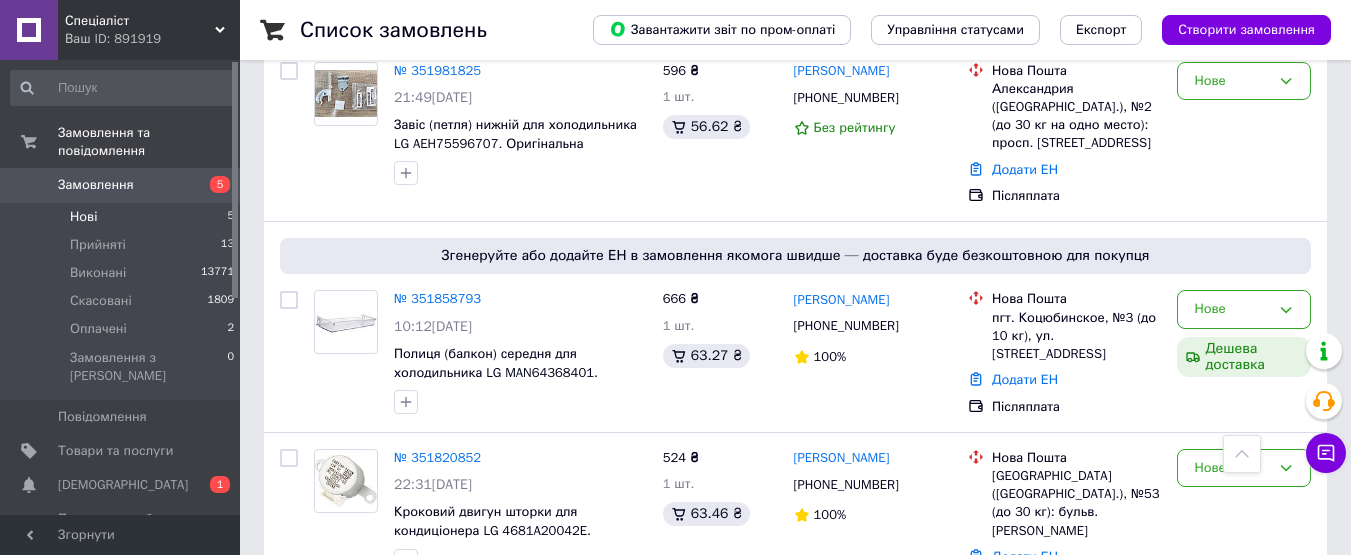 scroll, scrollTop: 662, scrollLeft: 0, axis: vertical 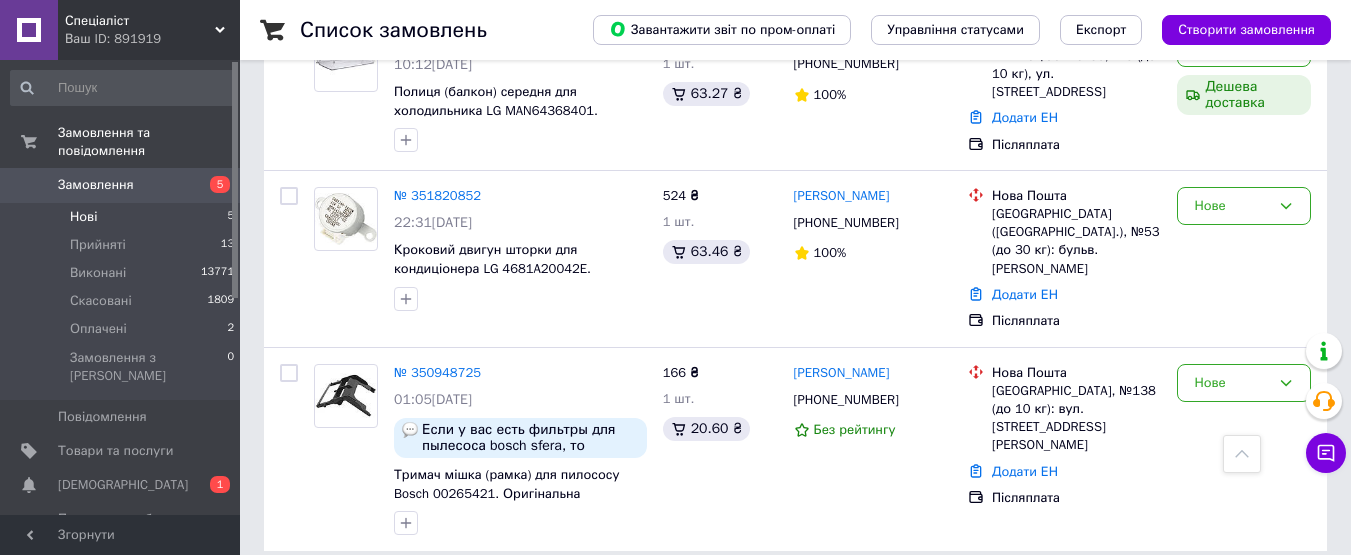 click on "Замовлення" at bounding box center [121, 185] 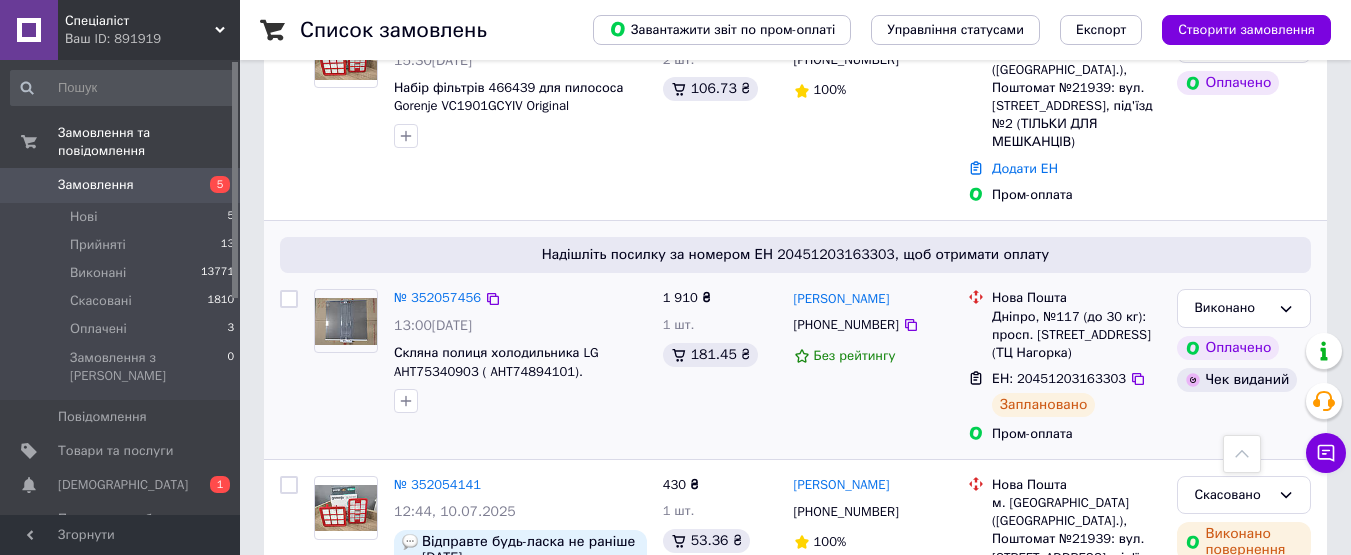 scroll, scrollTop: 400, scrollLeft: 0, axis: vertical 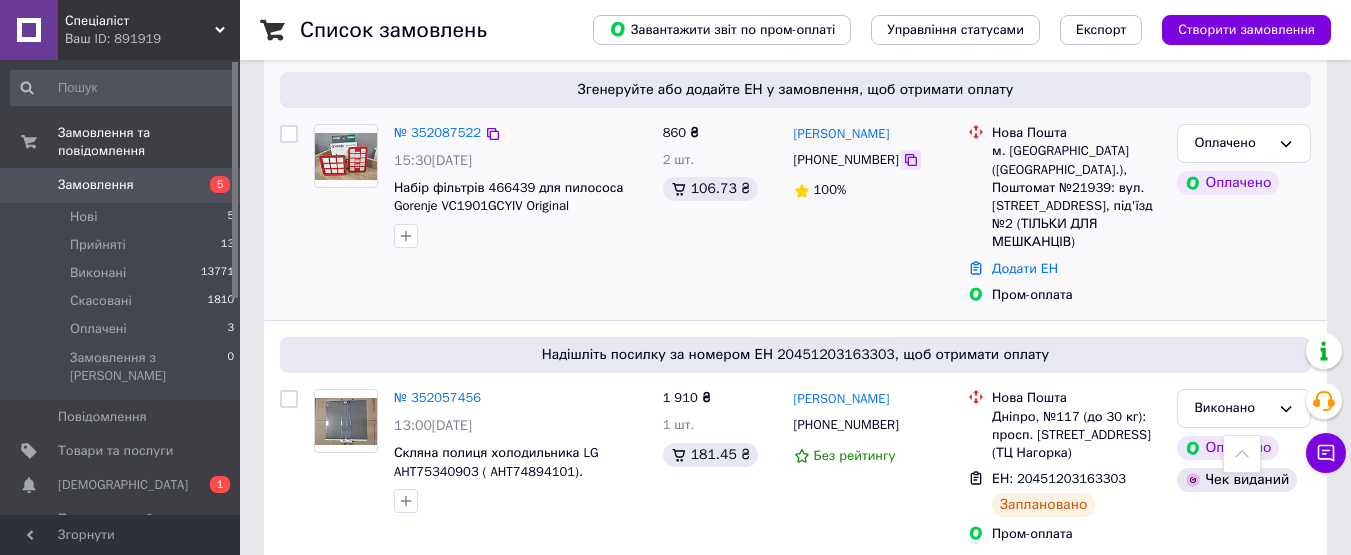 drag, startPoint x: 896, startPoint y: 157, endPoint x: 891, endPoint y: 167, distance: 11.18034 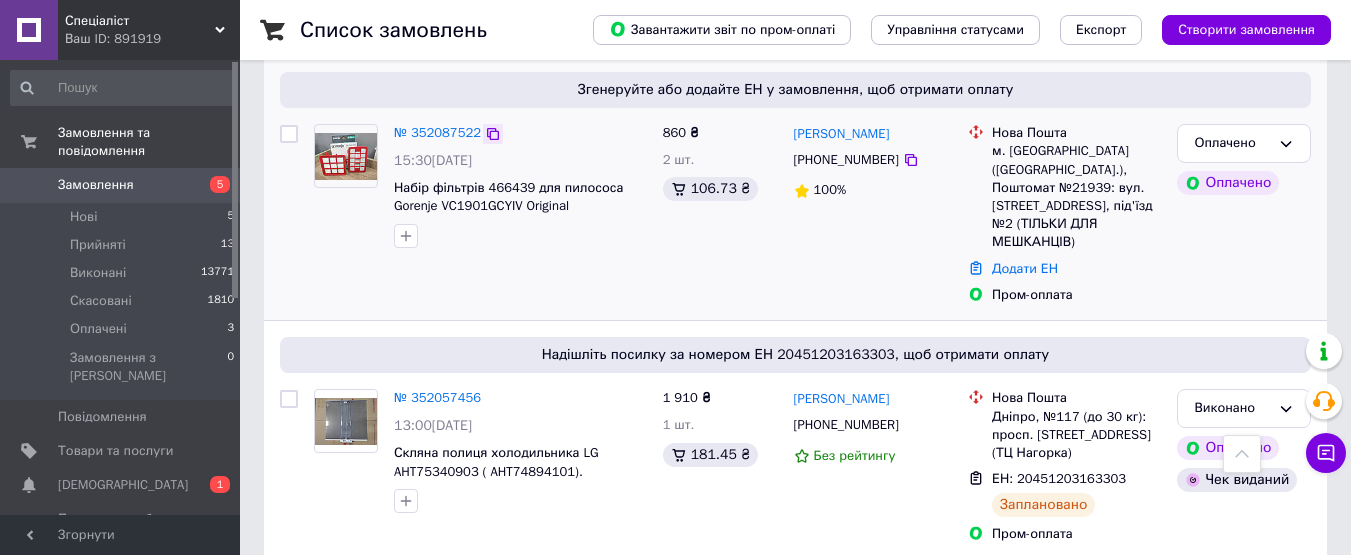 click 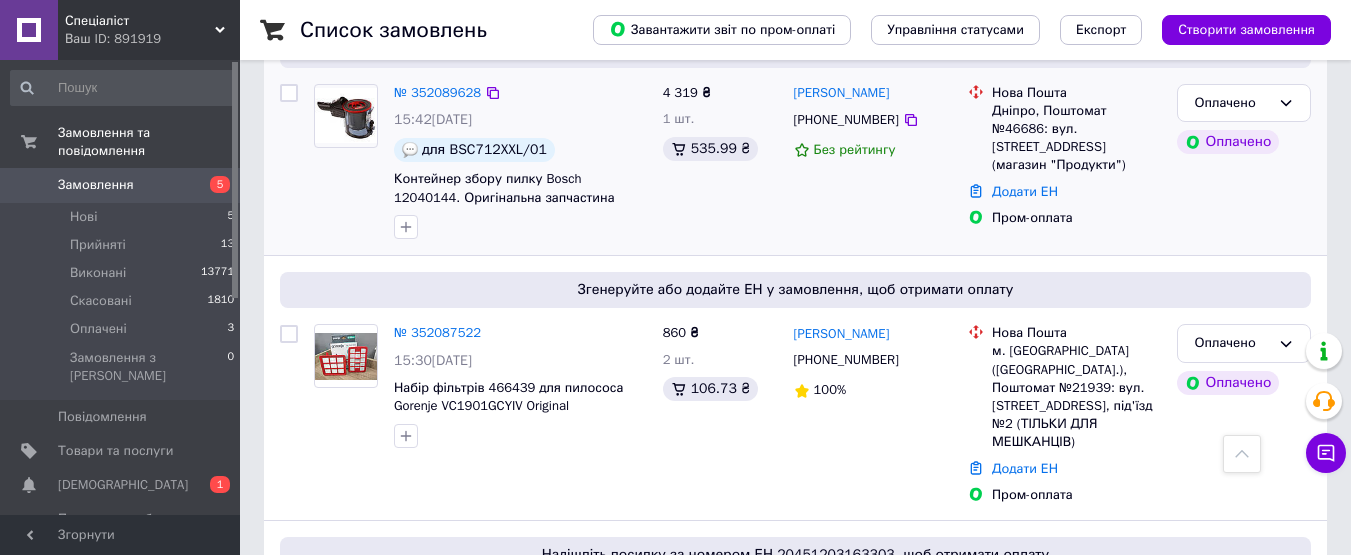 scroll, scrollTop: 0, scrollLeft: 0, axis: both 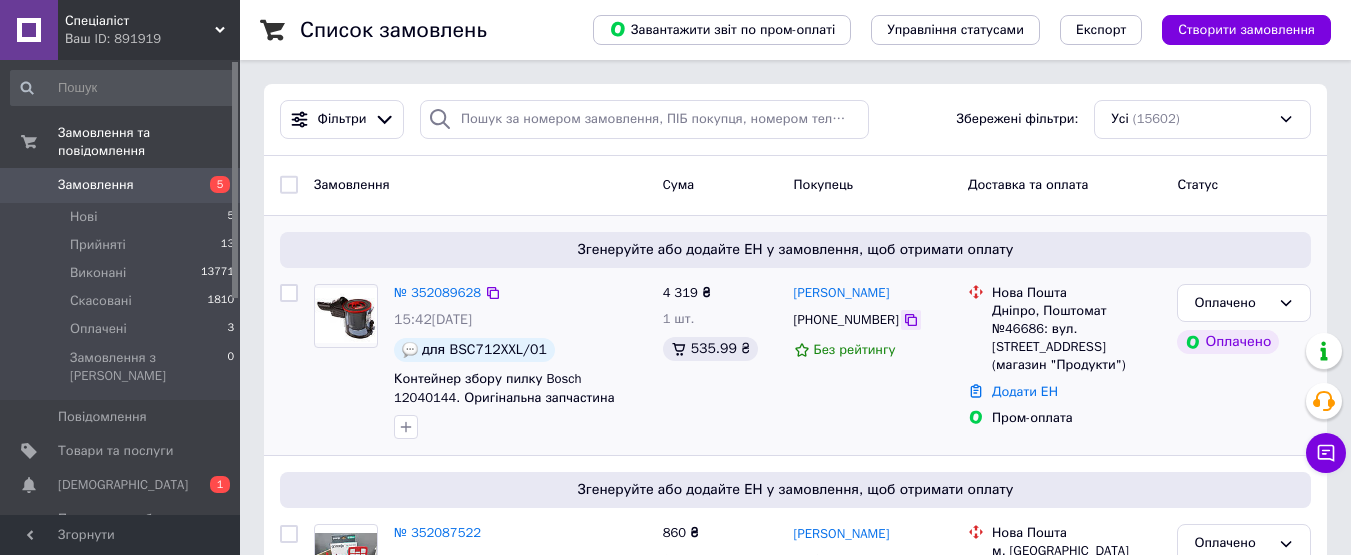 click 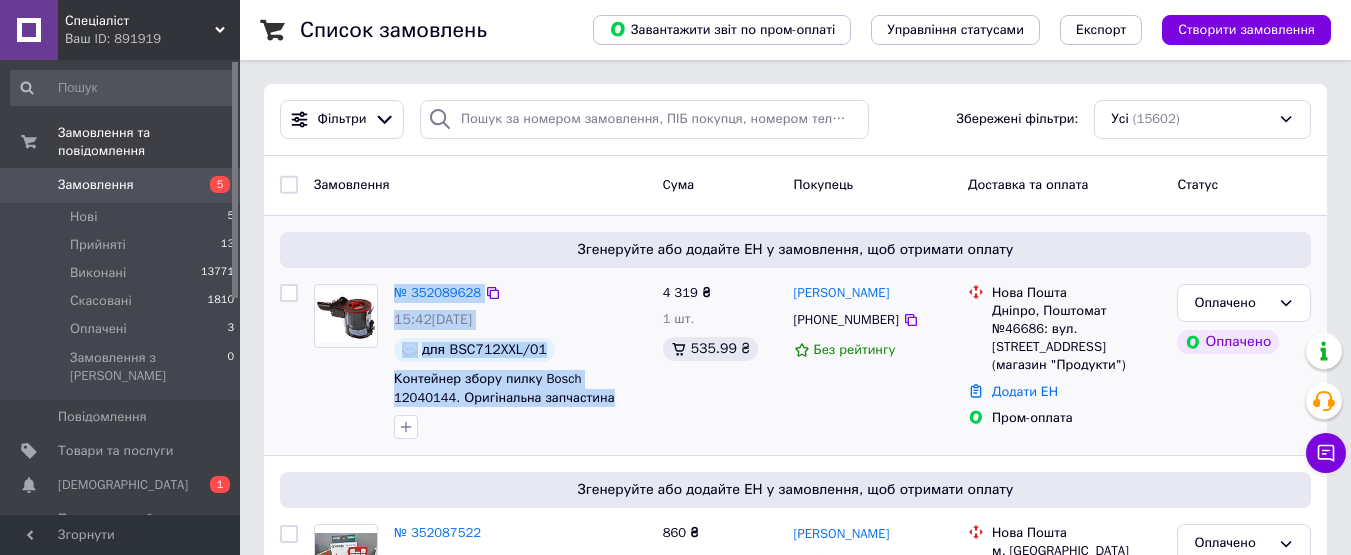 drag, startPoint x: 437, startPoint y: 379, endPoint x: 393, endPoint y: 290, distance: 99.282425 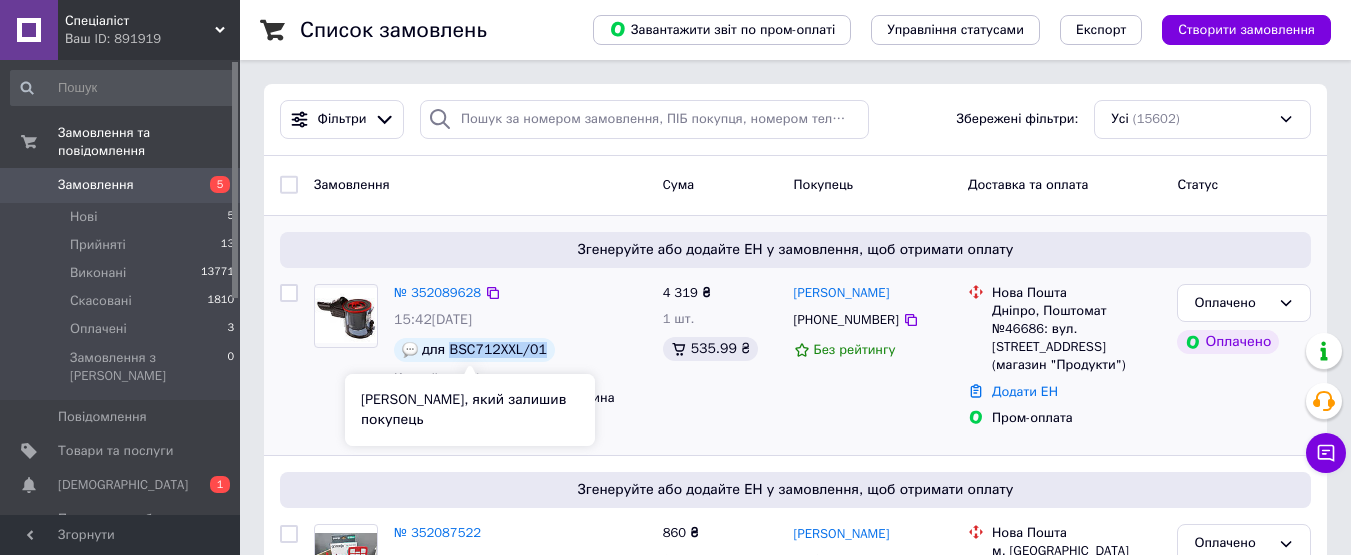 drag, startPoint x: 542, startPoint y: 351, endPoint x: 450, endPoint y: 349, distance: 92.021736 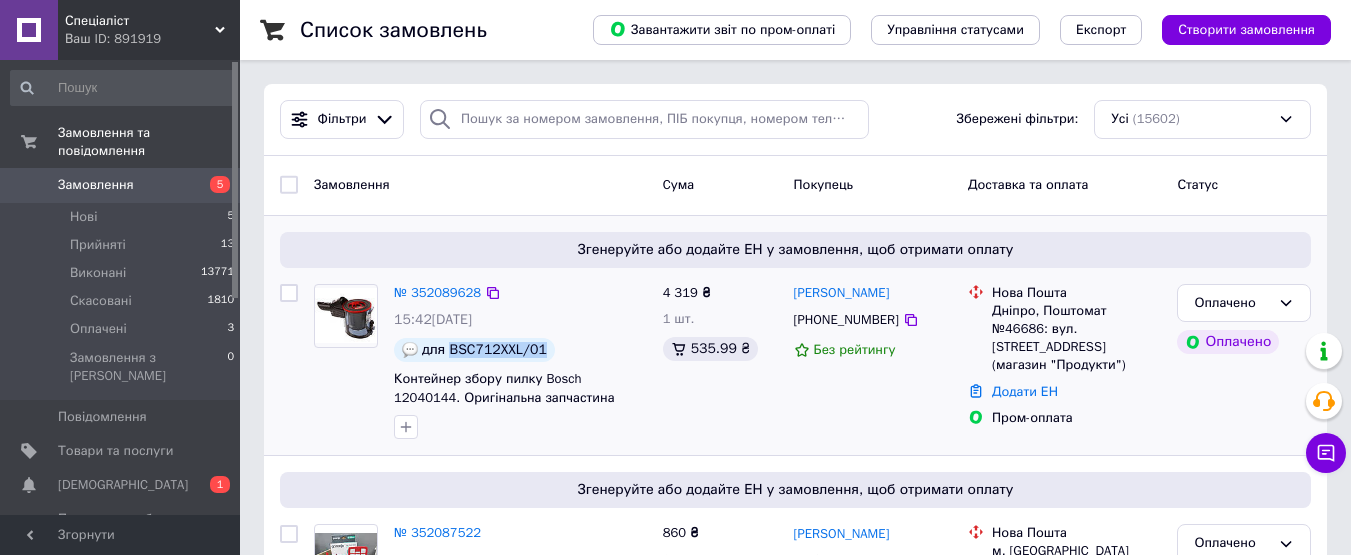 copy on "BSC712XXL/01" 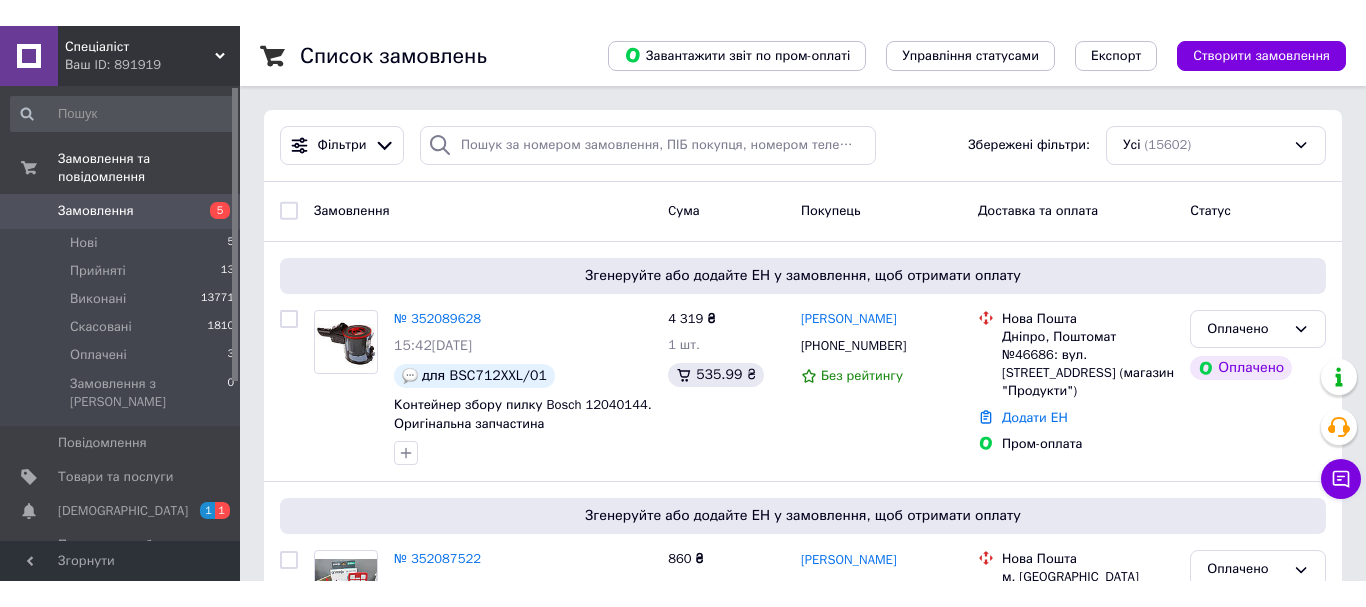 scroll, scrollTop: 0, scrollLeft: 0, axis: both 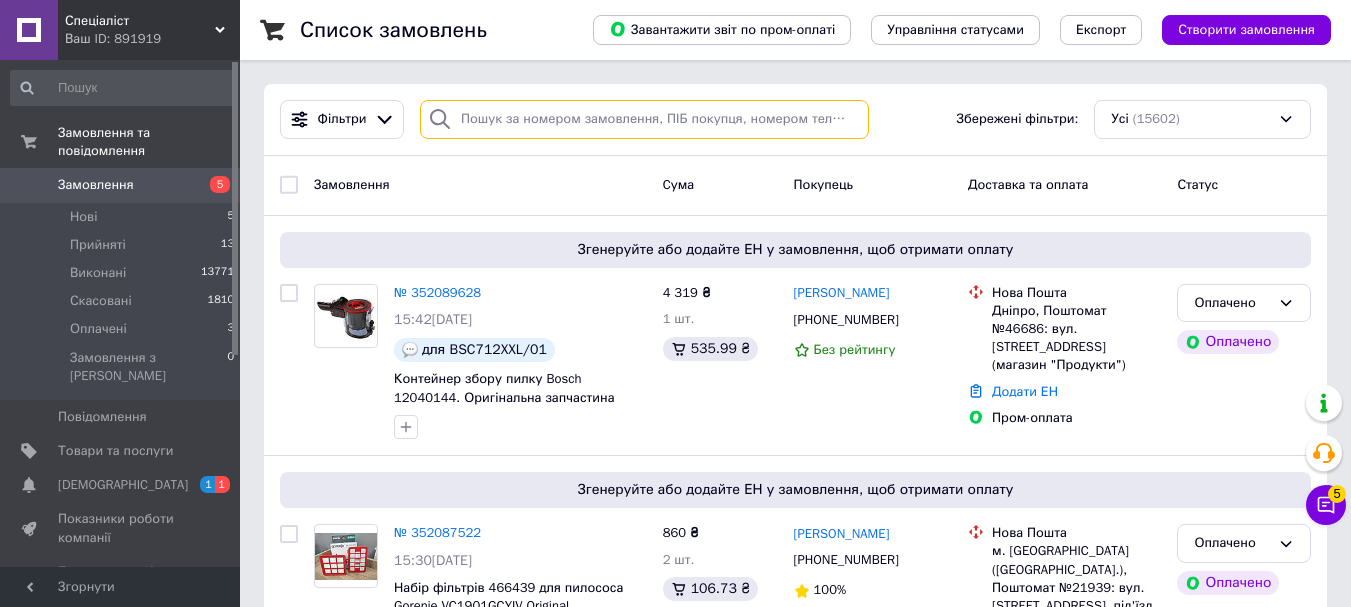 click at bounding box center [644, 119] 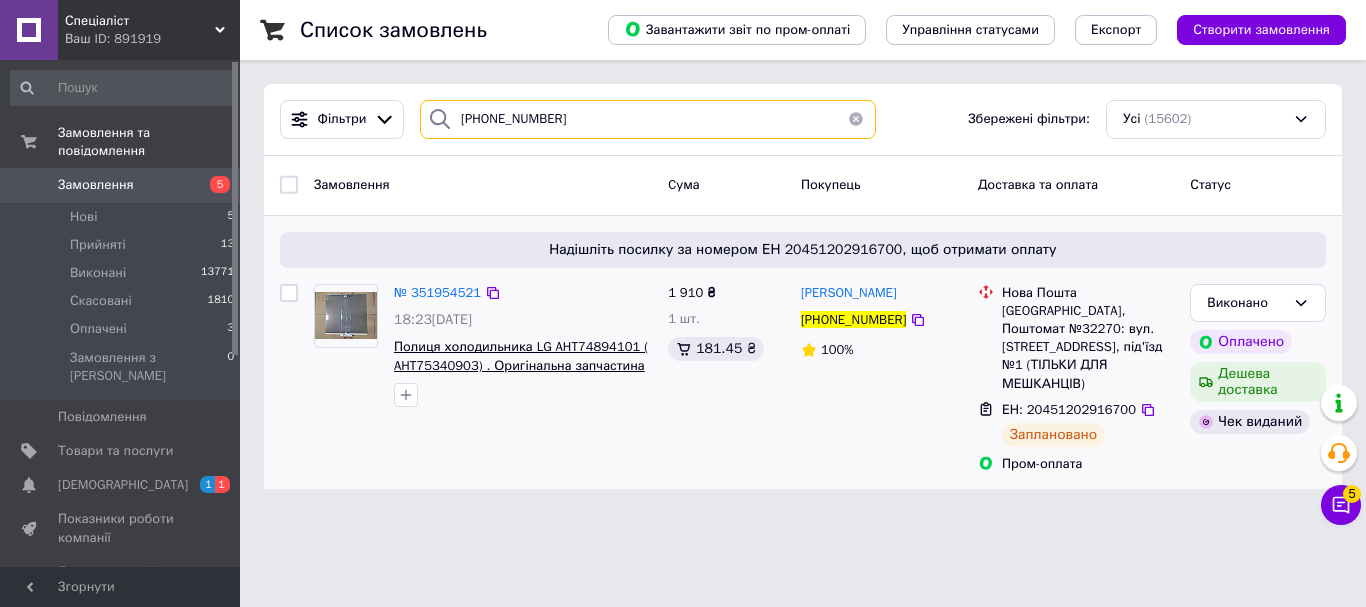 type on "[PHONE_NUMBER]" 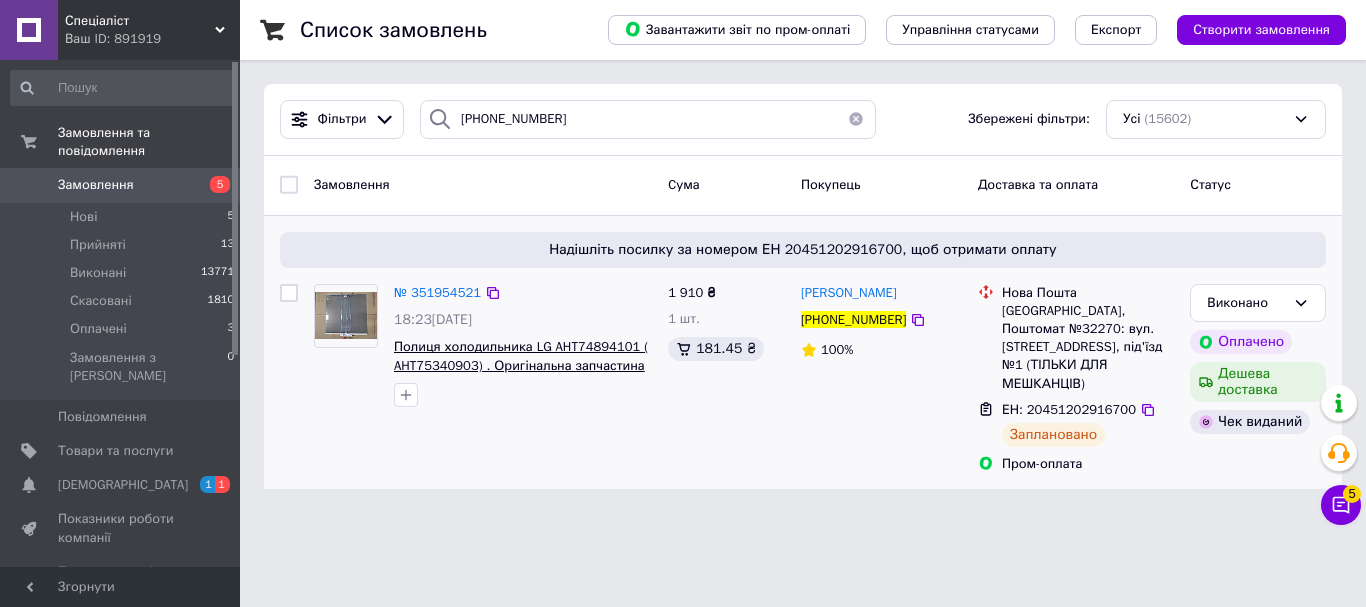 click on "Полиця холодильника LG AHT74894101 ( AHT75340903) . Оригінальна запчастина" at bounding box center [521, 356] 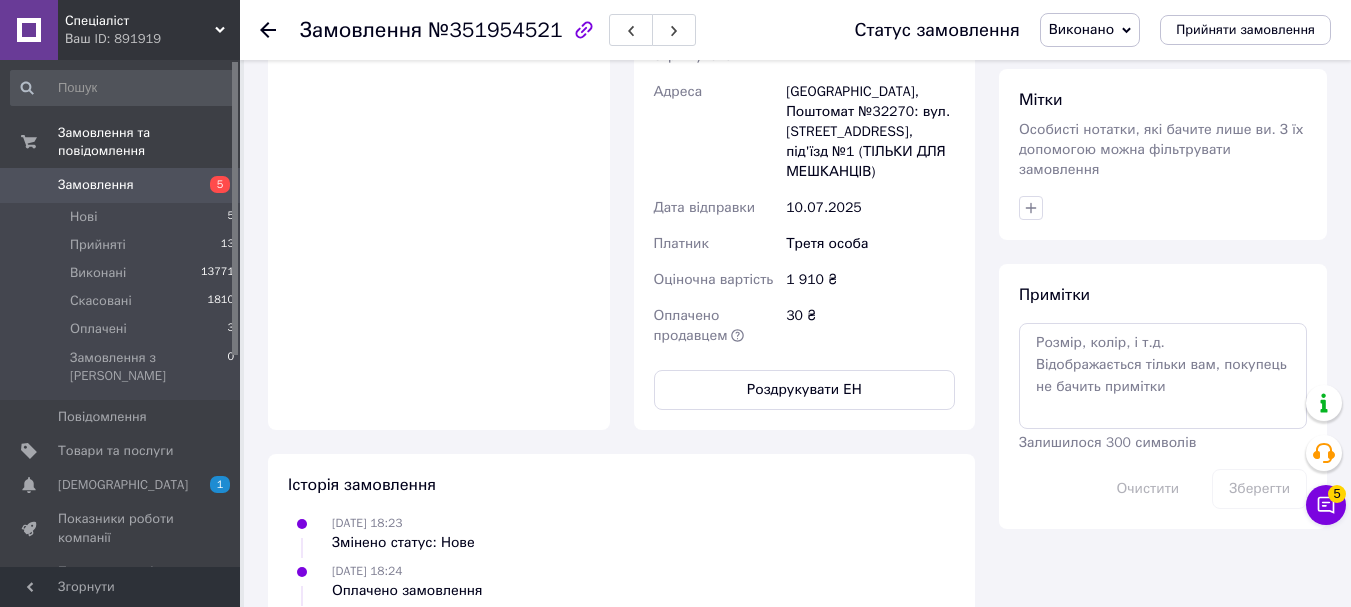 scroll, scrollTop: 1278, scrollLeft: 0, axis: vertical 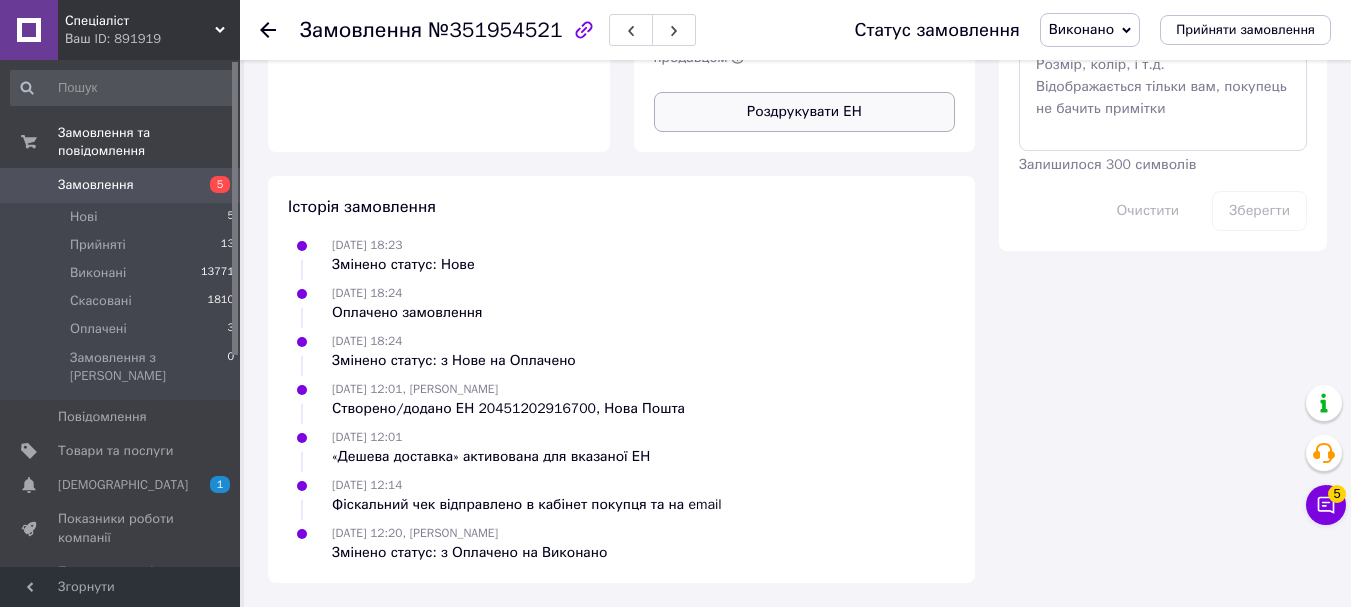 click on "Роздрукувати ЕН" at bounding box center (805, 112) 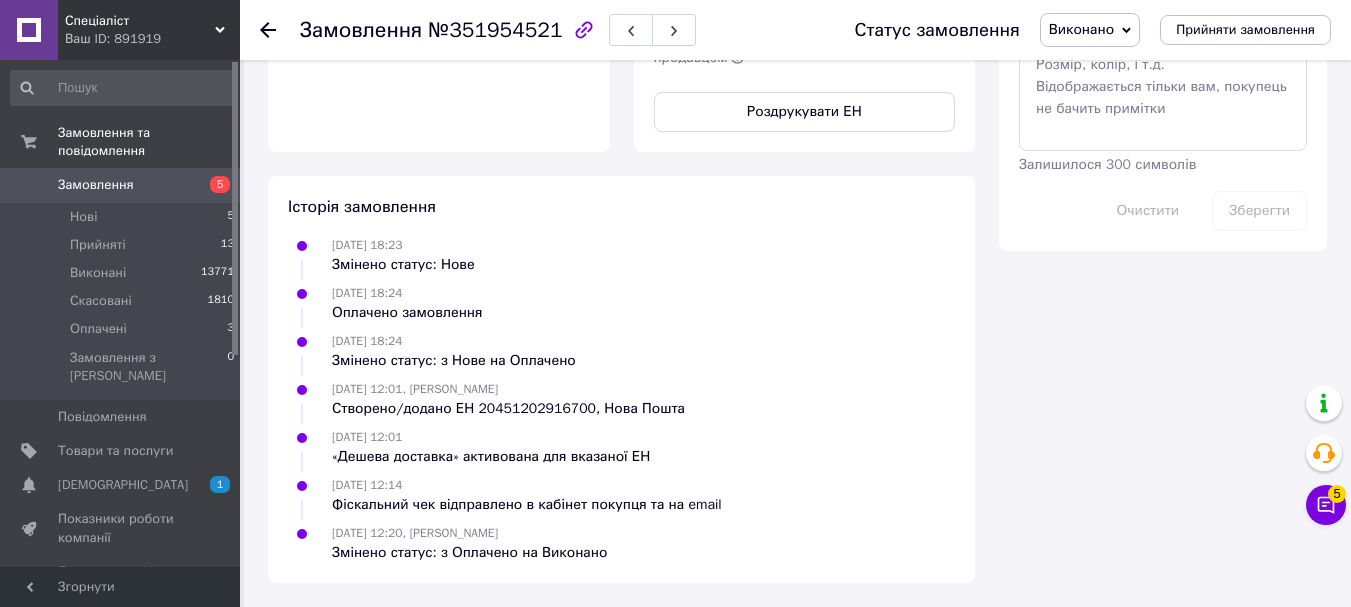 click on "Замовлення" at bounding box center [96, 185] 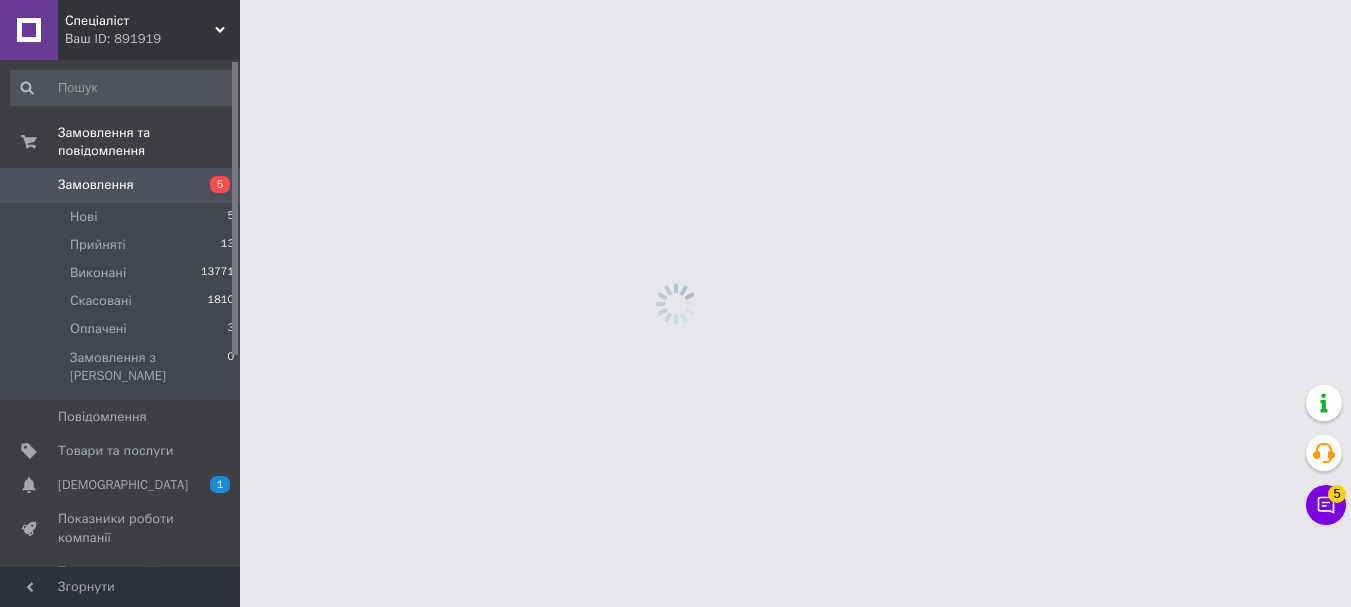 scroll, scrollTop: 0, scrollLeft: 0, axis: both 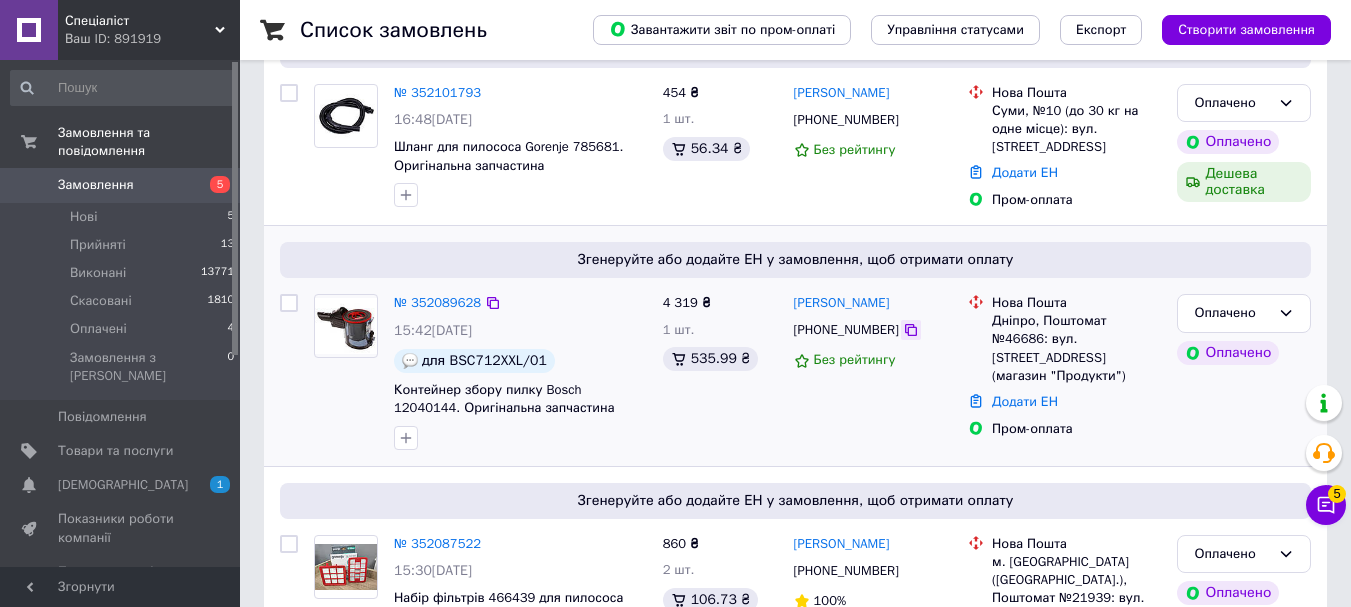 click 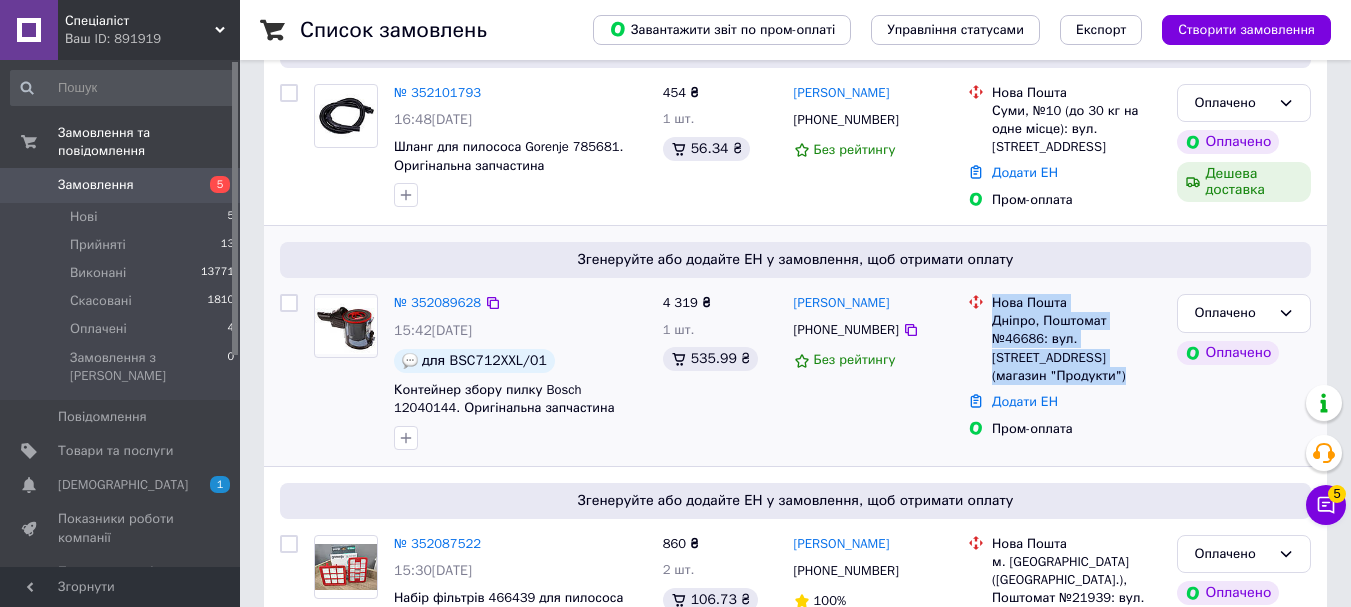 drag, startPoint x: 1139, startPoint y: 357, endPoint x: 995, endPoint y: 298, distance: 155.61812 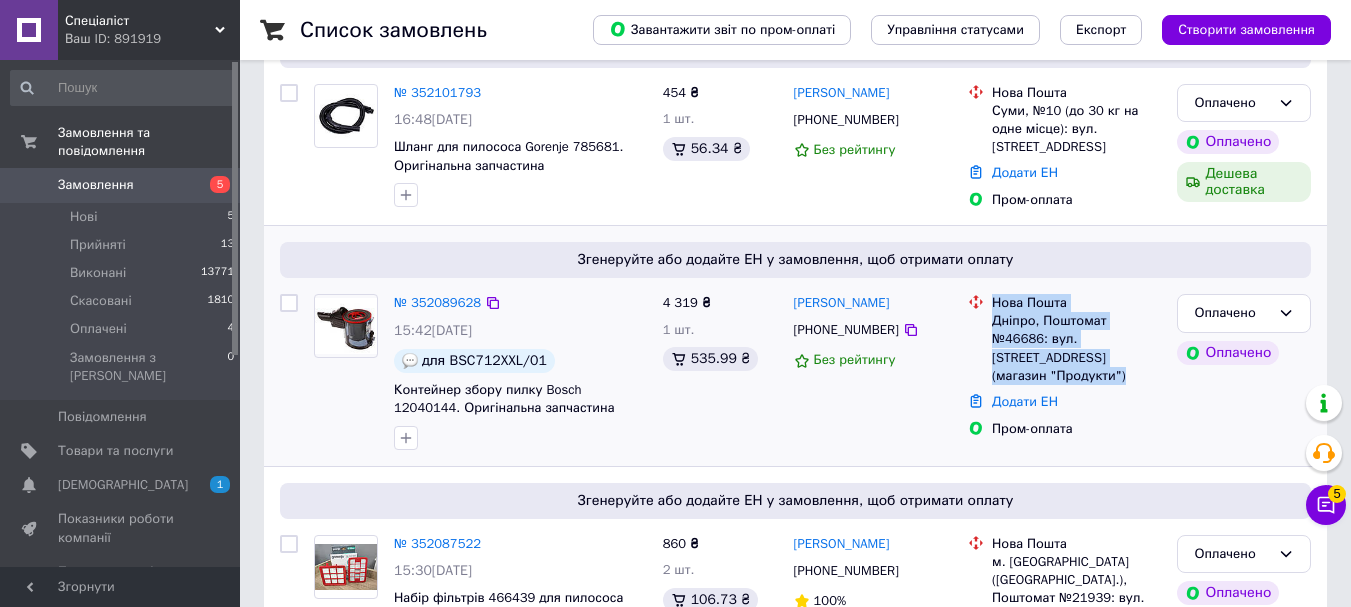 click on "Нова Пошта Дніпро, Поштомат №46686: вул. Верхоянська, 40Б (магазин "Продукти")" at bounding box center (1076, 339) 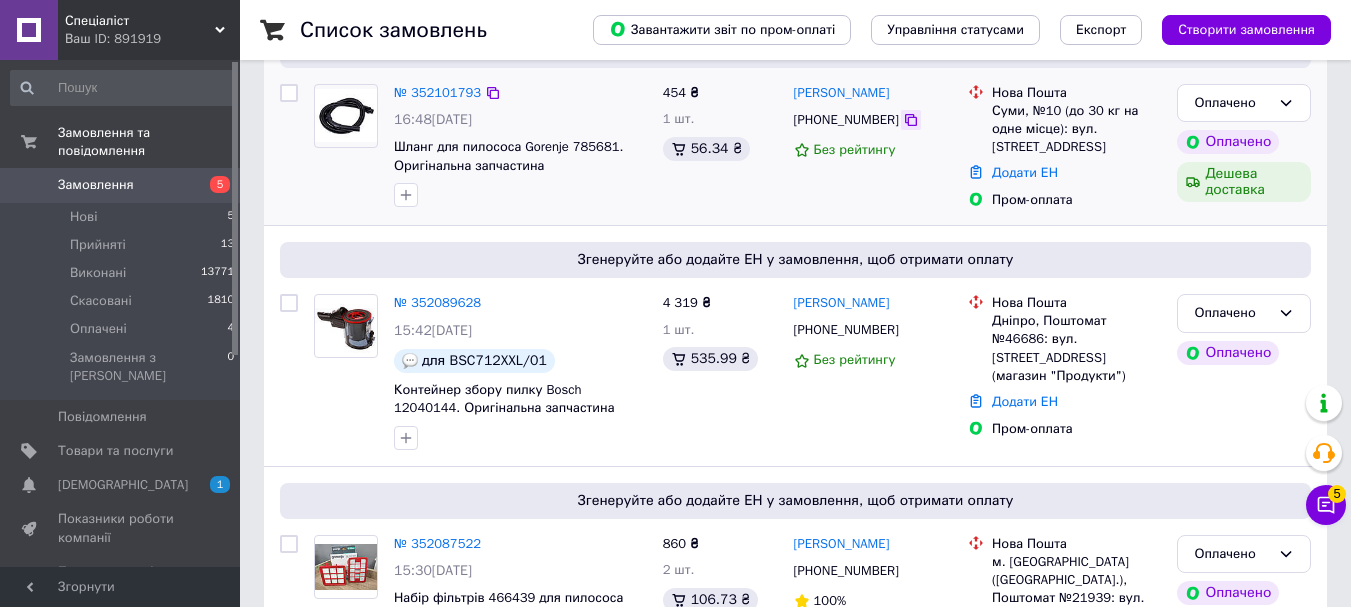 click 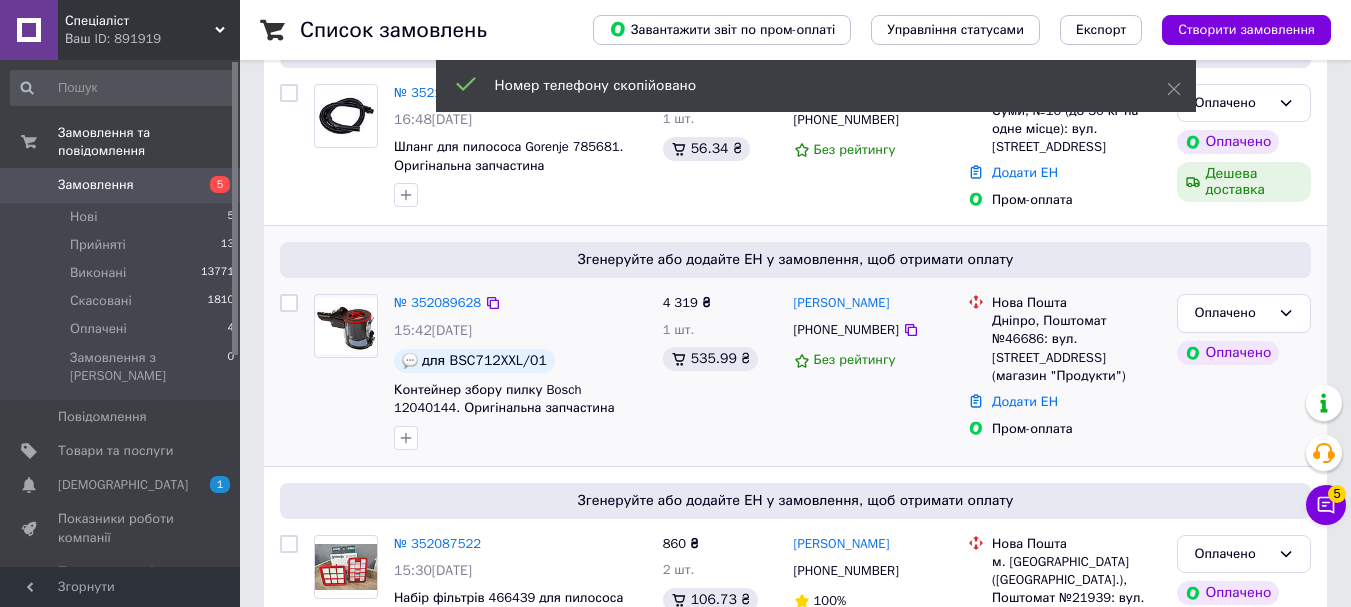 scroll, scrollTop: 0, scrollLeft: 0, axis: both 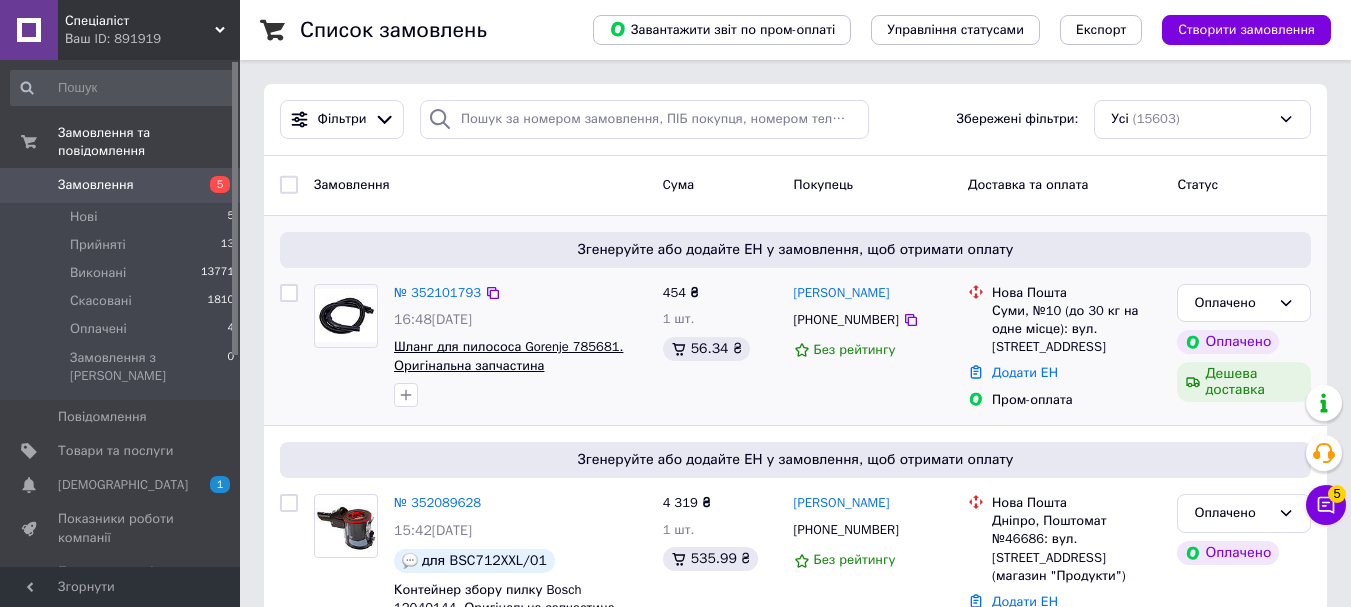 click on "Шланг для пилососа Gorenje 785681. Оригінальна запчастина" at bounding box center [508, 356] 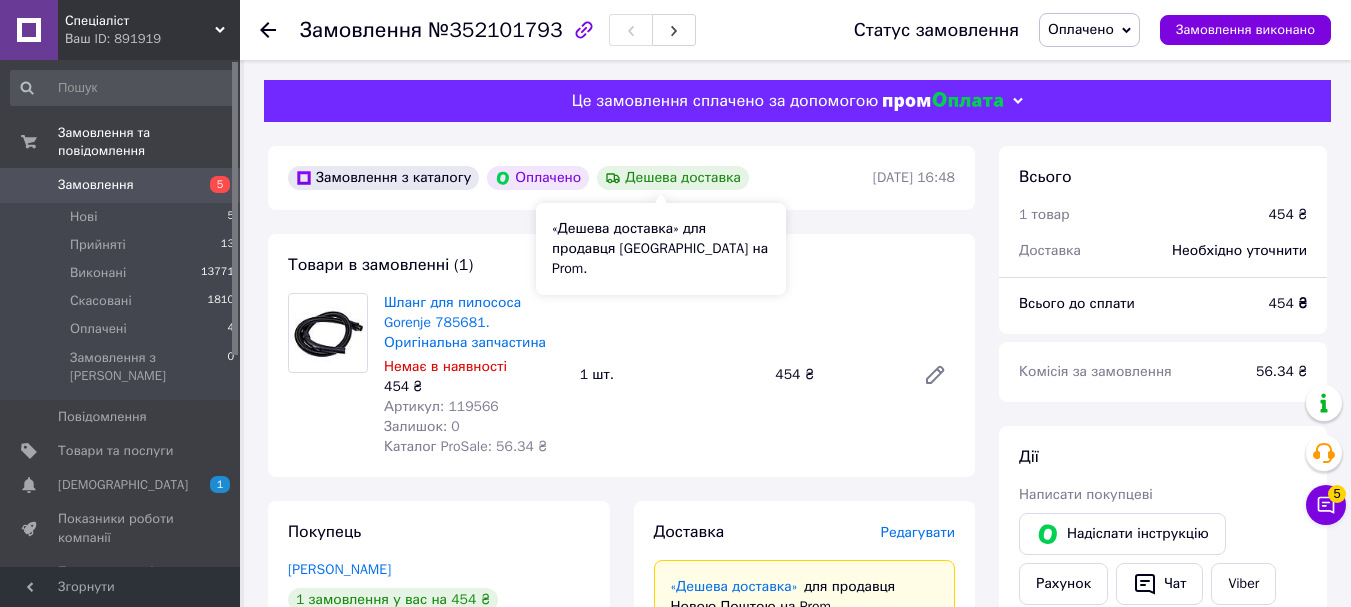 scroll, scrollTop: 400, scrollLeft: 0, axis: vertical 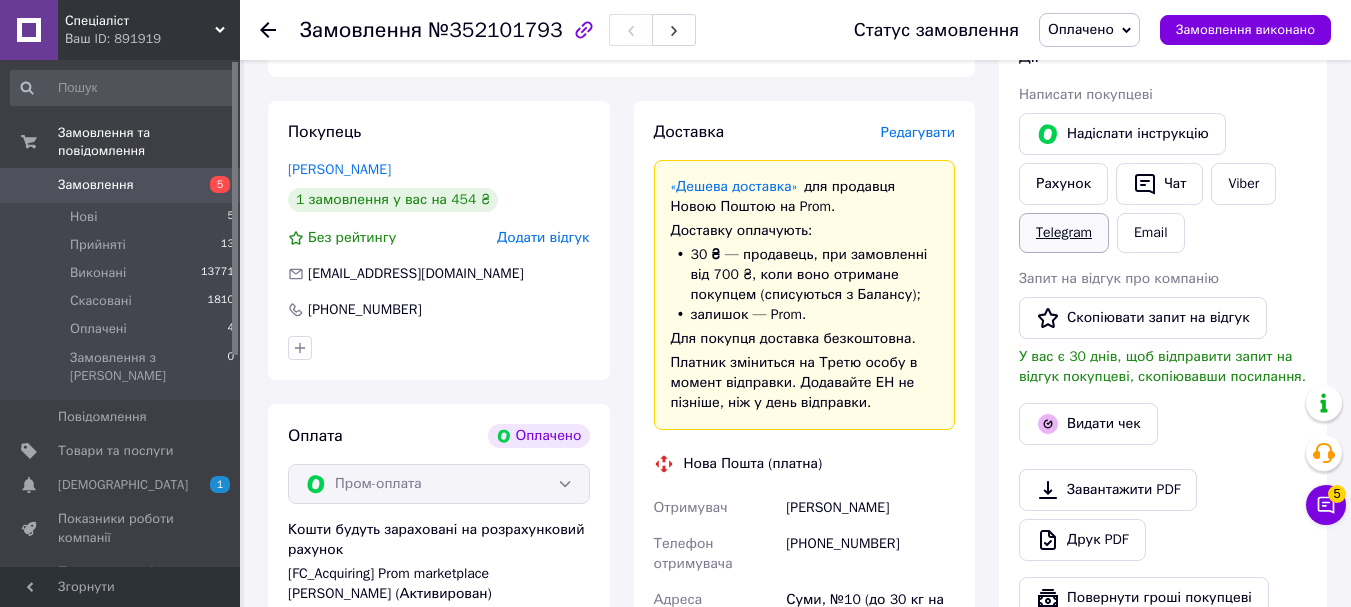 click on "Telegram" at bounding box center [1064, 233] 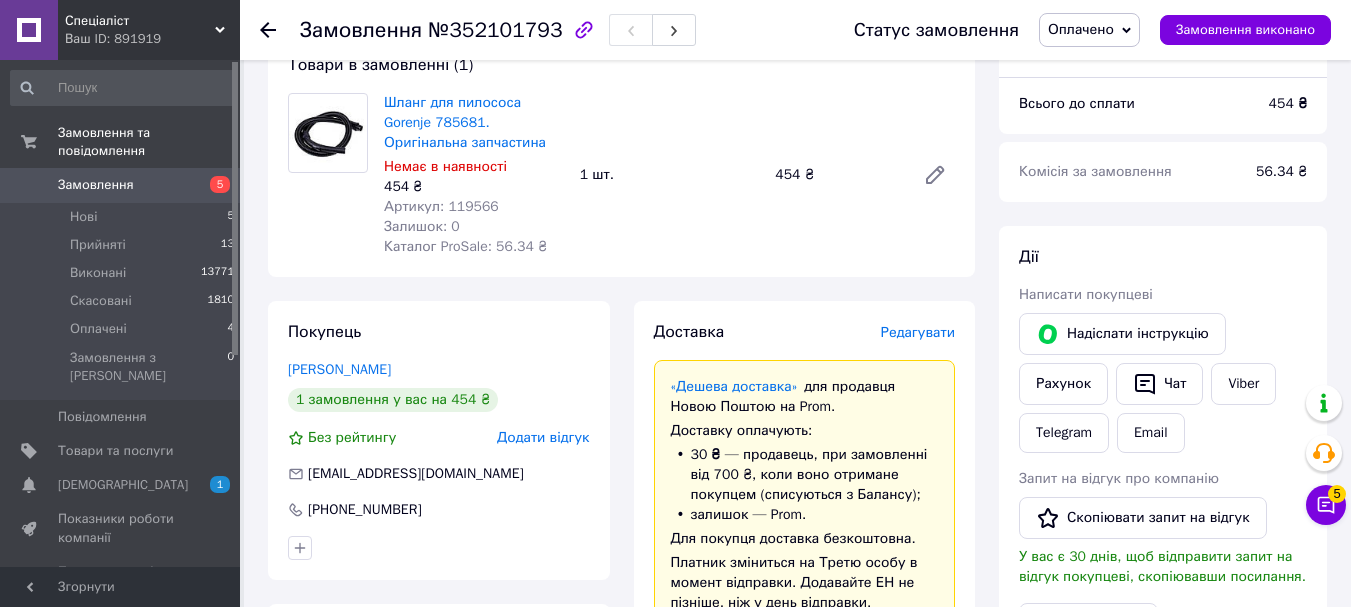 scroll, scrollTop: 0, scrollLeft: 0, axis: both 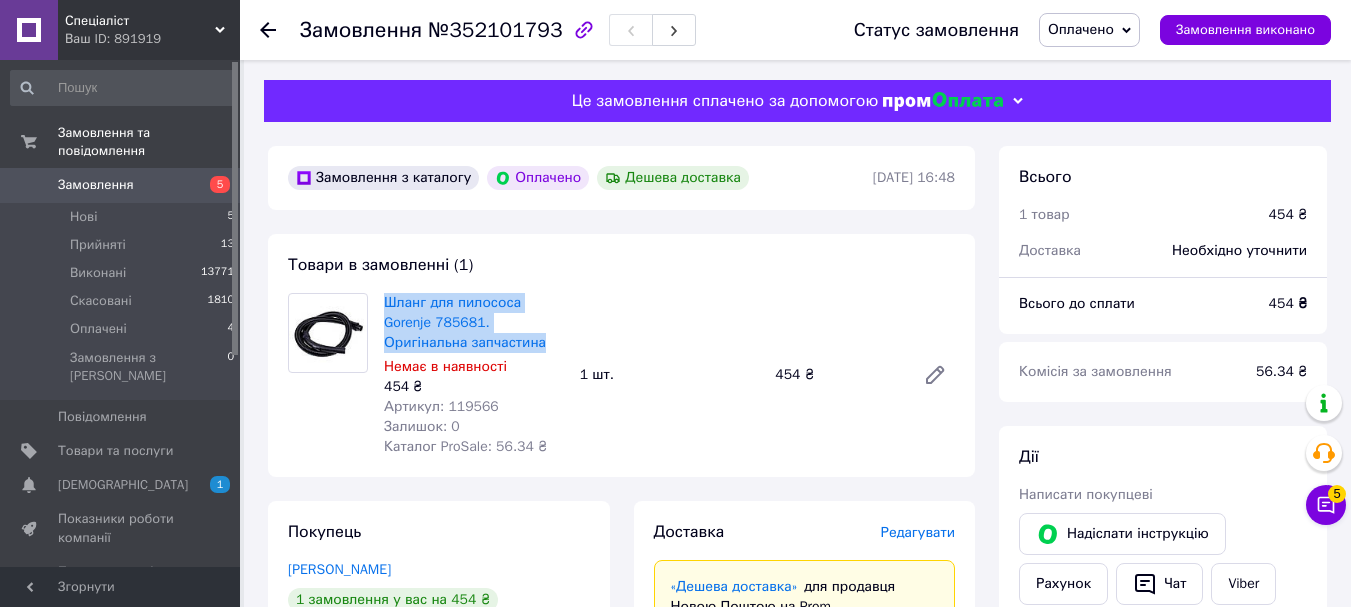 drag, startPoint x: 520, startPoint y: 343, endPoint x: 381, endPoint y: 307, distance: 143.58621 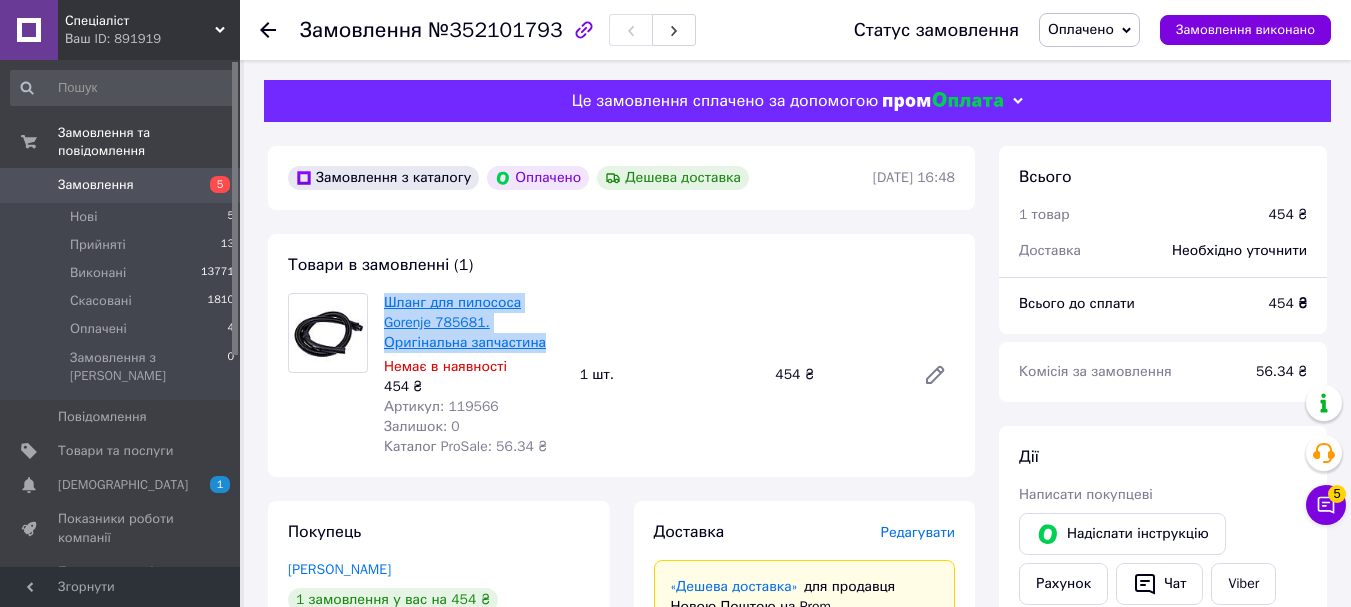 copy on "Шланг для пилососа Gorenje 785681. Оригінальна запчастина" 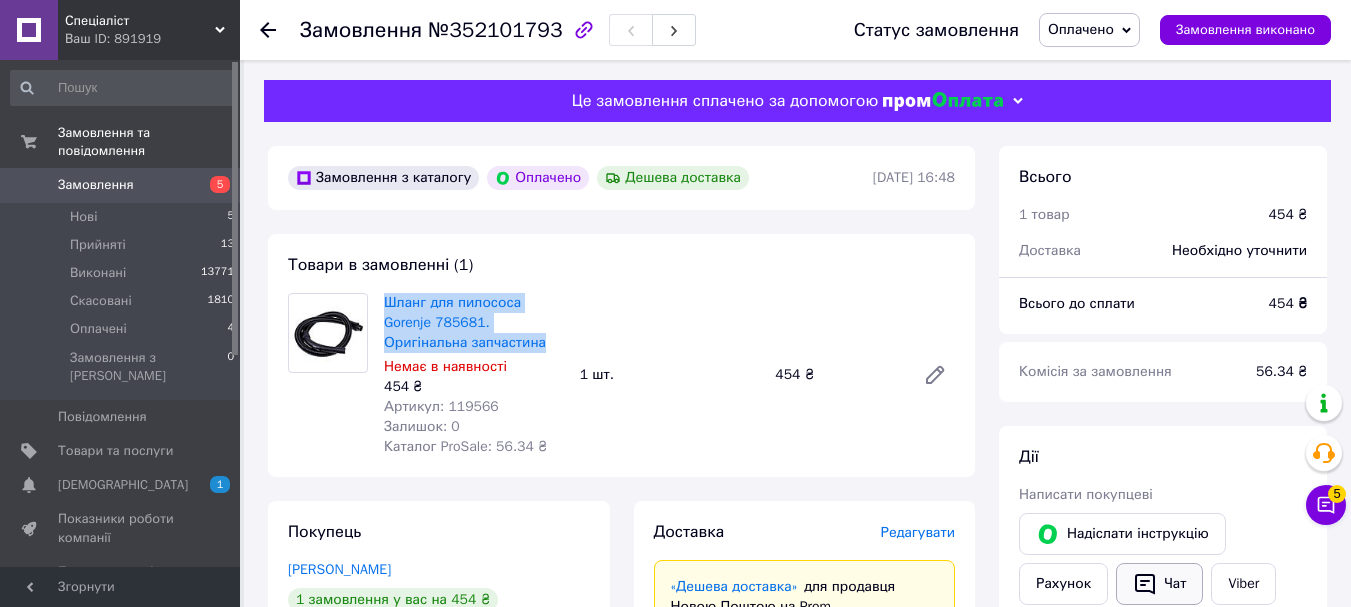 scroll, scrollTop: 100, scrollLeft: 0, axis: vertical 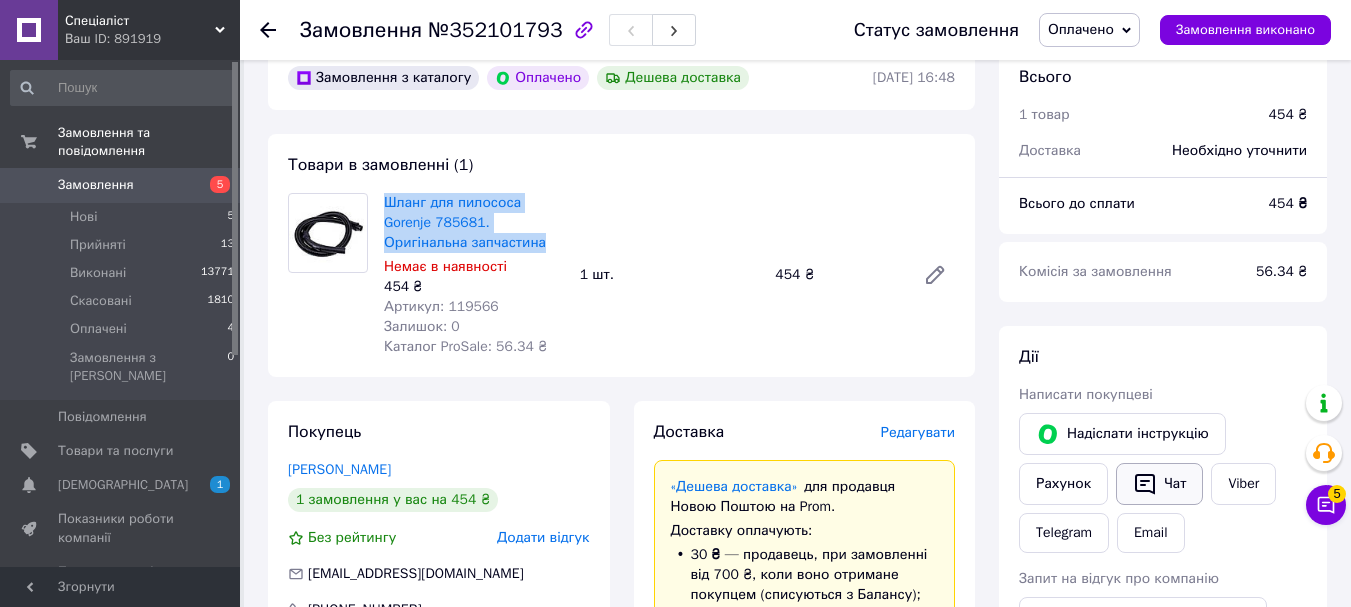 click 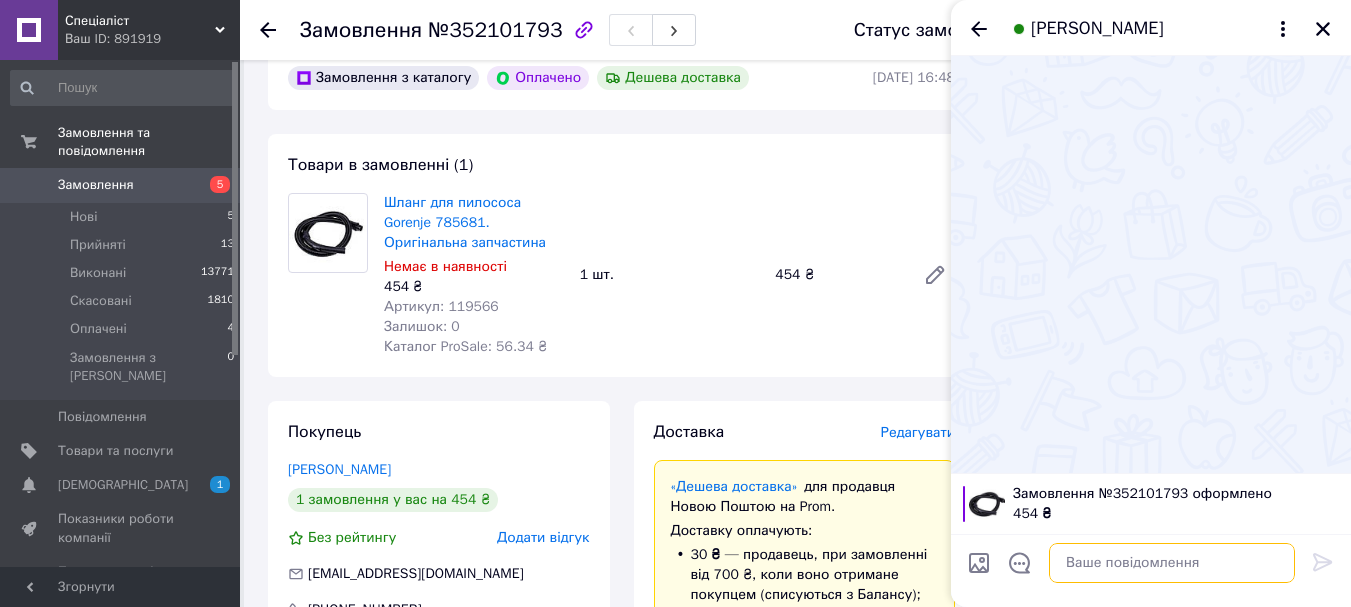 click at bounding box center [1172, 563] 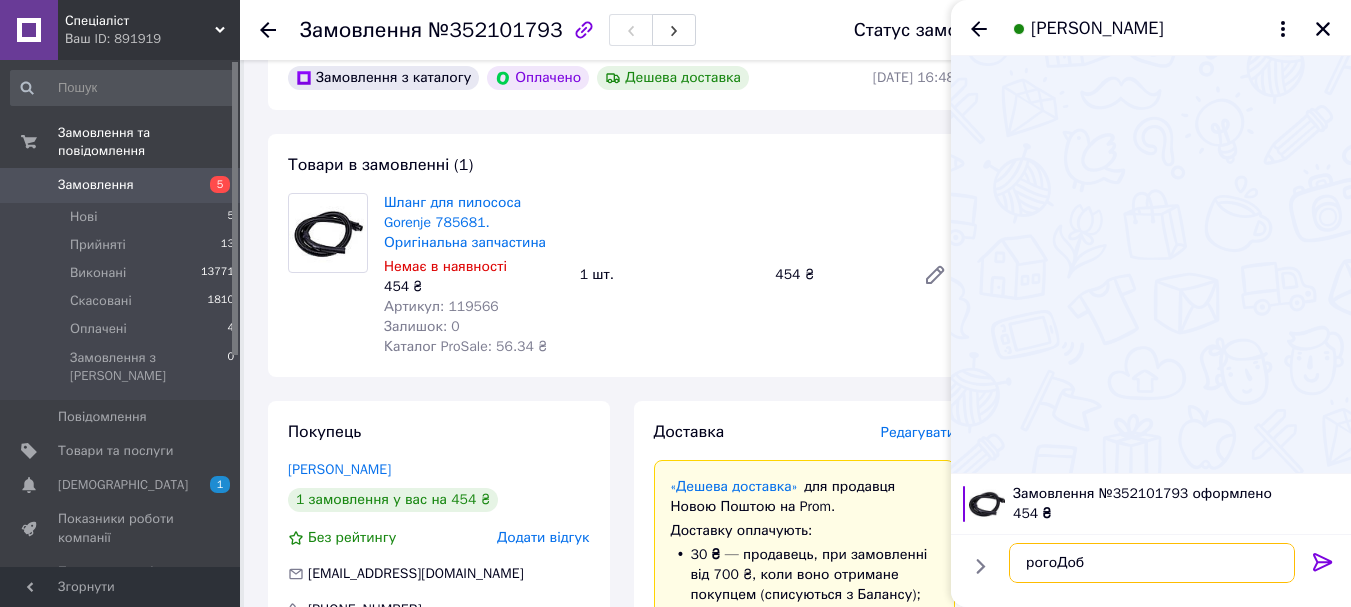 type on "[PERSON_NAME]" 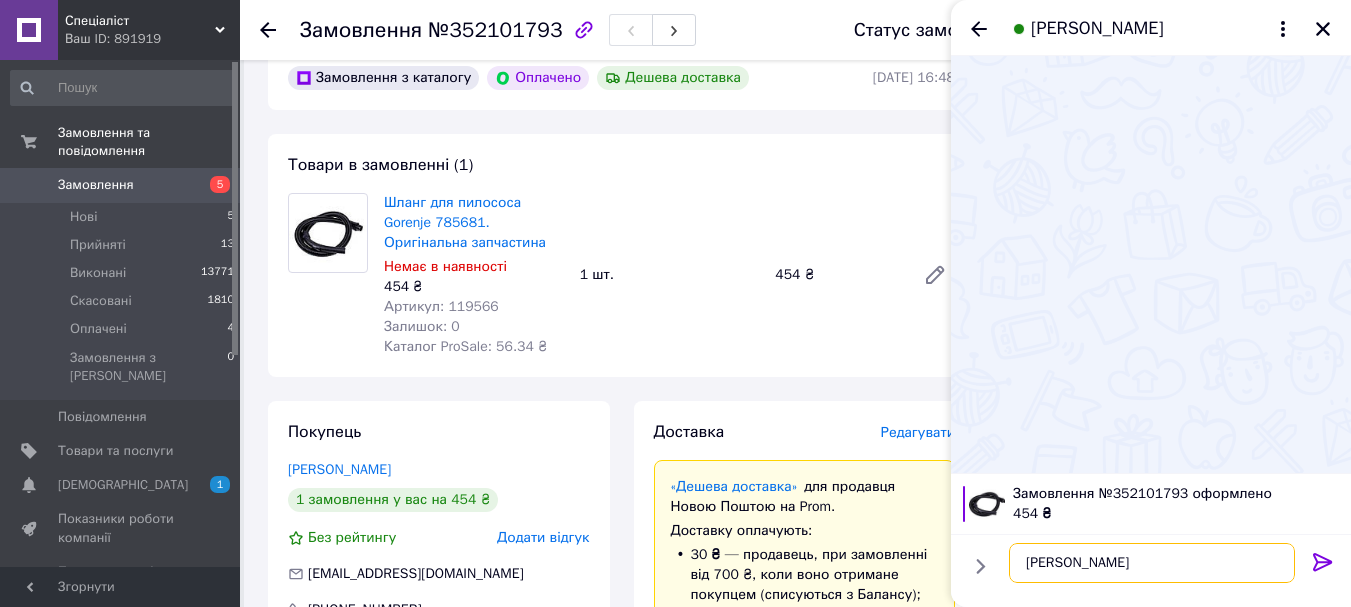click on "[PERSON_NAME]" at bounding box center [1152, 563] 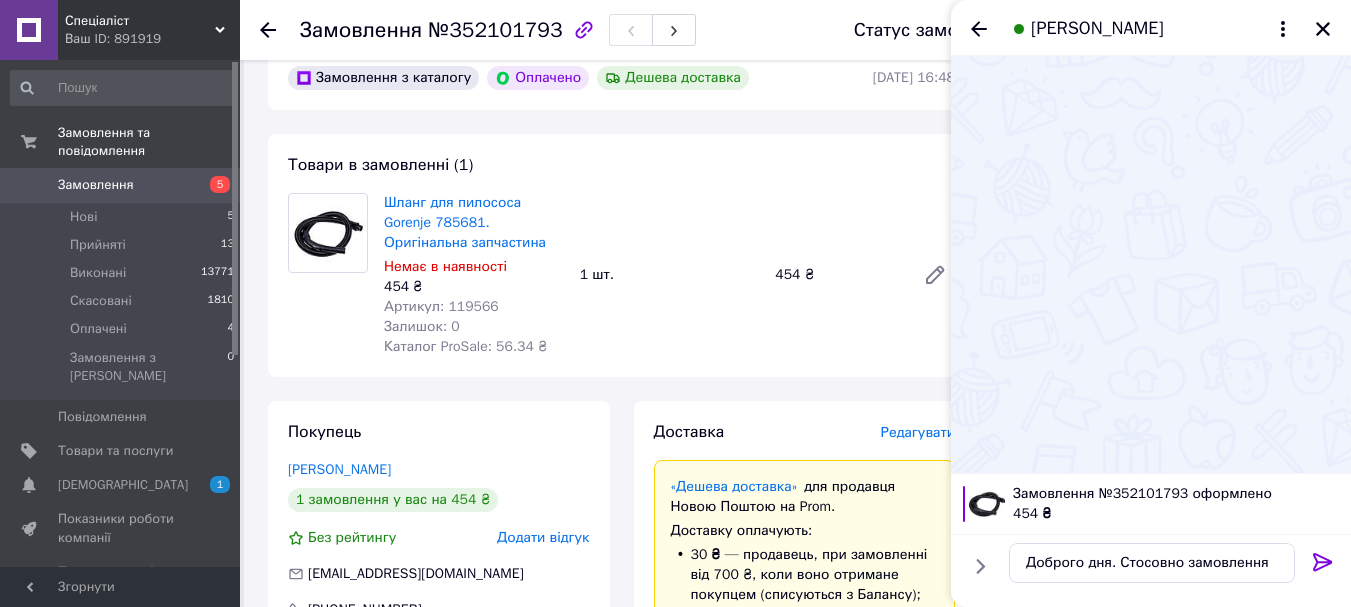 scroll, scrollTop: 631, scrollLeft: 0, axis: vertical 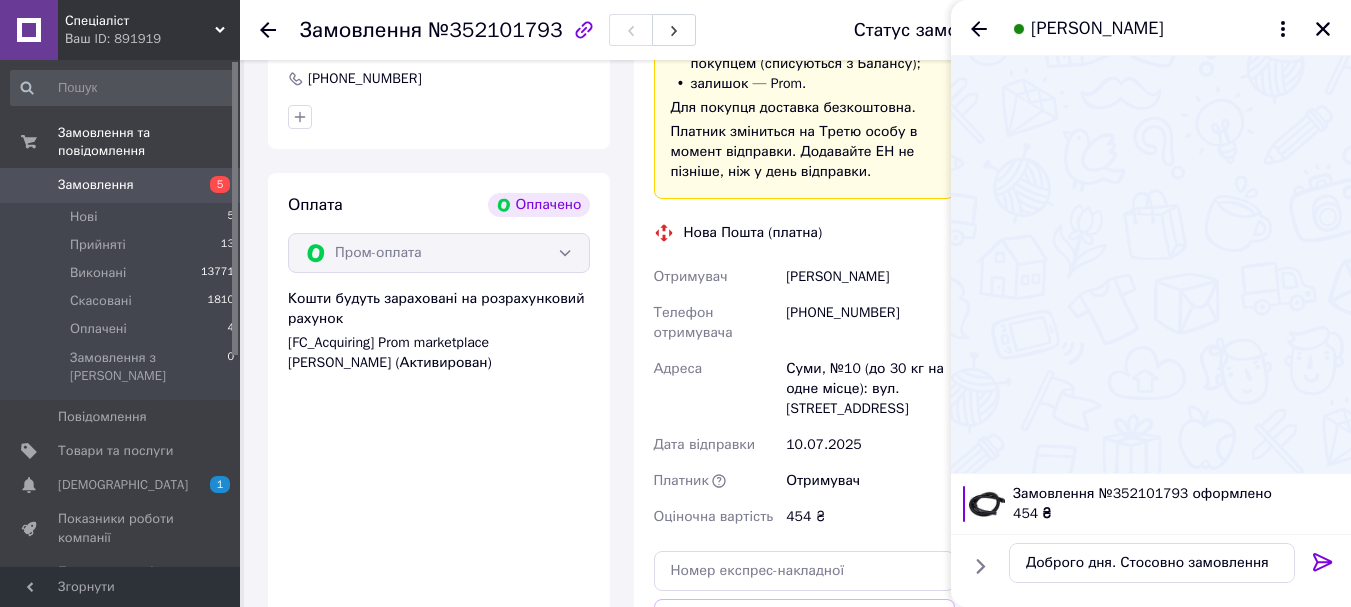 click on "Доброго дня. Стосовно замовлення Доброго дня. Стосовно замовлення" at bounding box center (1151, 570) 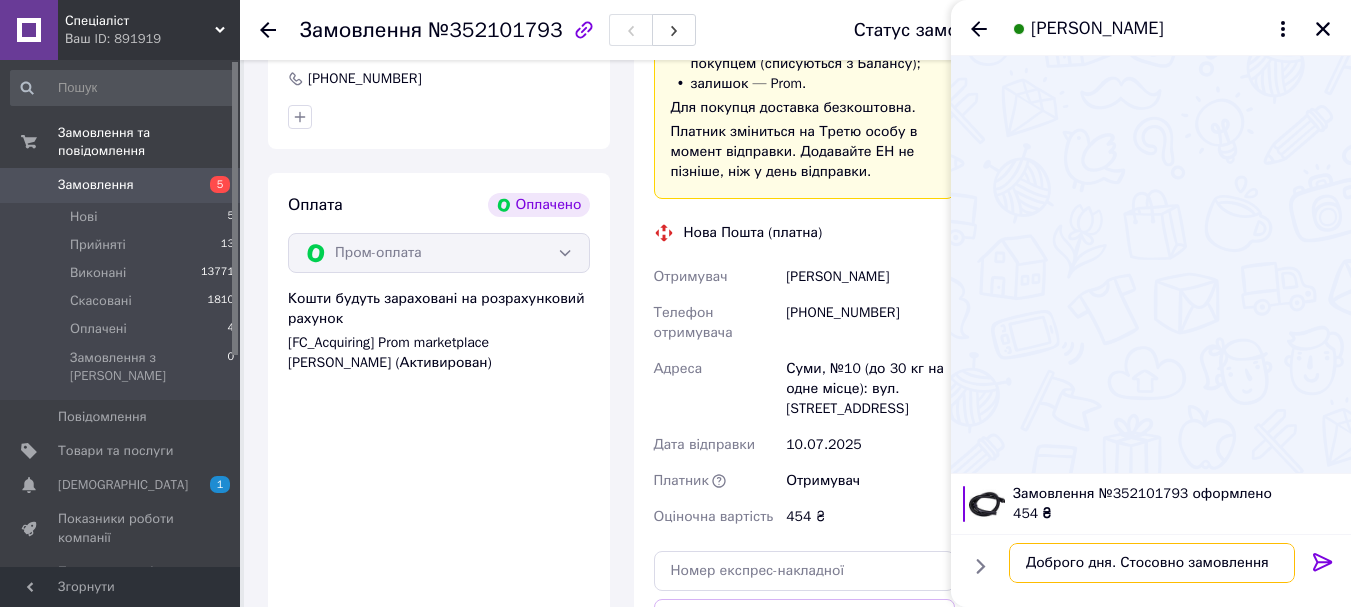 click on "Доброго дня. Стосовно замовлення" at bounding box center [1152, 563] 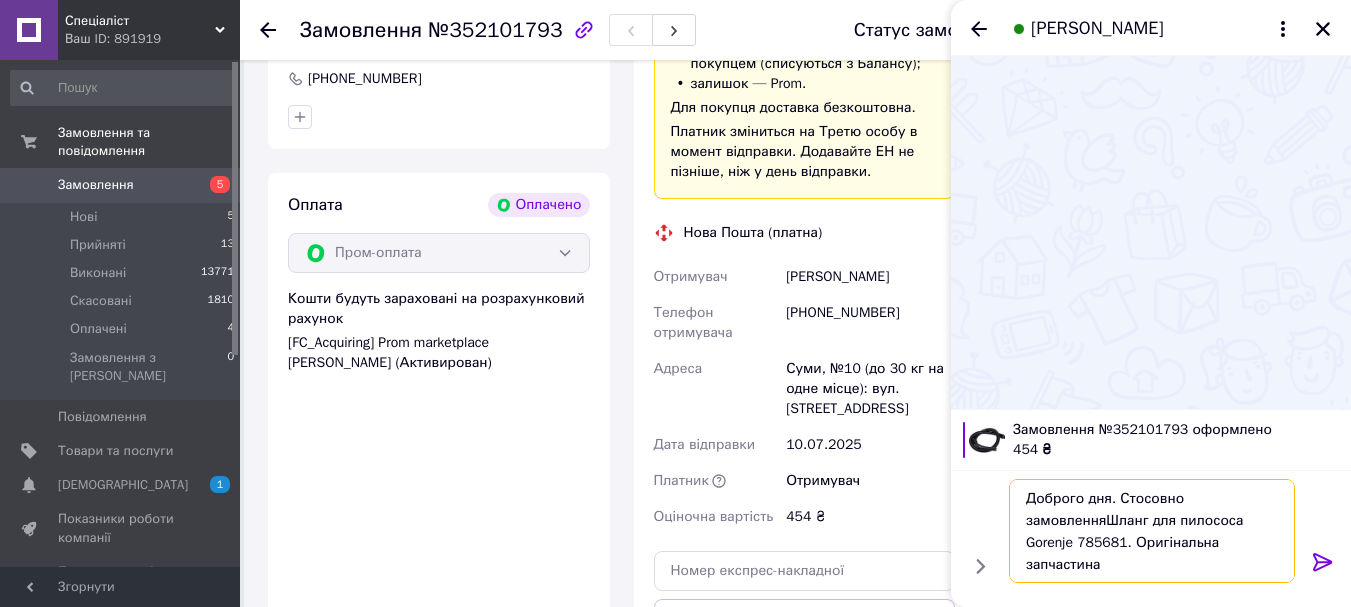 click on "Доброго дня. Стосовно замовленняШланг для пилососа Gorenje 785681. Оригінальна запчастина" at bounding box center [1152, 531] 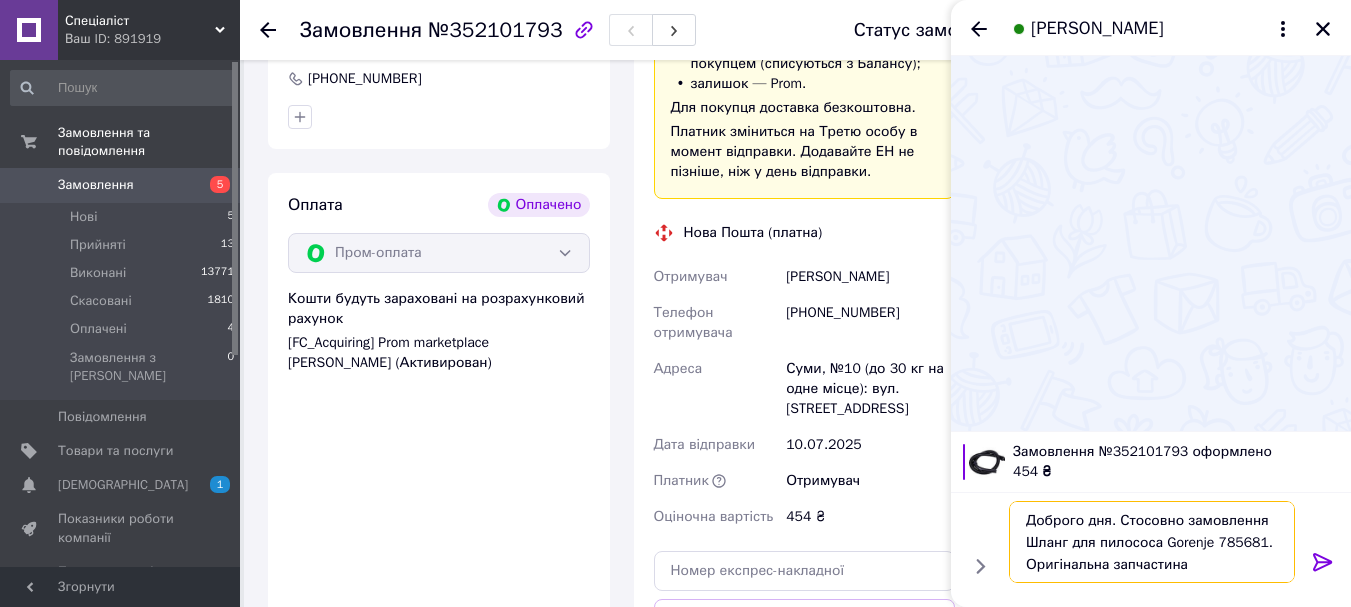 click on "Доброго дня. Стосовно замовлення Шланг для пилососа Gorenje 785681. Оригінальна запчастина" at bounding box center [1152, 542] 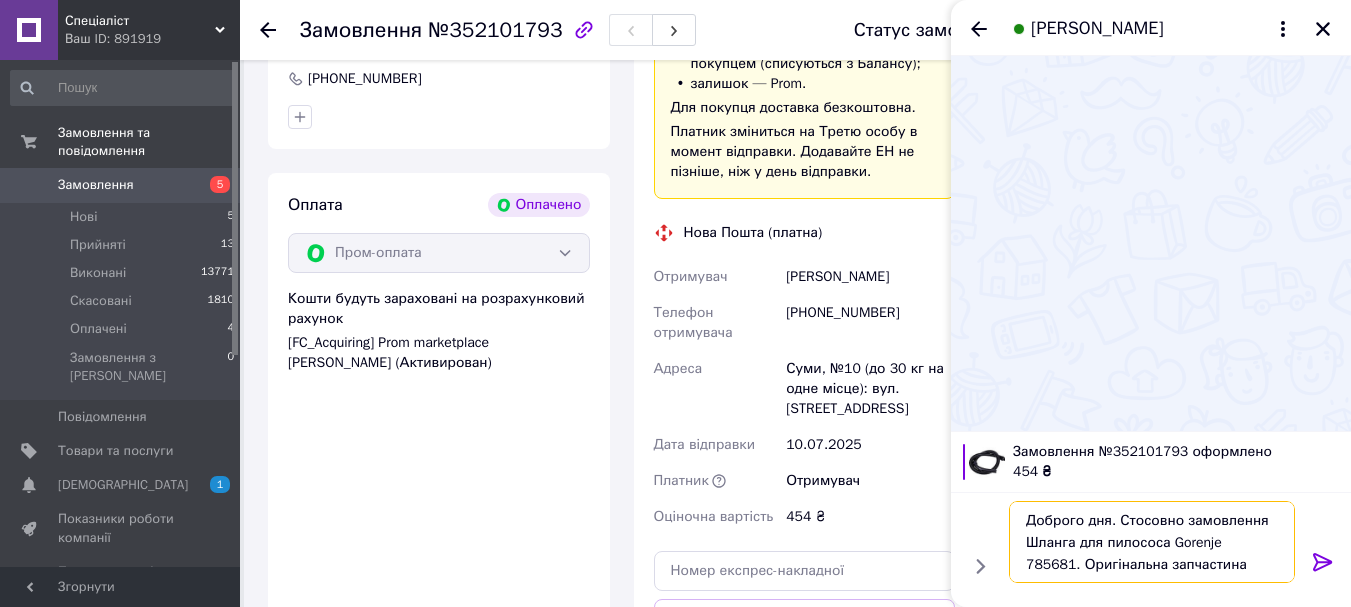 click on "Доброго дня. Стосовно замовлення Шланга для пилососа Gorenje 785681. Оригінальна запчастина" at bounding box center (1152, 542) 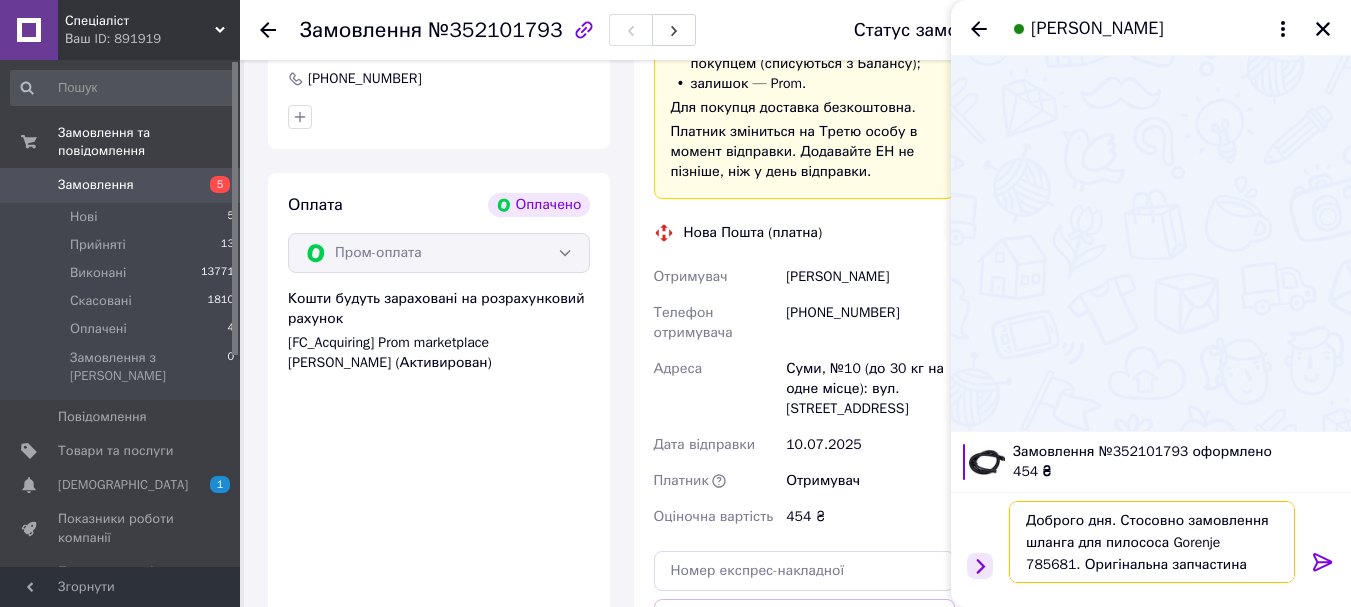 scroll, scrollTop: 2, scrollLeft: 0, axis: vertical 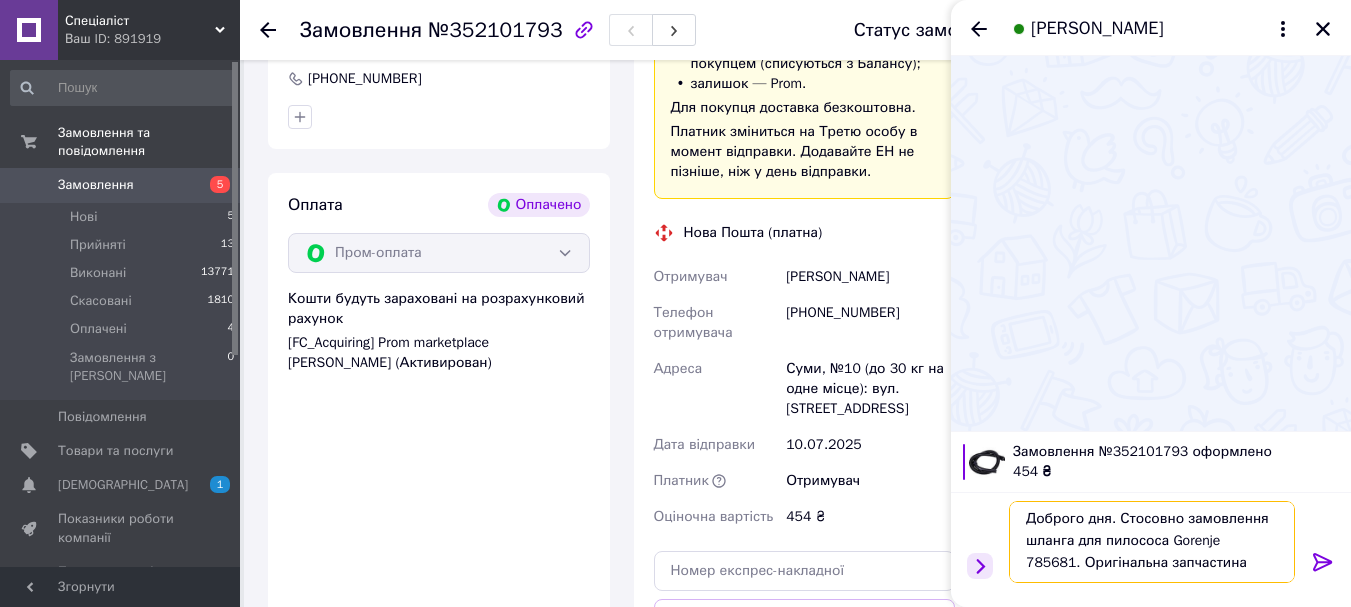 drag, startPoint x: 1199, startPoint y: 566, endPoint x: 974, endPoint y: 557, distance: 225.17993 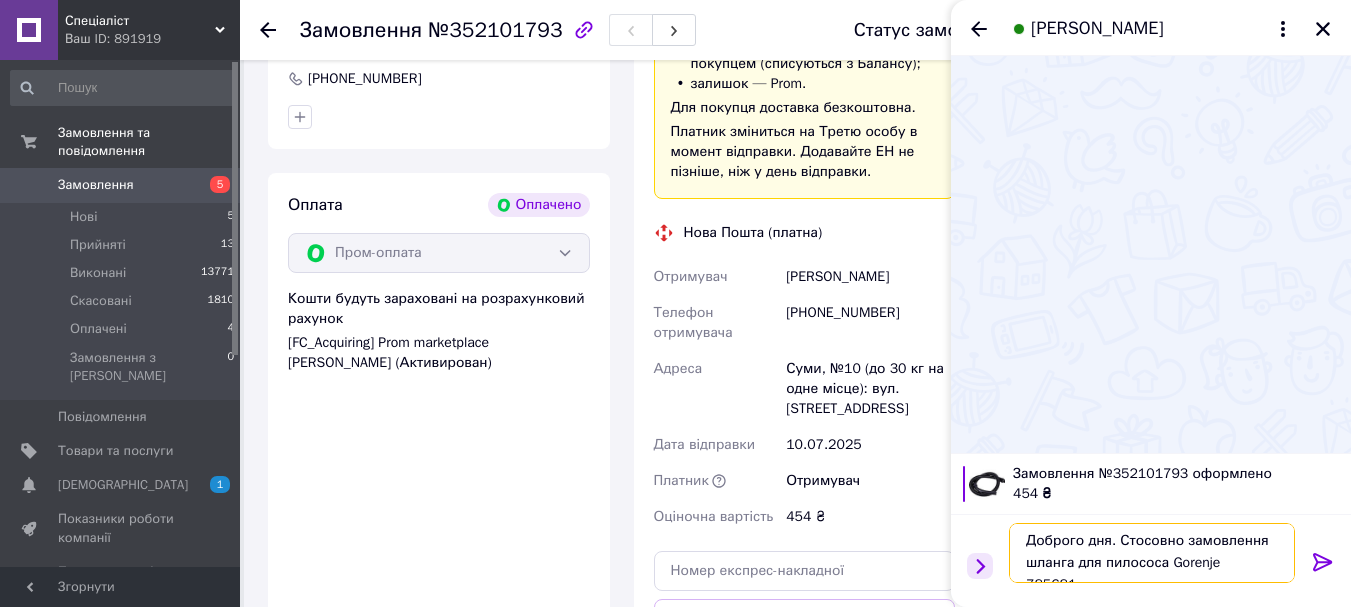 scroll, scrollTop: 0, scrollLeft: 0, axis: both 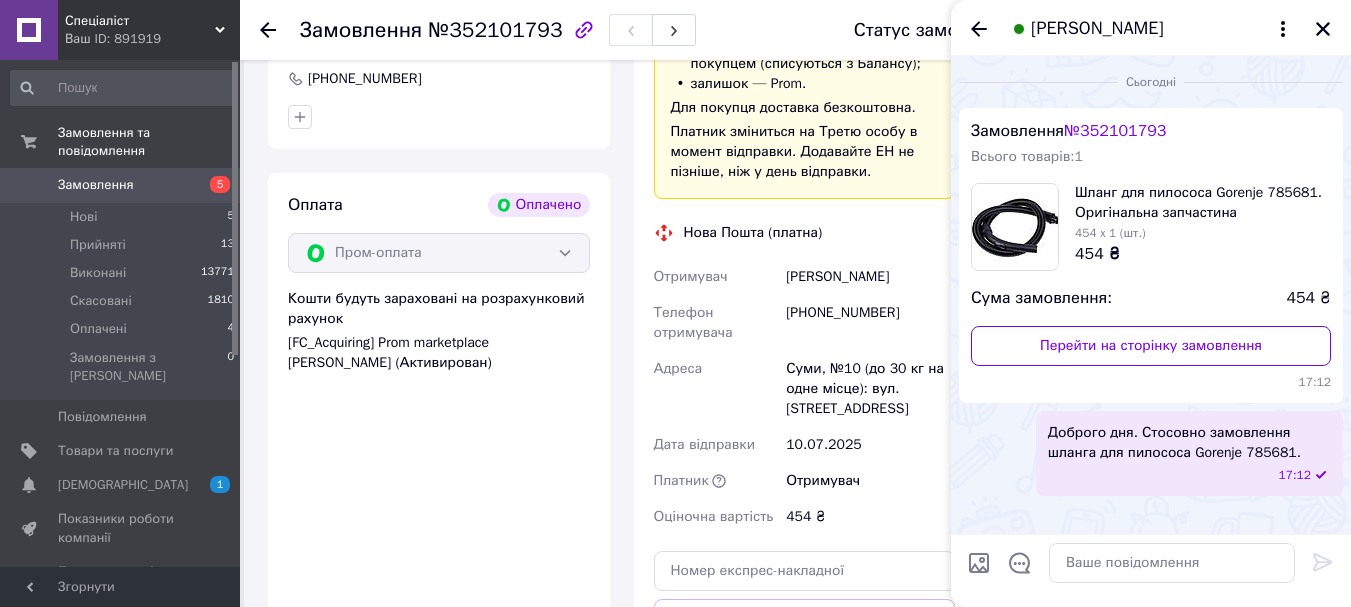 click on "Оплата Оплачено Пром-оплата Кошти будуть зараховані на розрахунковий рахунок [FC_Acquiring] Prom marketplace [PERSON_NAME] (Активирован)" at bounding box center [439, 460] 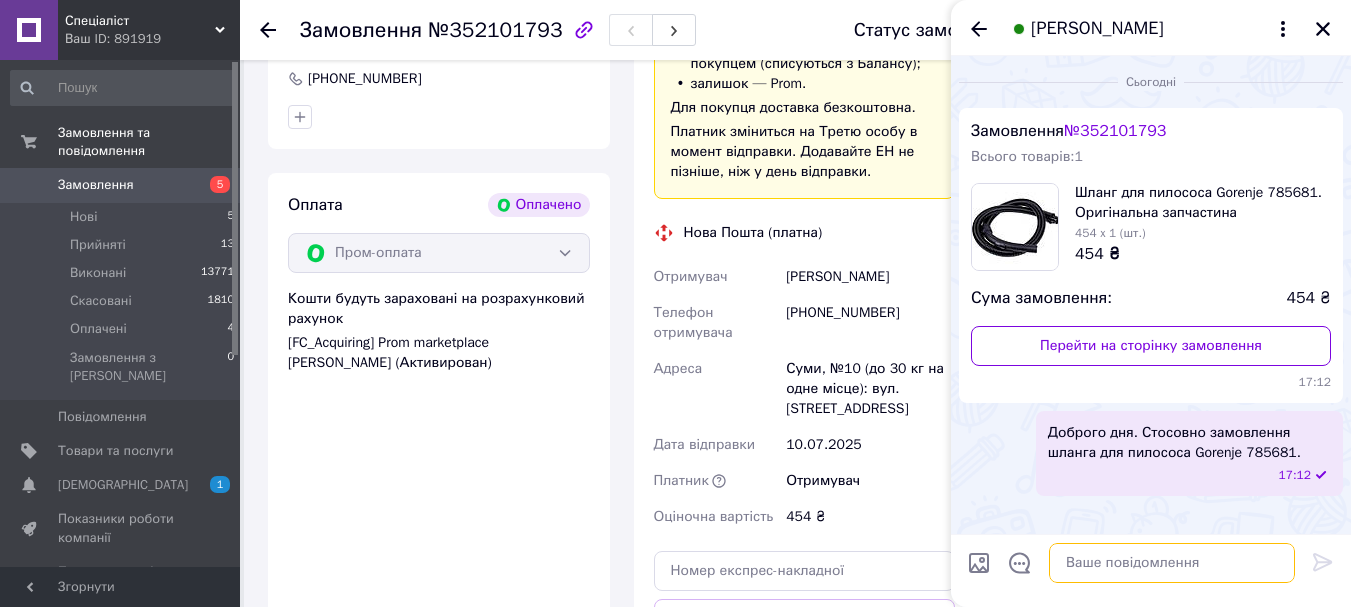 click at bounding box center [1172, 563] 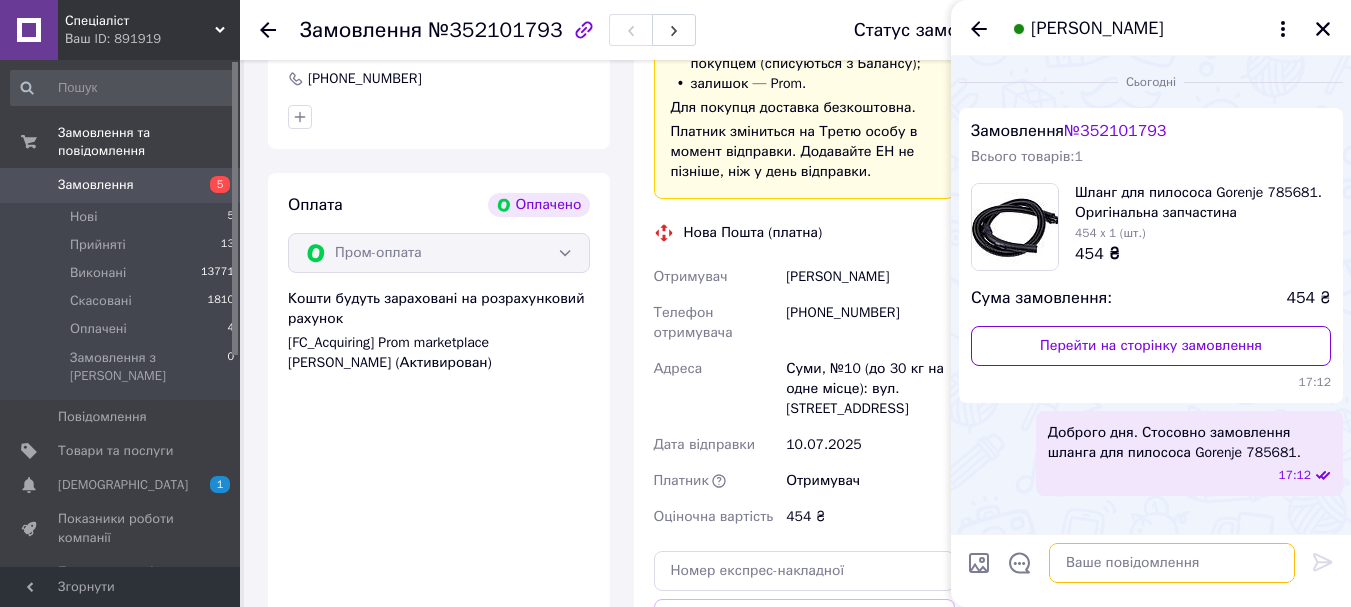 click at bounding box center [1172, 563] 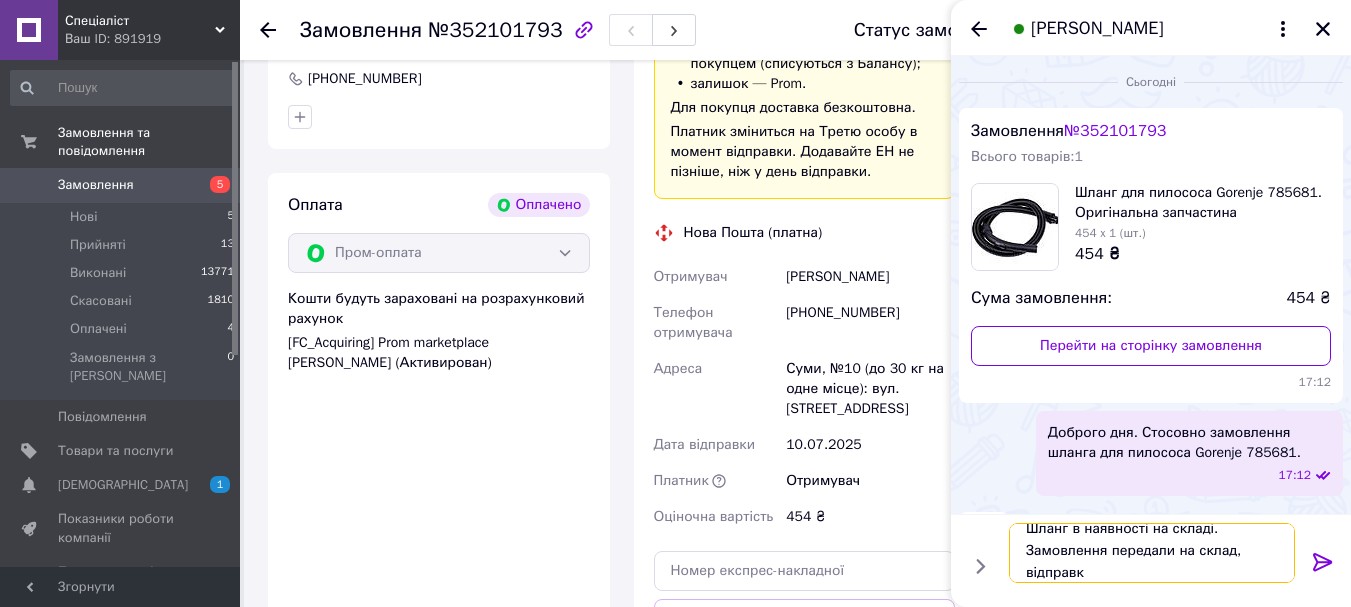 scroll, scrollTop: 2, scrollLeft: 0, axis: vertical 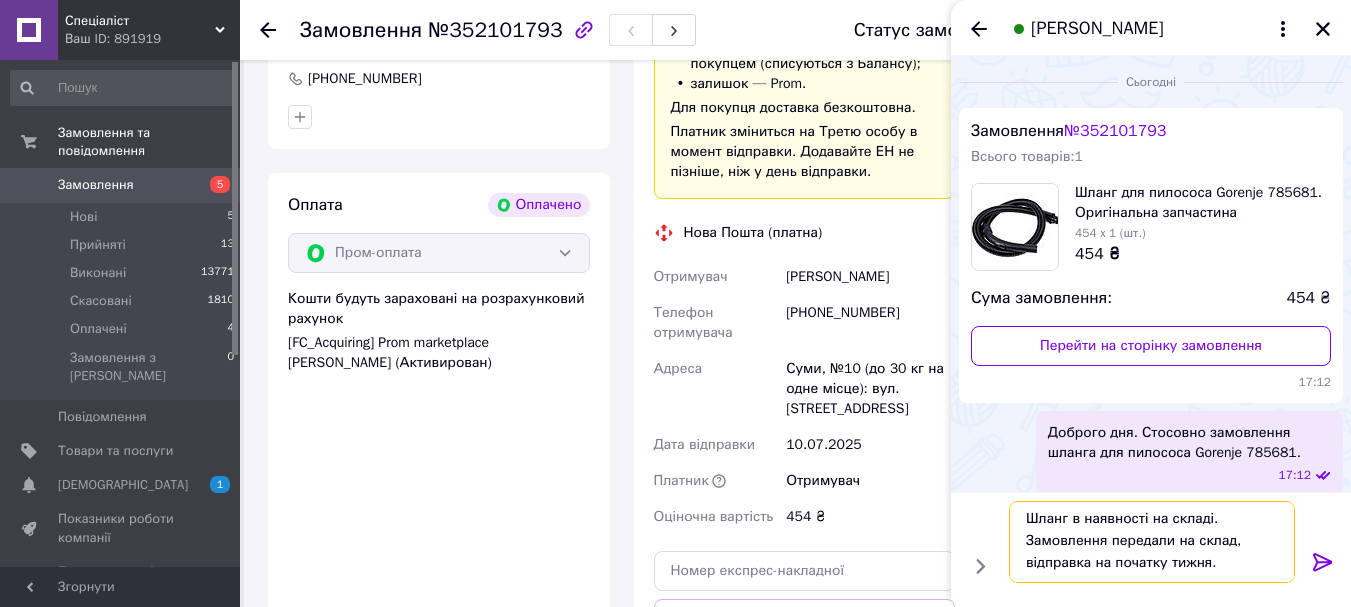 type on "Шланг в наявності на складі. Замовлення передали на склад, відправка на початку тижня." 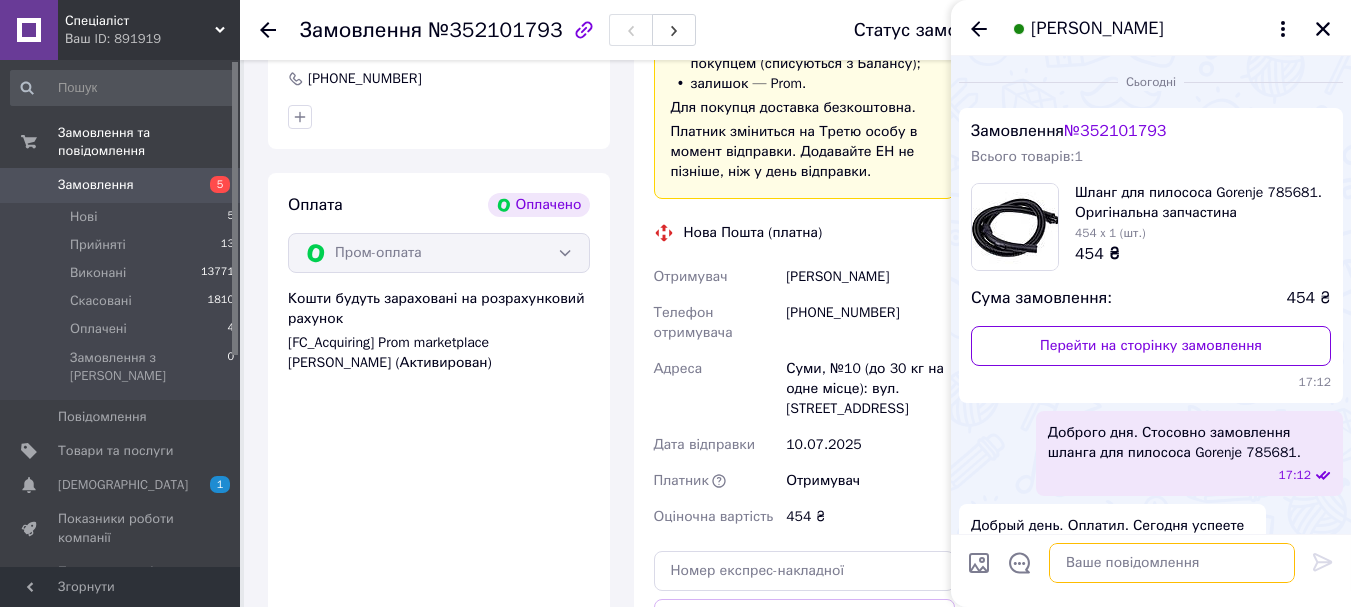 scroll, scrollTop: 0, scrollLeft: 0, axis: both 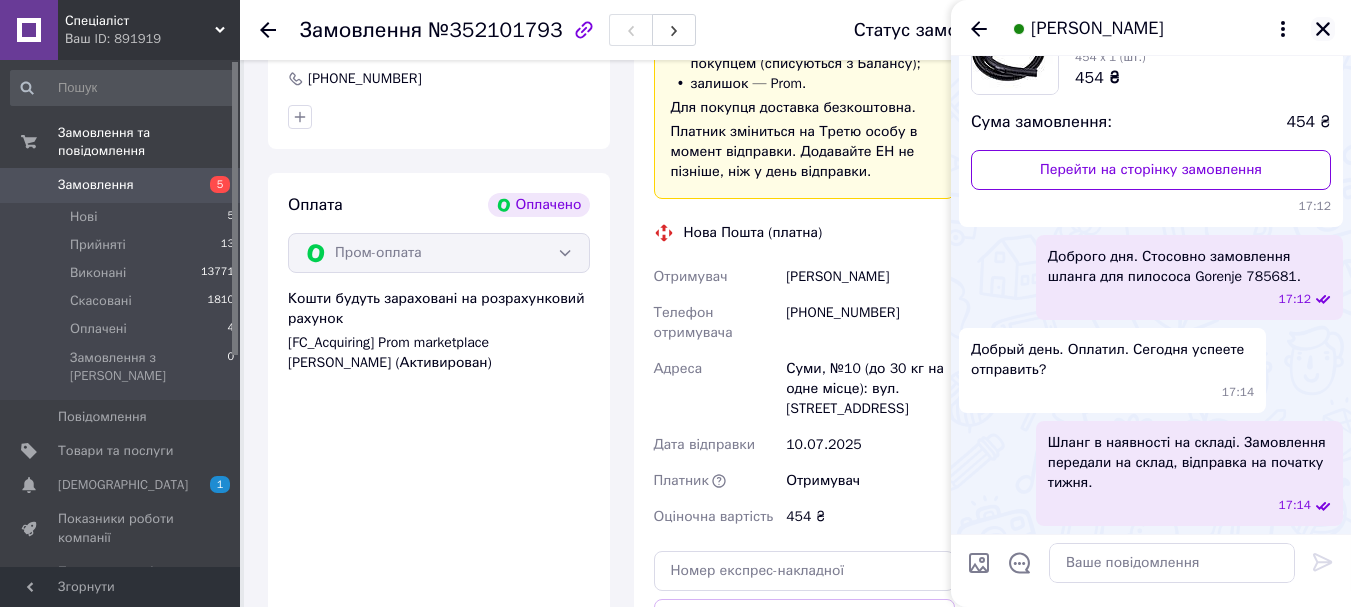 click 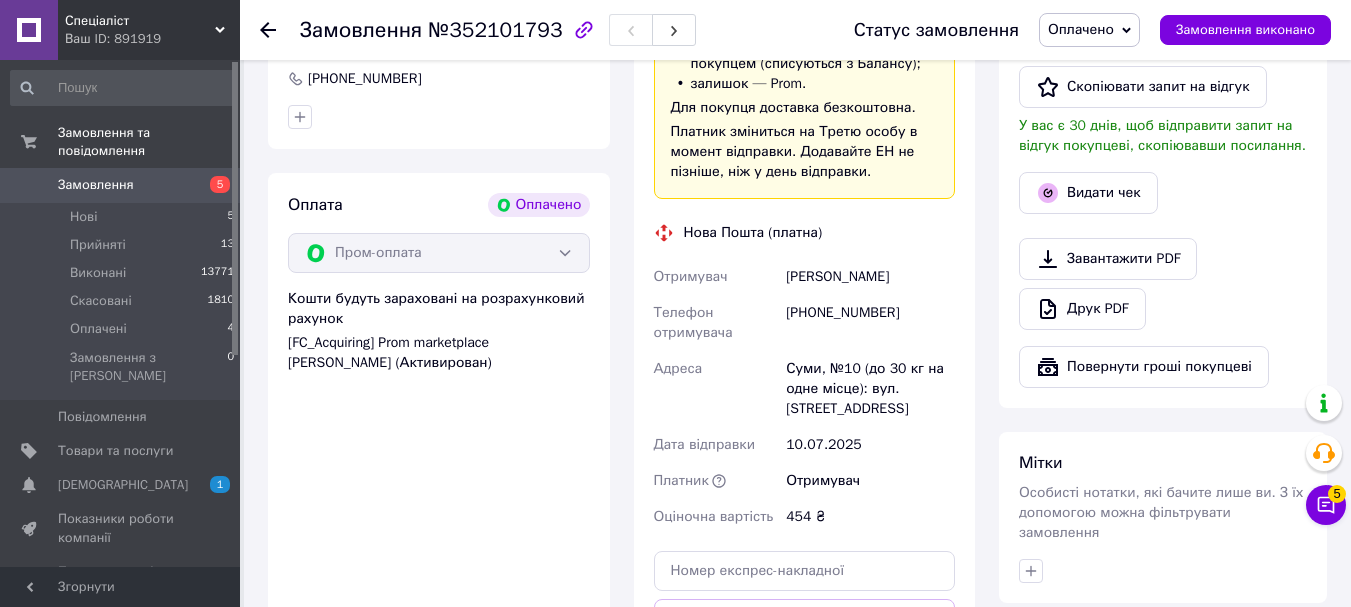 click on "Замовлення" at bounding box center (96, 185) 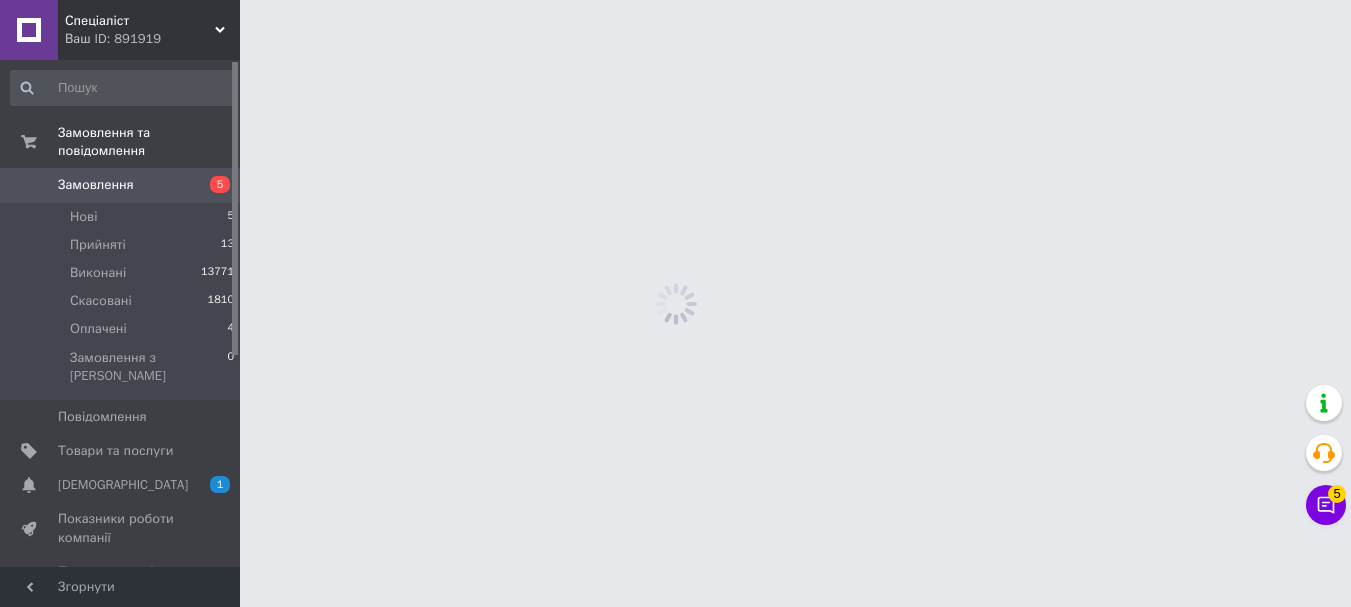 scroll, scrollTop: 0, scrollLeft: 0, axis: both 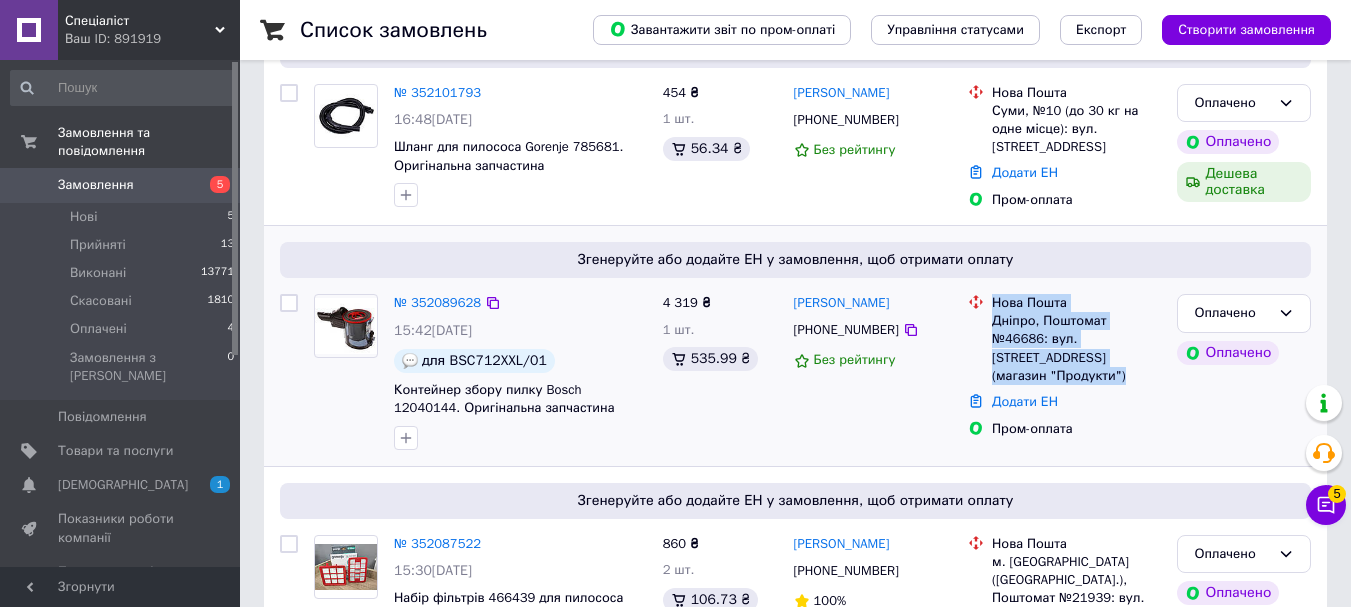 drag, startPoint x: 1131, startPoint y: 356, endPoint x: 982, endPoint y: 291, distance: 162.56076 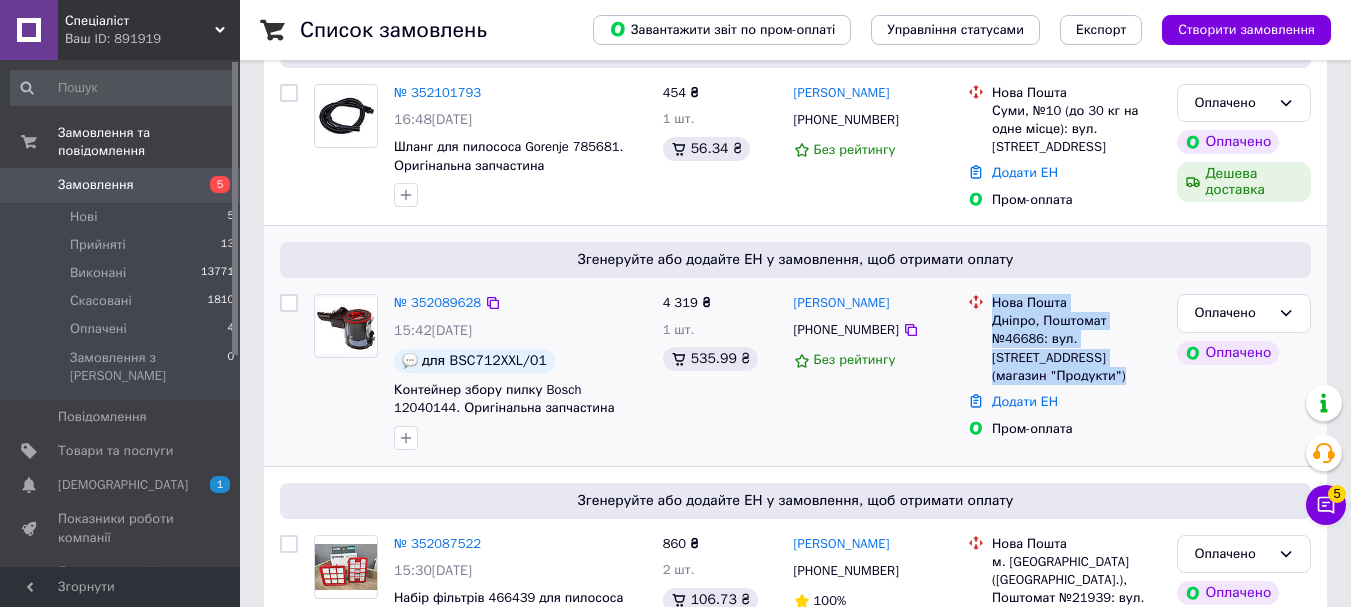 copy on "Нова Пошта Дніпро, Поштомат №46686: вул. [STREET_ADDRESS] (магазин "Продукти")" 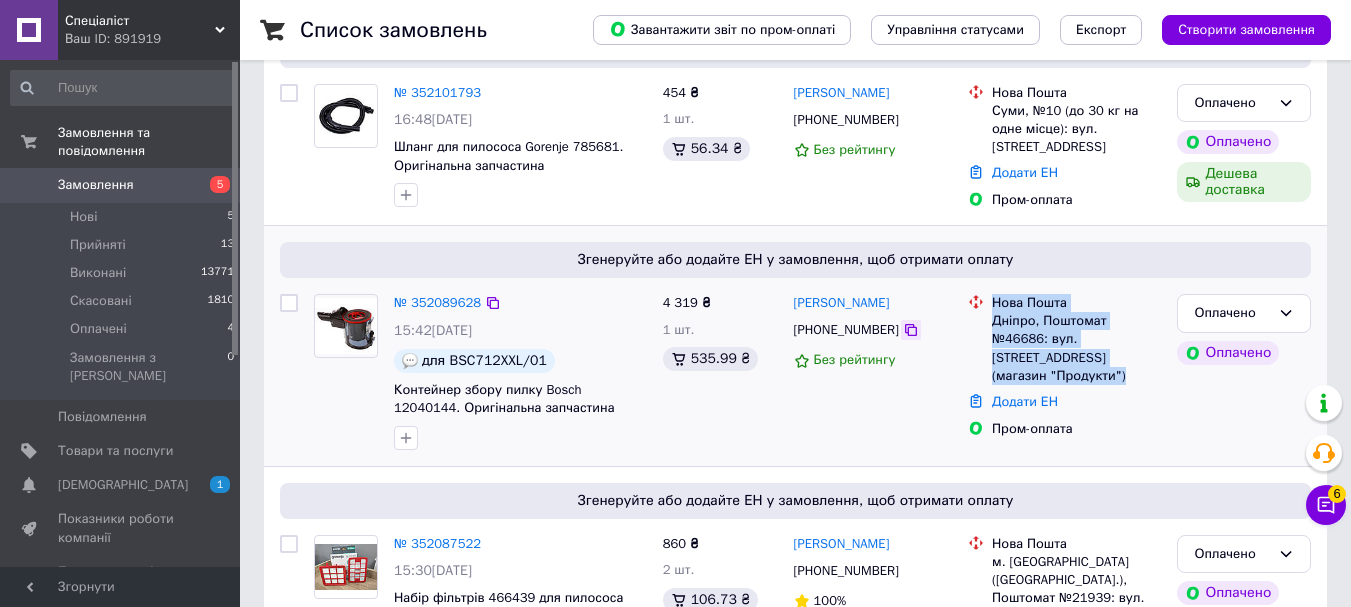 click 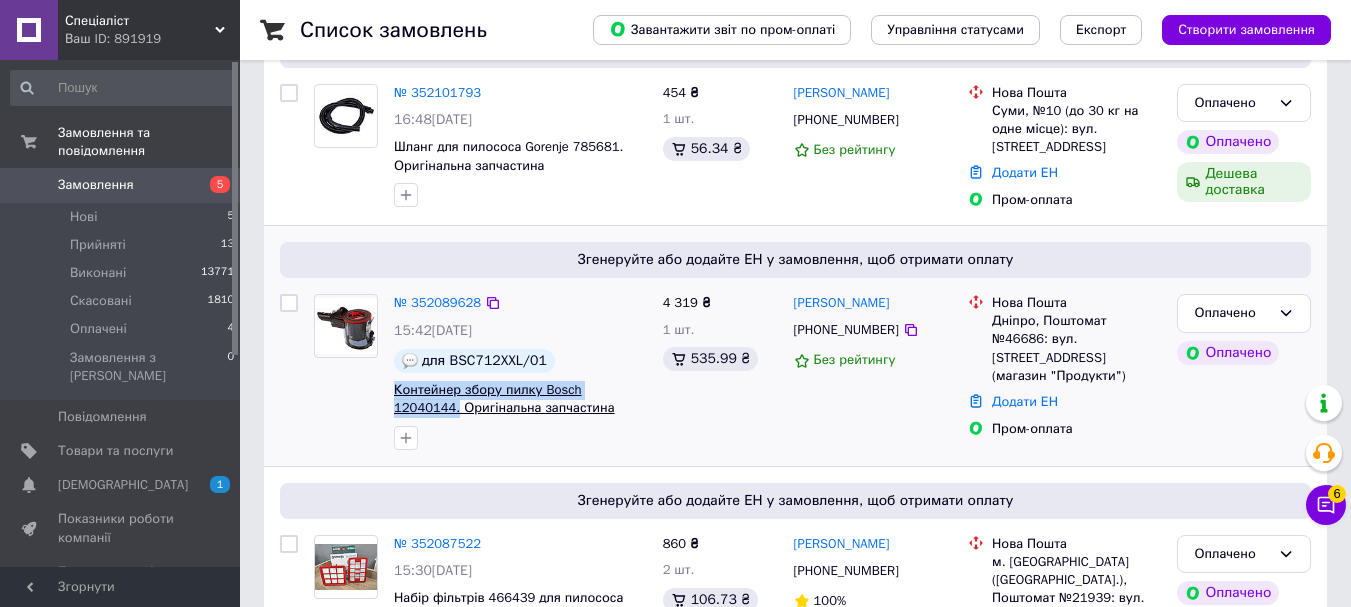 drag, startPoint x: 649, startPoint y: 392, endPoint x: 396, endPoint y: 388, distance: 253.03162 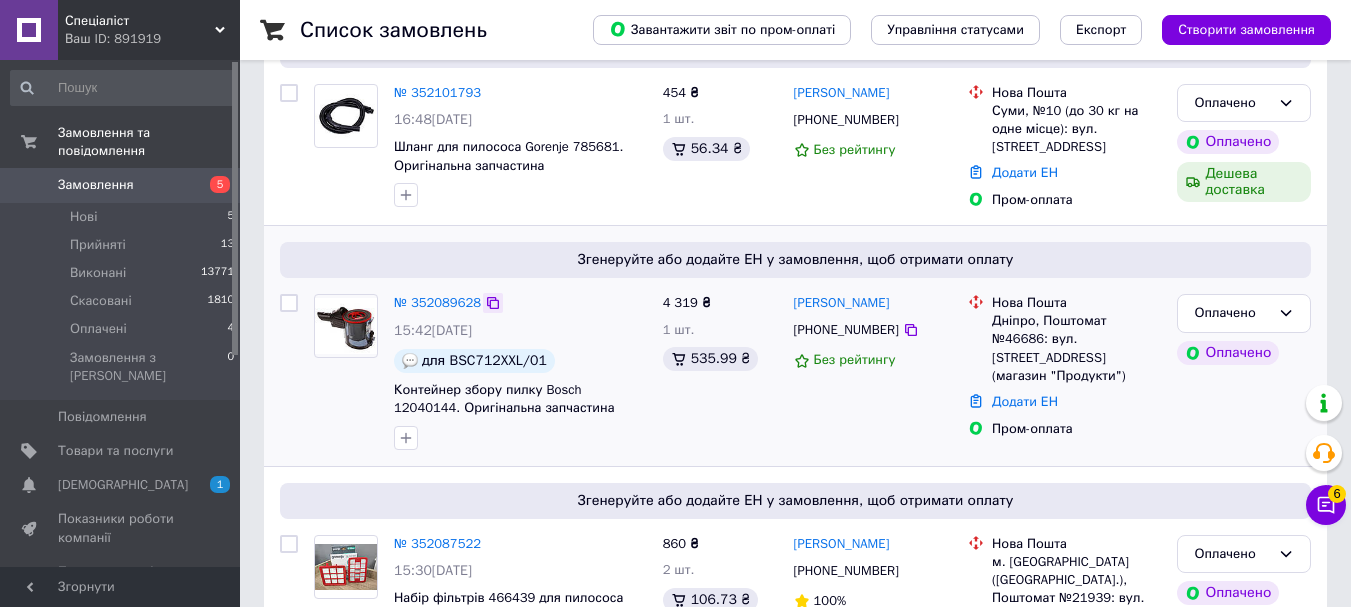 click 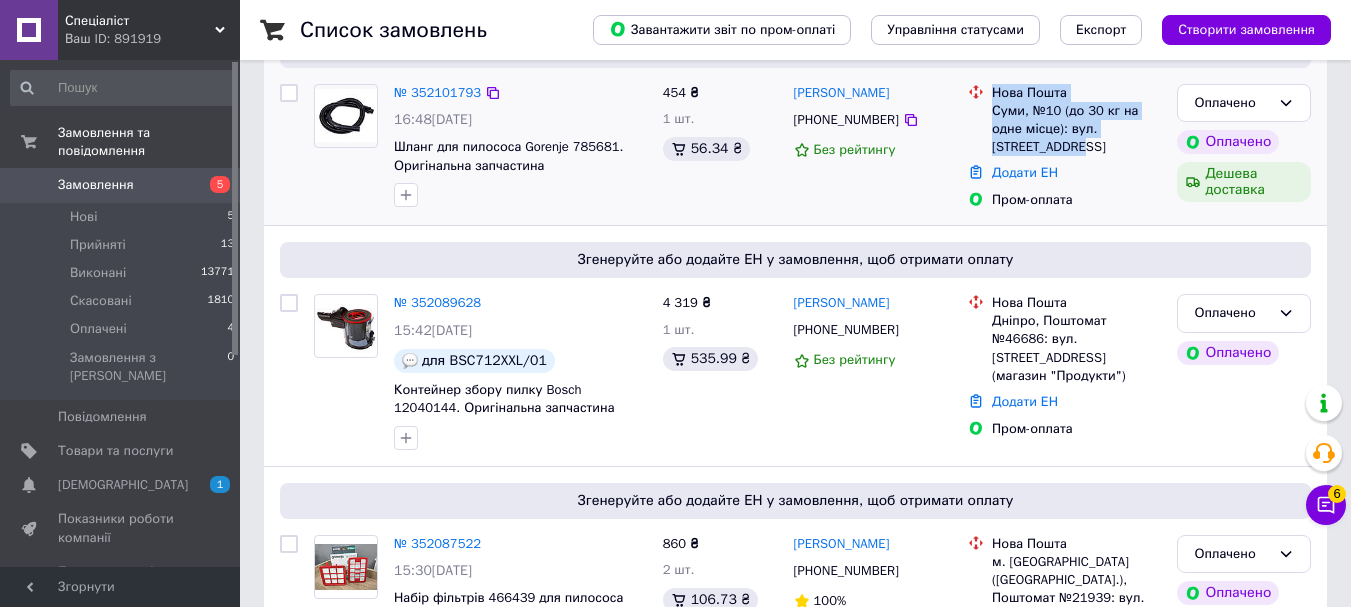 drag, startPoint x: 1012, startPoint y: 144, endPoint x: 996, endPoint y: 91, distance: 55.362442 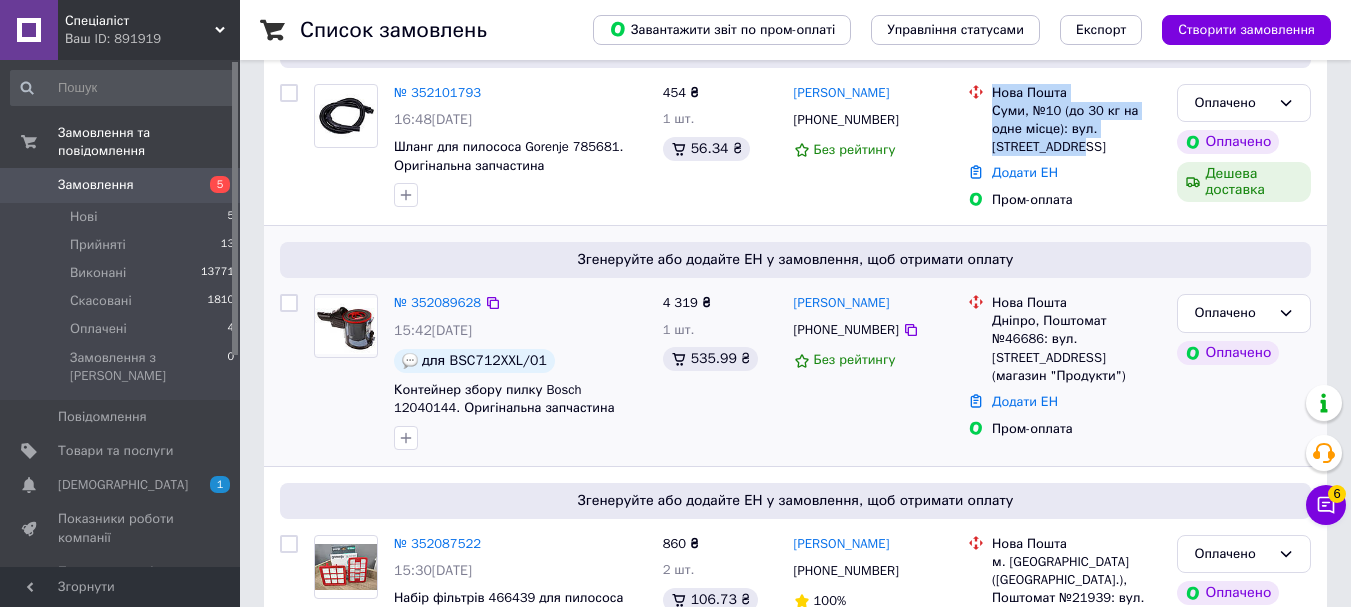 copy on "Нова Пошта Суми, №10 (до 30 кг на одне місце): вул. [STREET_ADDRESS]" 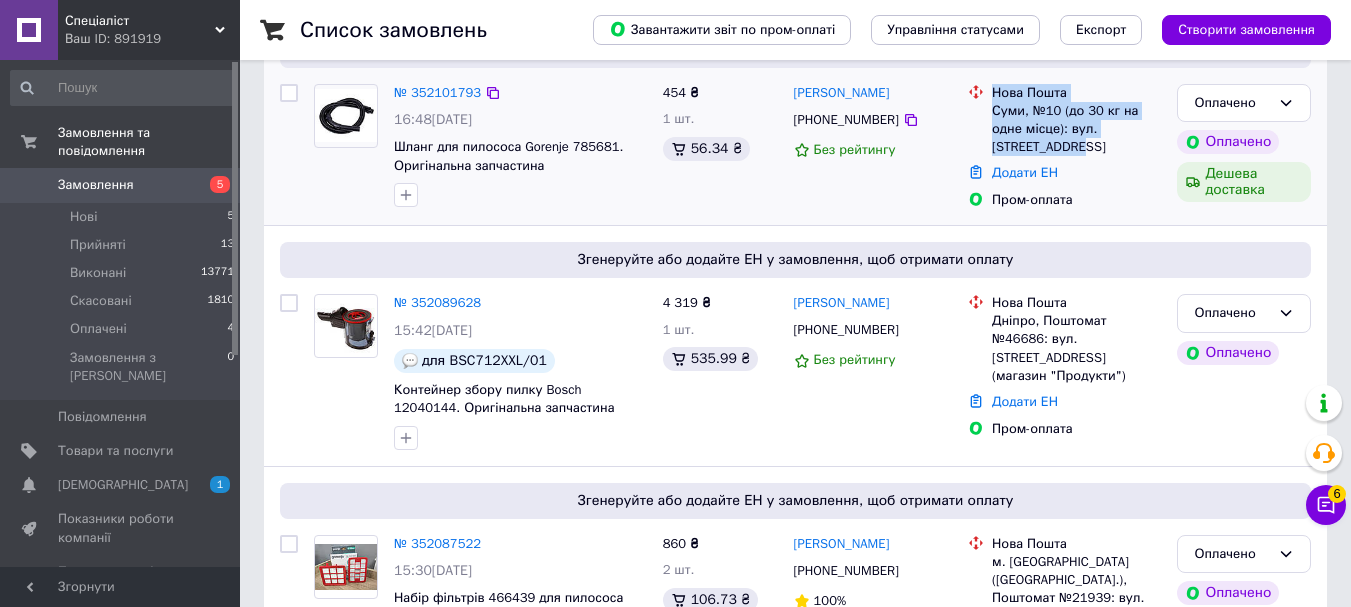 copy on "Нова Пошта Суми, №10 (до 30 кг на одне місце): вул. [STREET_ADDRESS]" 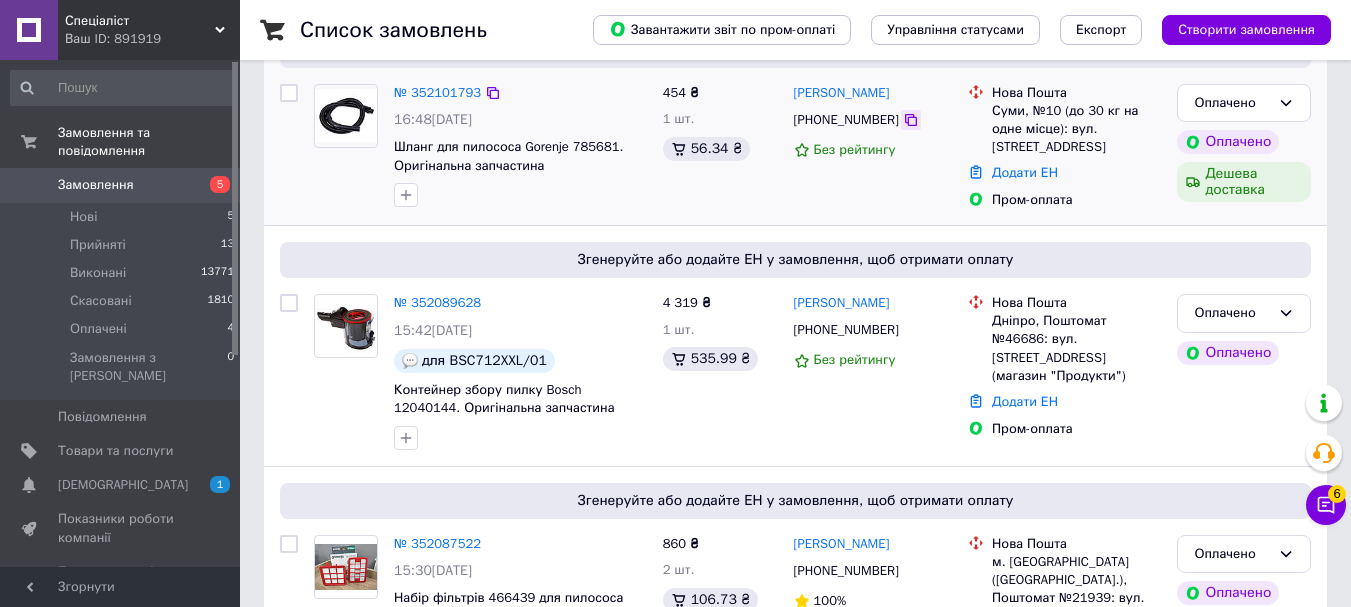 click 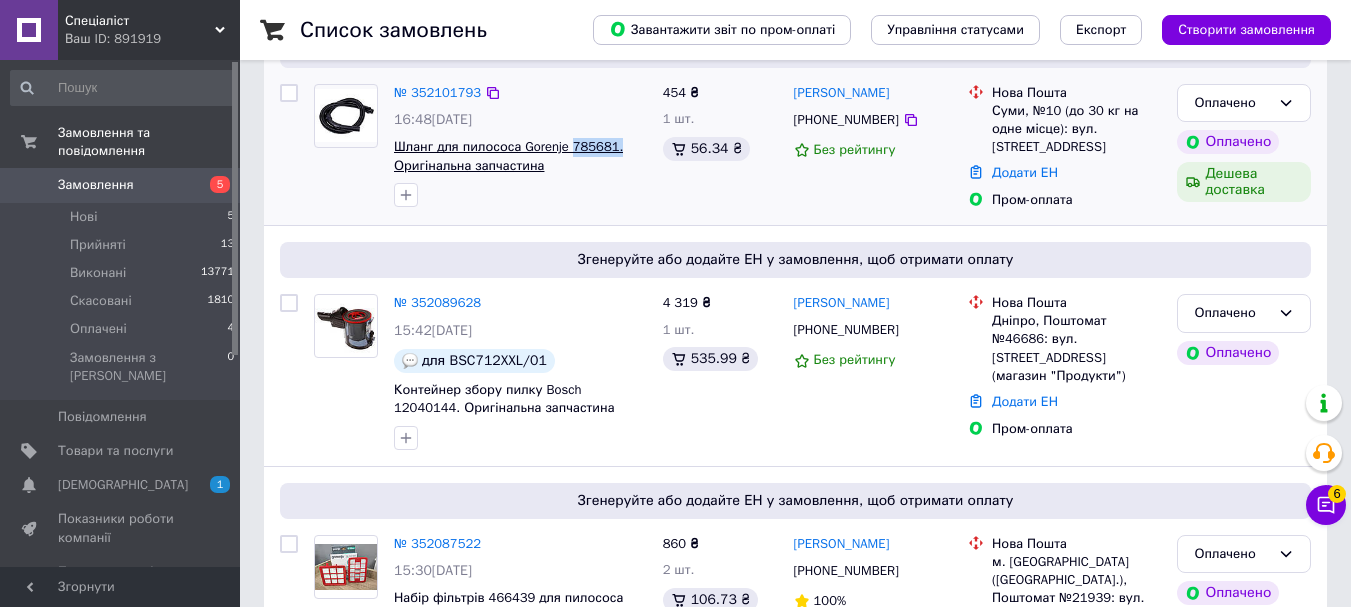 drag, startPoint x: 637, startPoint y: 147, endPoint x: 570, endPoint y: 144, distance: 67.06713 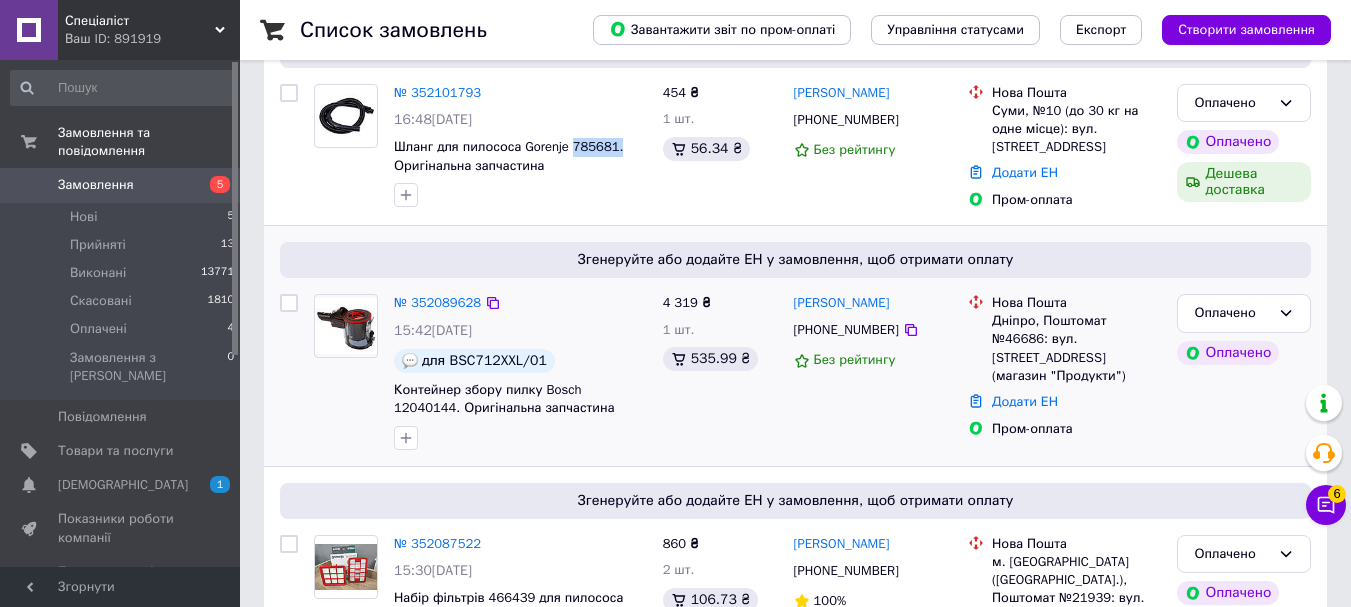 copy on "785681." 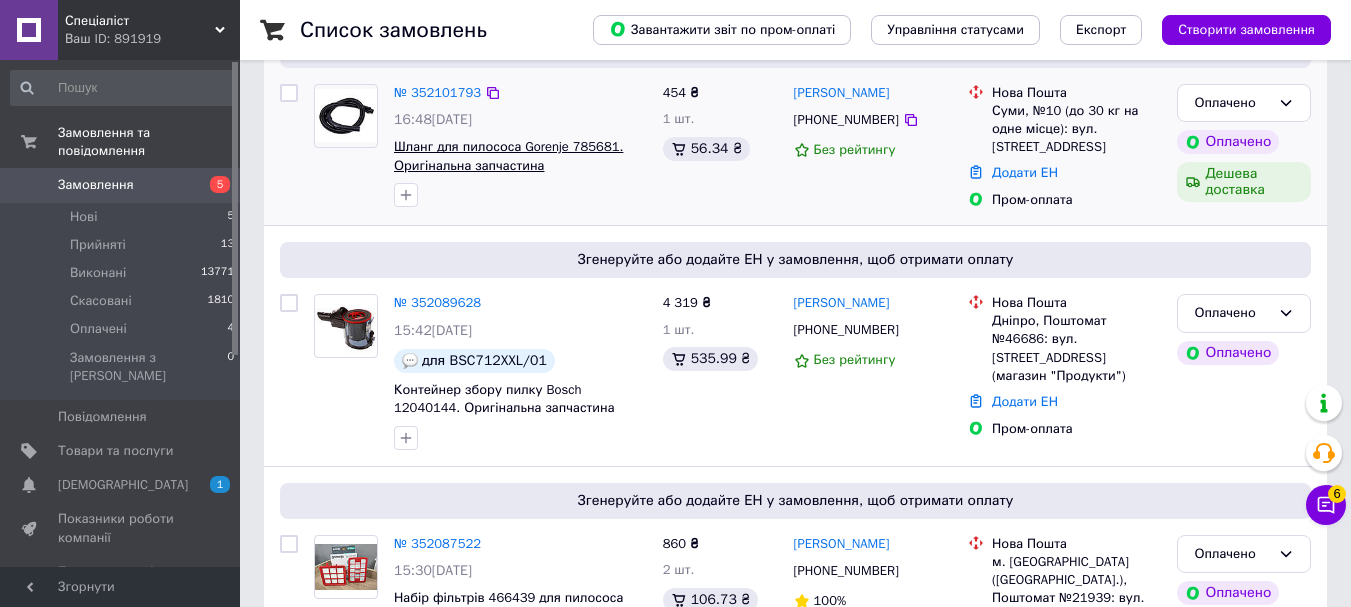 drag, startPoint x: 480, startPoint y: 89, endPoint x: 482, endPoint y: 162, distance: 73.02739 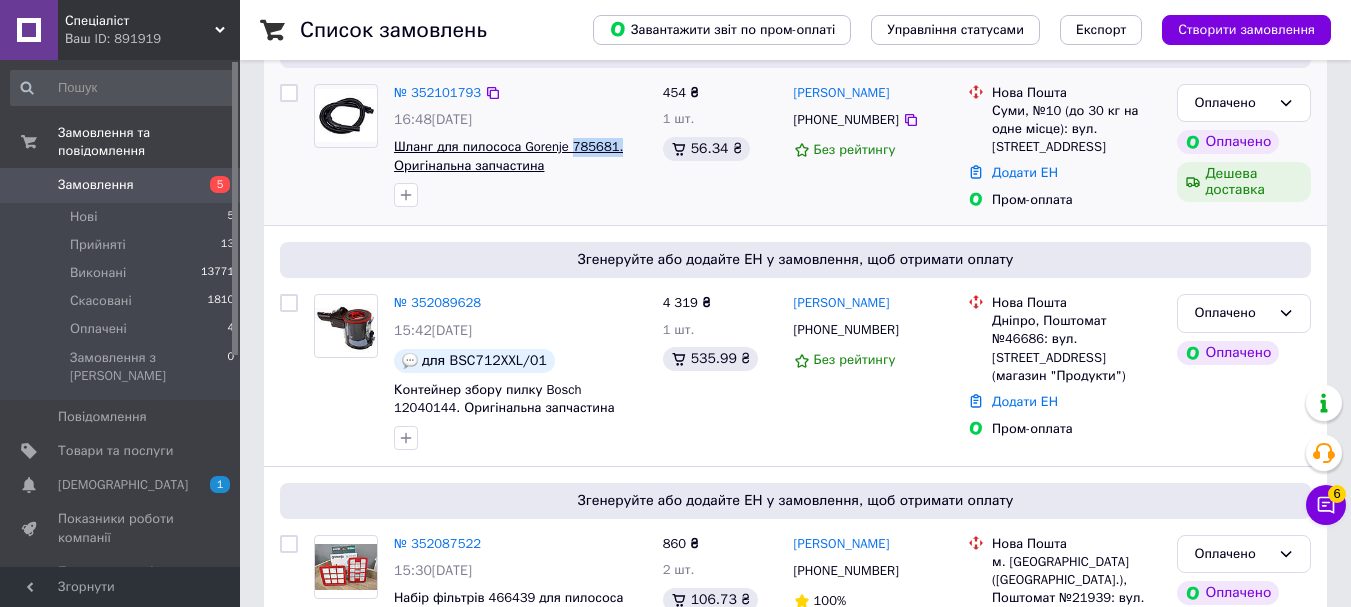 drag, startPoint x: 623, startPoint y: 150, endPoint x: 570, endPoint y: 146, distance: 53.15073 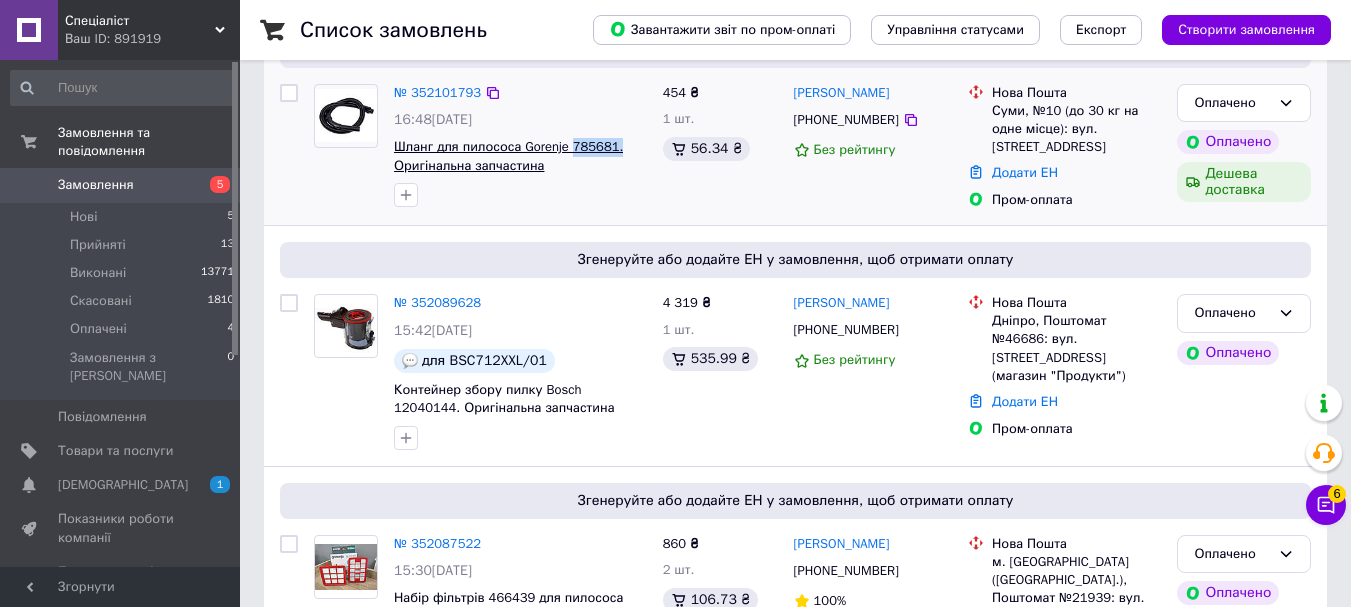 click on "Шланг для пилососа Gorenje 785681. Оригінальна запчастина" at bounding box center [520, 156] 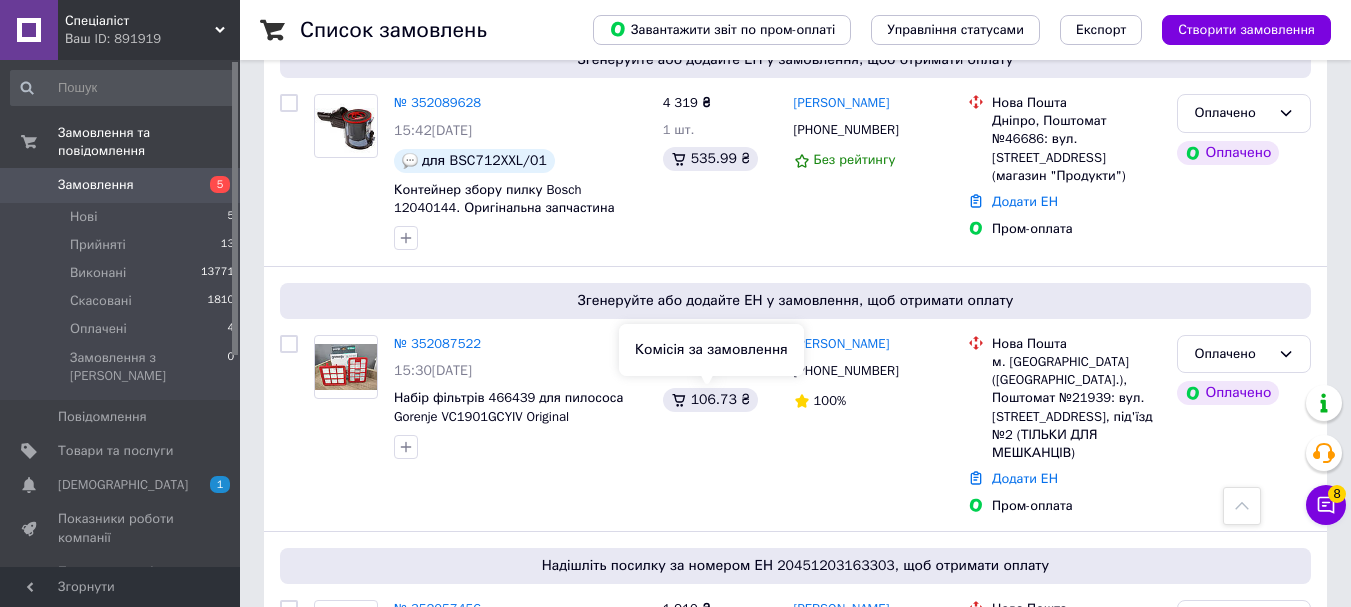 scroll, scrollTop: 0, scrollLeft: 0, axis: both 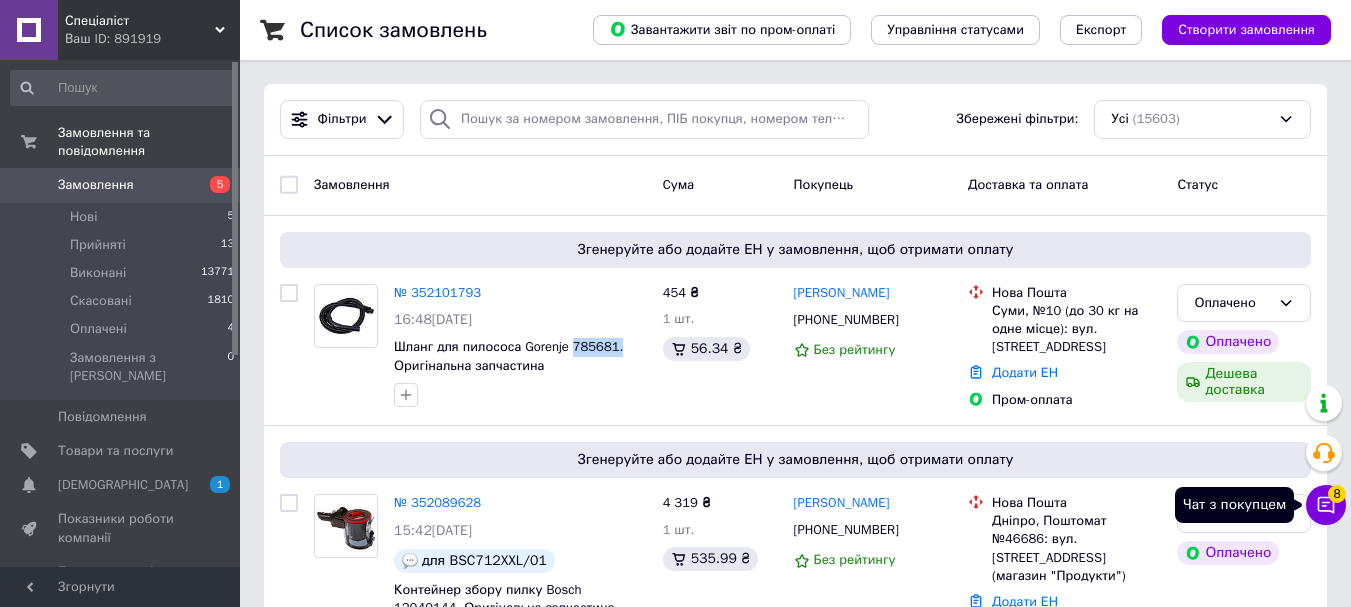 click on "Чат з покупцем 8" at bounding box center (1326, 505) 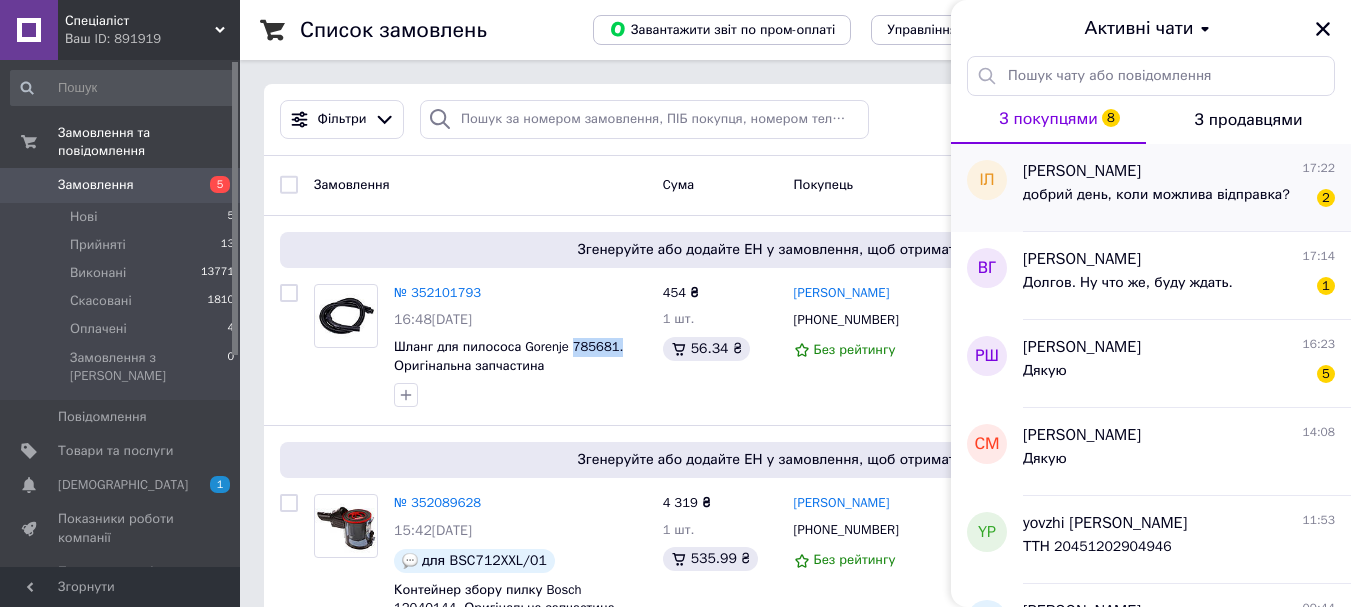 click on "добрий день, коли можлива відправка?" at bounding box center (1156, 195) 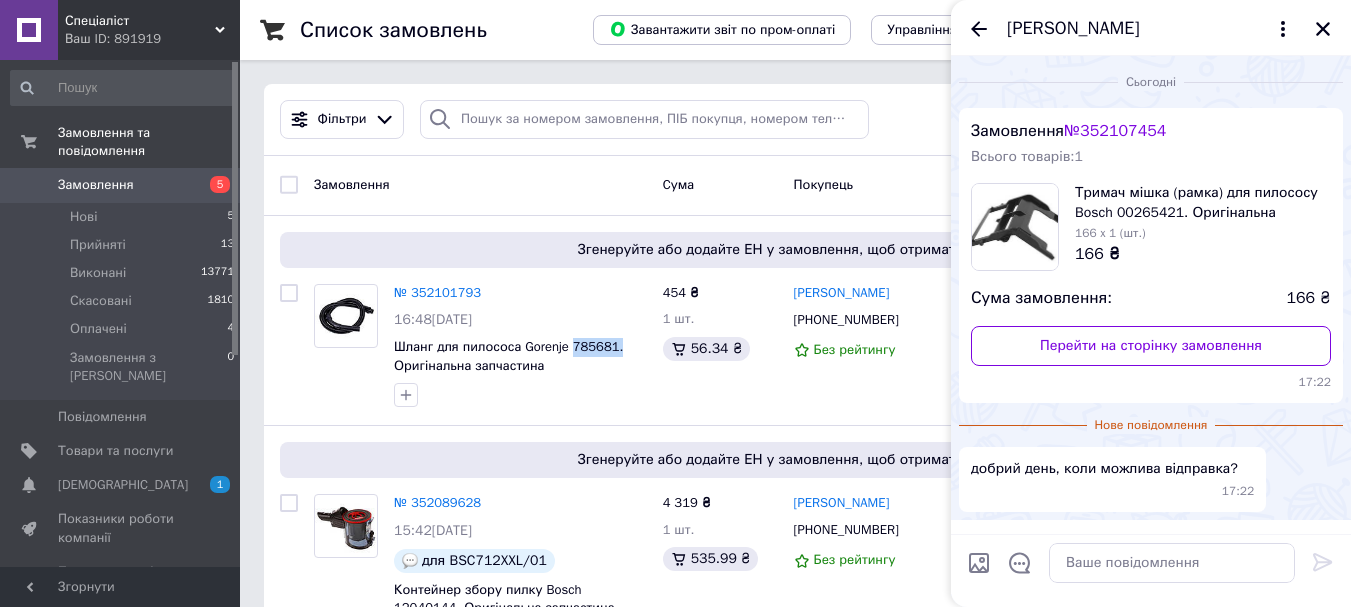 scroll, scrollTop: 59, scrollLeft: 0, axis: vertical 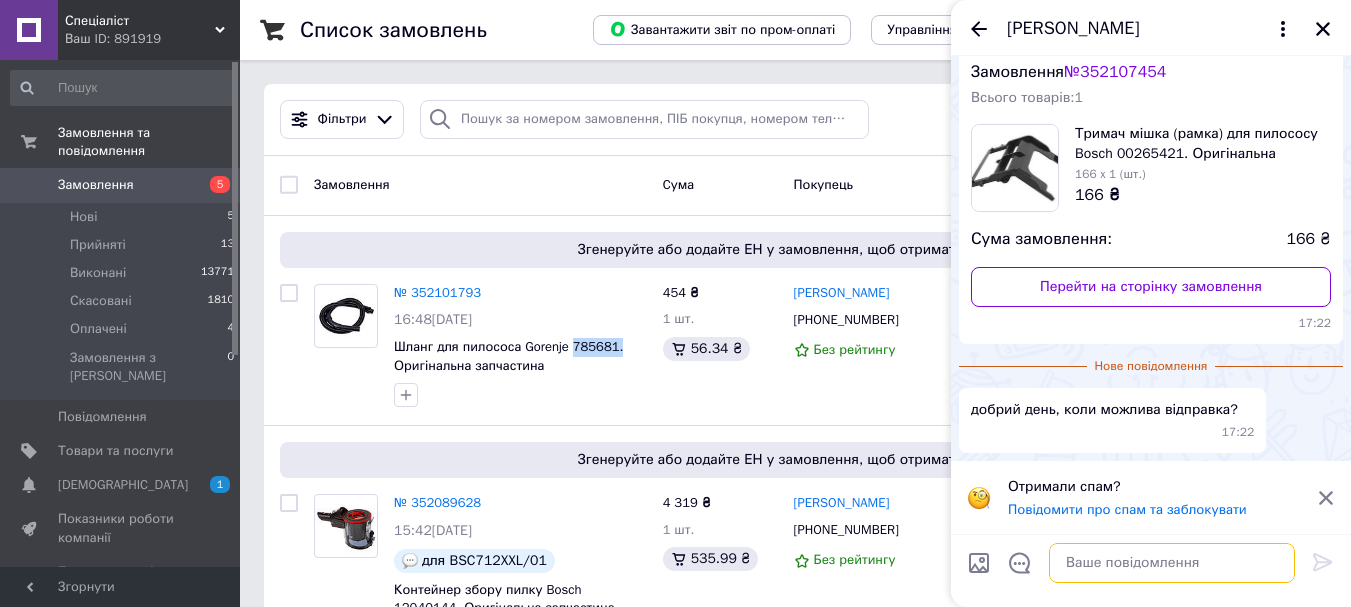click at bounding box center (1172, 563) 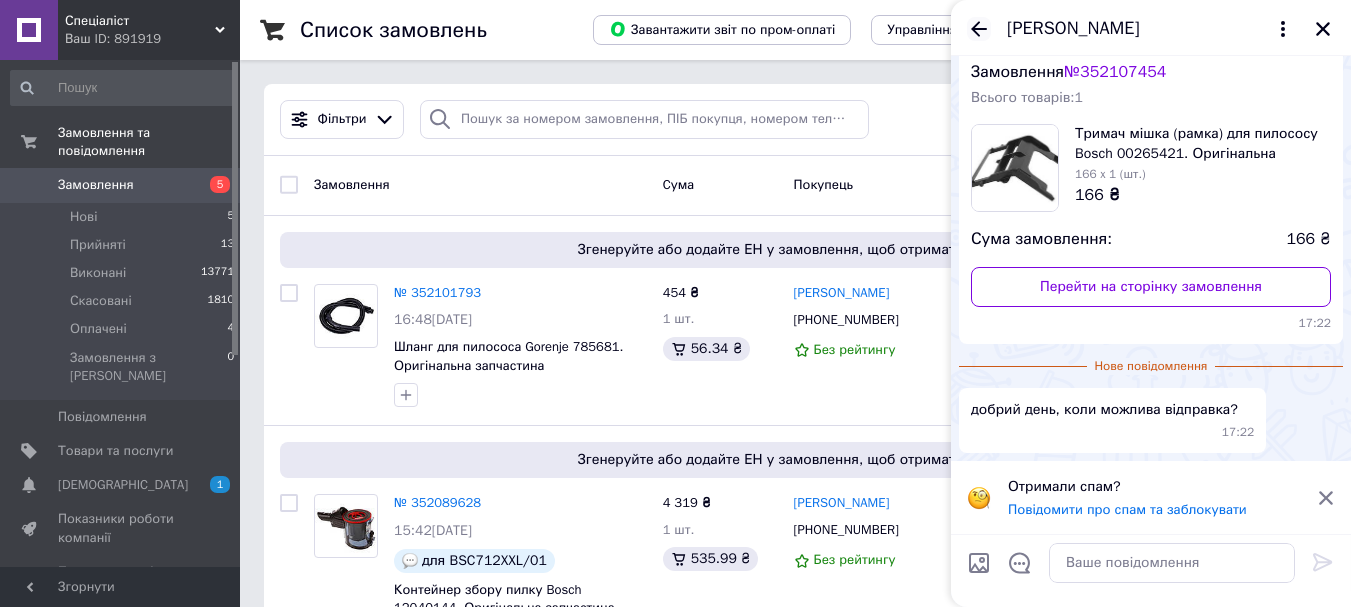 click 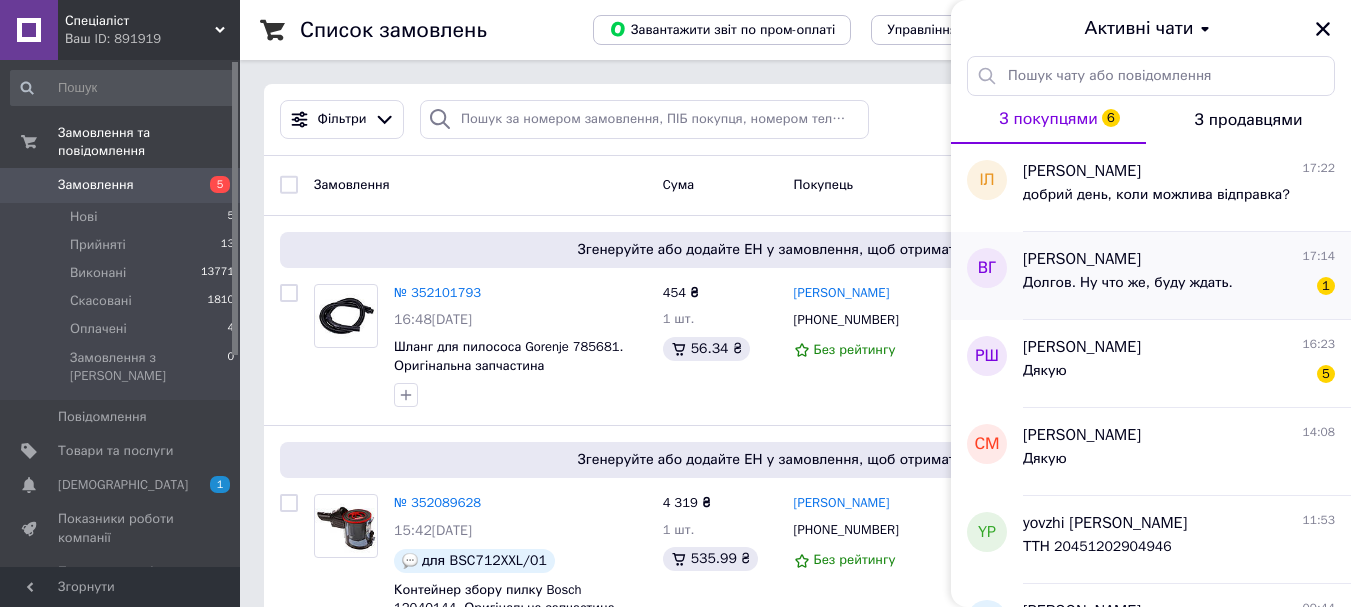 click on "[PERSON_NAME]" at bounding box center [1082, 259] 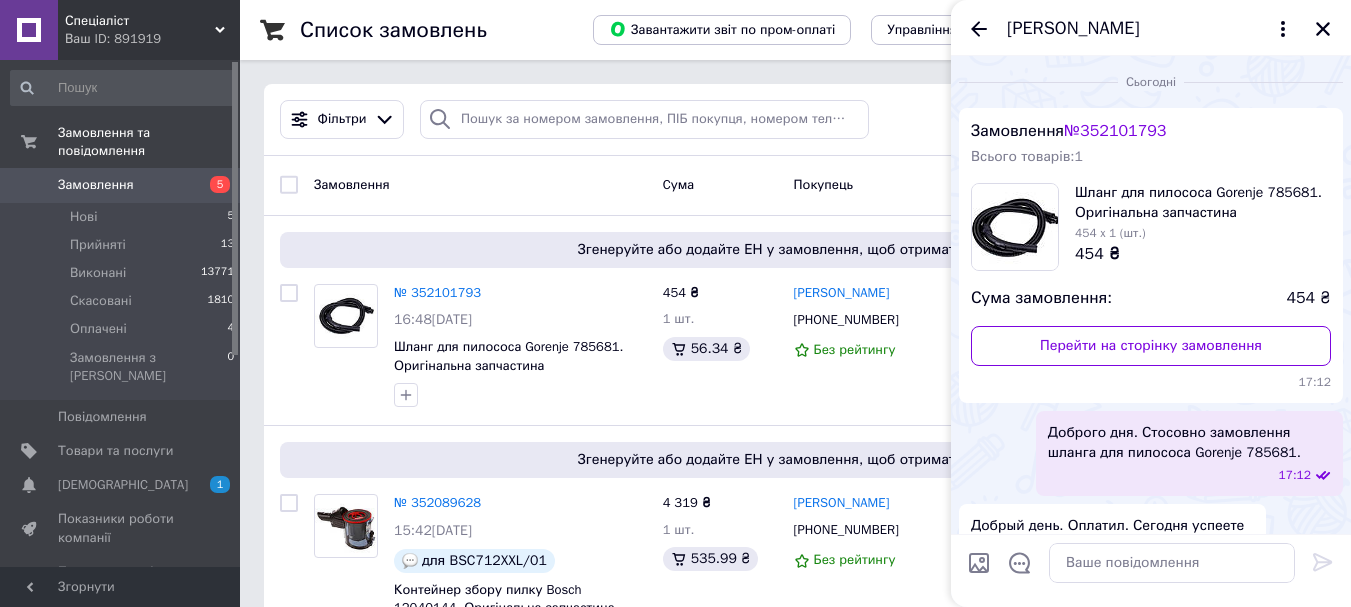 scroll, scrollTop: 265, scrollLeft: 0, axis: vertical 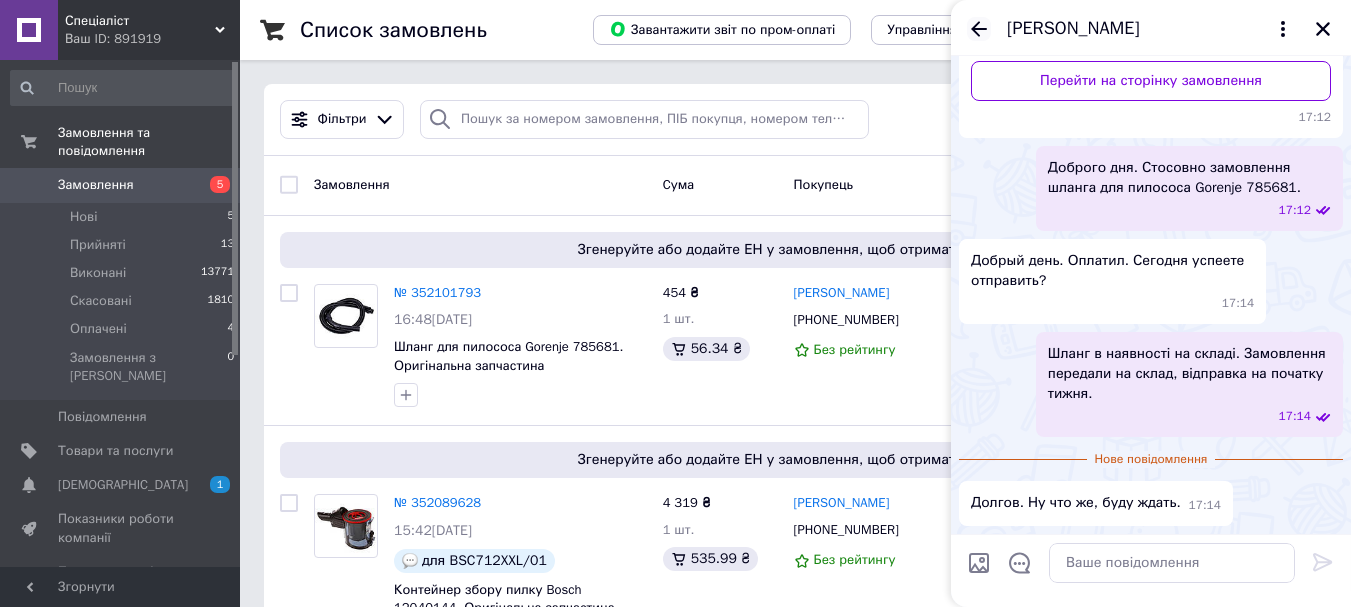 click 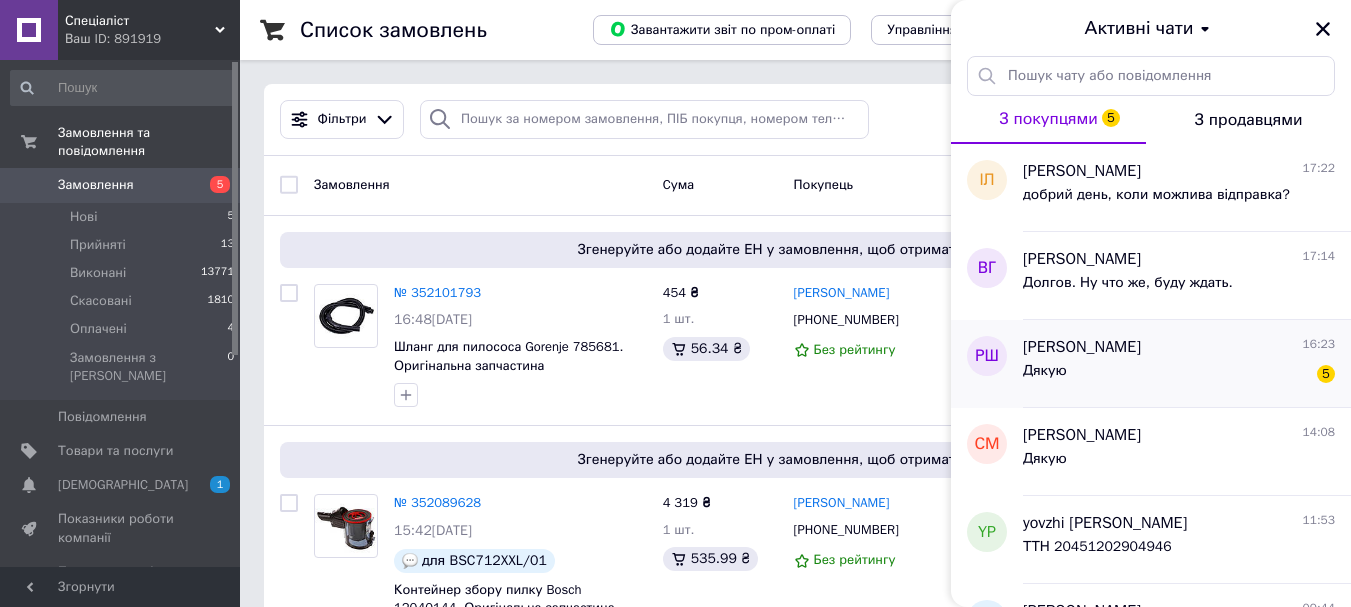 click on "[PERSON_NAME] 16:23" at bounding box center [1179, 347] 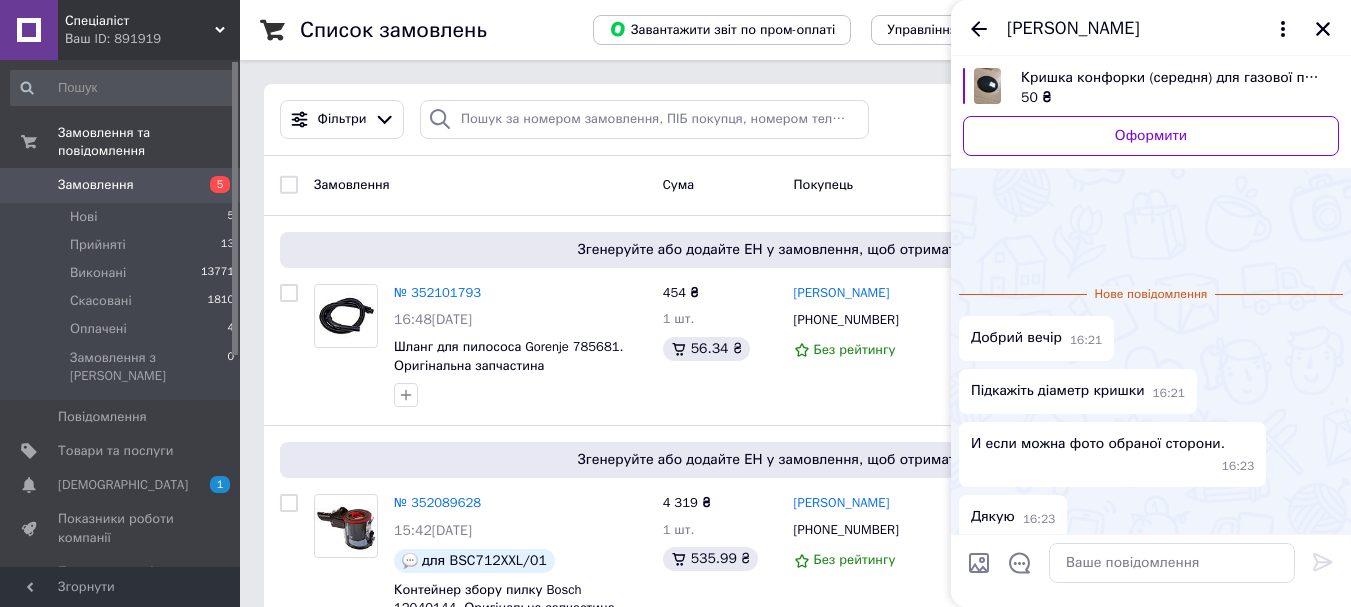 scroll, scrollTop: 68, scrollLeft: 0, axis: vertical 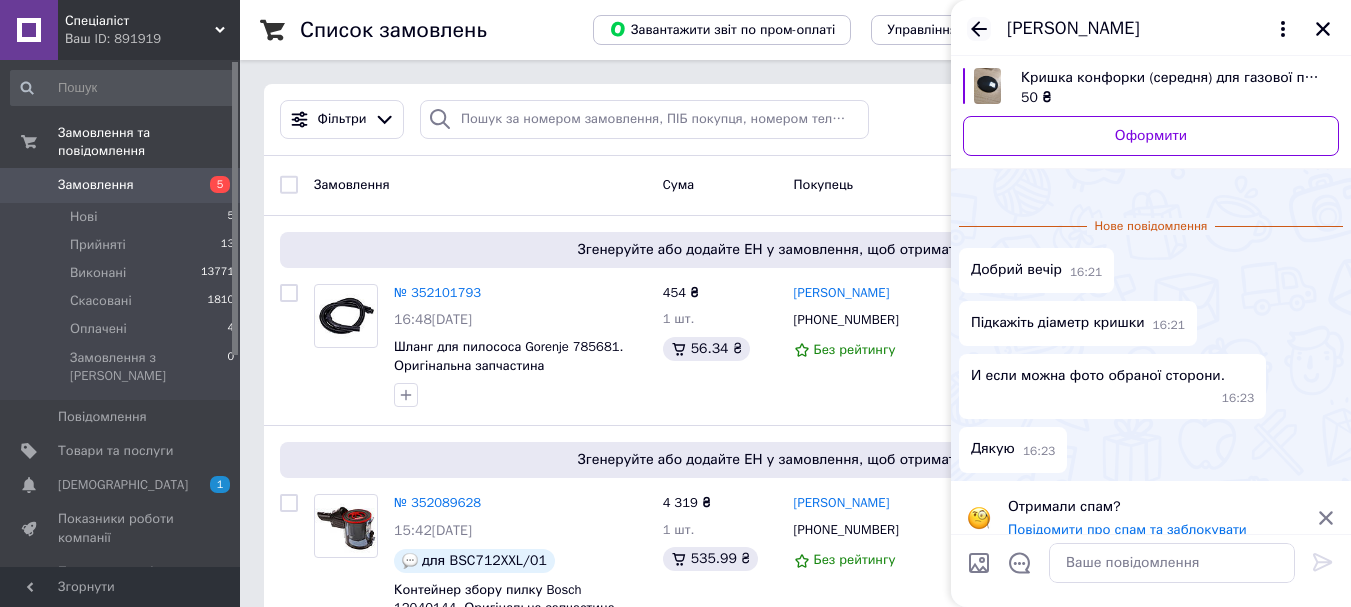 click 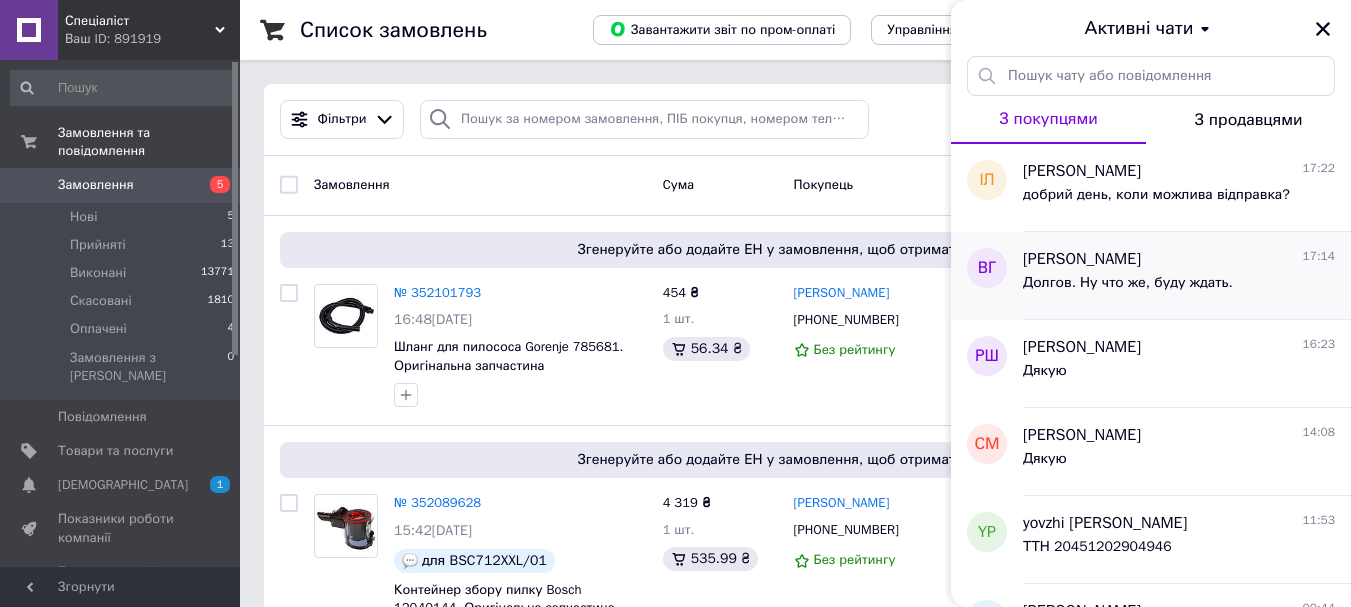 click on "Долгов. Ну что же, буду ждать." at bounding box center (1128, 283) 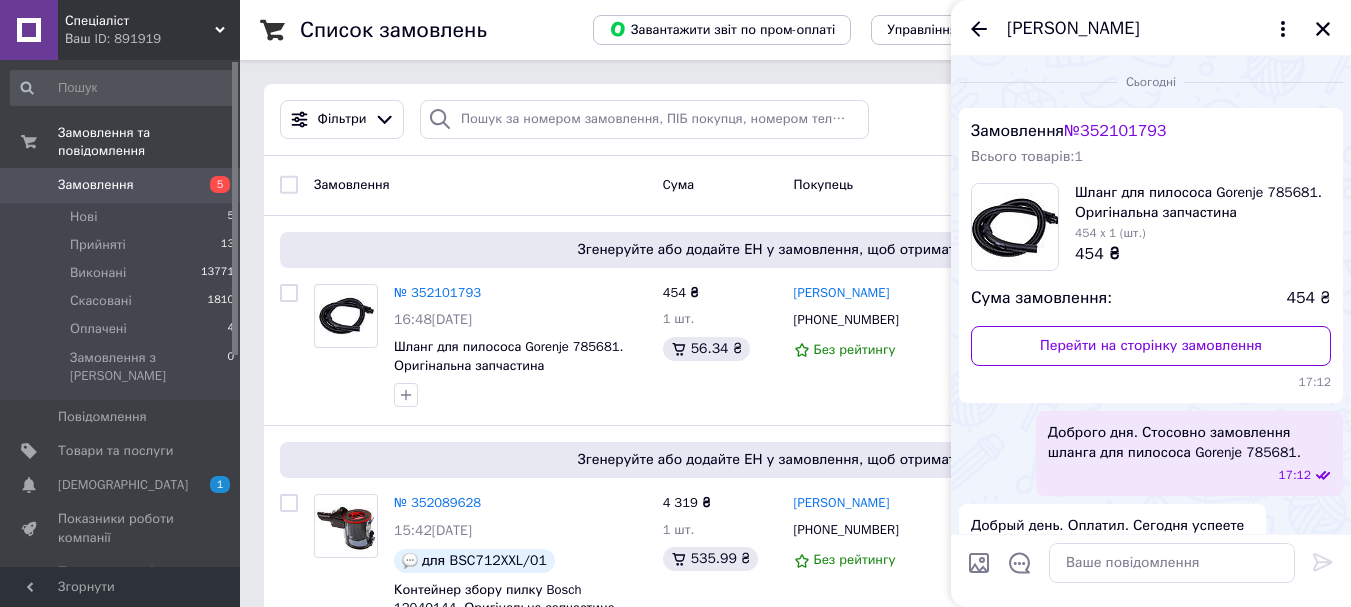 scroll, scrollTop: 229, scrollLeft: 0, axis: vertical 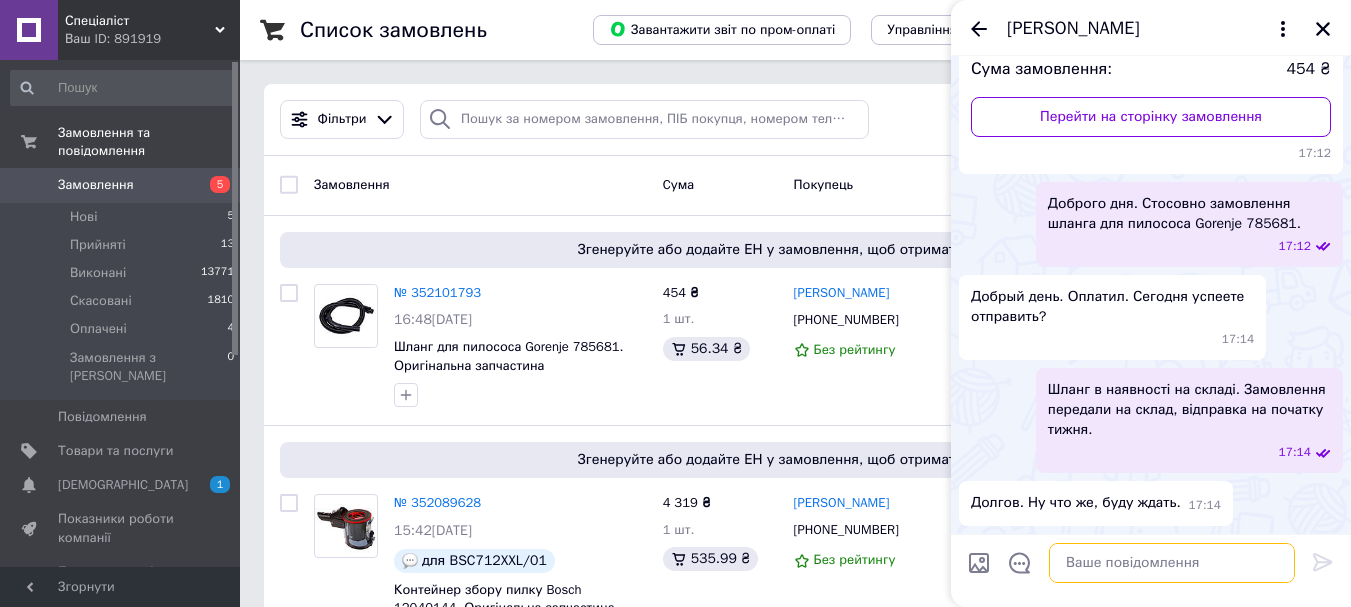 click at bounding box center (1172, 563) 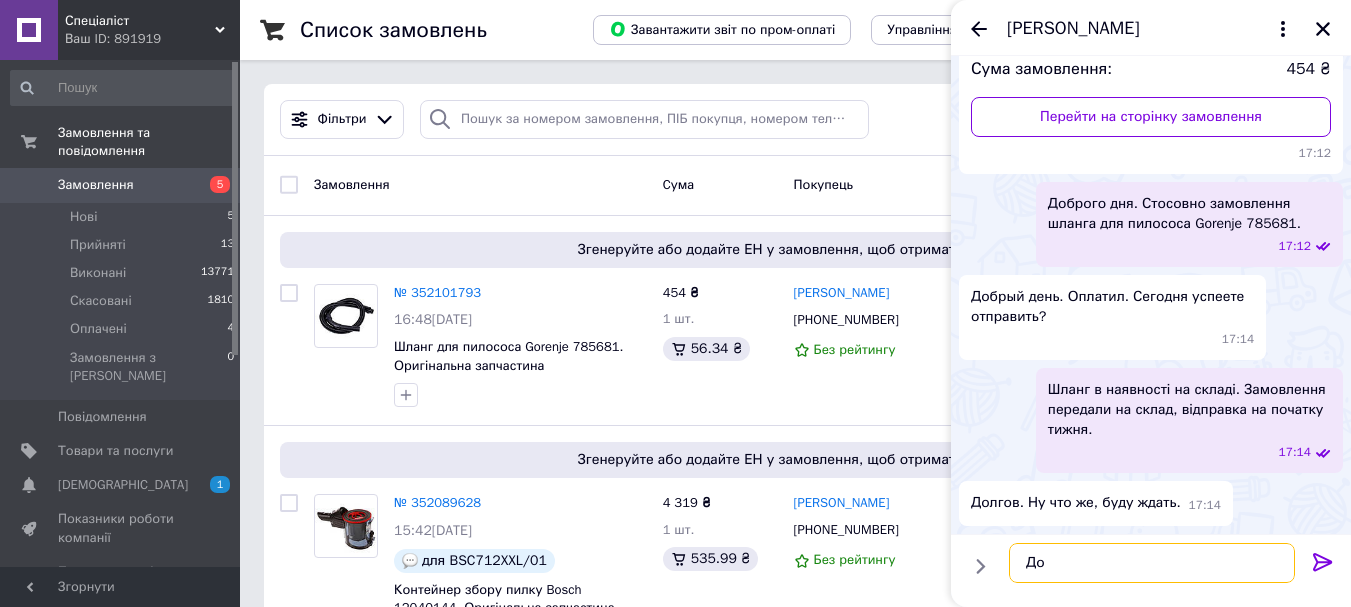 type on "Д" 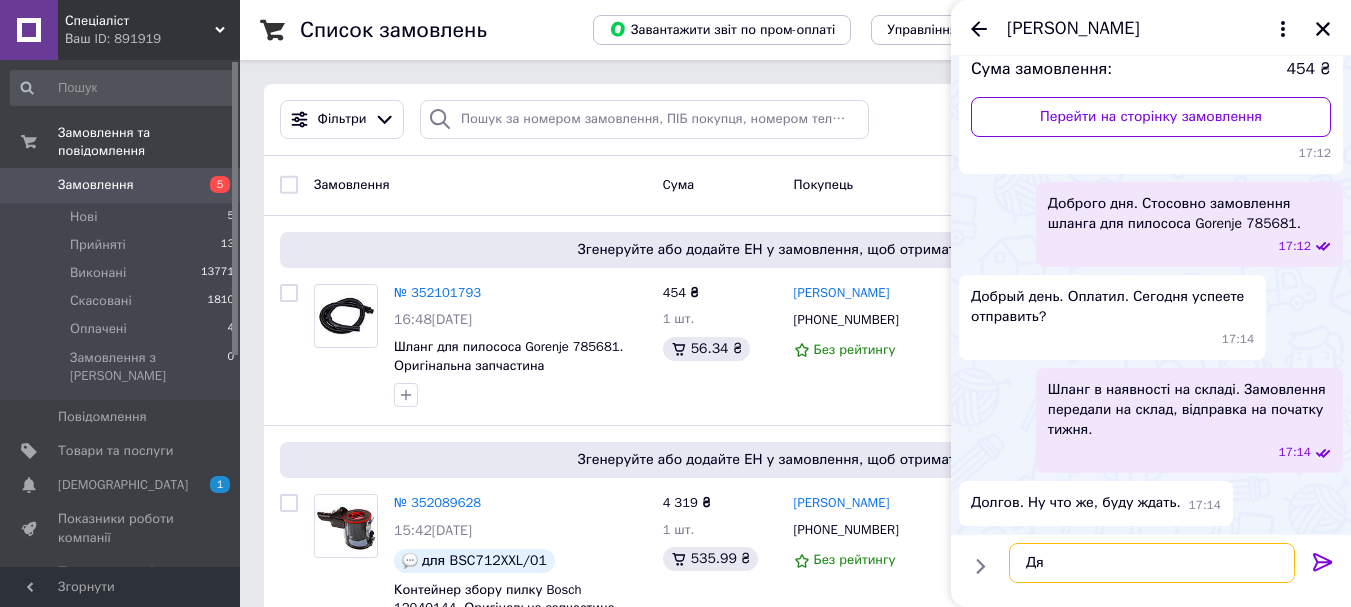type on "Д" 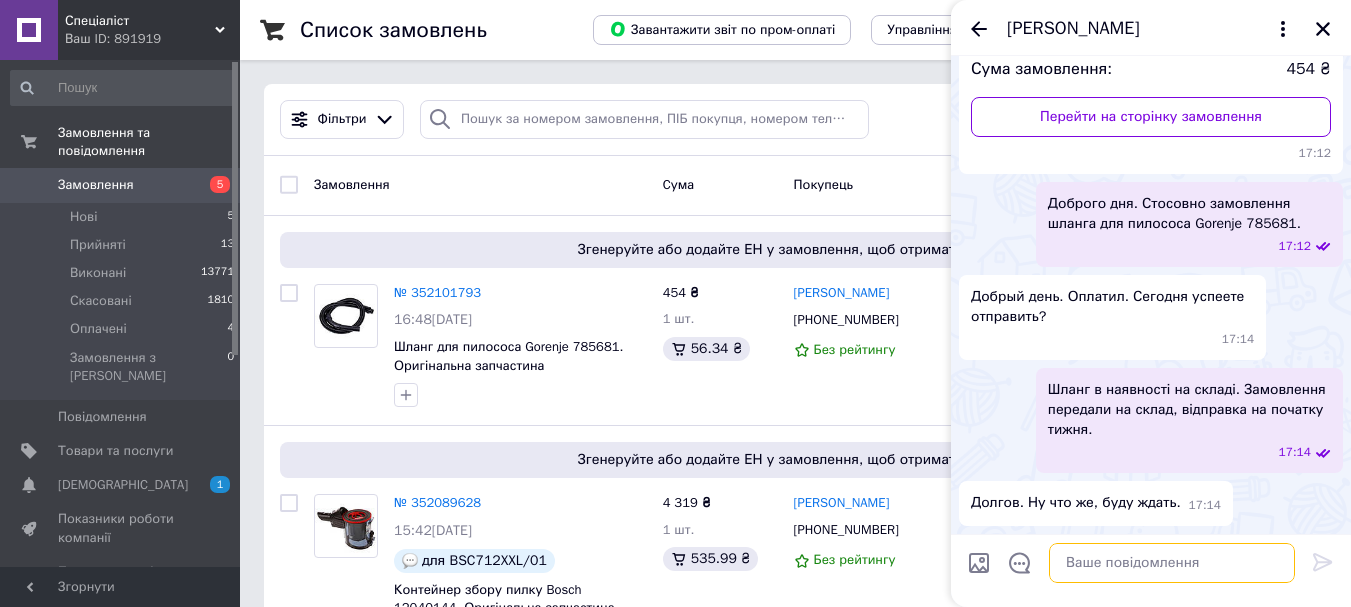 click at bounding box center [1172, 563] 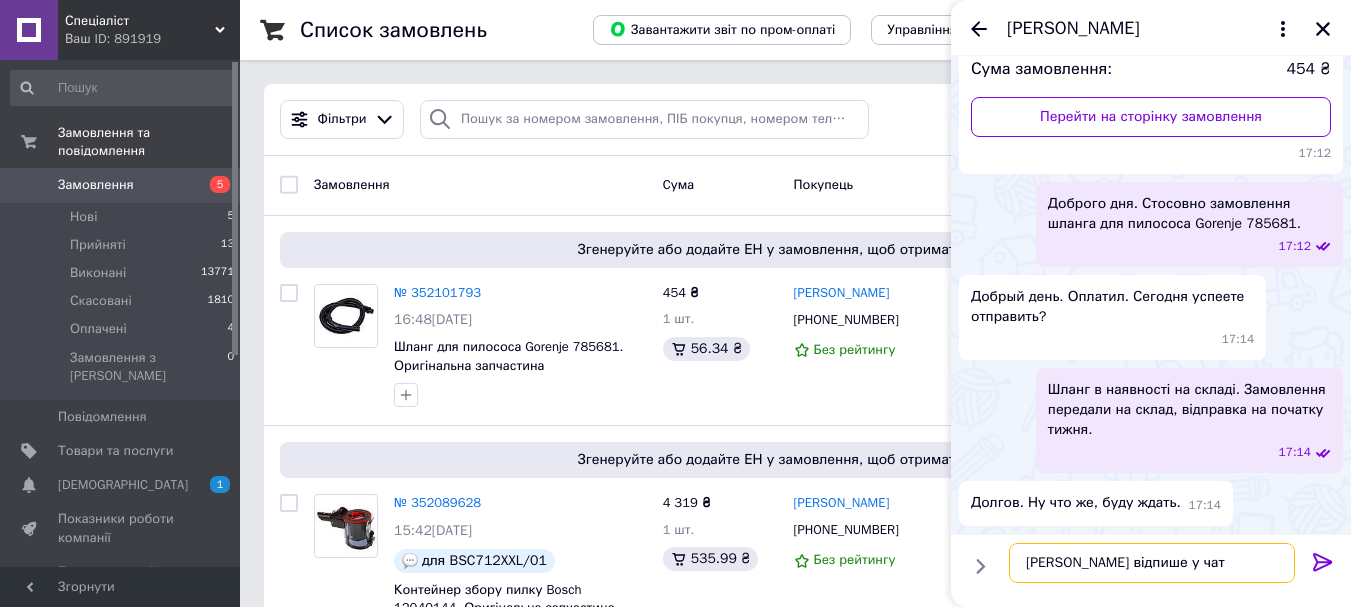 type on "[PERSON_NAME] відпише у чат" 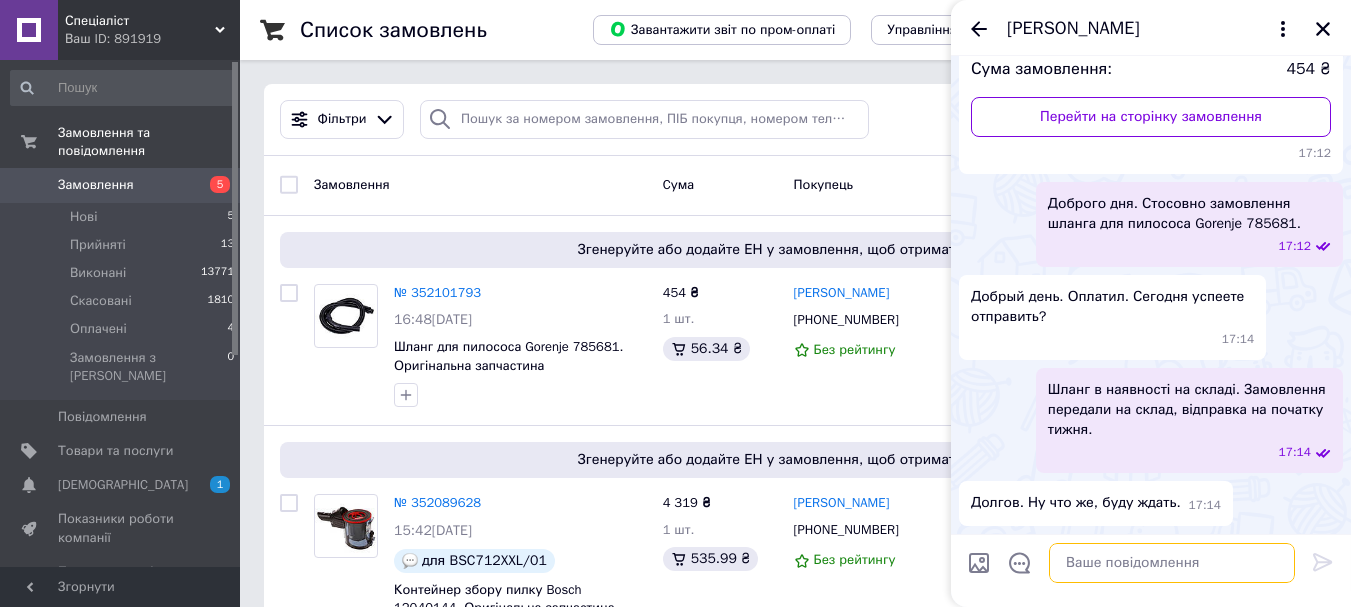 scroll, scrollTop: 283, scrollLeft: 0, axis: vertical 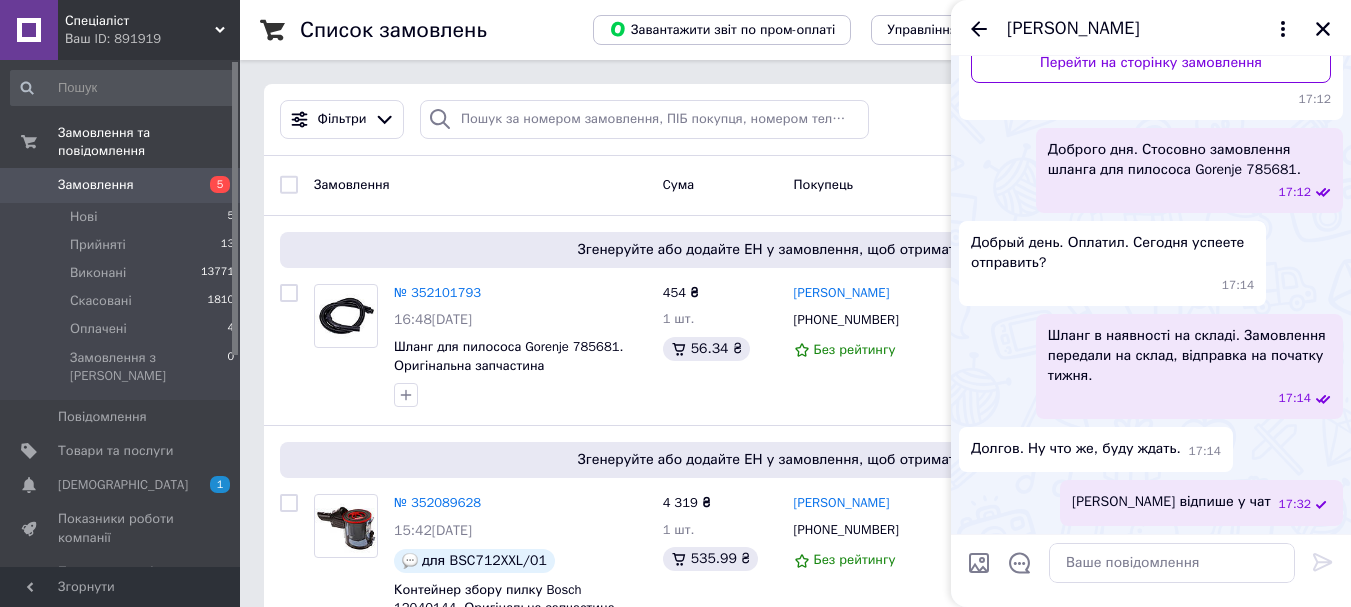 click on "[PERSON_NAME] відпише у чат 17:32" at bounding box center [1201, 502] 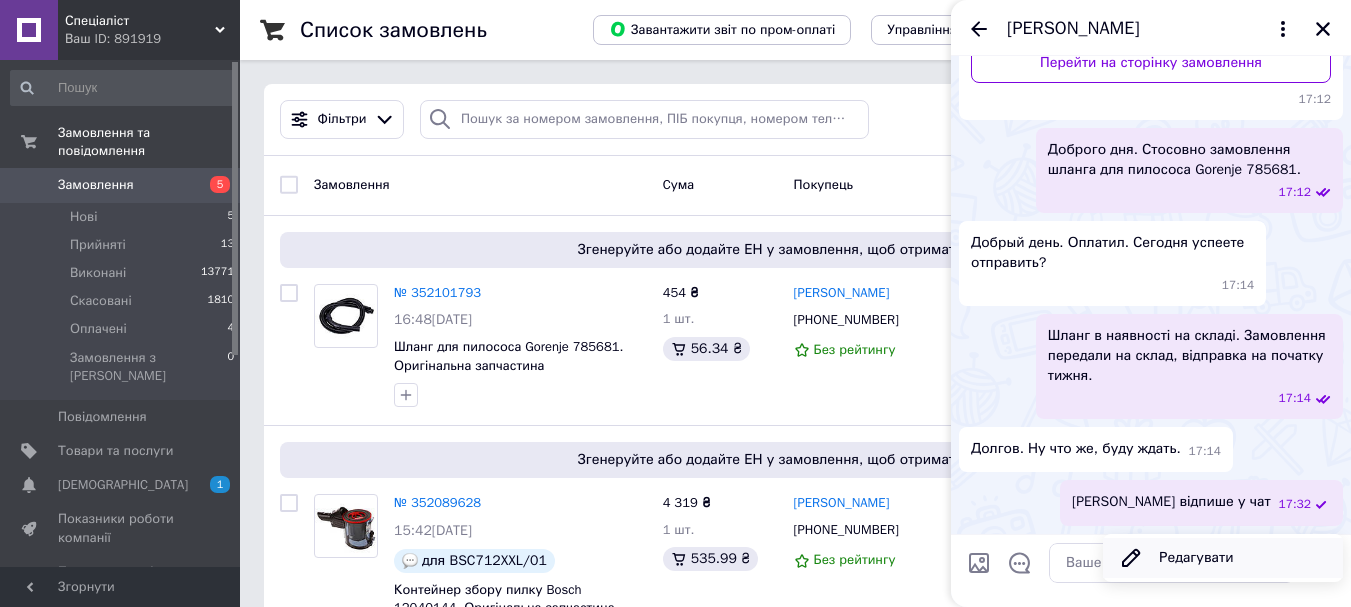 click on "Редагувати" at bounding box center (1223, 558) 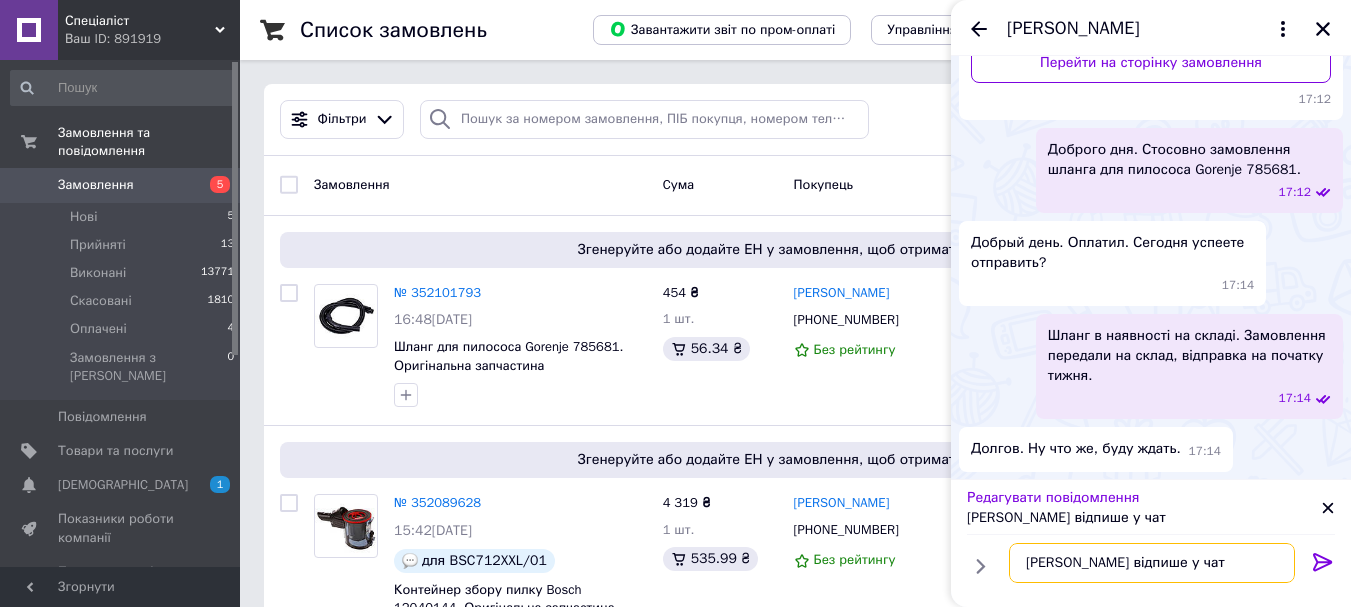 click on "[PERSON_NAME] відпише у чат" at bounding box center [1152, 563] 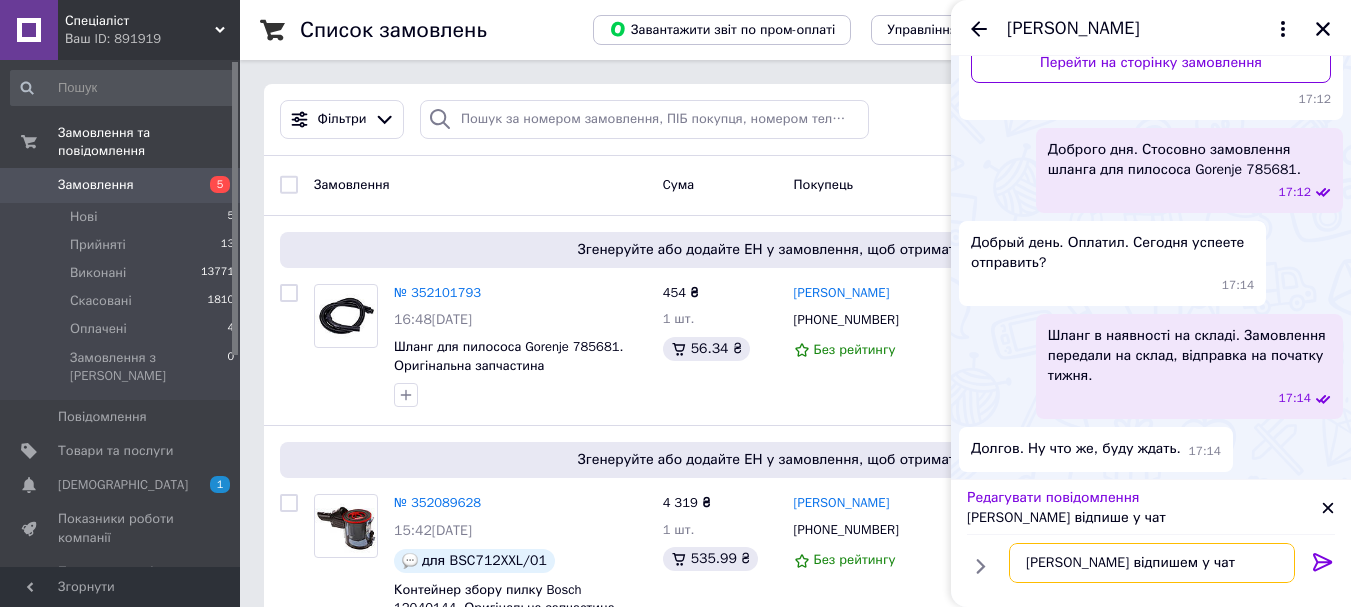 type 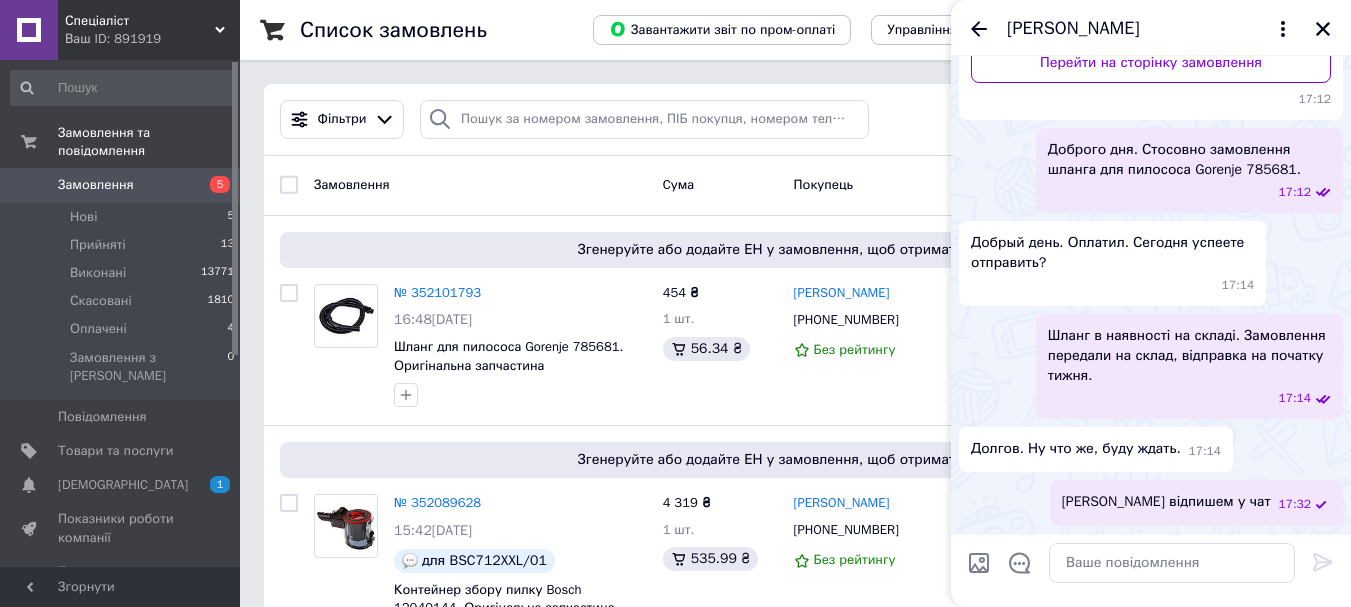 click 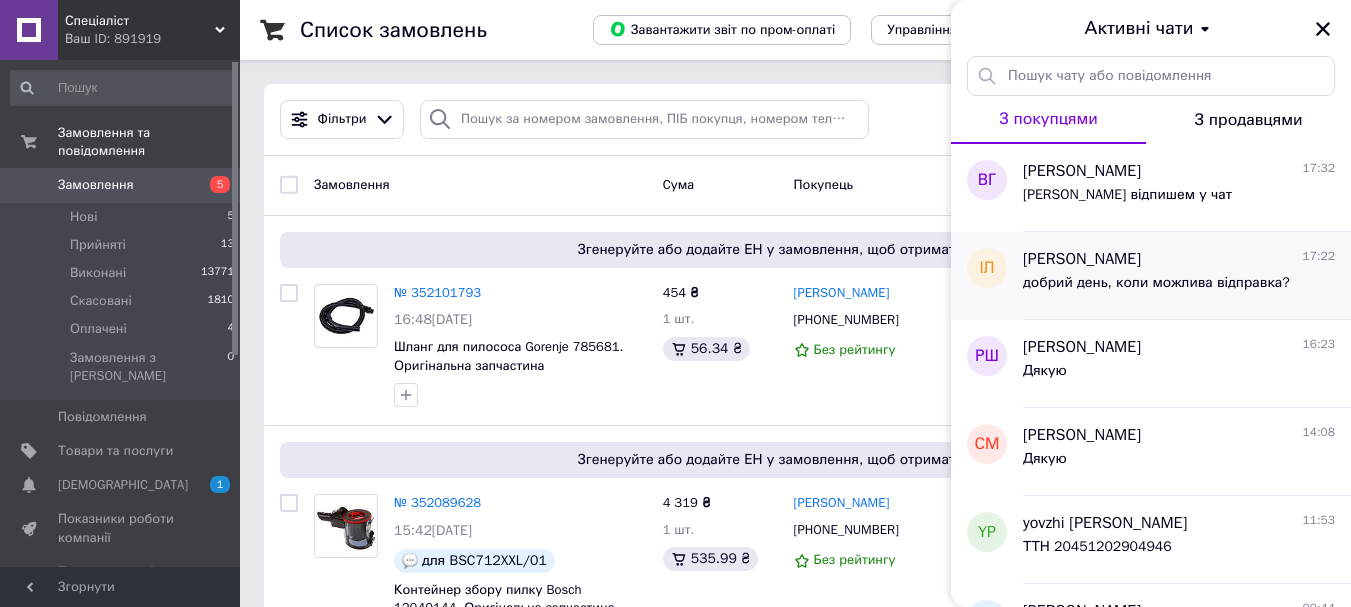 click on "добрий день, коли можлива відправка?" at bounding box center [1179, 287] 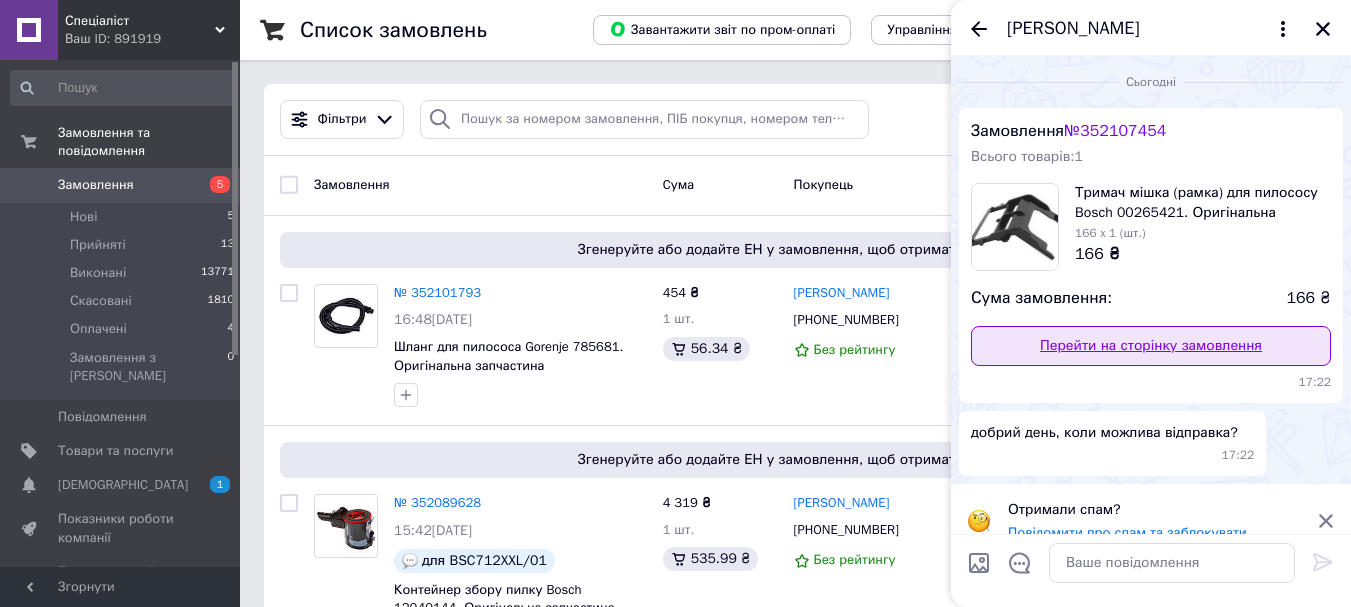 scroll, scrollTop: 23, scrollLeft: 0, axis: vertical 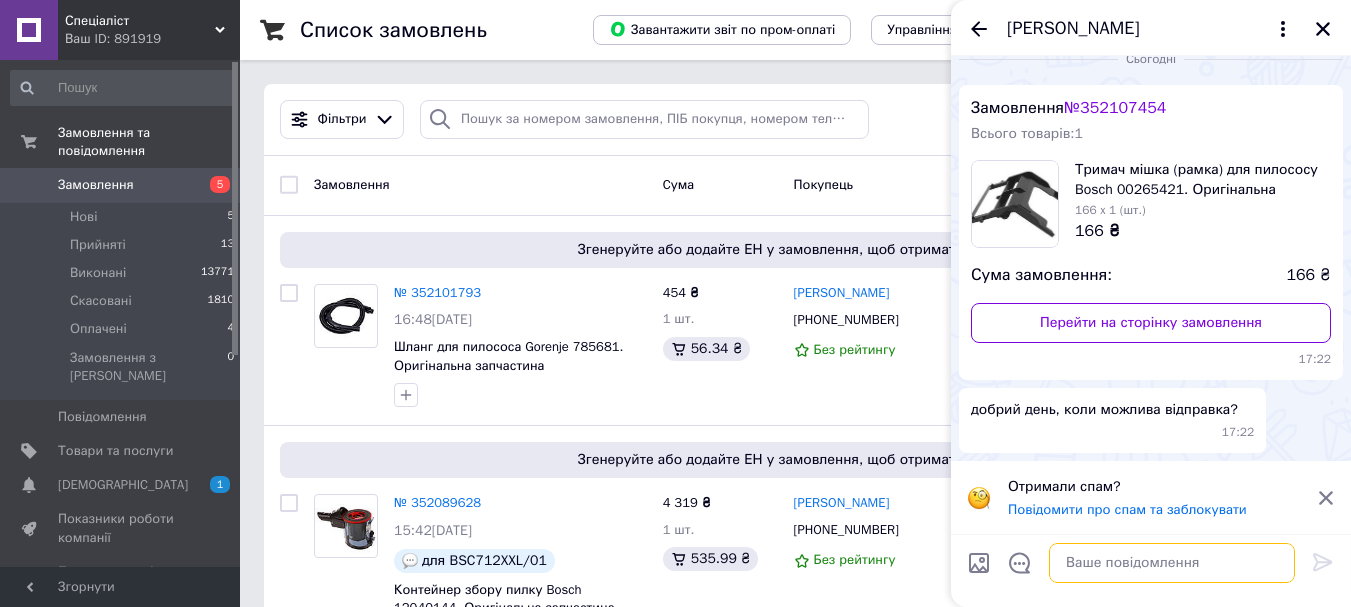 click at bounding box center [1172, 563] 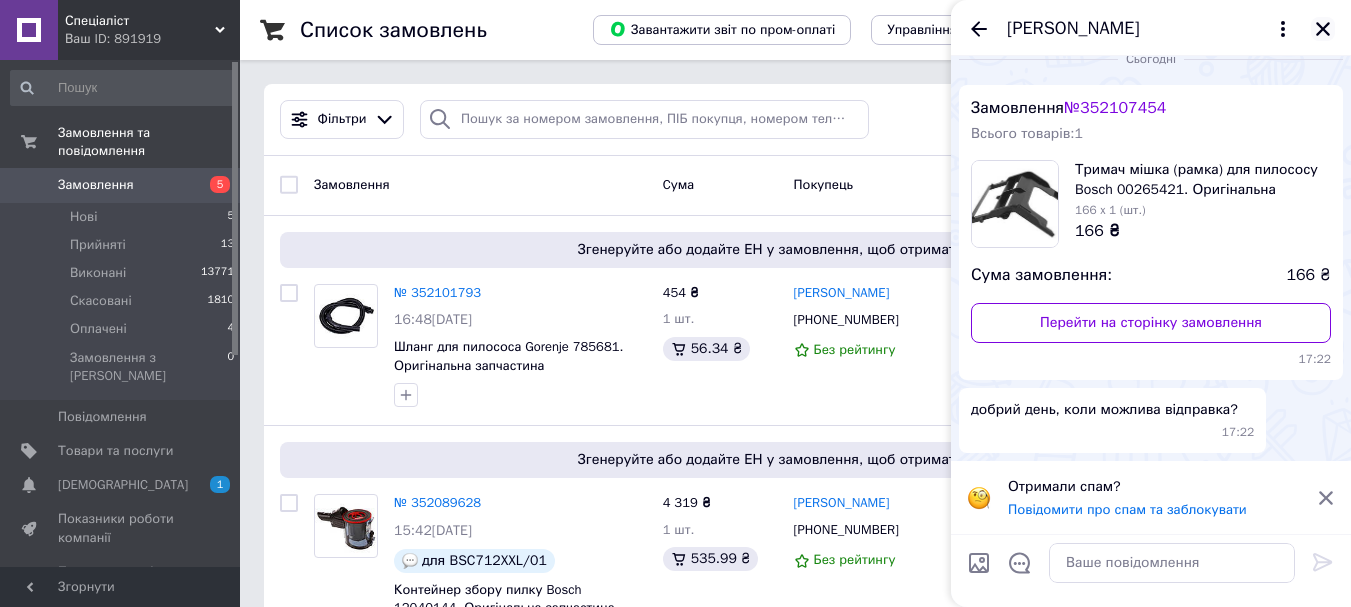 click 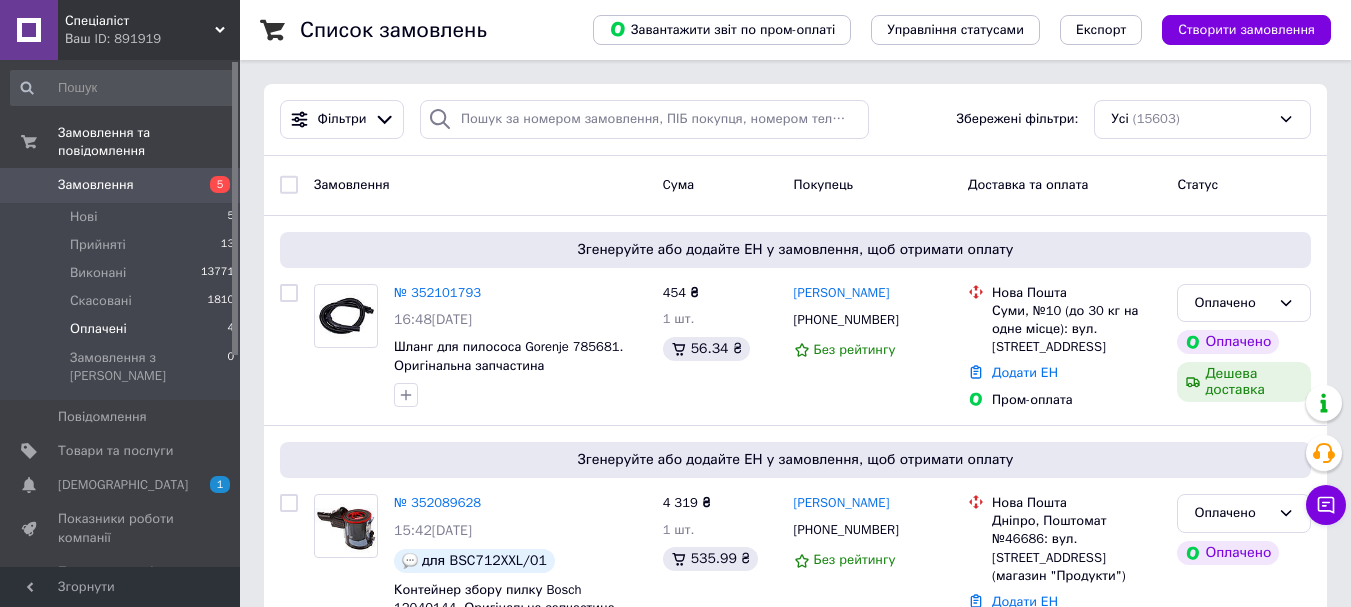 click on "Оплачені" at bounding box center (98, 329) 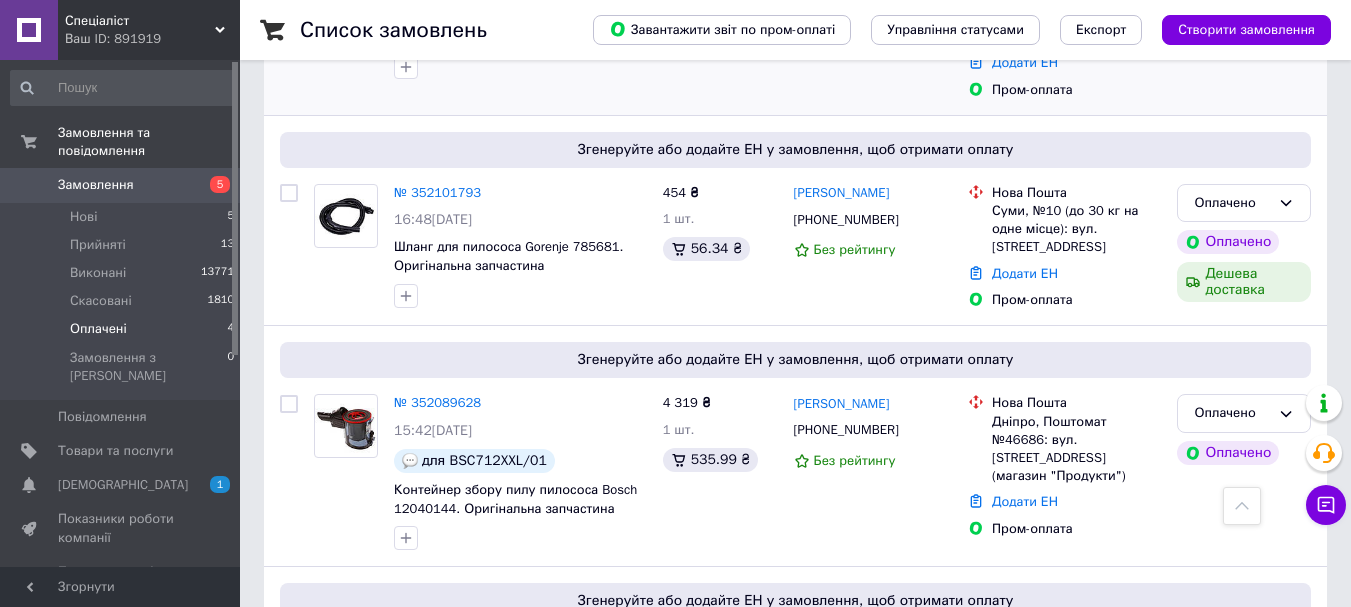 scroll, scrollTop: 100, scrollLeft: 0, axis: vertical 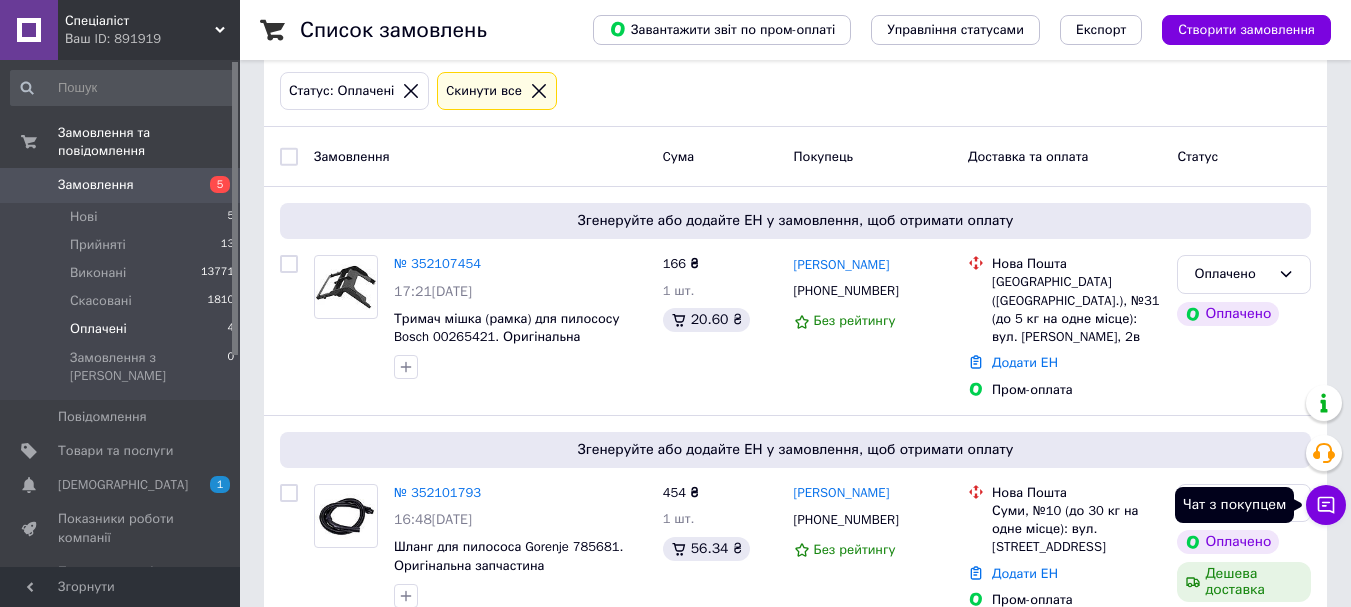 click 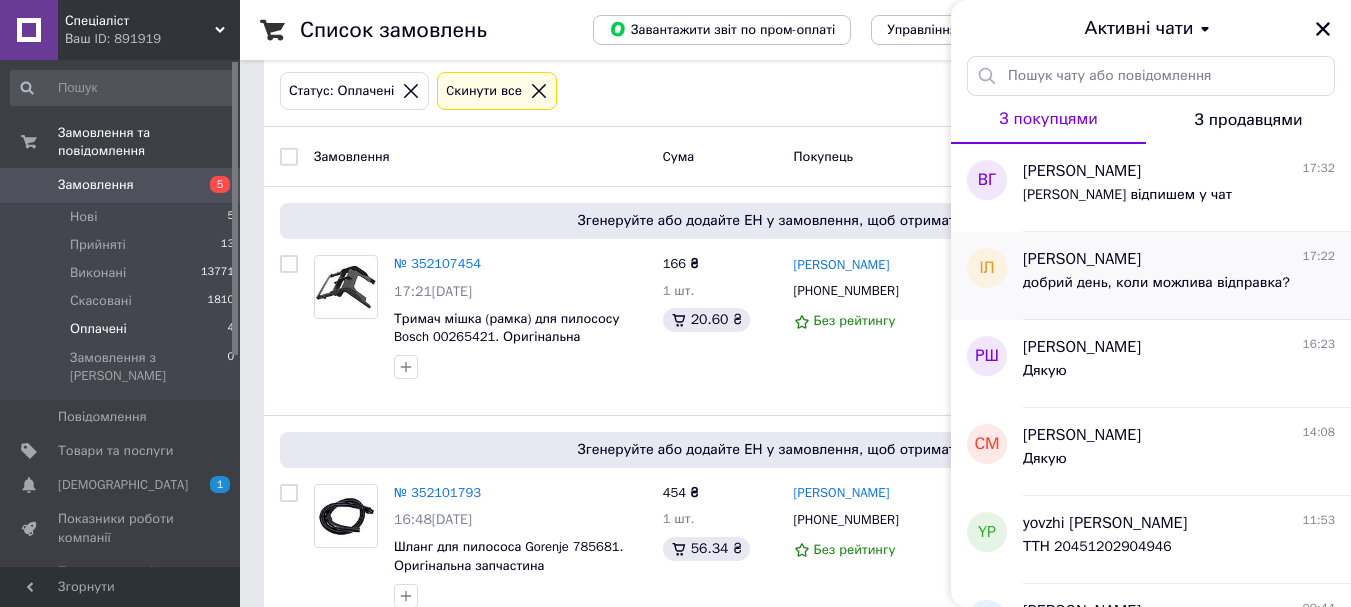 click on "добрий день, коли можлива відправка?" at bounding box center (1156, 283) 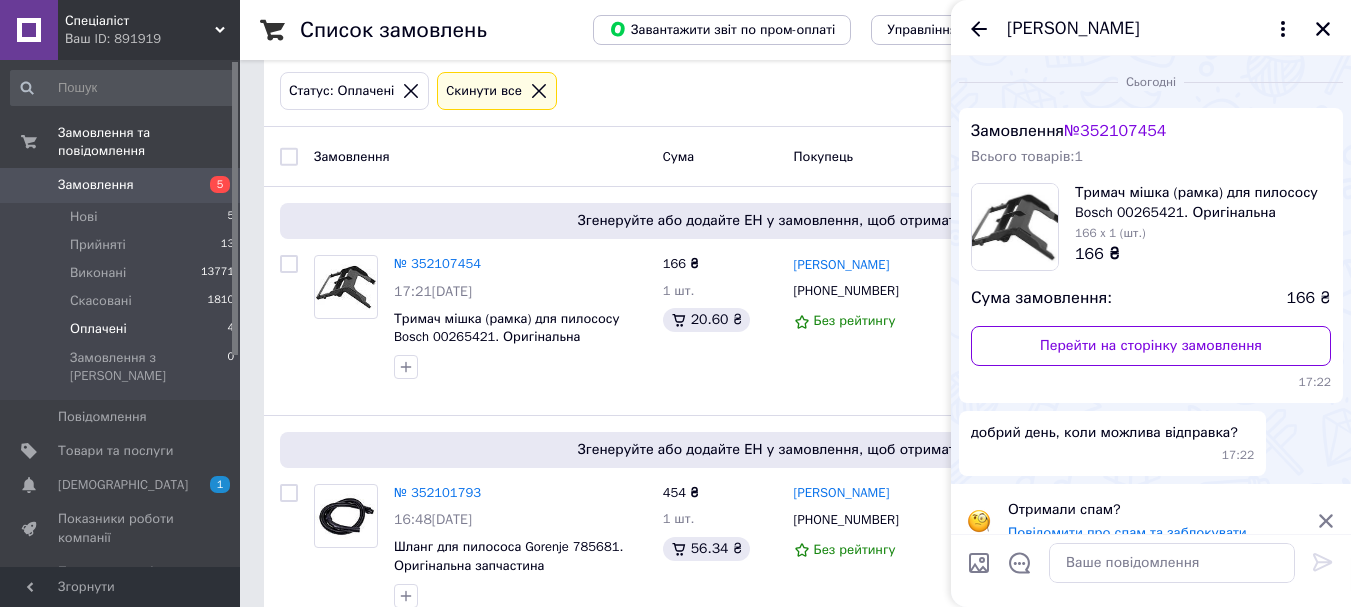 scroll, scrollTop: 23, scrollLeft: 0, axis: vertical 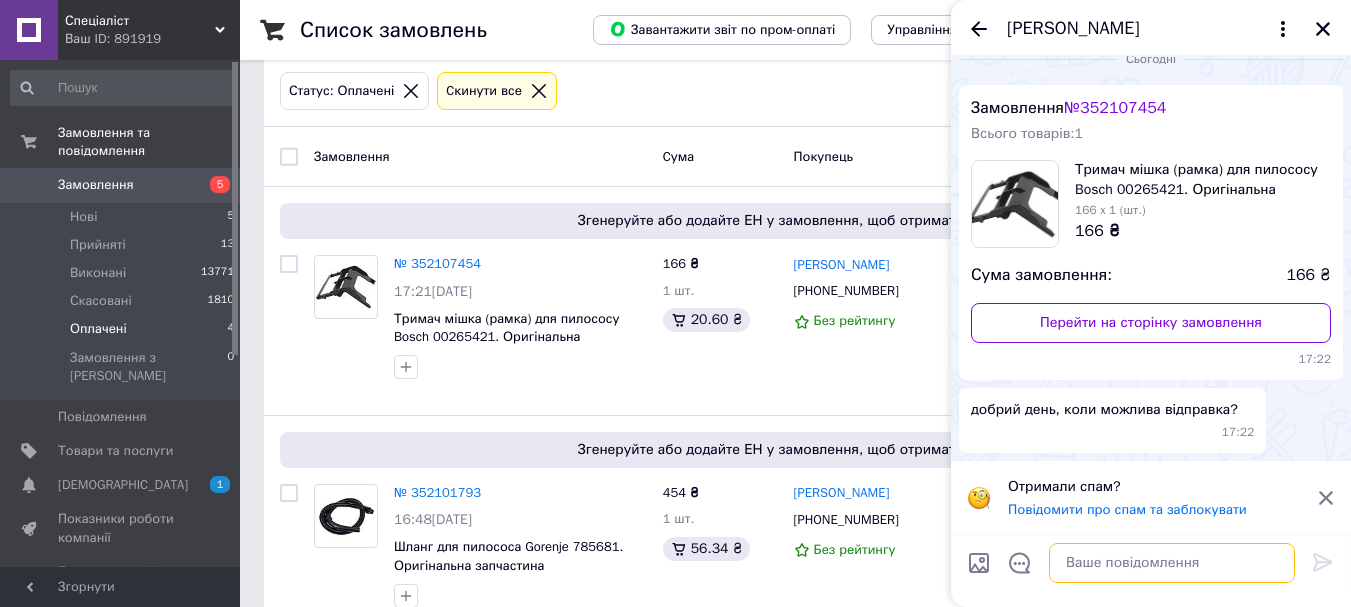 click at bounding box center [1172, 563] 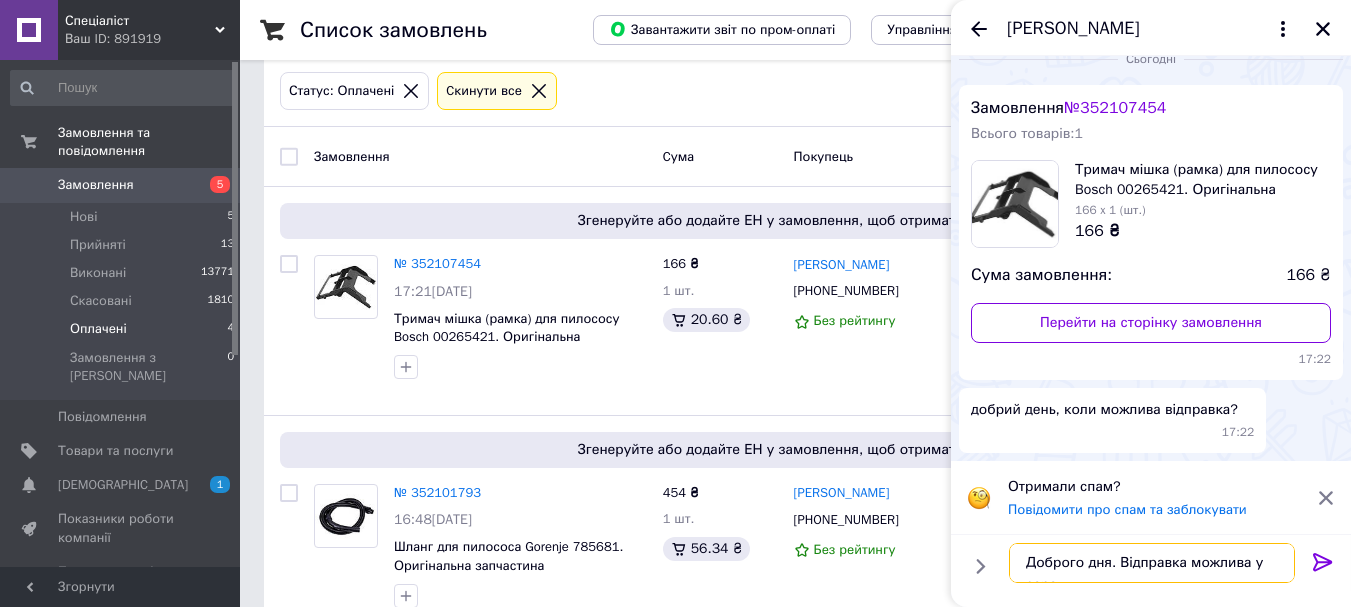 scroll, scrollTop: 2, scrollLeft: 0, axis: vertical 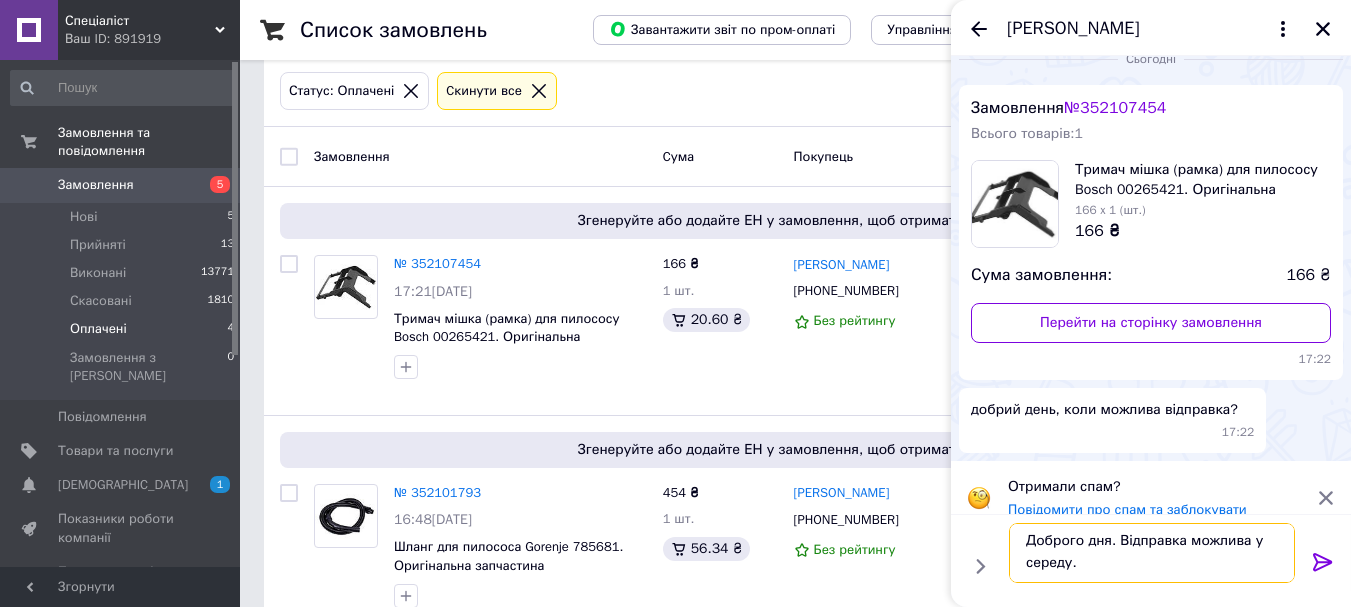 type on "Доброго дня. Відправка можлива у середу." 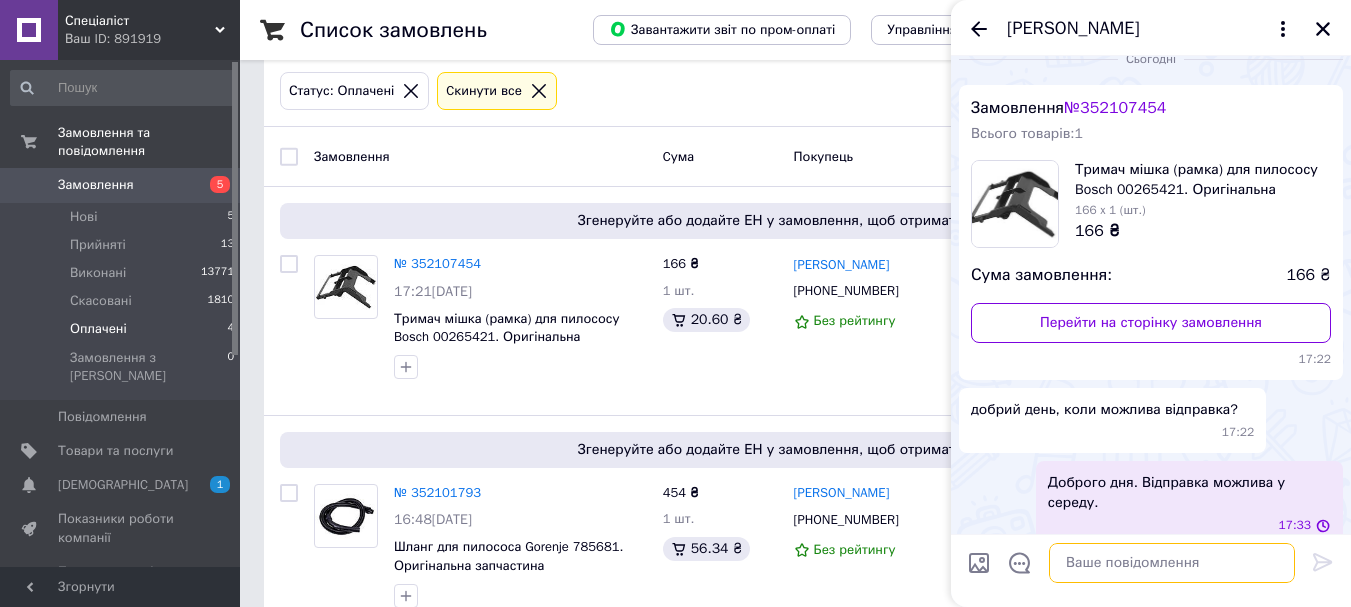 scroll, scrollTop: 0, scrollLeft: 0, axis: both 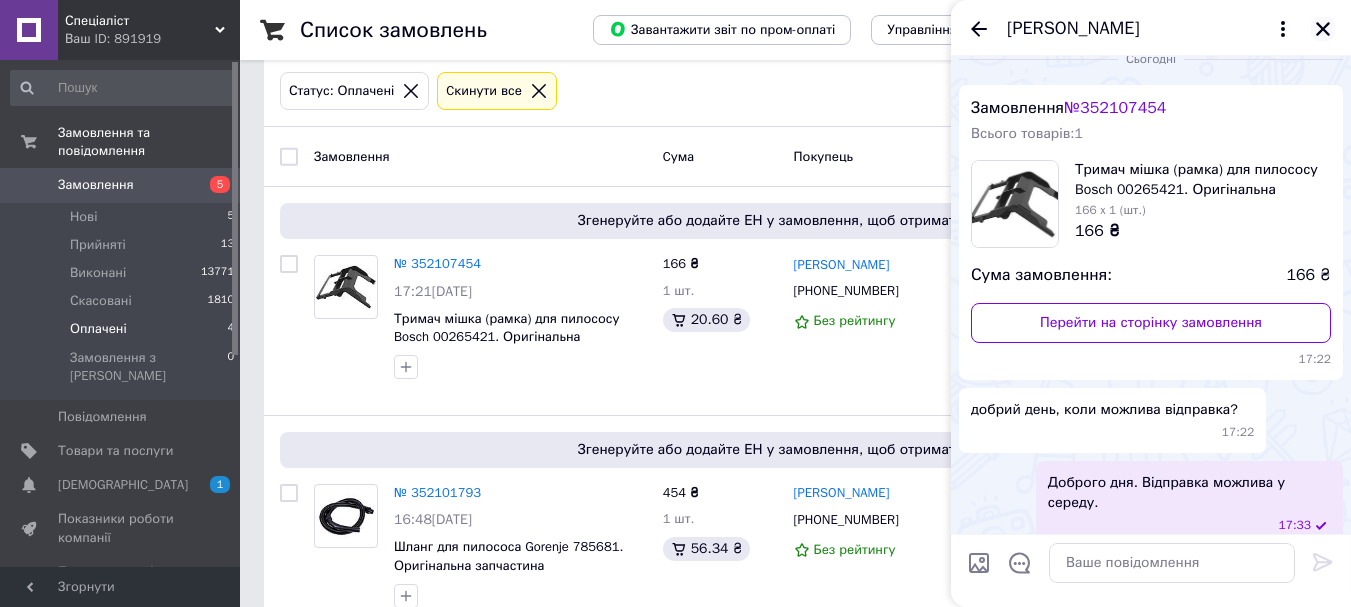 click 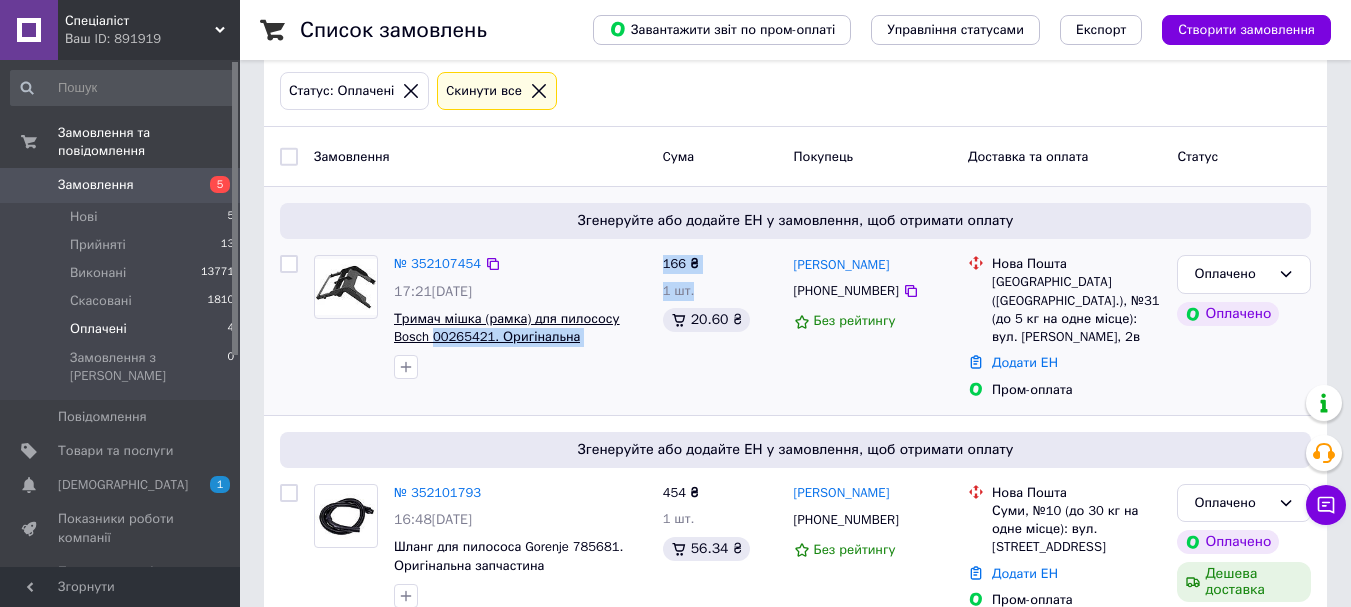drag, startPoint x: 656, startPoint y: 341, endPoint x: 440, endPoint y: 336, distance: 216.05786 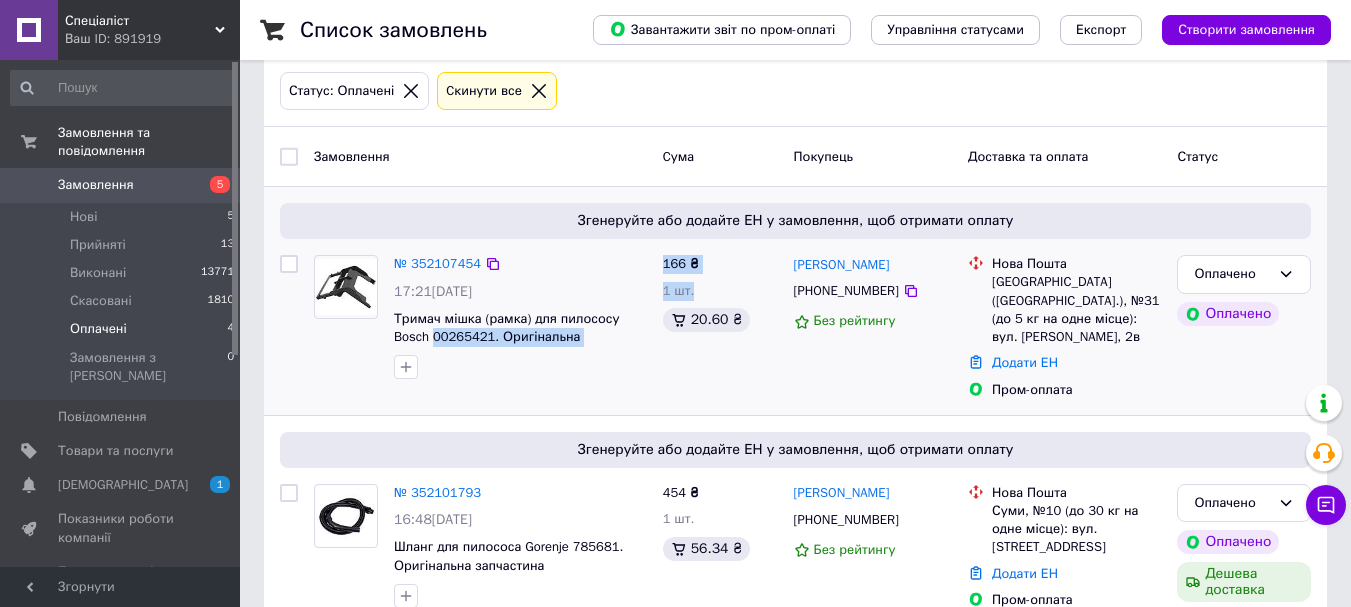 drag, startPoint x: 605, startPoint y: 387, endPoint x: 544, endPoint y: 348, distance: 72.40166 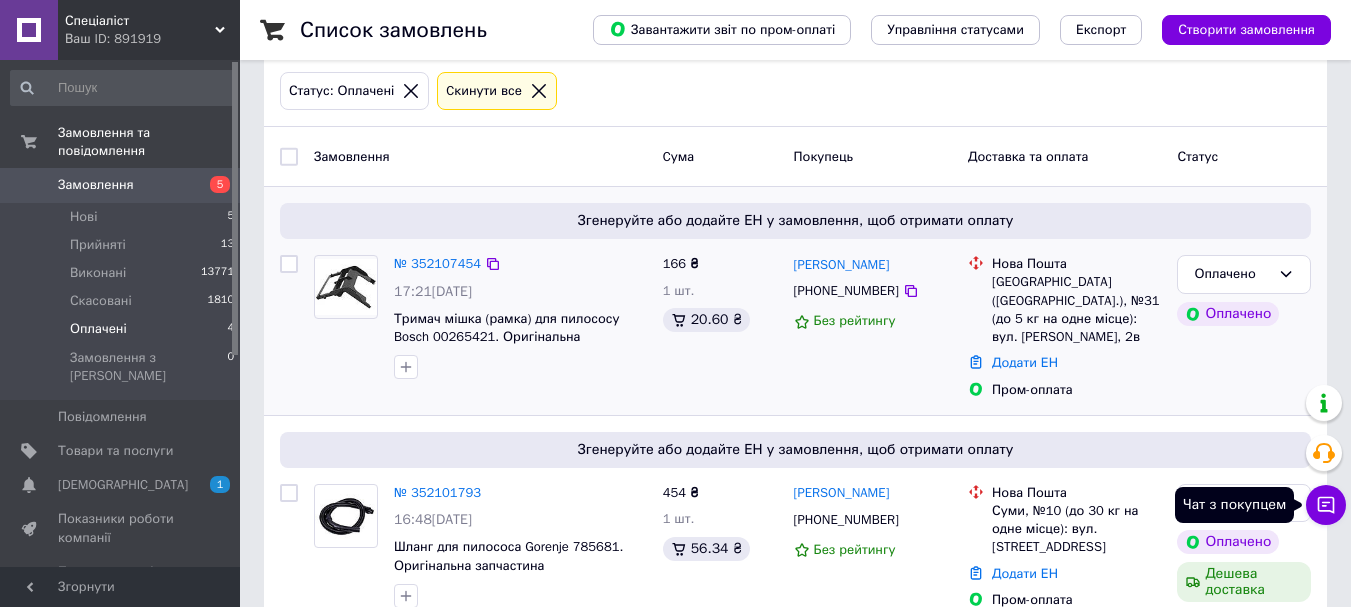 click 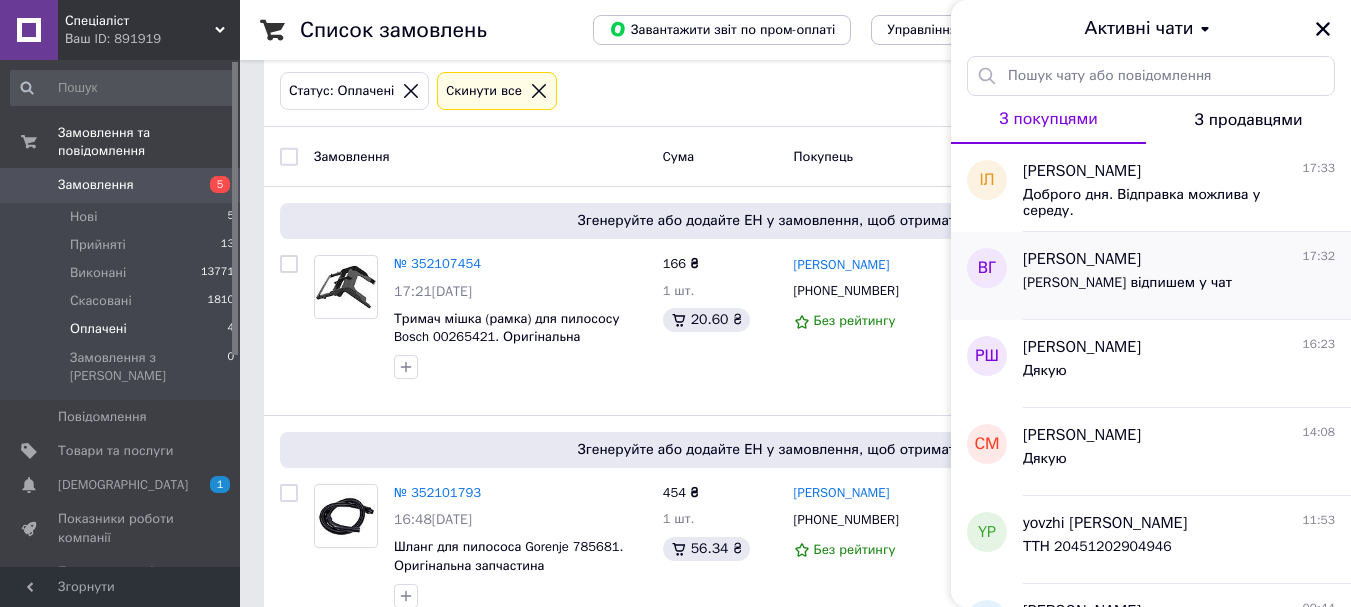 click on "[PERSON_NAME] відпишем у чат" at bounding box center [1127, 283] 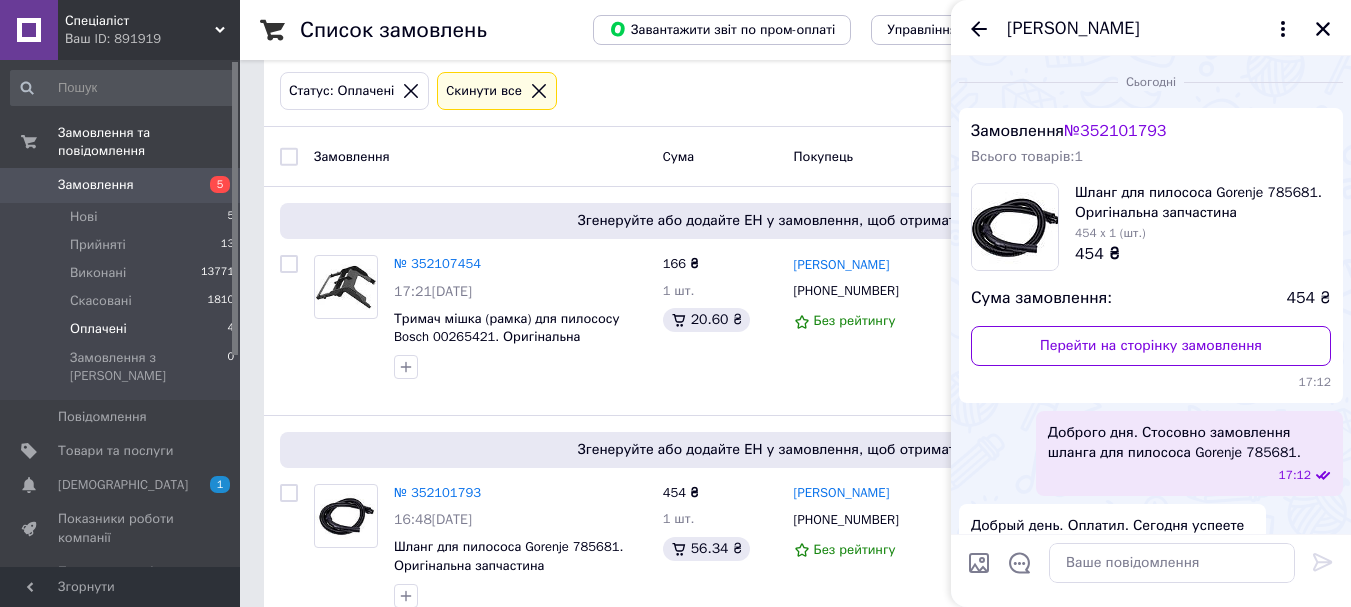 scroll, scrollTop: 283, scrollLeft: 0, axis: vertical 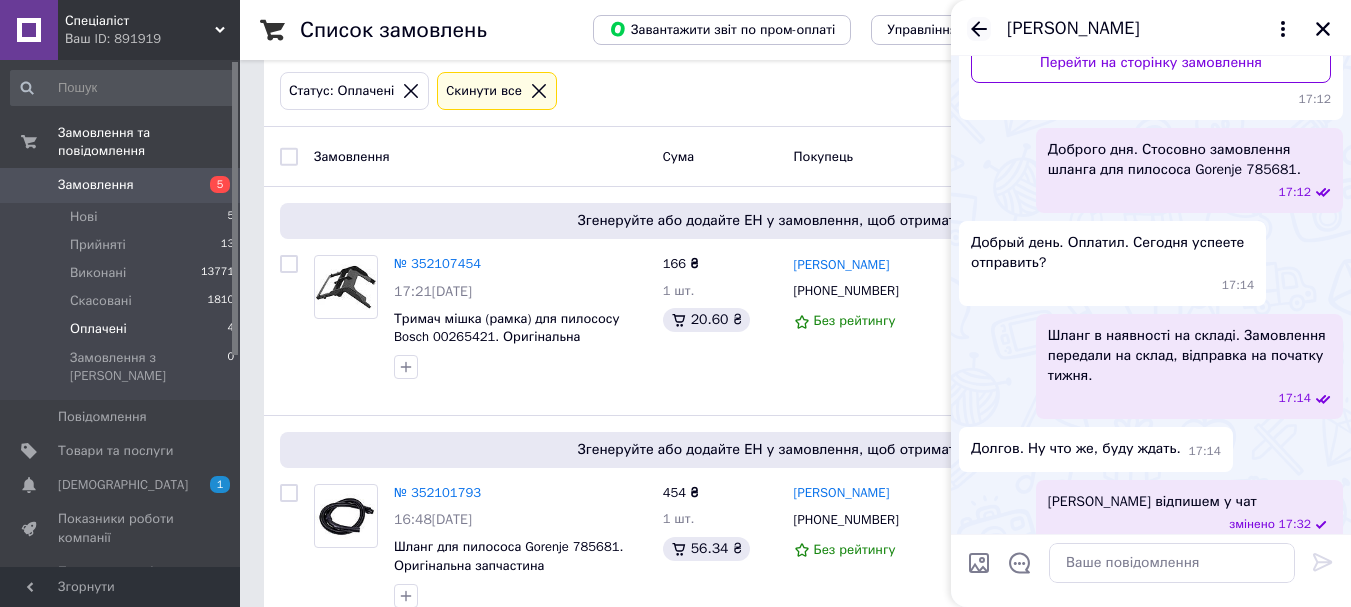 click 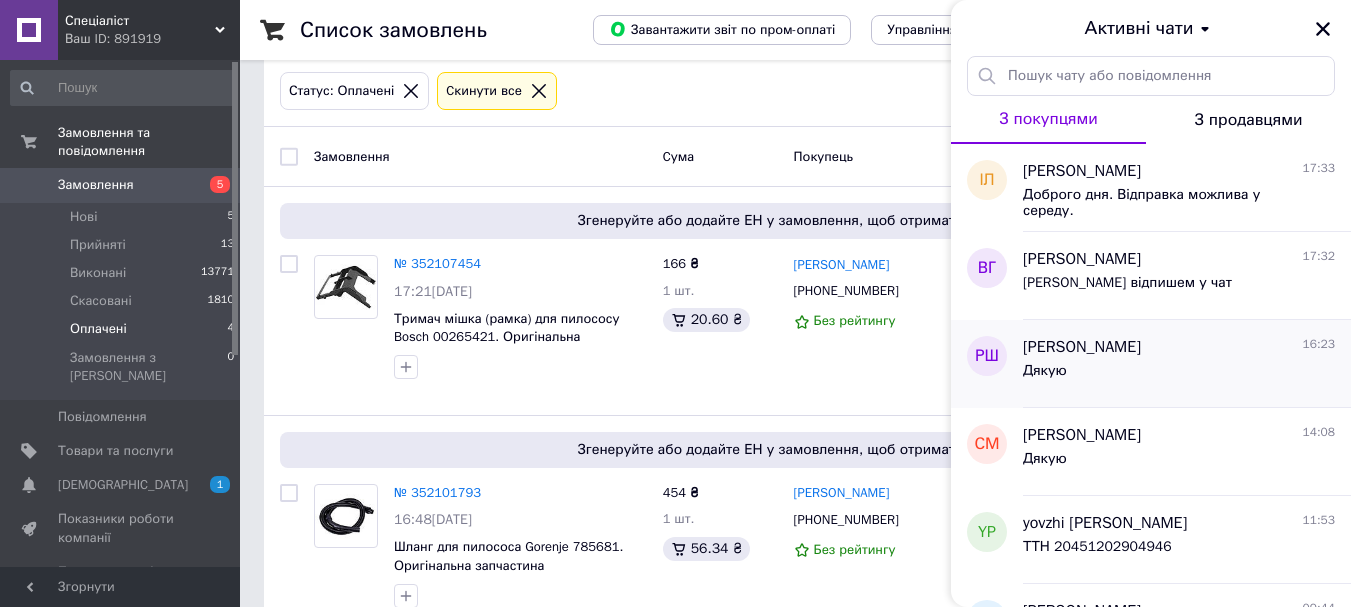click on "[PERSON_NAME] 16:23 Дякую" at bounding box center [1187, 364] 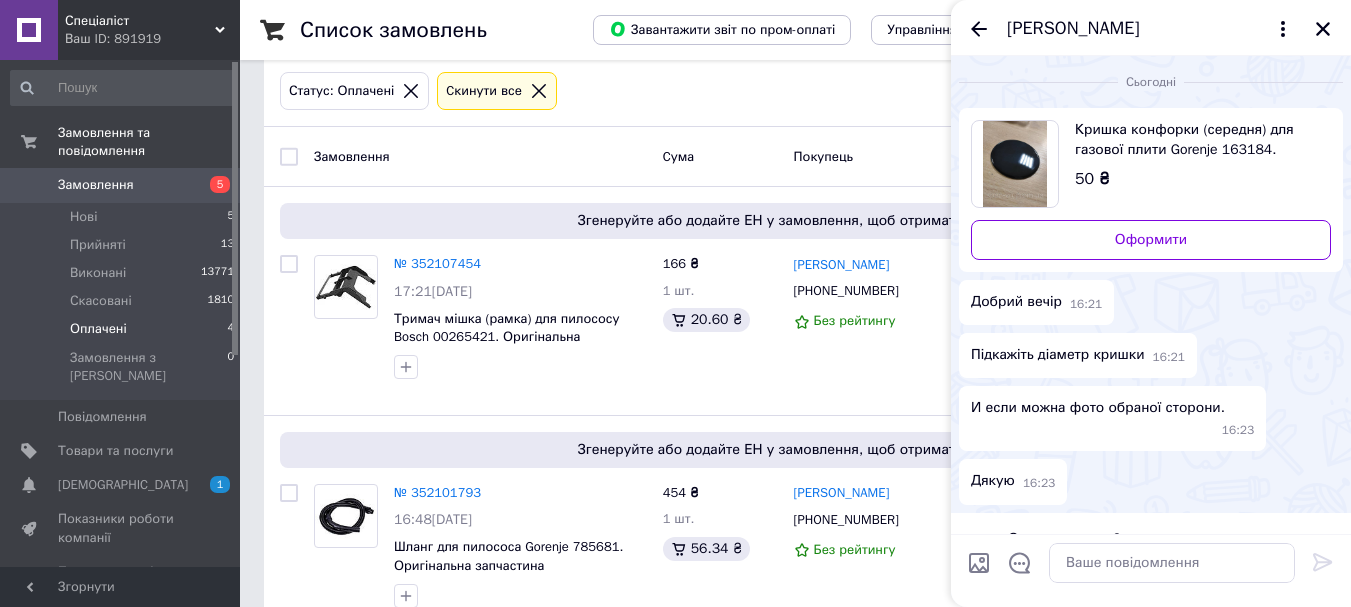 scroll, scrollTop: 32, scrollLeft: 0, axis: vertical 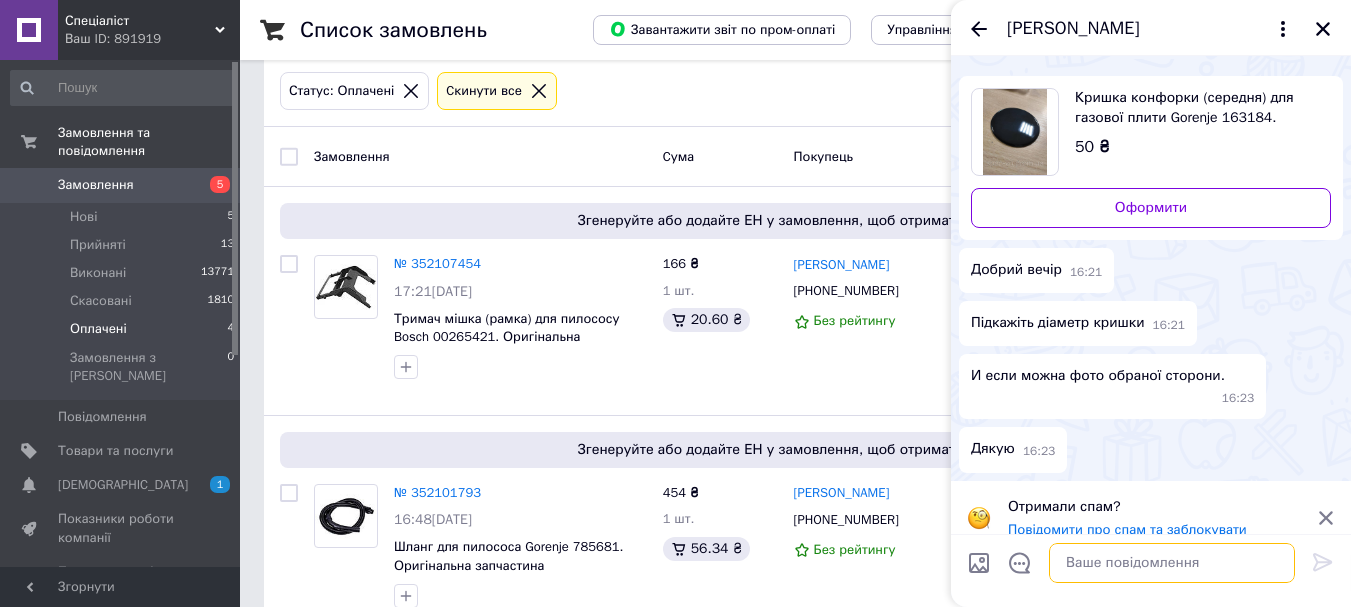 click at bounding box center [1172, 563] 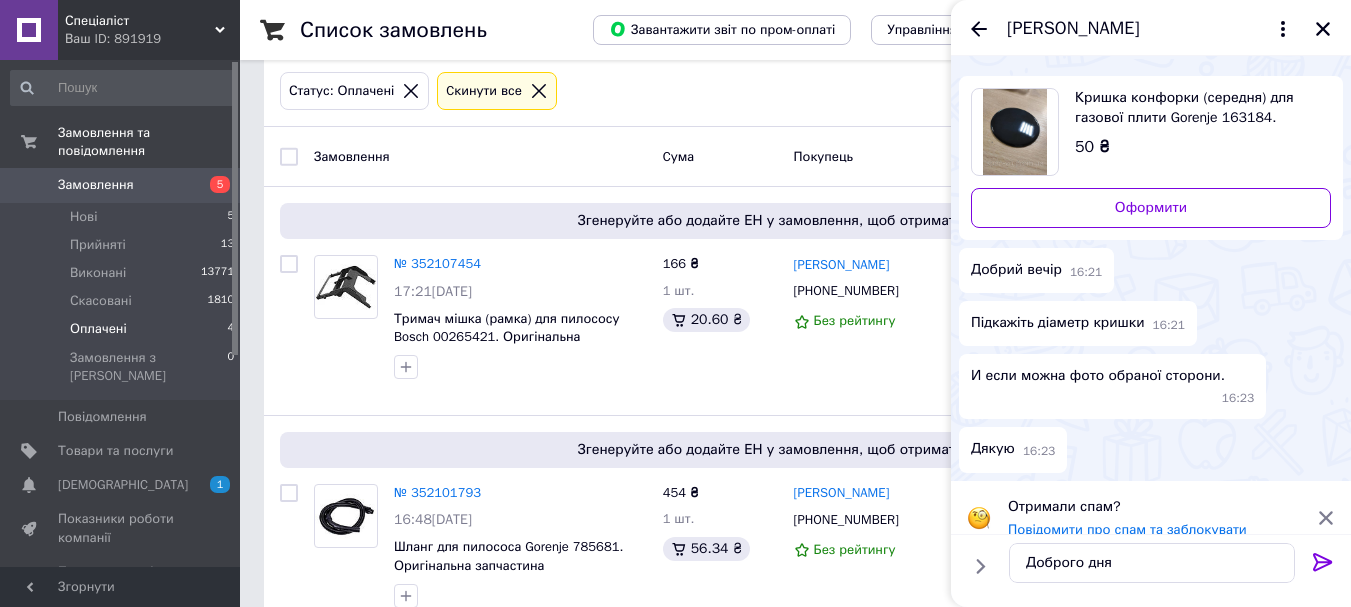 click on "Кришка конфорки (середня) для газової плити Gorenje 163184. Оригінальна запчастина 50 ₴" at bounding box center [1195, 123] 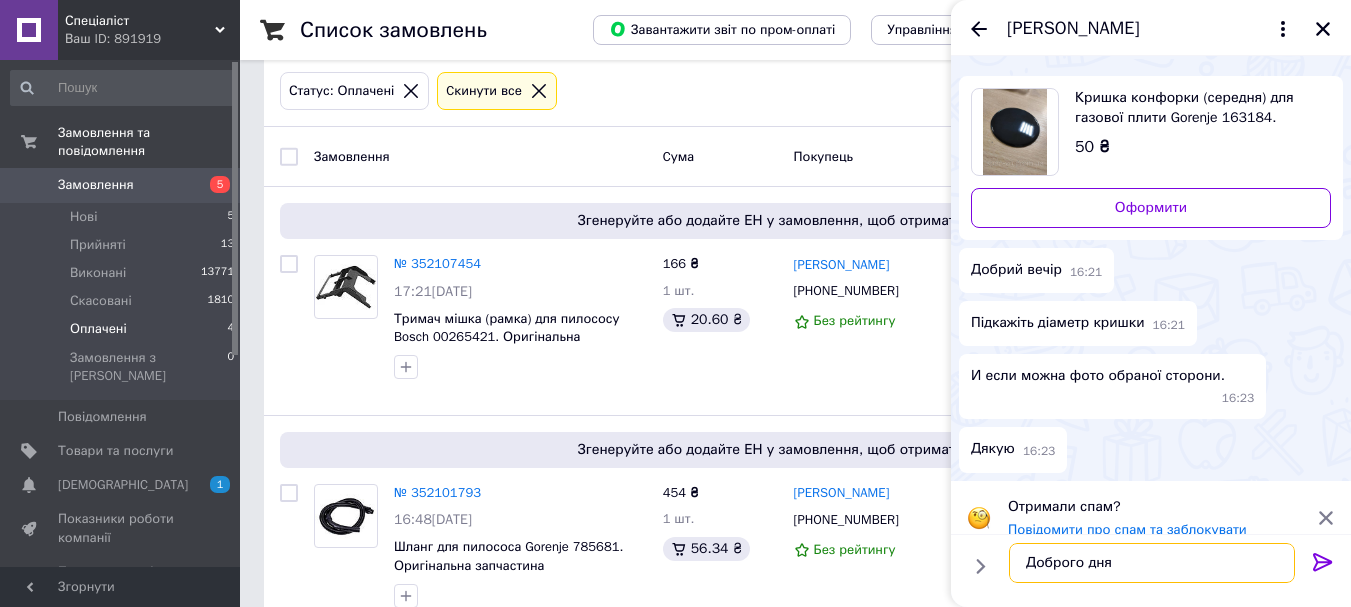 click on "Доброго дня" at bounding box center [1152, 563] 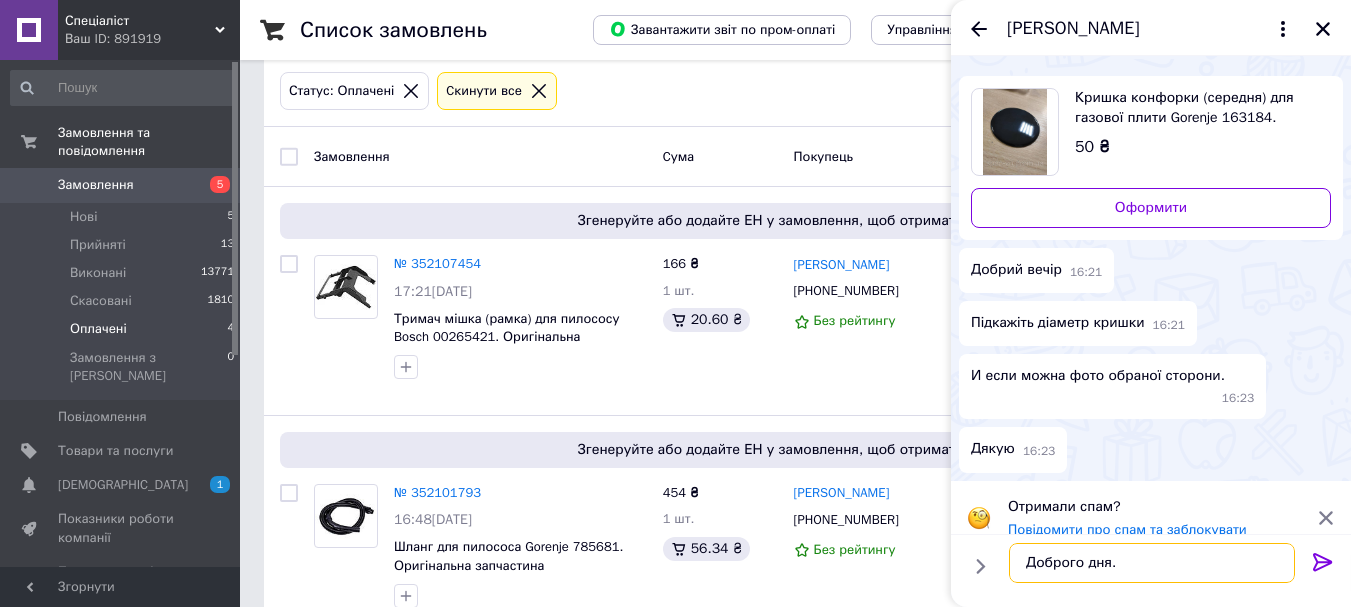 type on "Доброго дня." 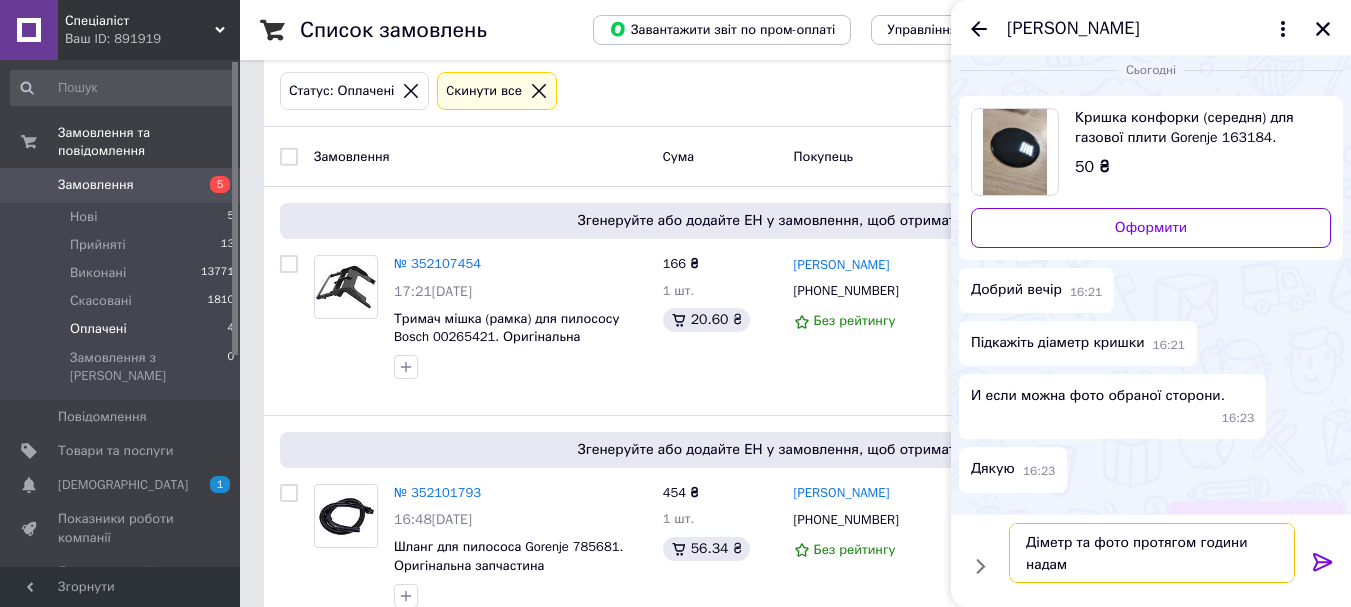 scroll, scrollTop: 32, scrollLeft: 0, axis: vertical 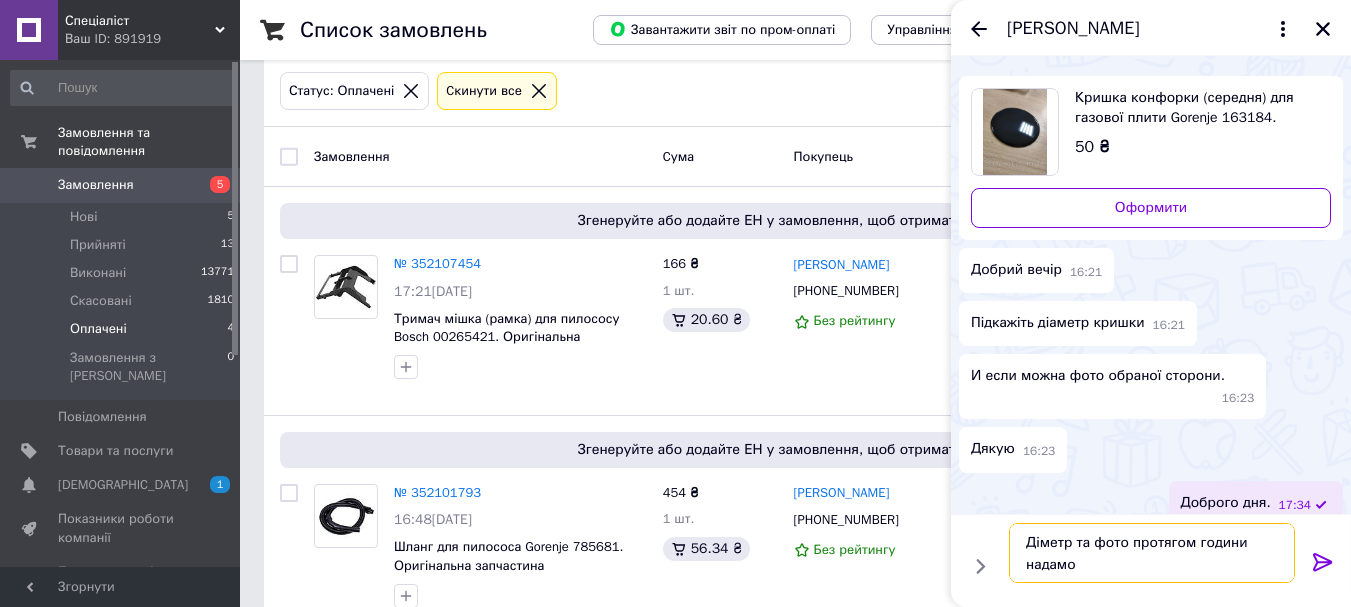 type on "Діметр та фото протягом години надамо." 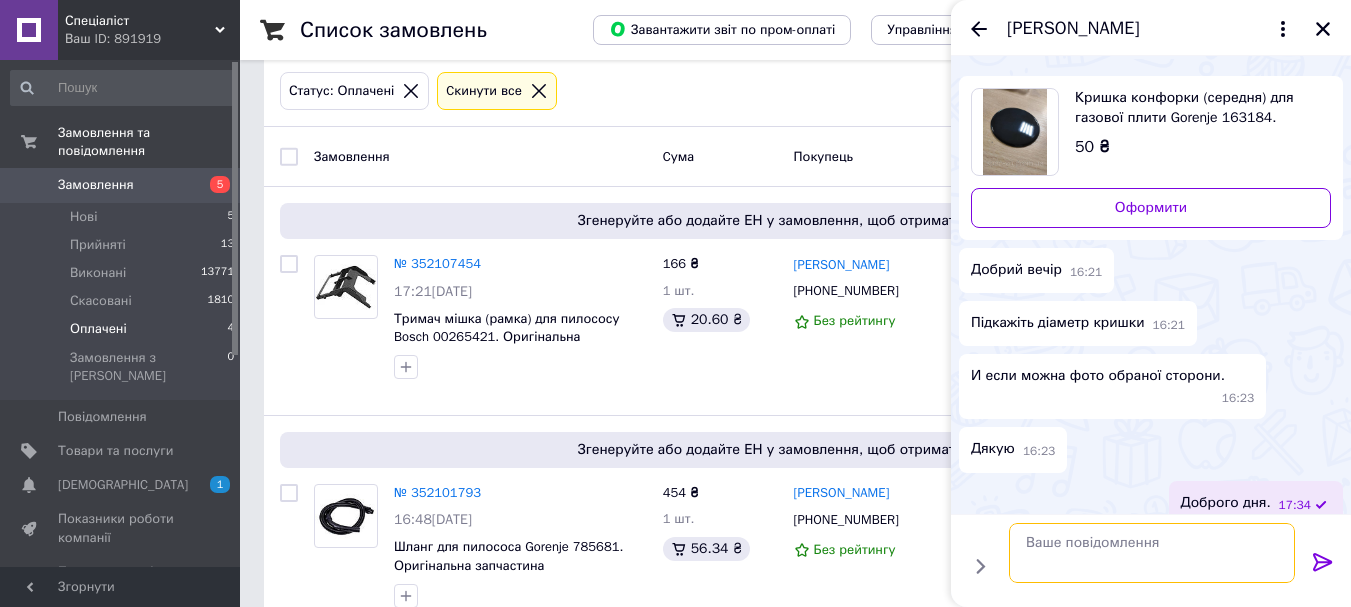 scroll, scrollTop: 85, scrollLeft: 0, axis: vertical 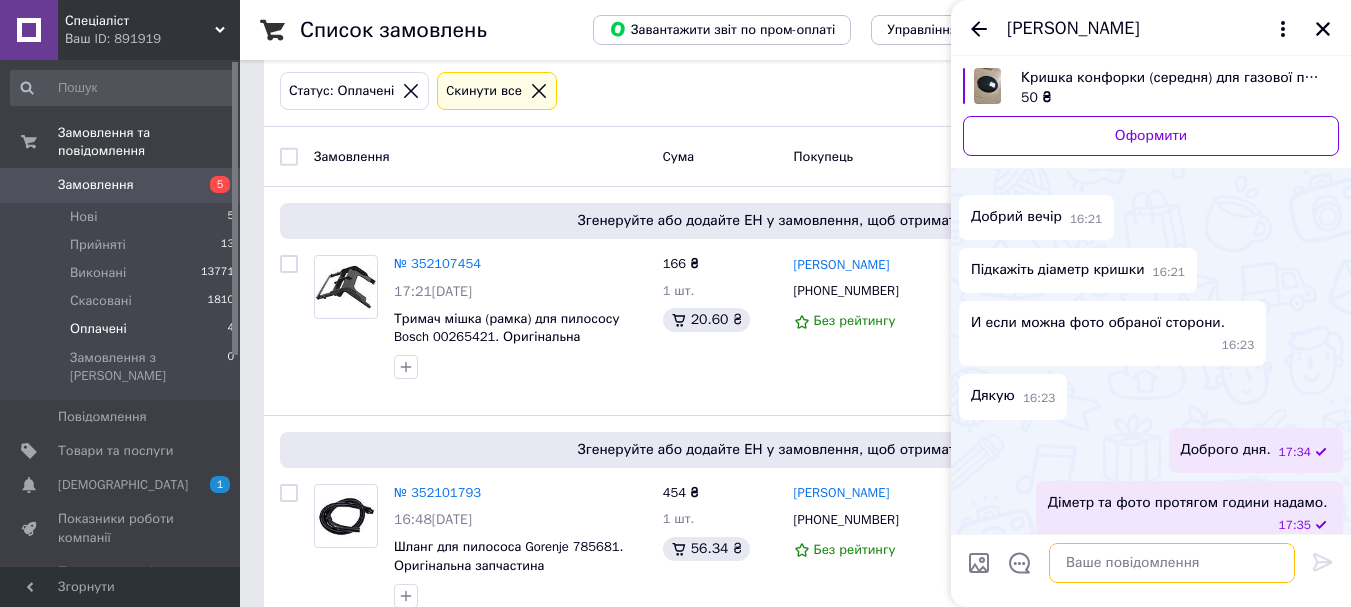 type 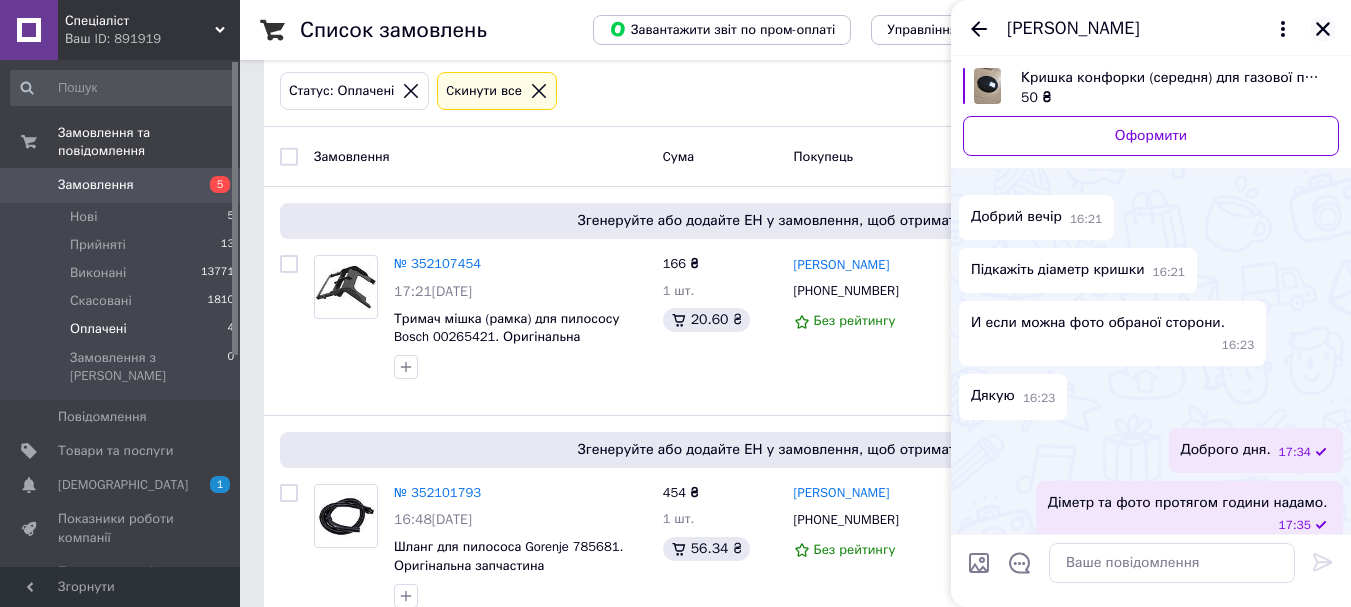 click 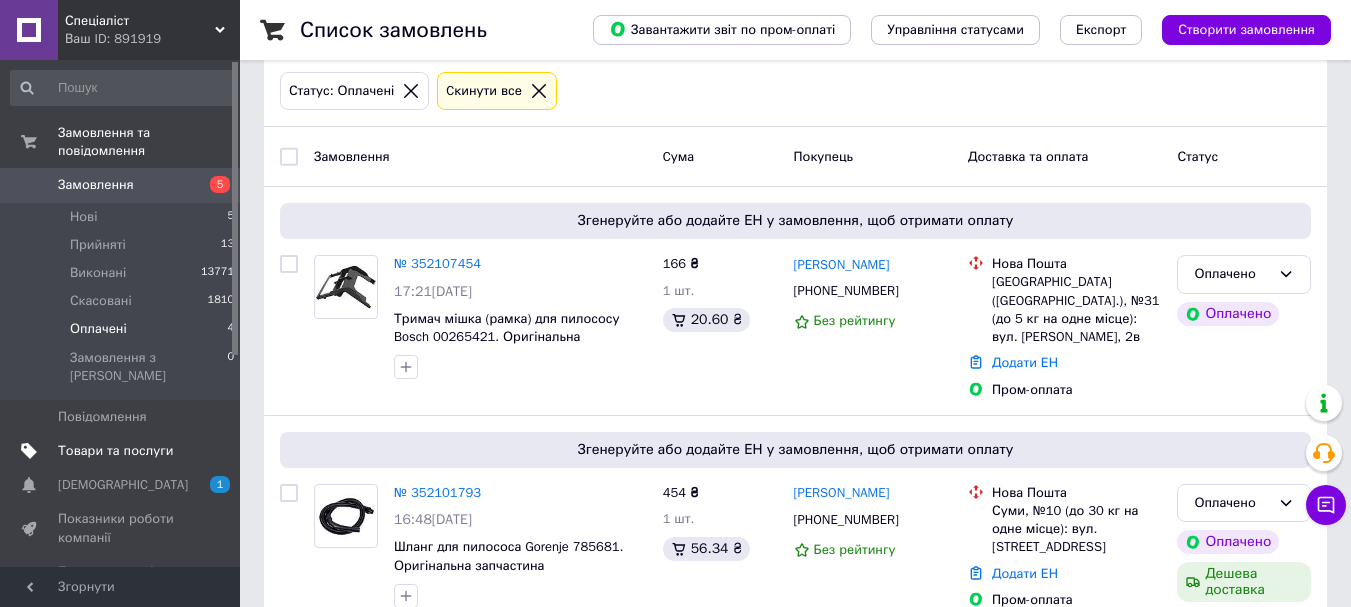 click on "Товари та послуги" at bounding box center [121, 451] 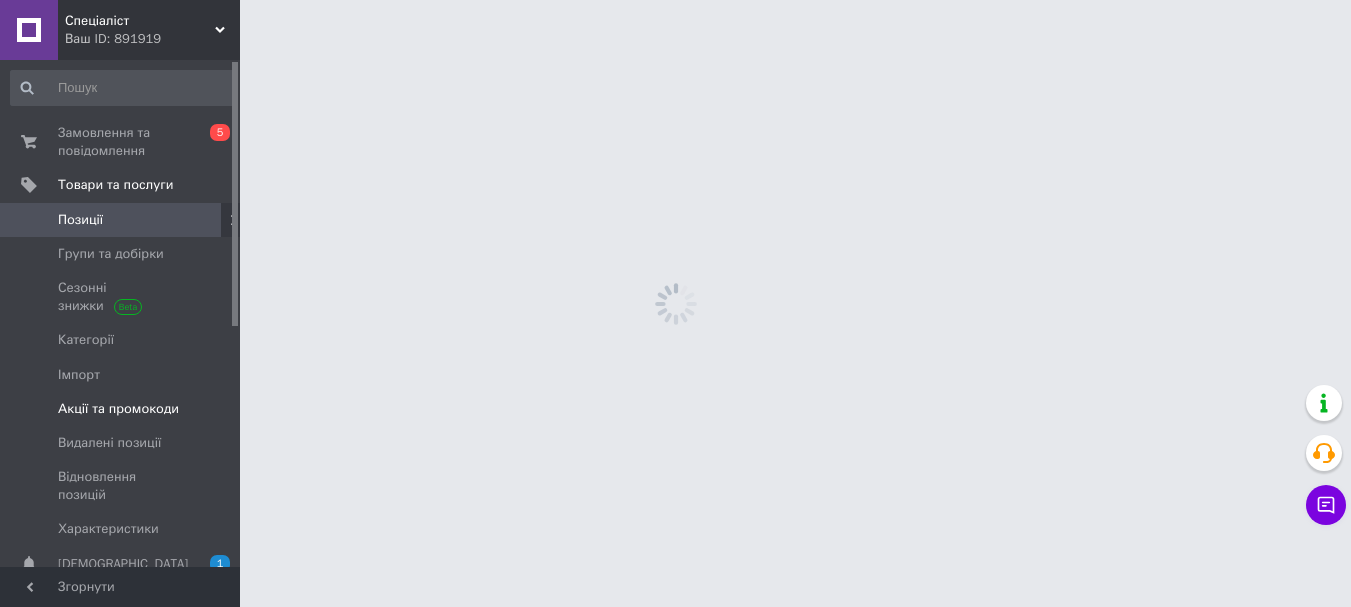 scroll, scrollTop: 0, scrollLeft: 0, axis: both 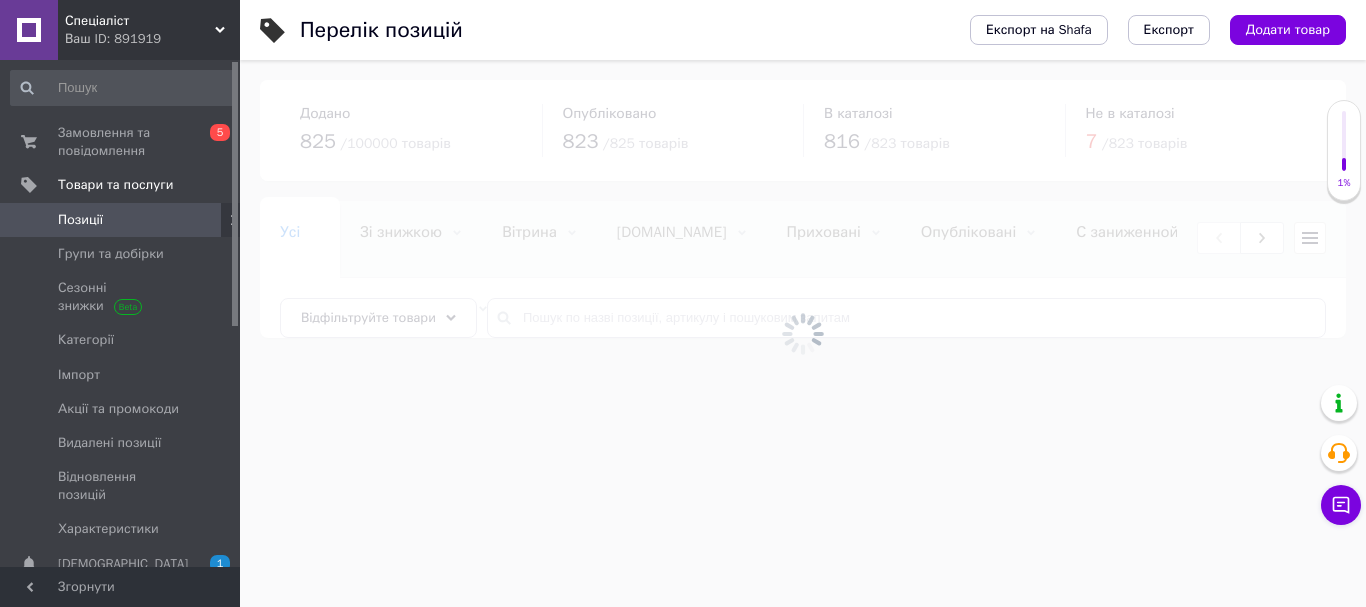 click at bounding box center [803, 333] 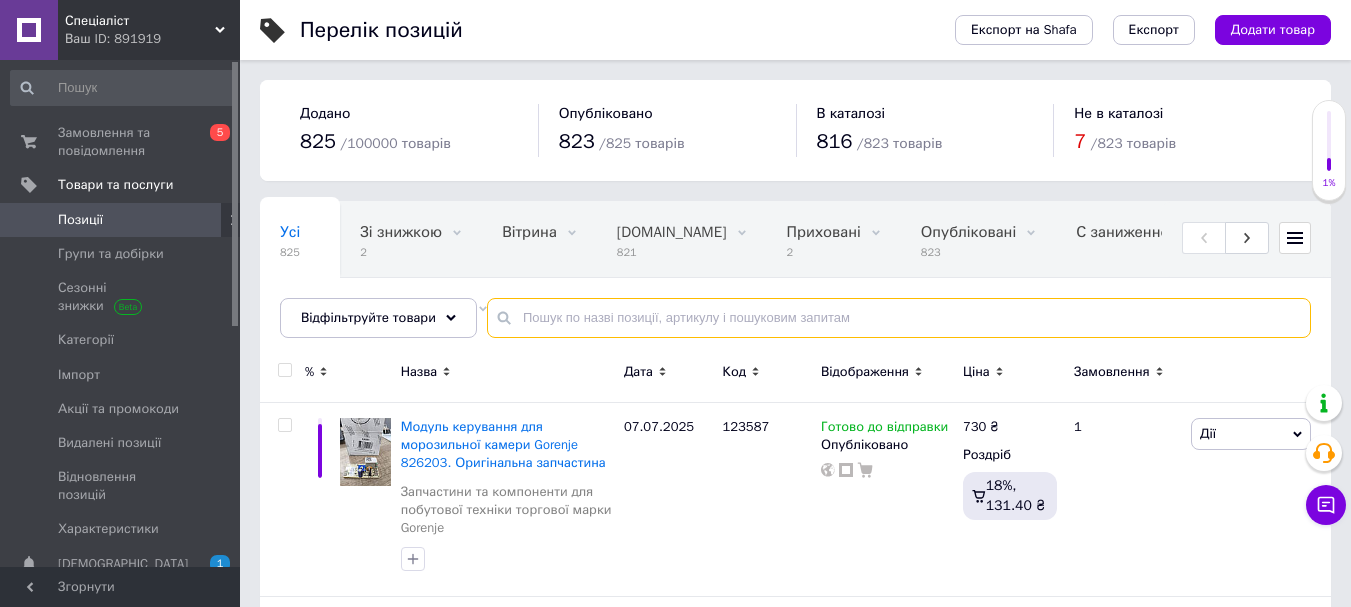 click at bounding box center [899, 318] 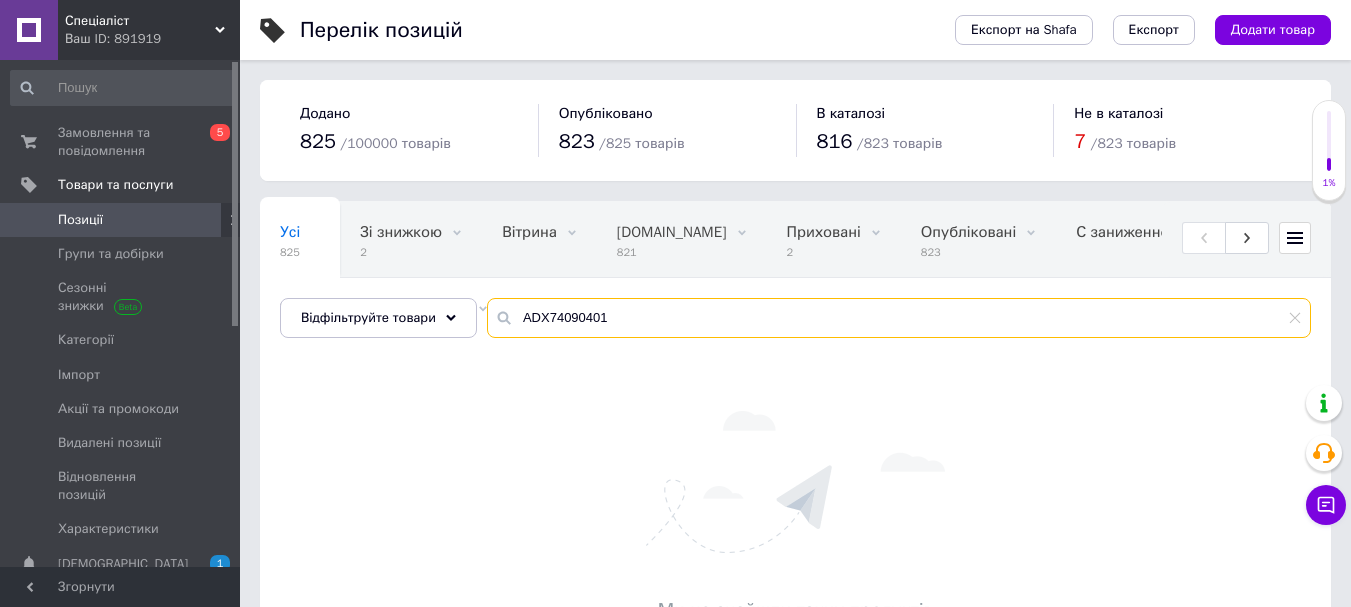 drag, startPoint x: 551, startPoint y: 317, endPoint x: 444, endPoint y: 283, distance: 112.27199 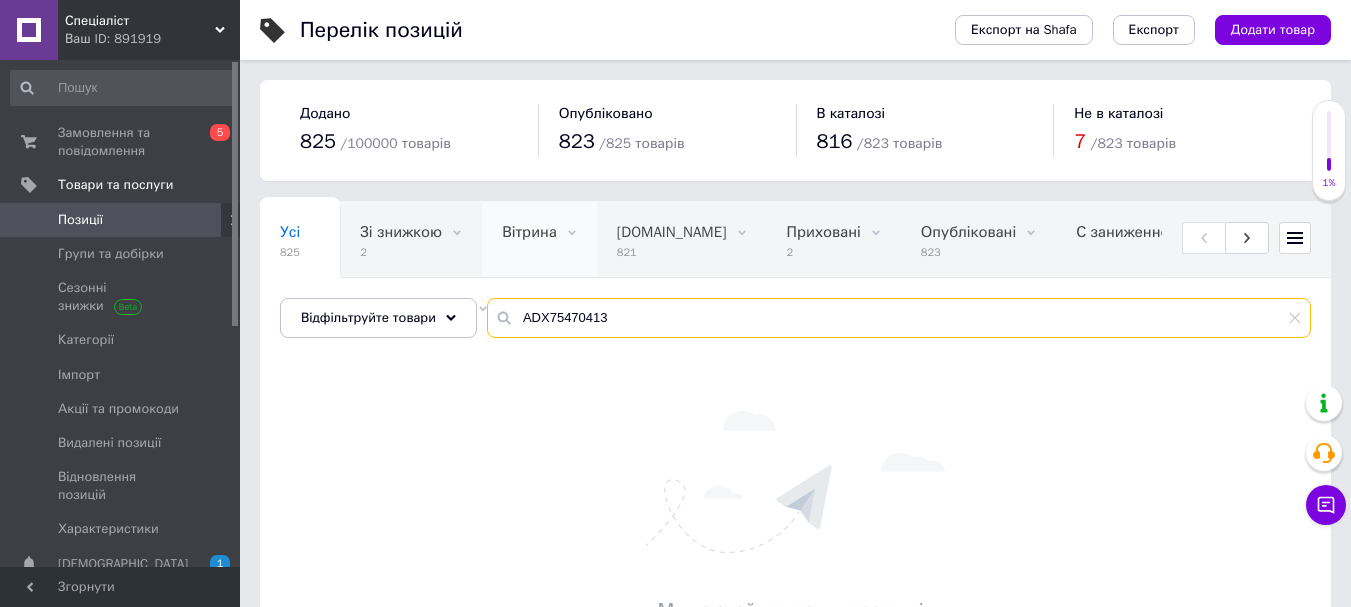 type on "ADX75470413" 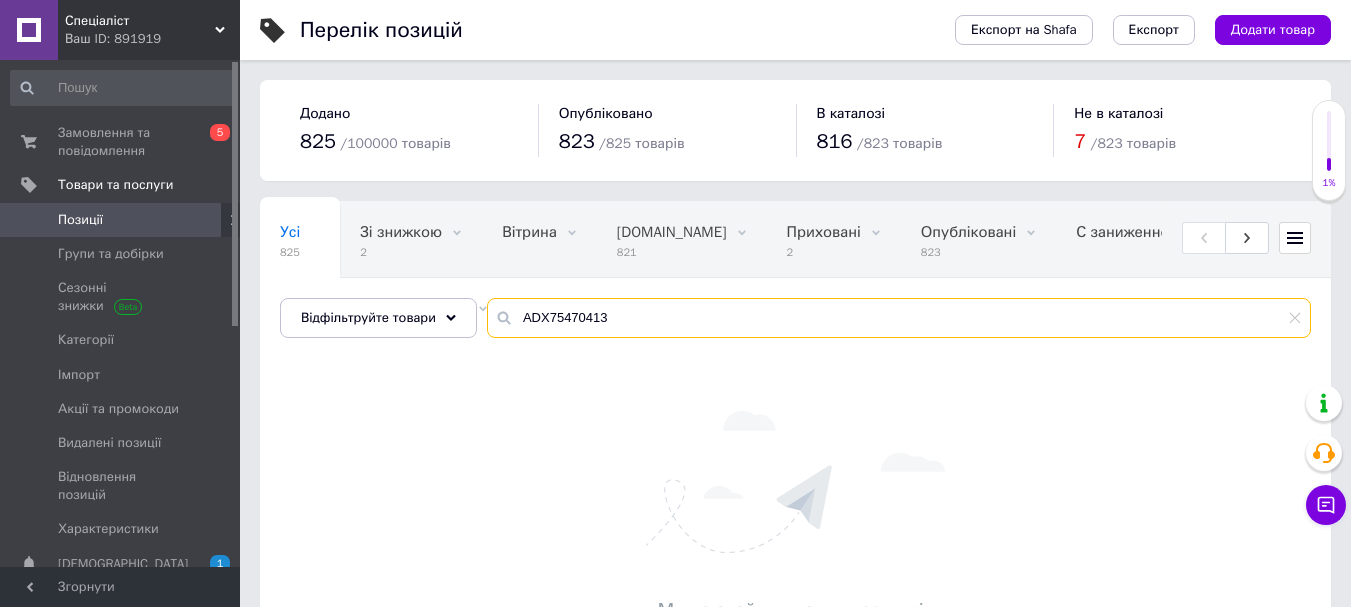 drag, startPoint x: 631, startPoint y: 327, endPoint x: 660, endPoint y: 330, distance: 29.15476 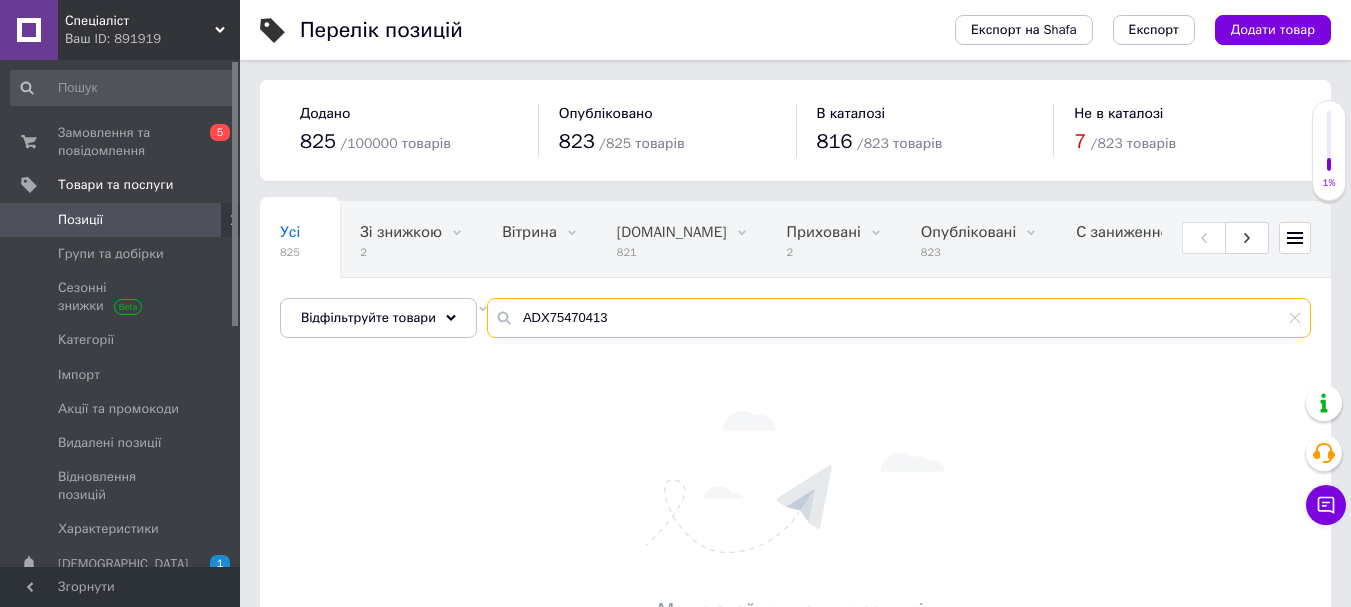 drag, startPoint x: 634, startPoint y: 302, endPoint x: 611, endPoint y: 316, distance: 26.925823 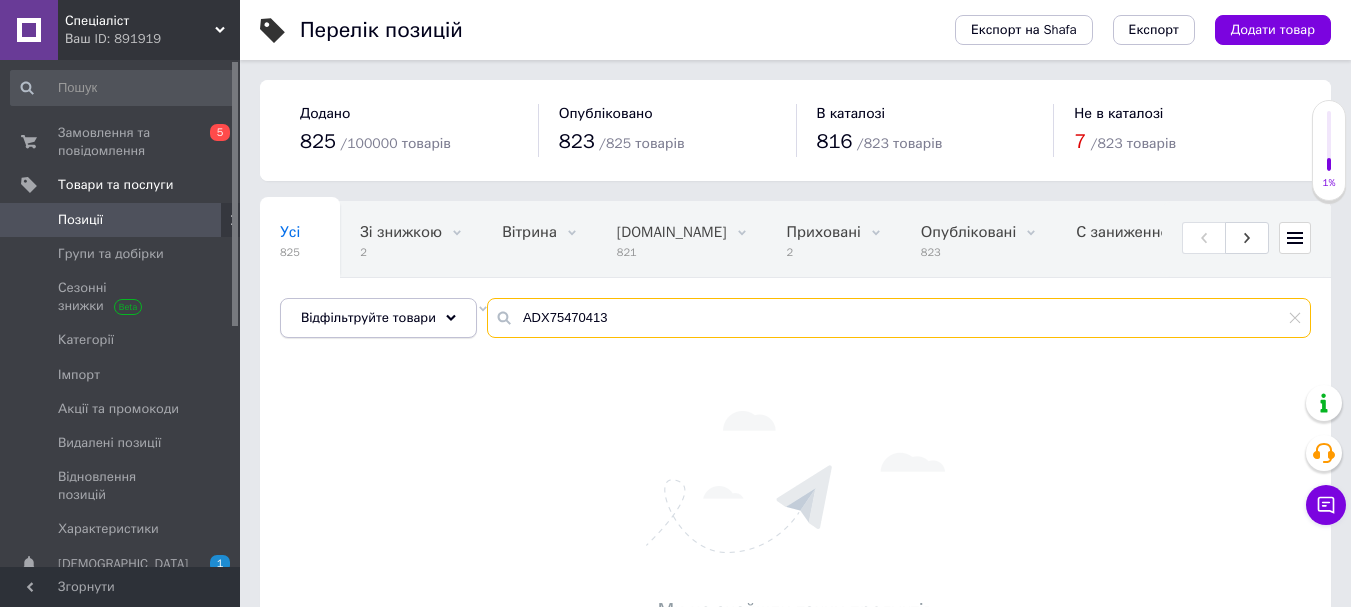 drag, startPoint x: 391, startPoint y: 307, endPoint x: 598, endPoint y: 407, distance: 229.8891 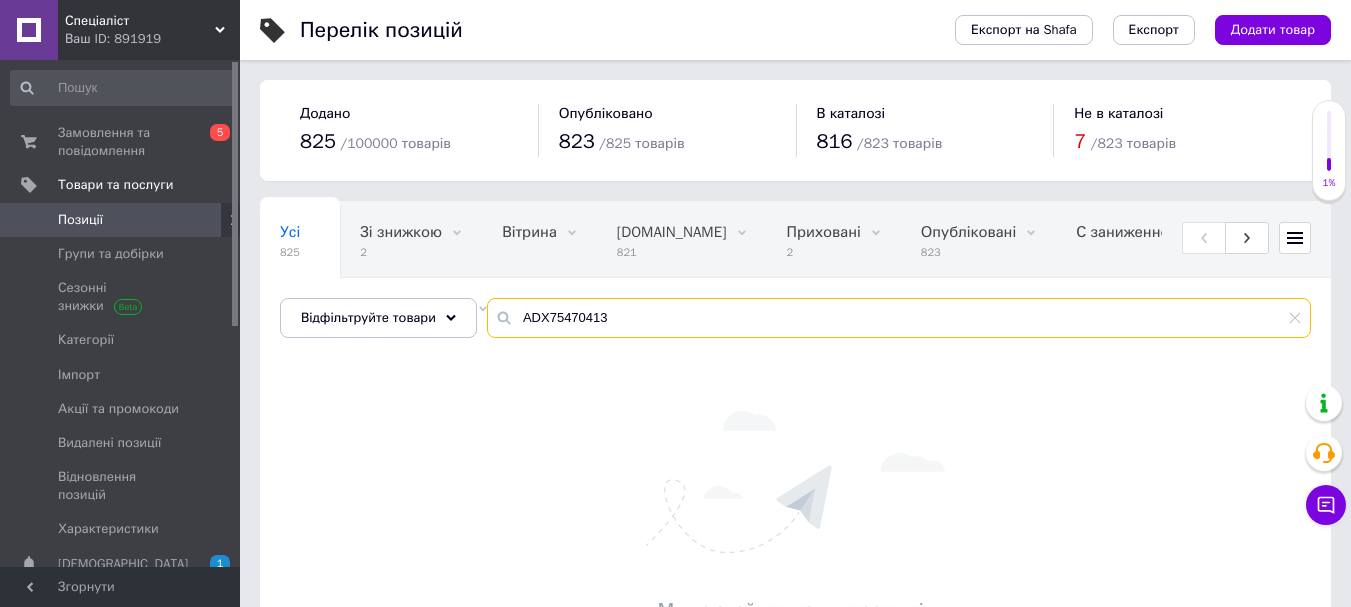 click on "Відфільтруйте товари ADX75470413" at bounding box center (795, 318) 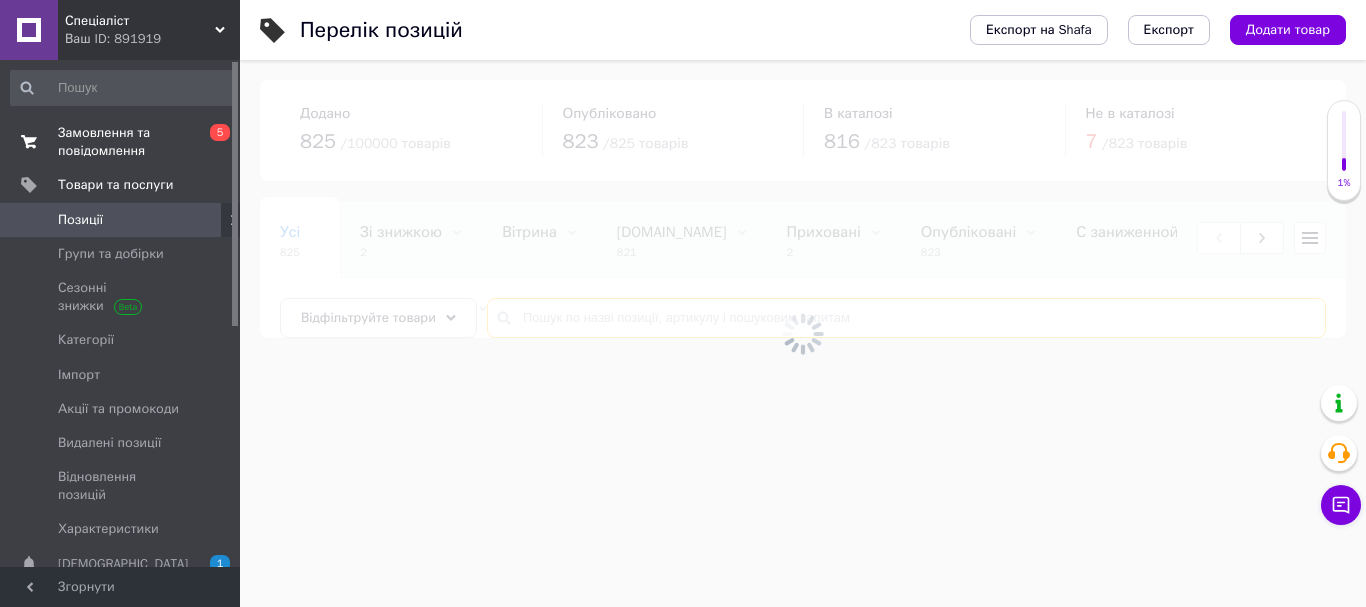 type 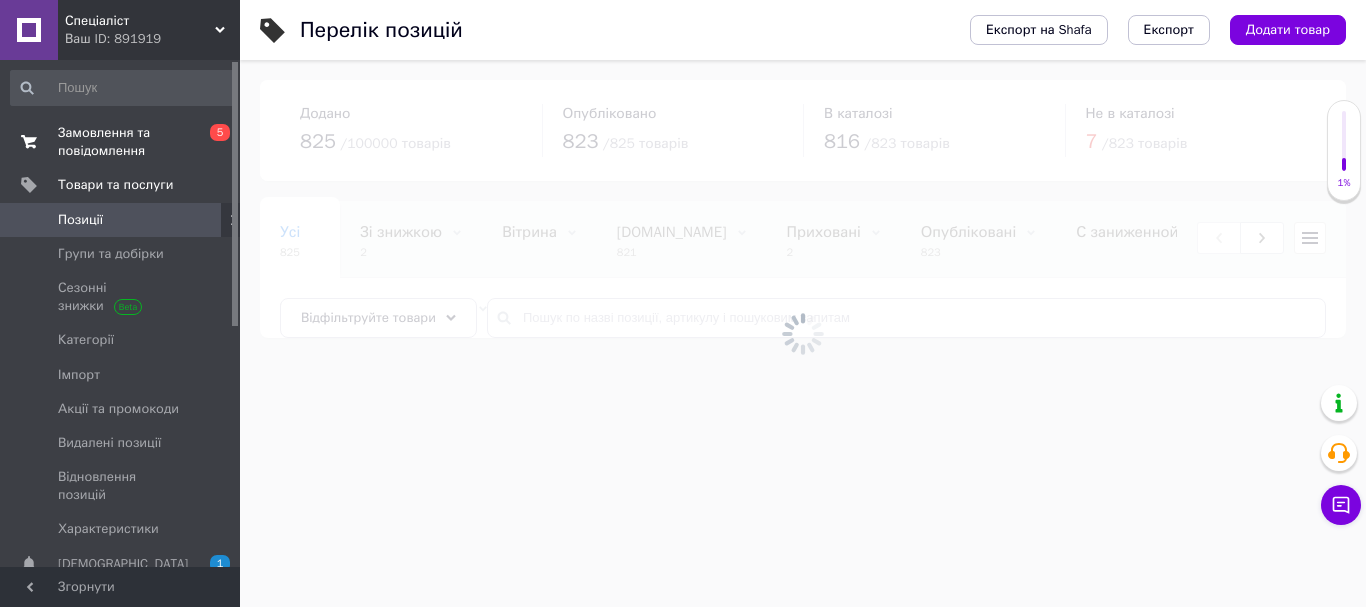 click on "Замовлення та повідомлення" at bounding box center (121, 142) 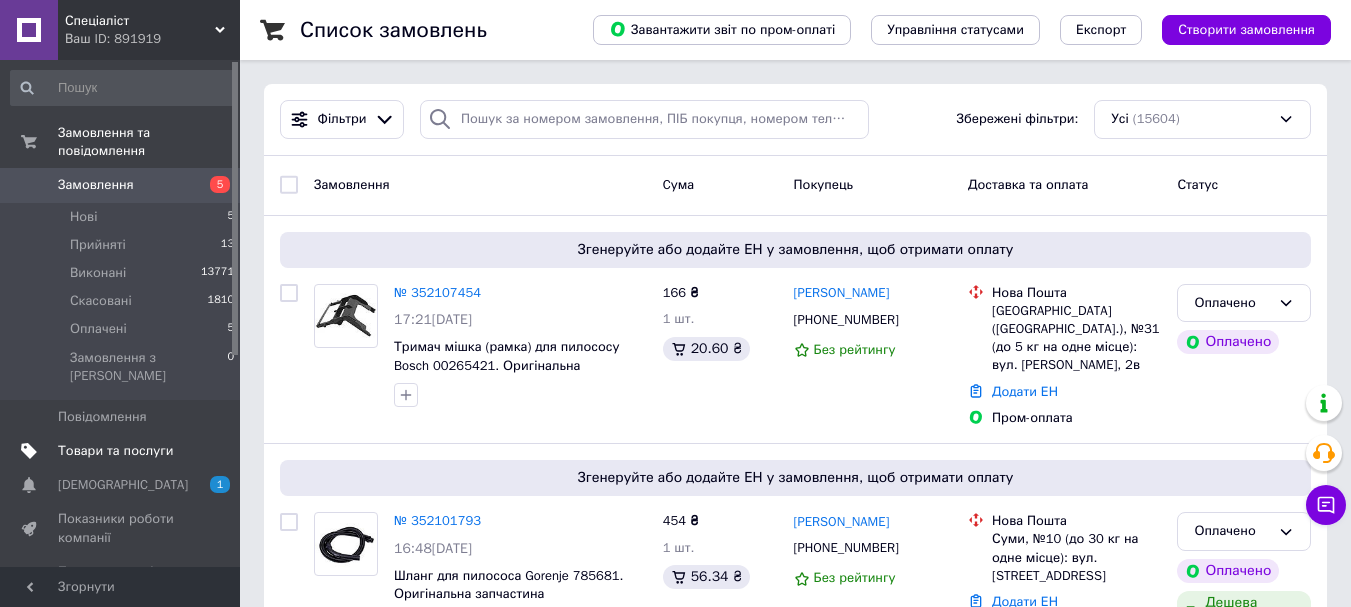 click on "Товари та послуги" at bounding box center (115, 451) 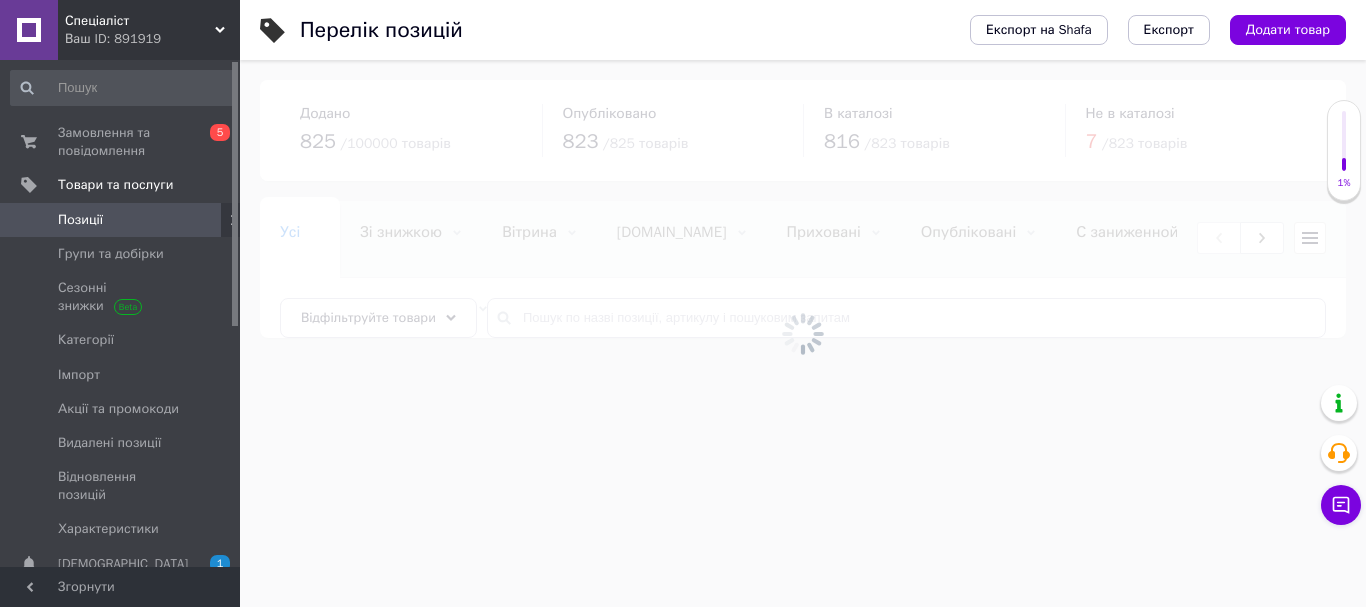 click at bounding box center [803, 333] 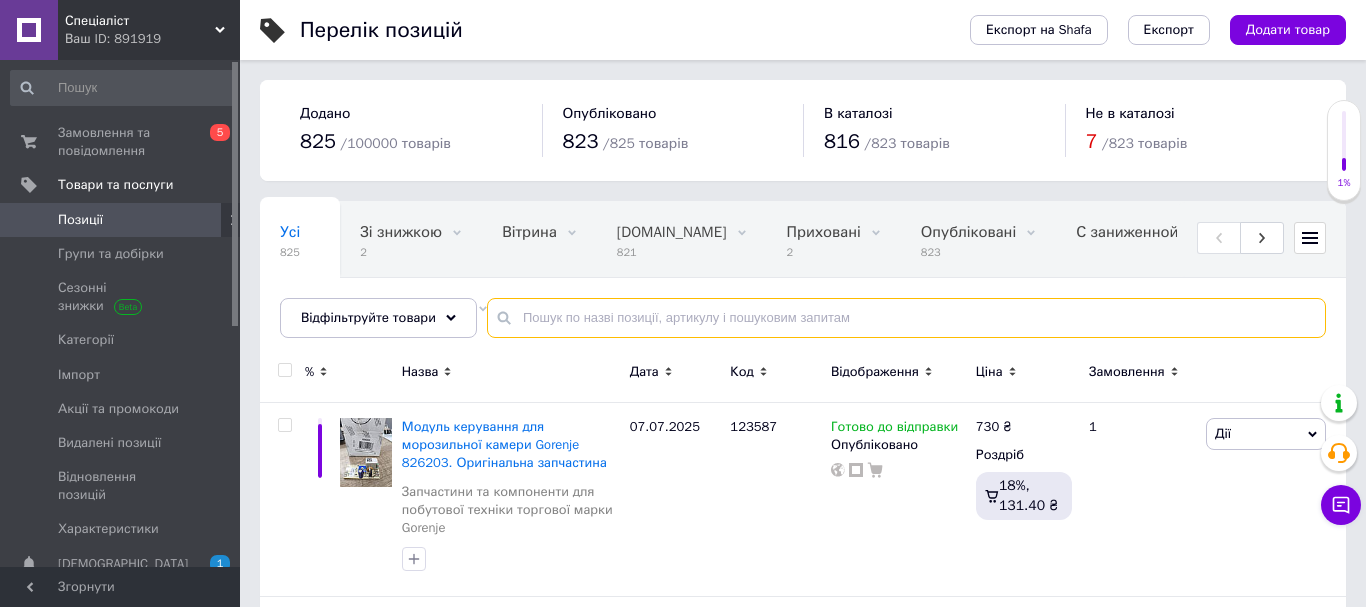 click at bounding box center (906, 318) 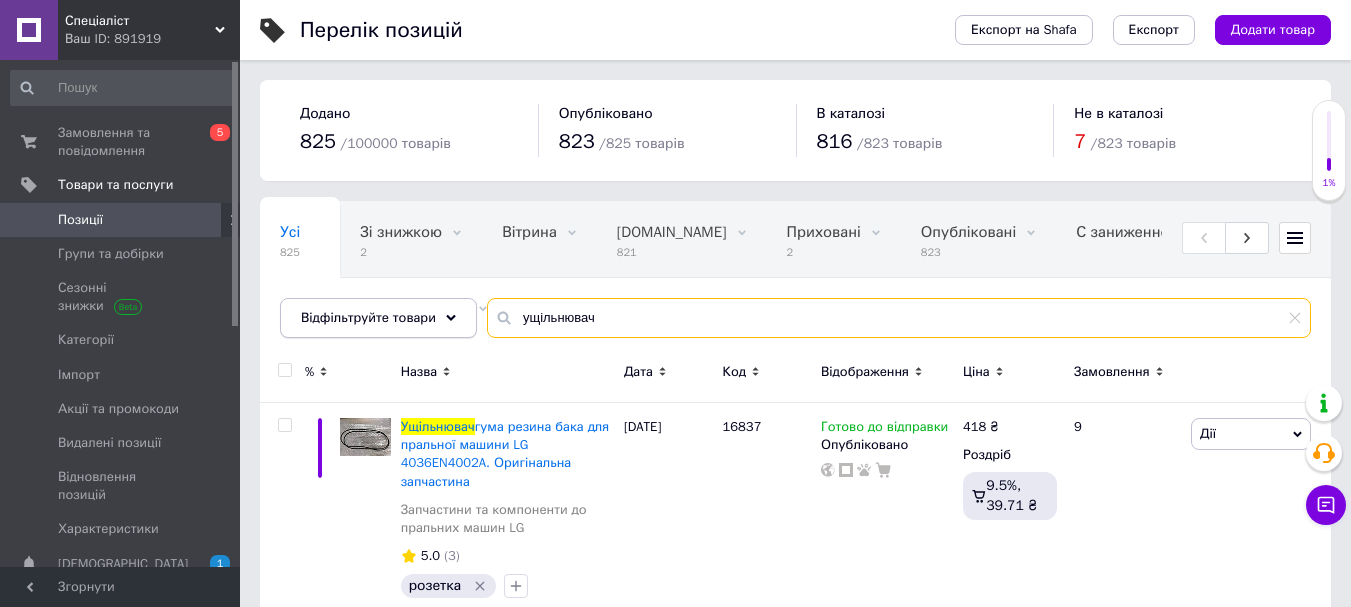 type on "ущільнювач" 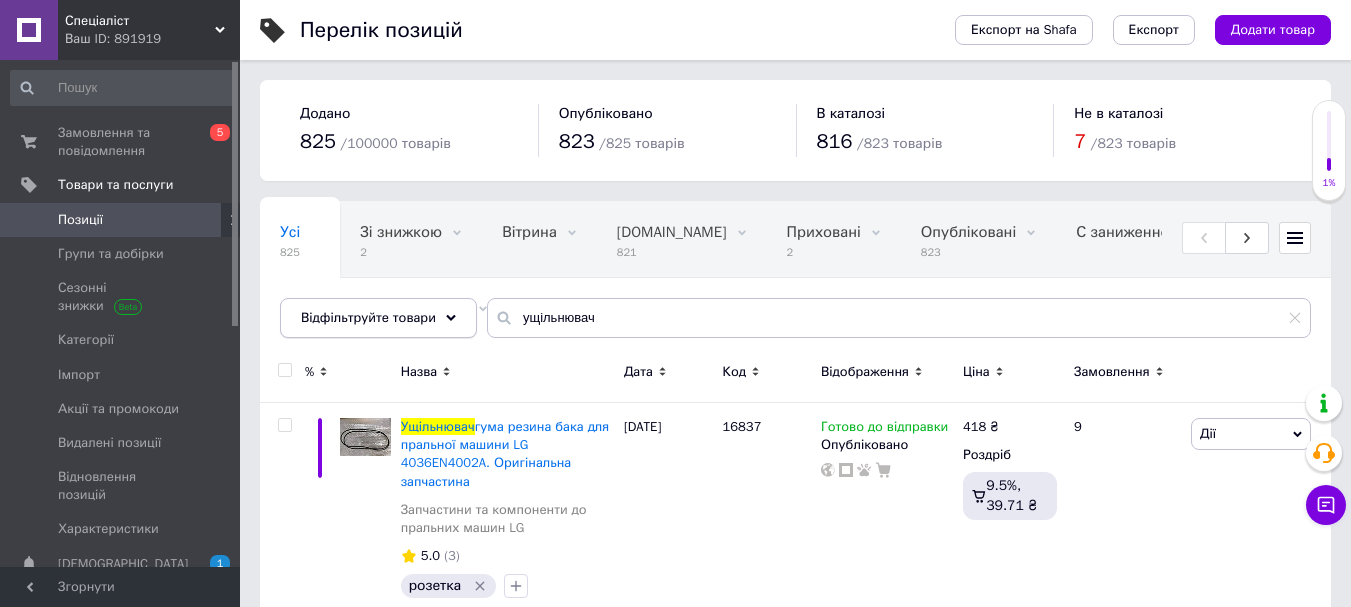 click on "Відфільтруйте товари" at bounding box center (378, 318) 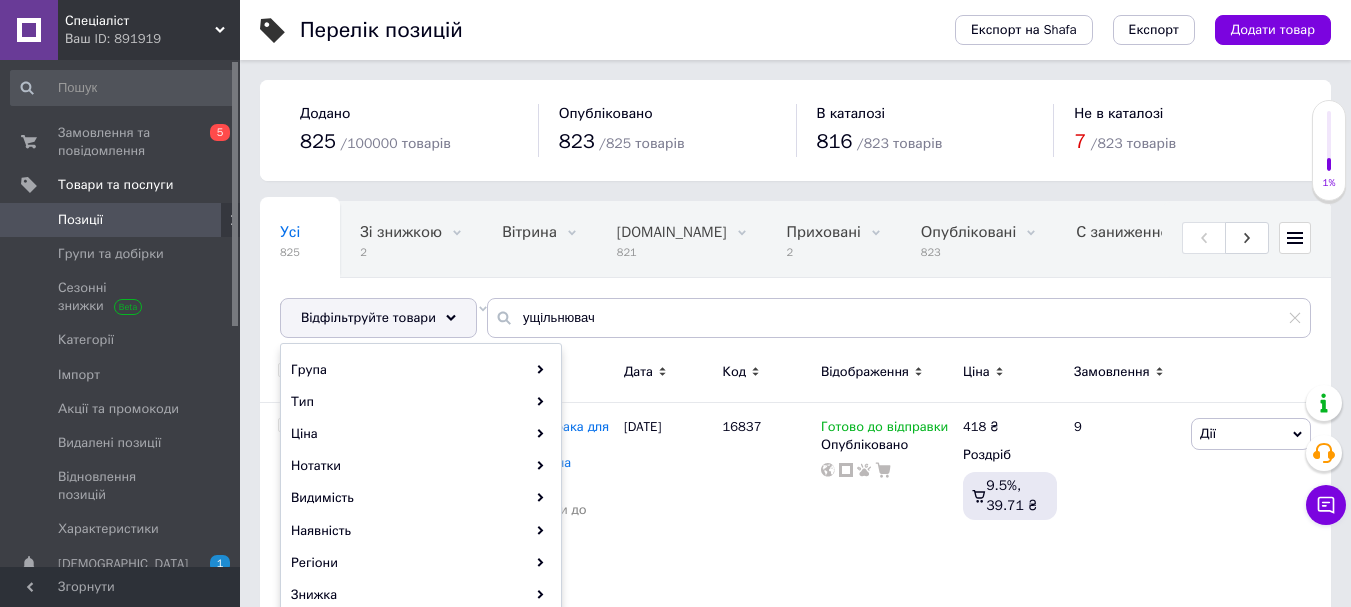 scroll, scrollTop: 400, scrollLeft: 0, axis: vertical 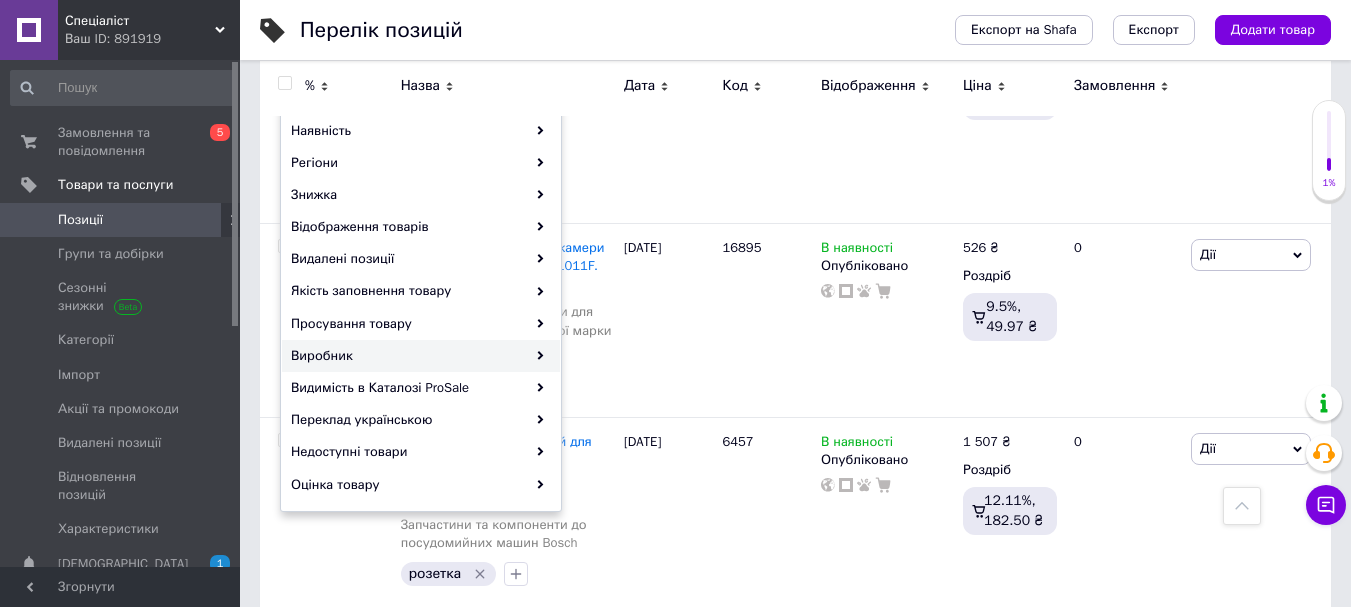 click on "Виробник" at bounding box center [421, 356] 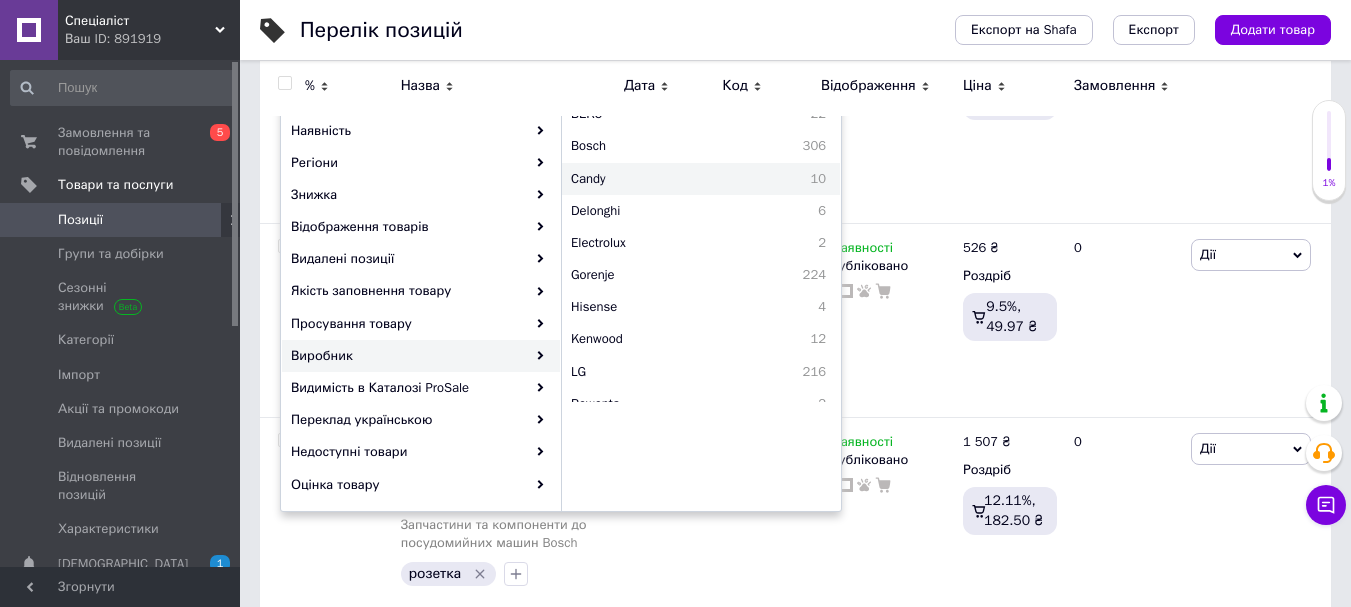 scroll, scrollTop: 200, scrollLeft: 0, axis: vertical 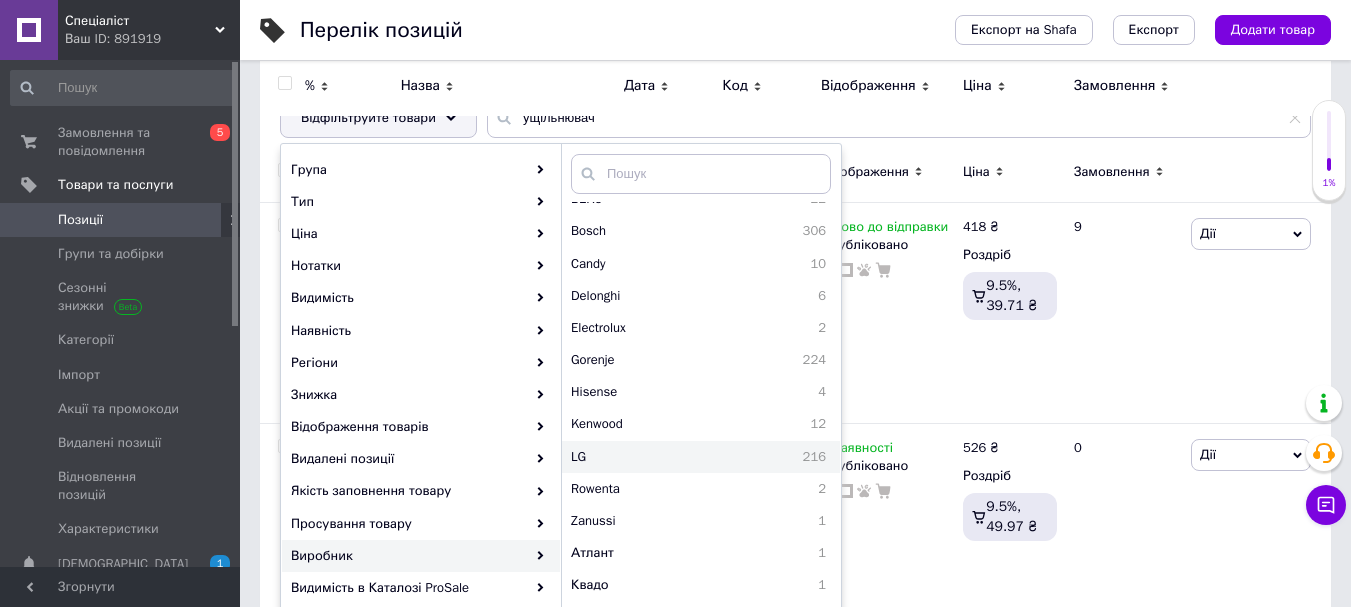 click on "LG" at bounding box center [610, 457] 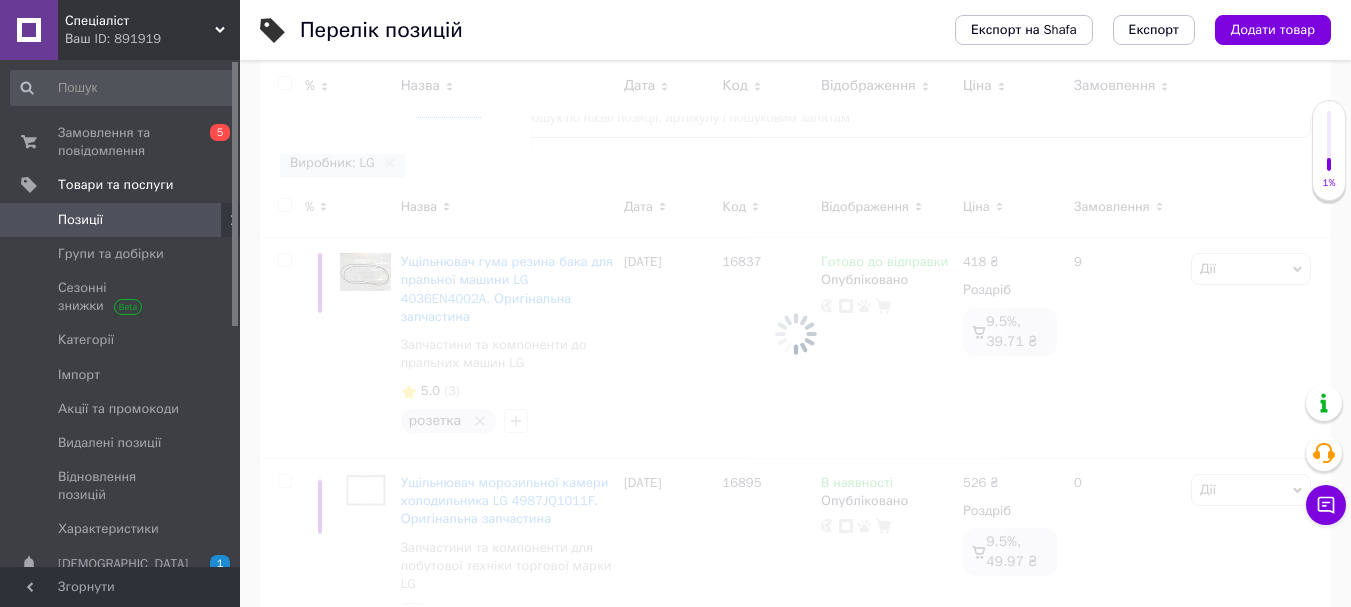 scroll, scrollTop: 0, scrollLeft: 573, axis: horizontal 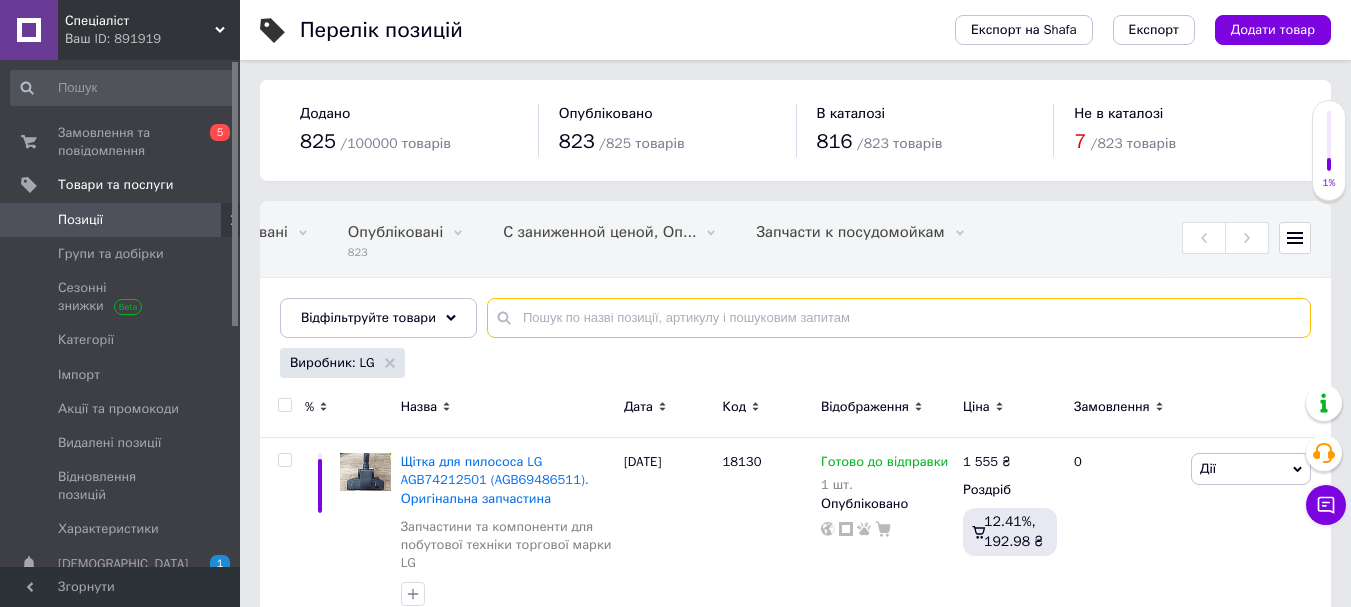 click at bounding box center [899, 318] 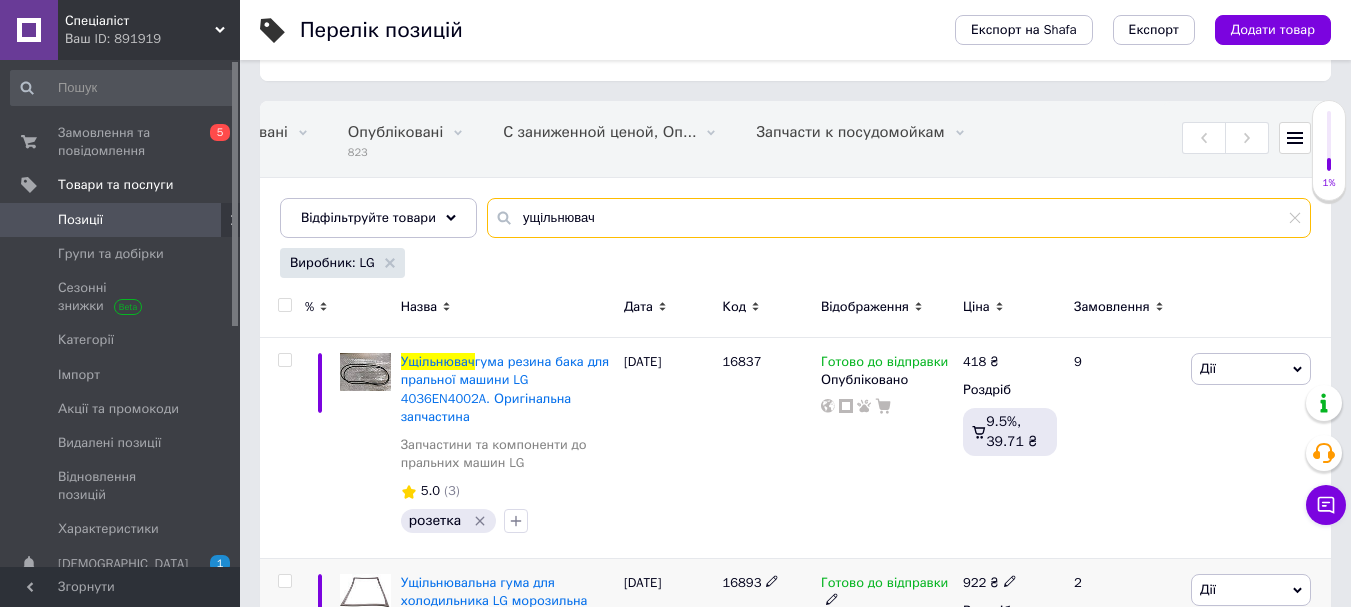 scroll, scrollTop: 400, scrollLeft: 0, axis: vertical 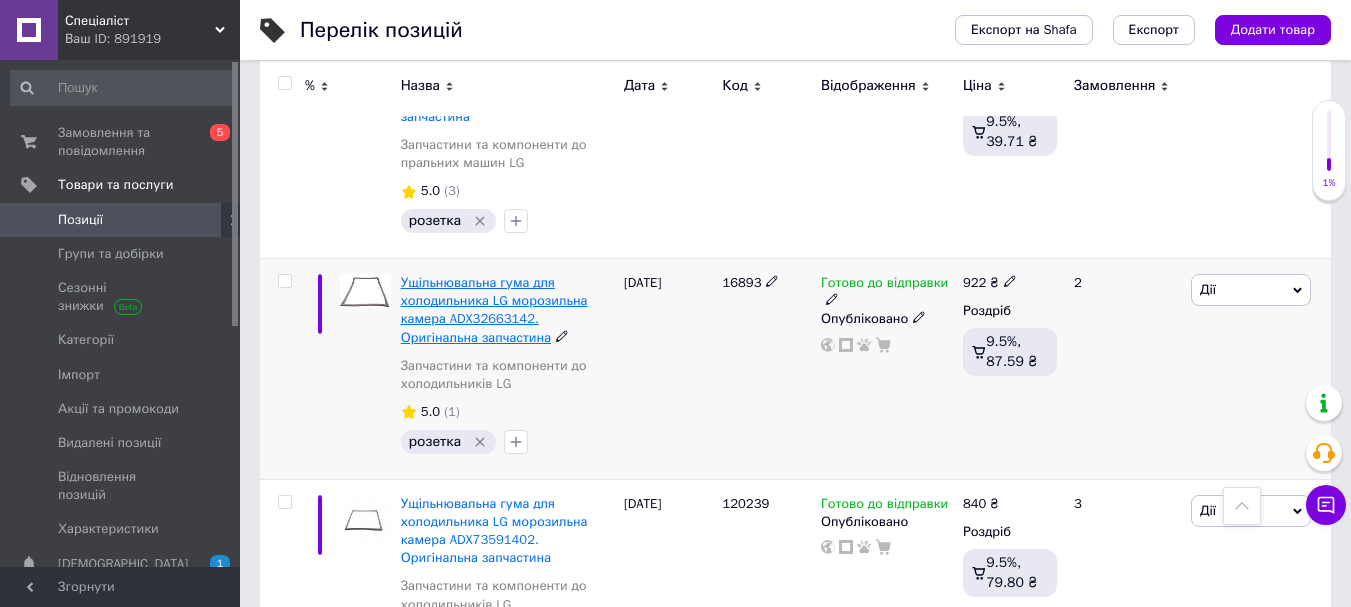 type on "ущільнювач" 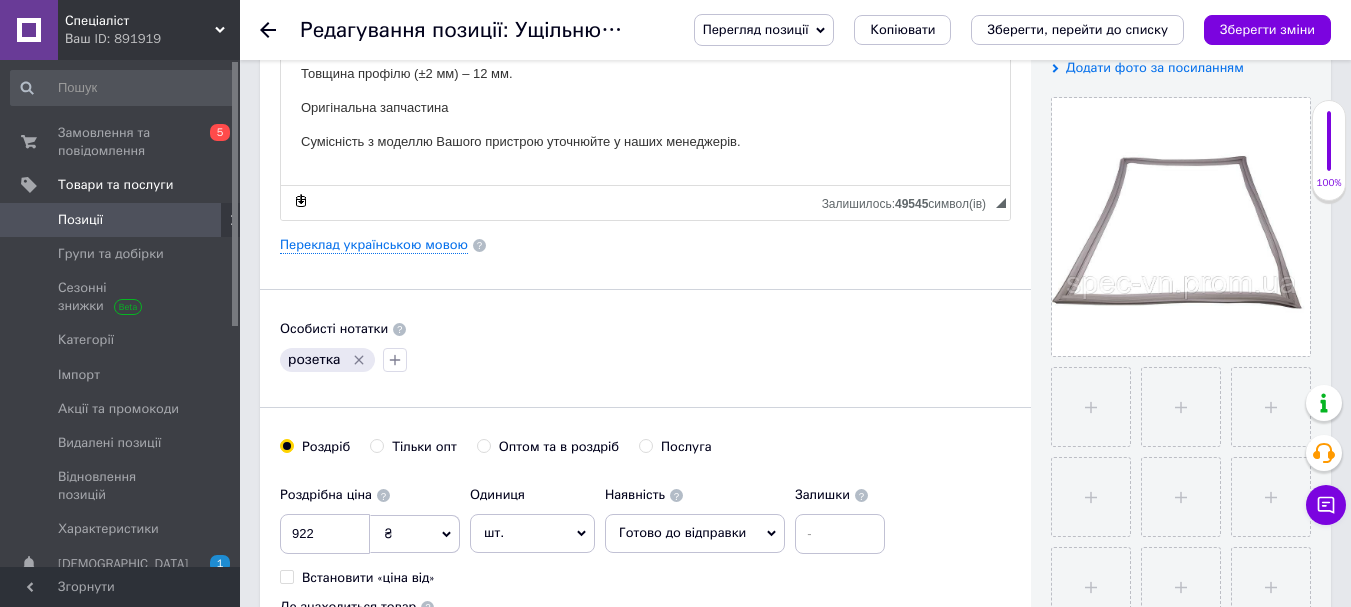 scroll, scrollTop: 200, scrollLeft: 0, axis: vertical 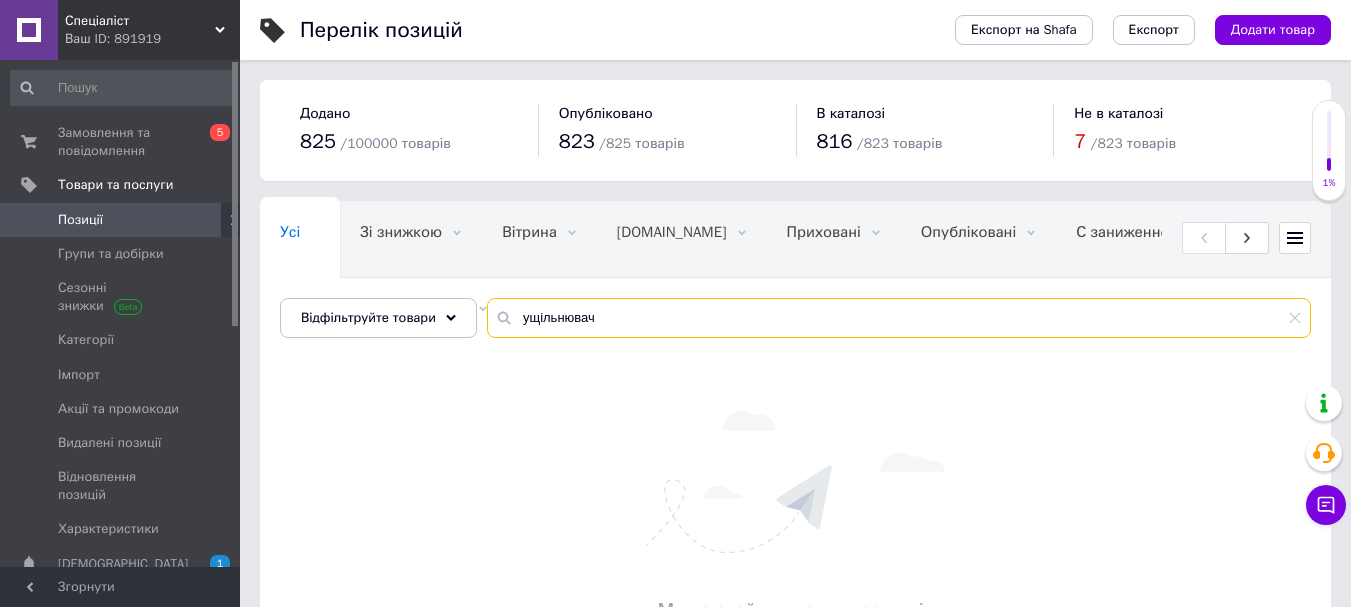 click on "ущільнювач" at bounding box center [899, 318] 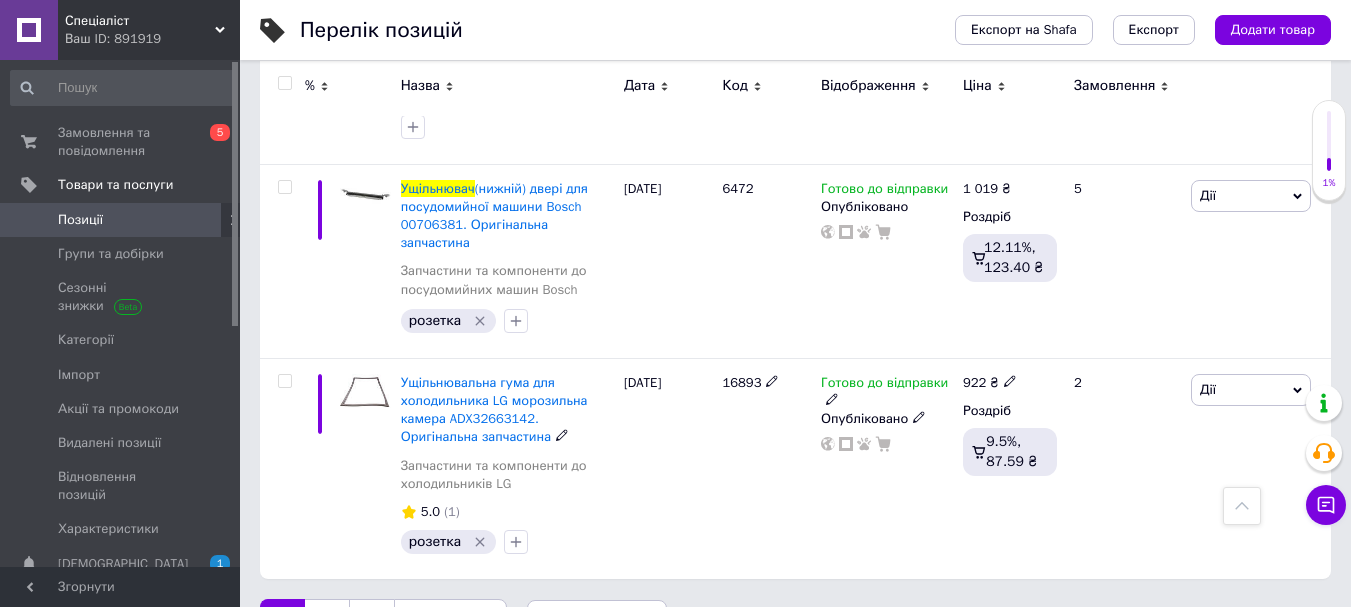 scroll, scrollTop: 3723, scrollLeft: 0, axis: vertical 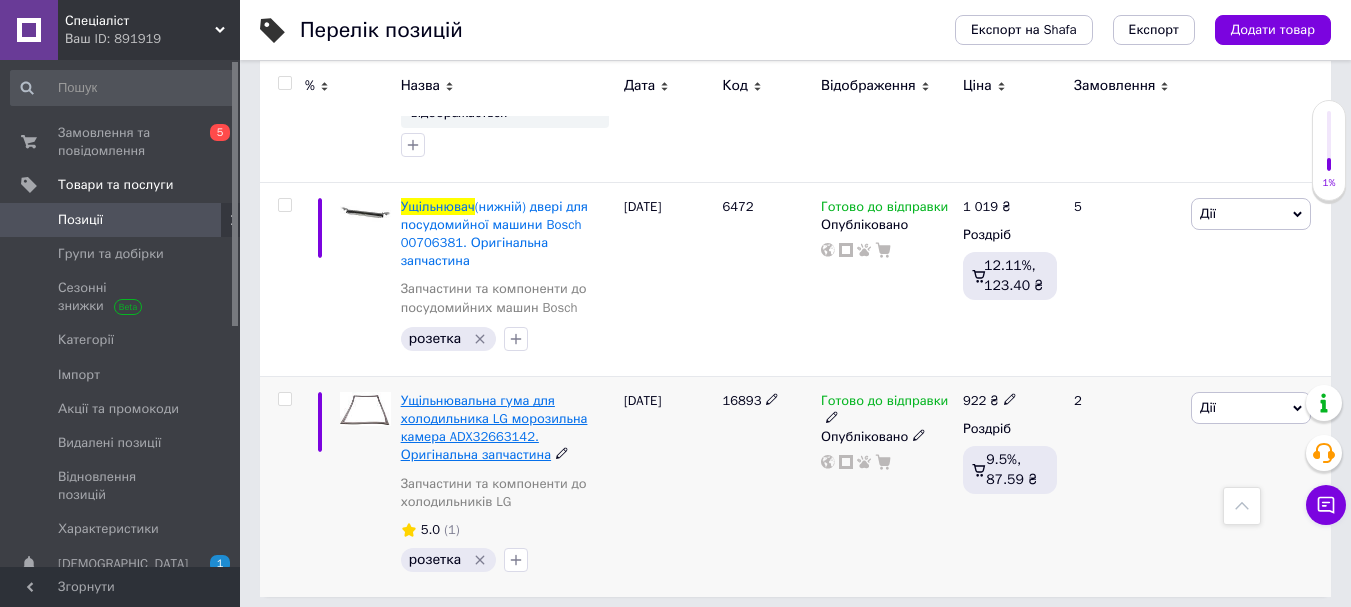 click on "Ущільнювальна гума для холодильника LG морозильна камера ADX32663142. Оригінальна запчастина" at bounding box center [494, 428] 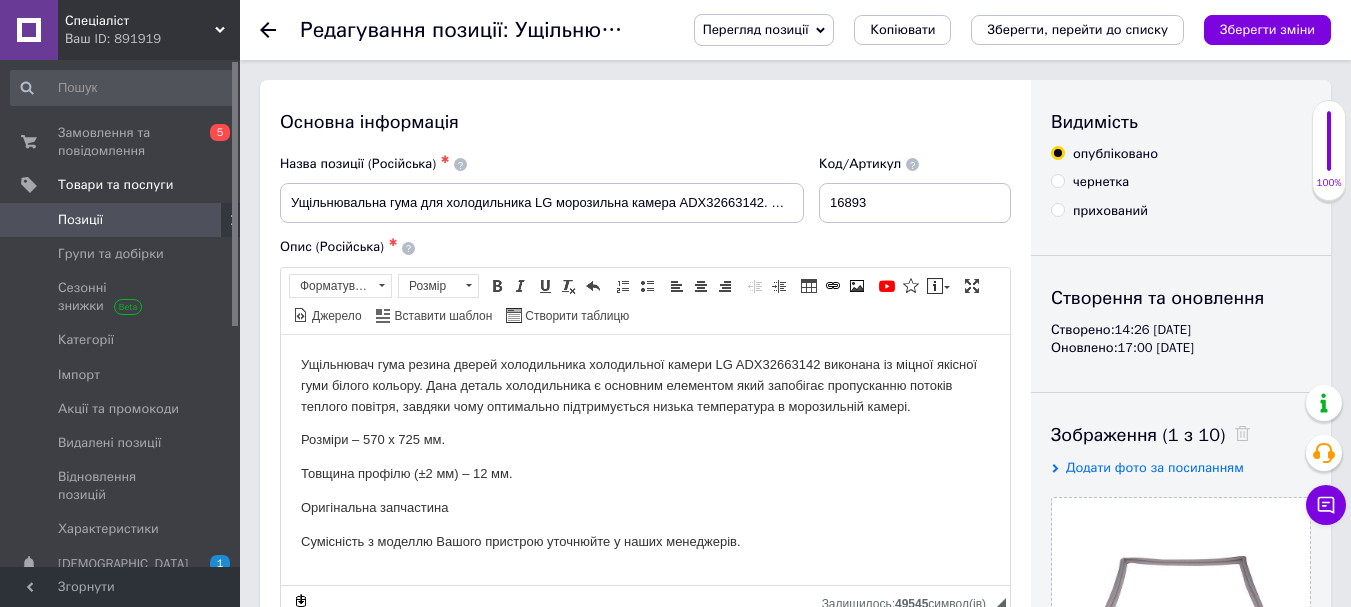 scroll, scrollTop: 0, scrollLeft: 0, axis: both 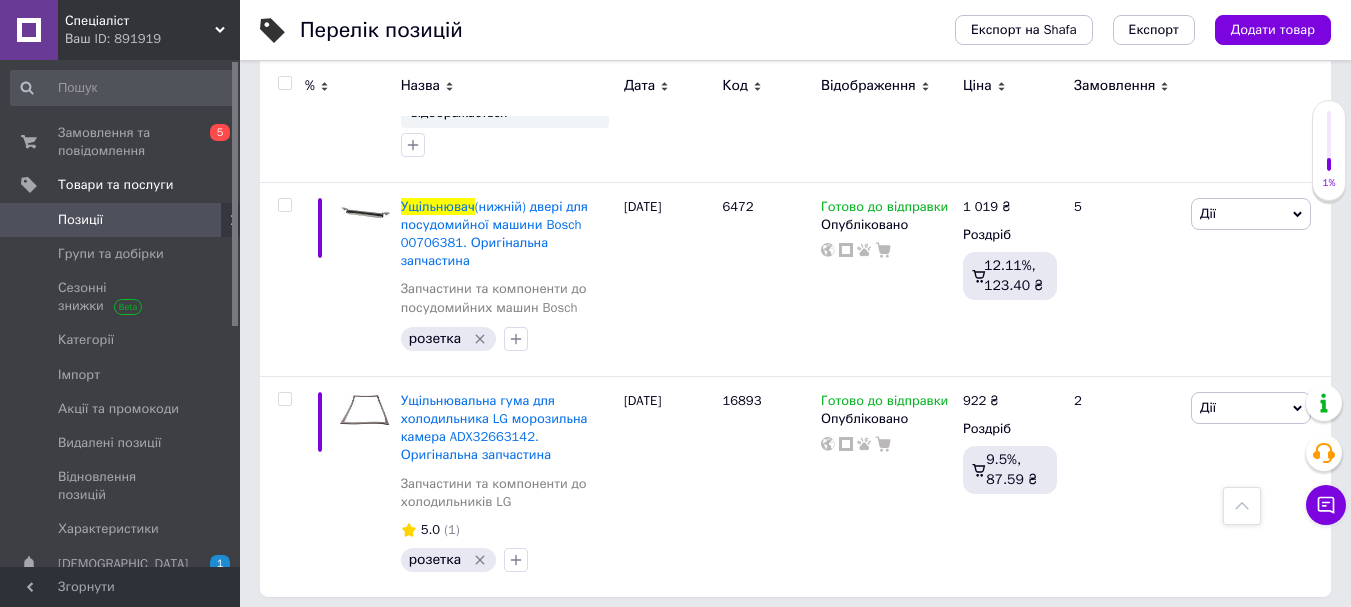 click on "2" at bounding box center (327, 638) 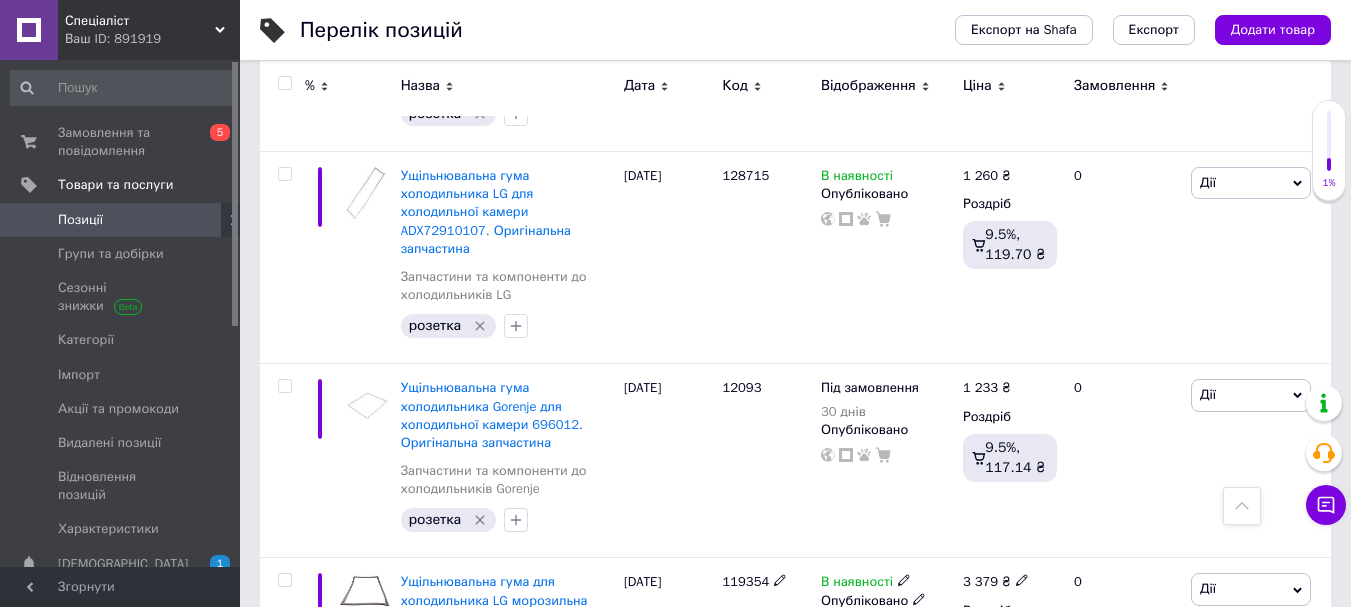scroll, scrollTop: 3187, scrollLeft: 0, axis: vertical 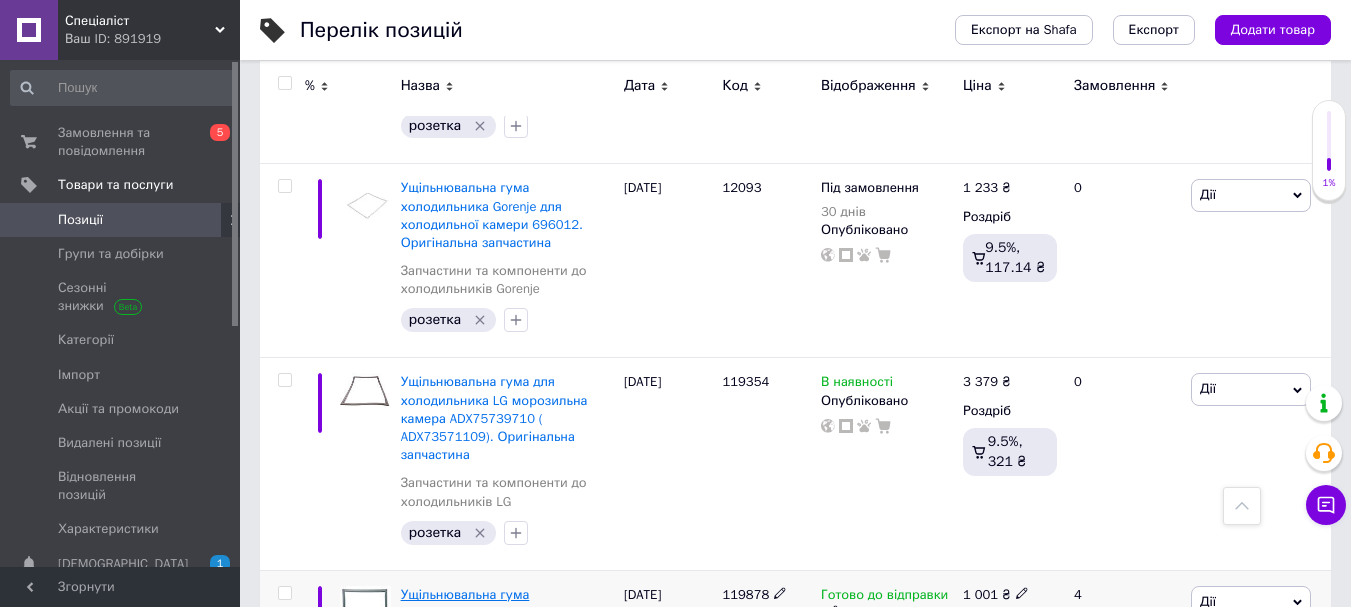 click on "Ущільнювальна гума холодильника LG для холодильної камери ADX73591401. Оригінальна запчастина" at bounding box center [486, 631] 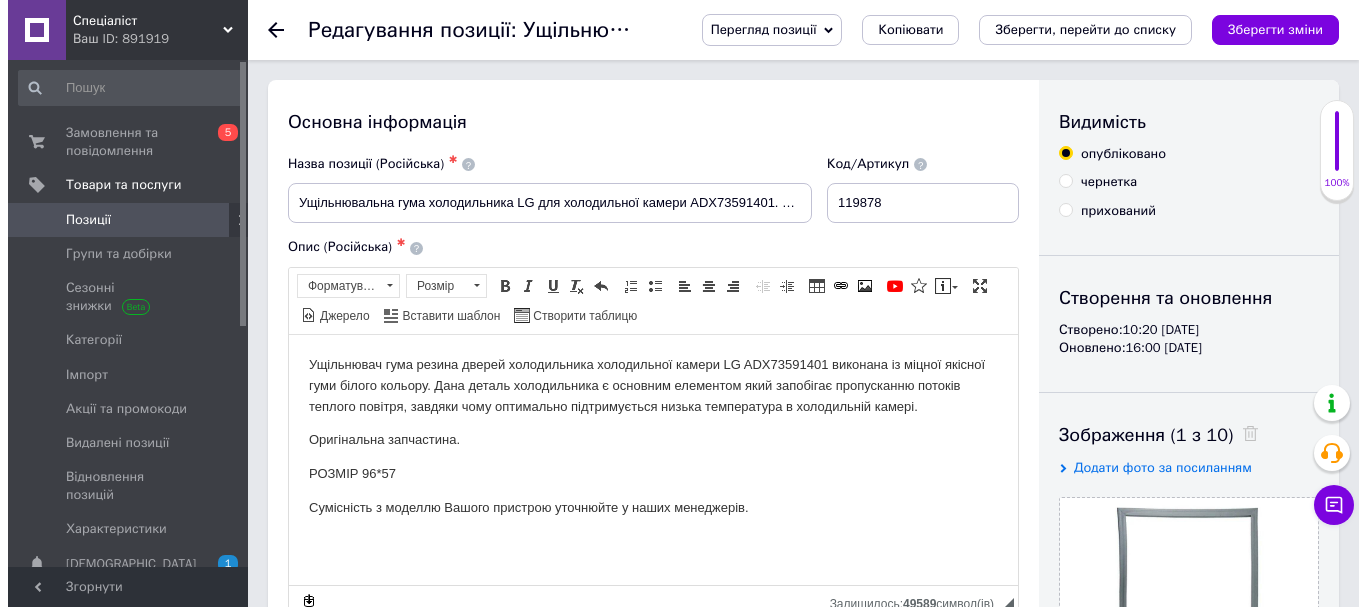 scroll, scrollTop: 0, scrollLeft: 0, axis: both 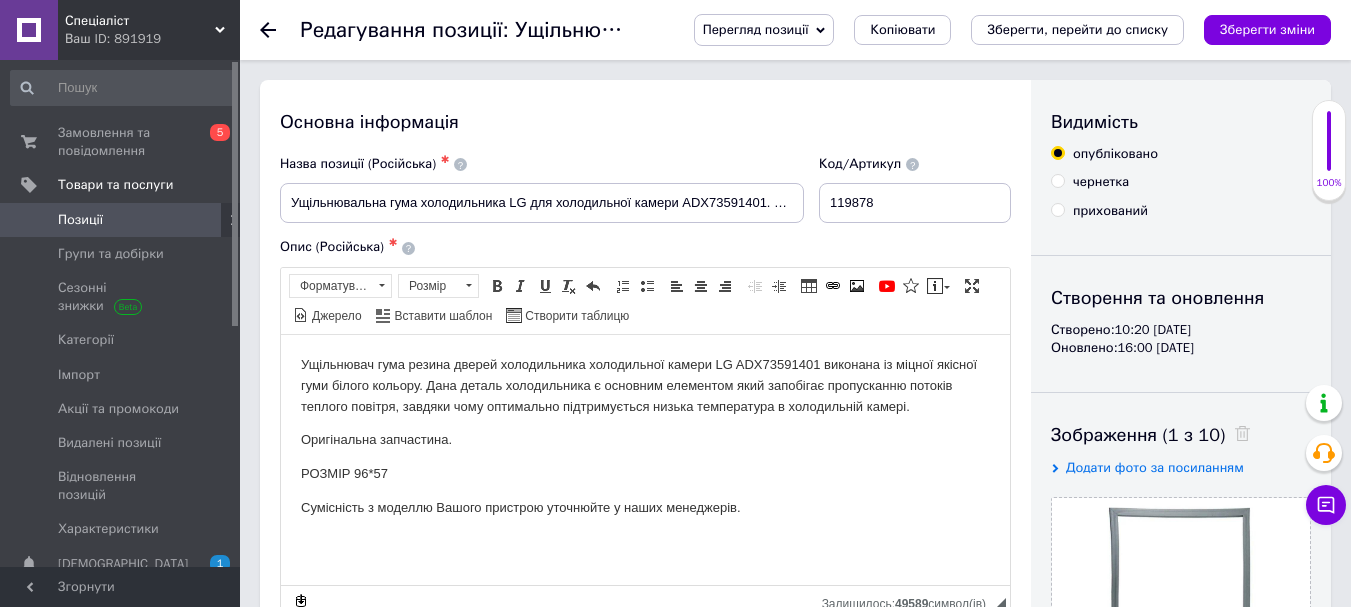 click on "Перегляд позиції" at bounding box center (764, 30) 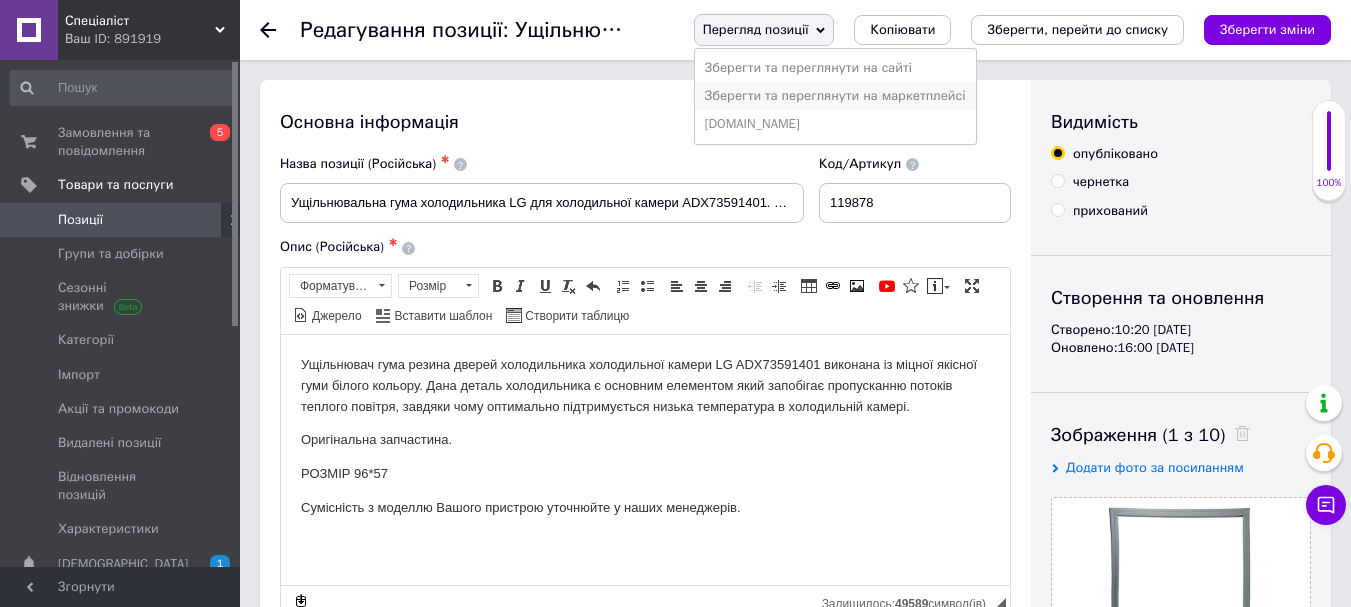 click on "Зберегти та переглянути на маркетплейсі" at bounding box center [835, 96] 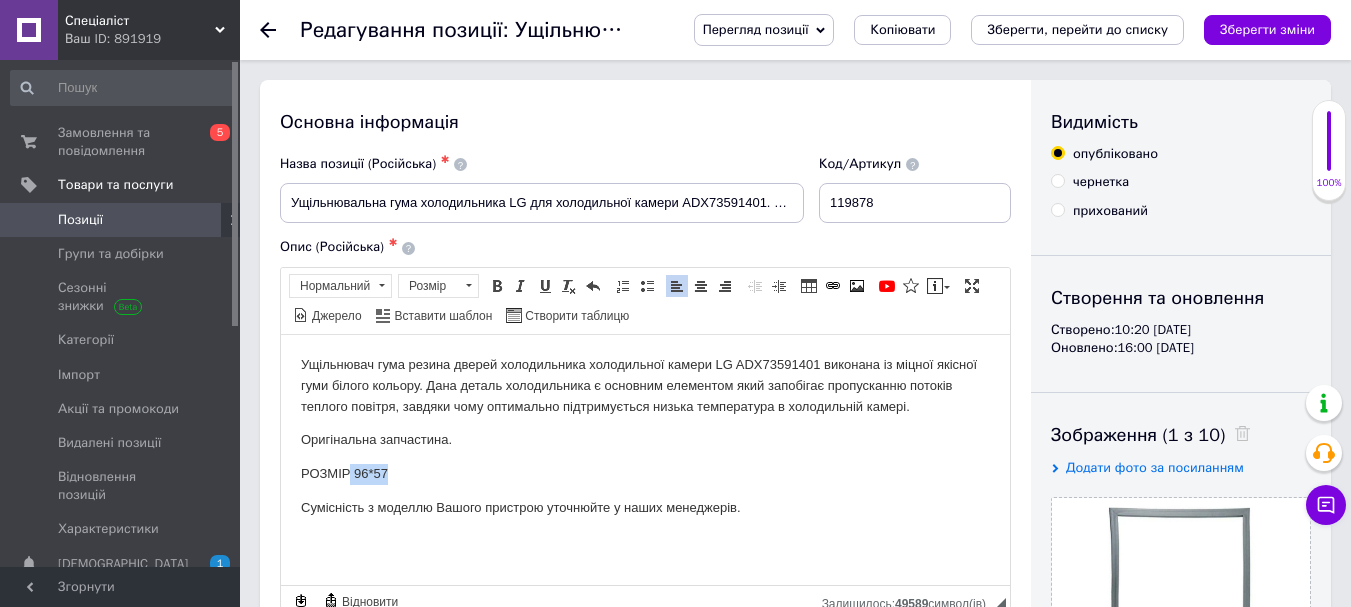 drag, startPoint x: 391, startPoint y: 471, endPoint x: 354, endPoint y: 474, distance: 37.12142 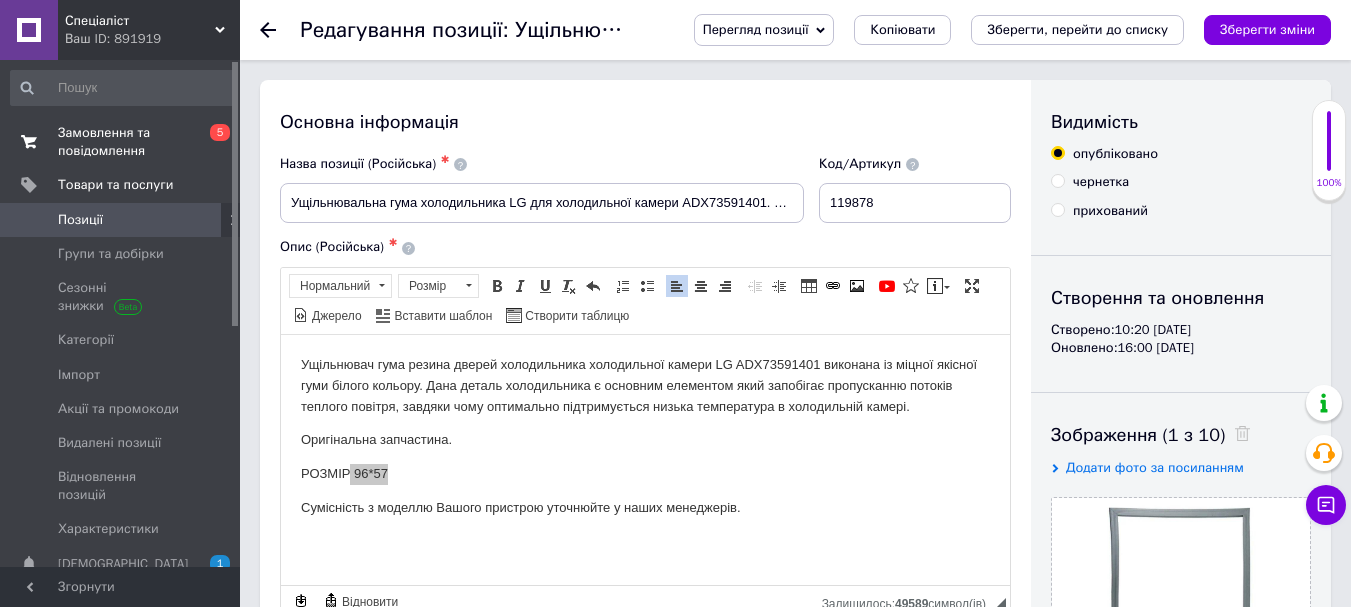 drag, startPoint x: 138, startPoint y: 115, endPoint x: 133, endPoint y: 127, distance: 13 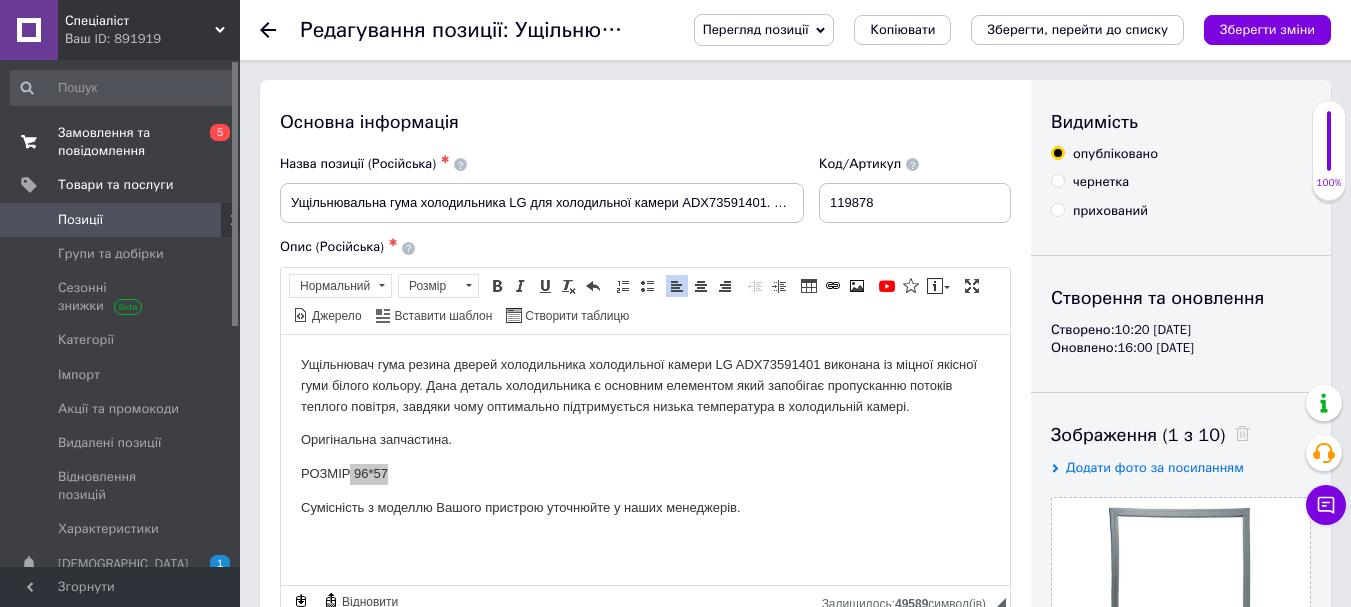 click on "Замовлення та повідомлення 0 5 Товари та послуги Позиції Групи та добірки Сезонні знижки Категорії Імпорт Акції та промокоди Видалені позиції Відновлення позицій Характеристики Сповіщення 1 0 Показники роботи компанії Панель управління Відгуки Покупатели Каталог ProSale Аналітика Інструменти веб-майстра та SEO Управління сайтом Гаманець компанії [PERSON_NAME] Тарифи та рахунки Prom топ" at bounding box center [123, 316] 